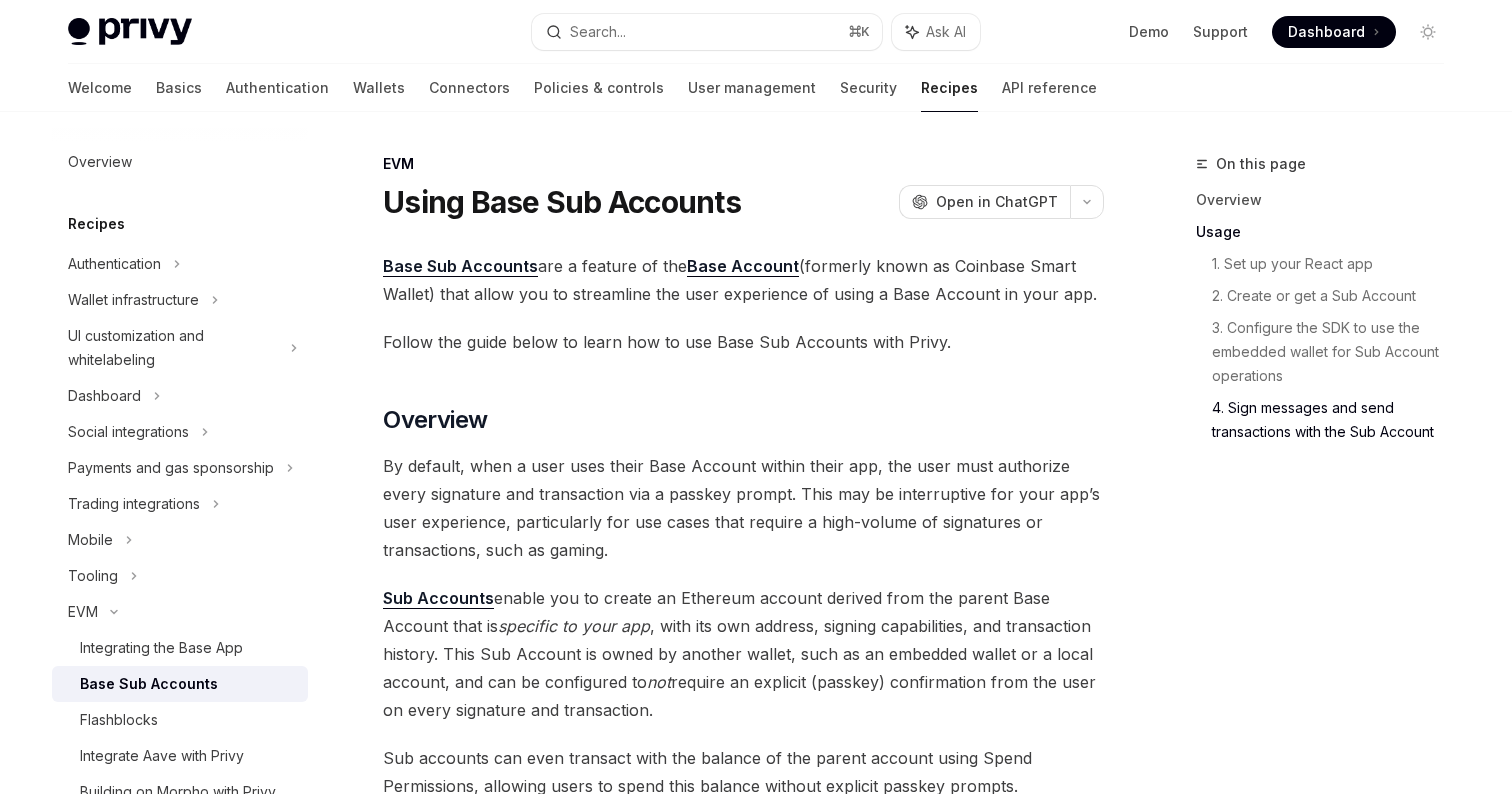scroll, scrollTop: 4625, scrollLeft: 0, axis: vertical 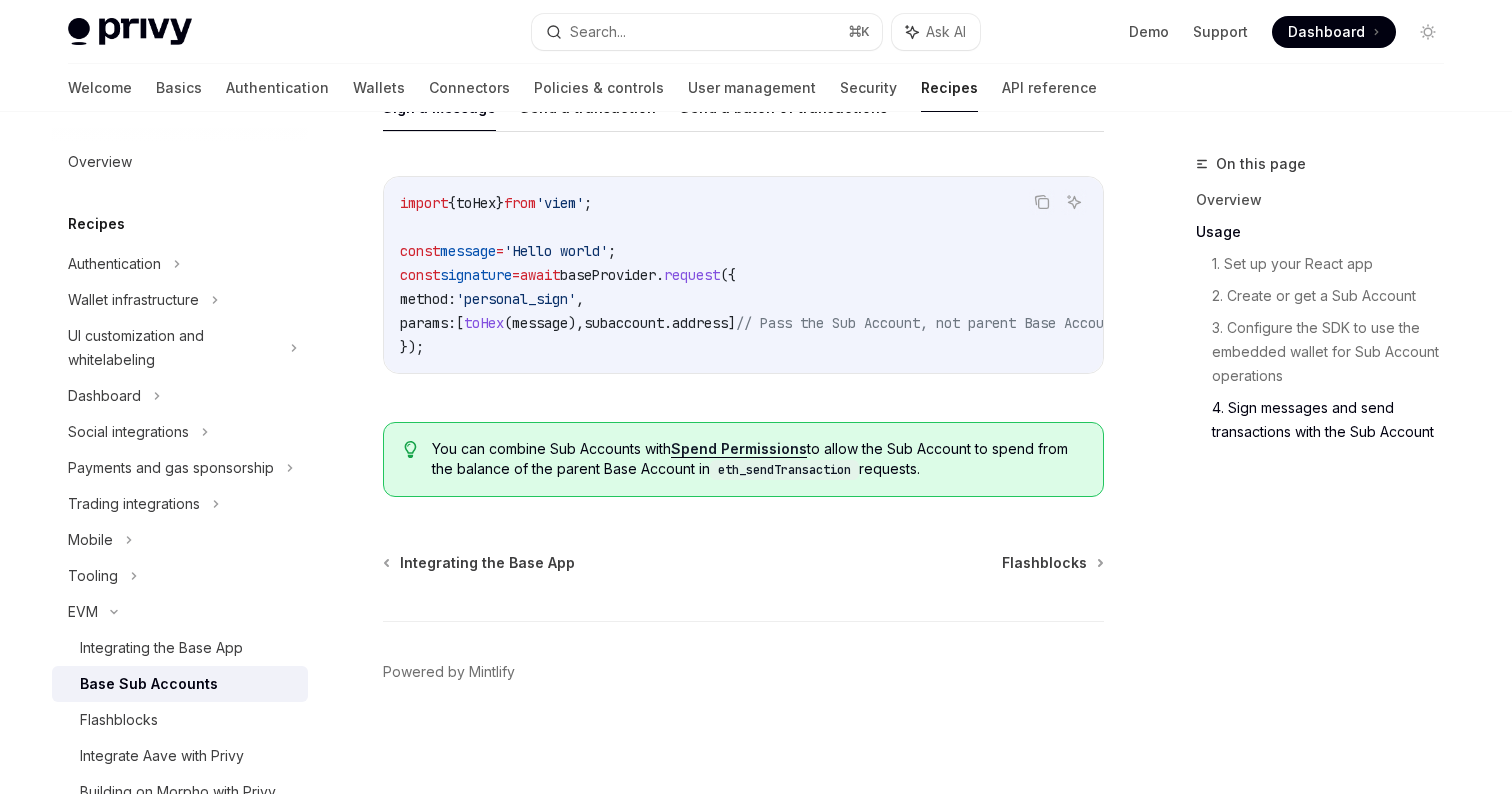 click on "Search... ⌘ K" at bounding box center [707, 32] 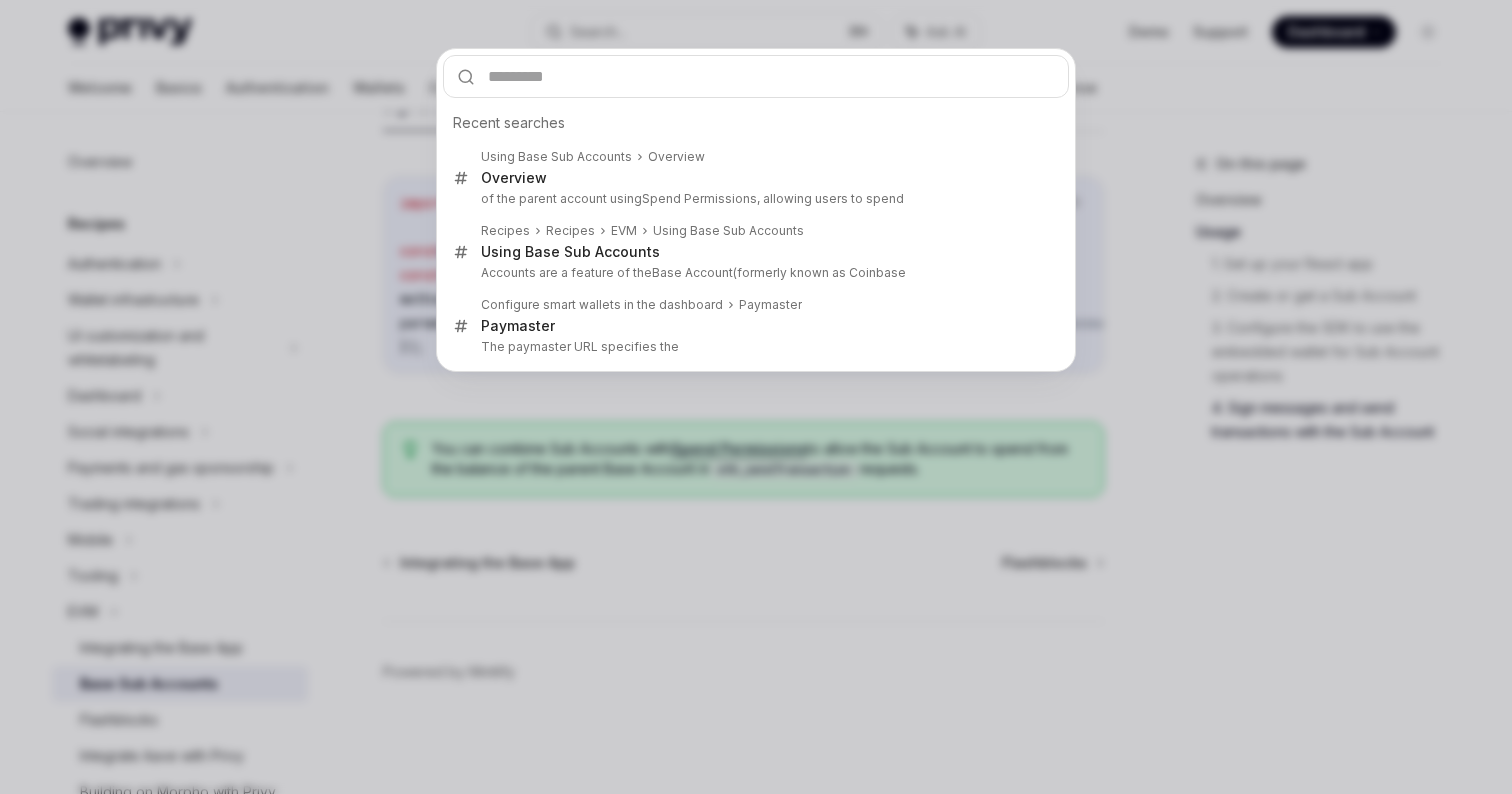 click on "Recent searches Using Base Sub Accounts Overview Overview of the parent account using  Spend Permis sions, allowing users to spend  Recipes Recipes EVM Using Base Sub Accounts Using Base Sub Accounts Accounts are a feature of the  Base Account  (formerly known as Coinbase  Configure smart wallets in the dashboard Paymaster Paymaster
The paymaster URL specifies the" at bounding box center (756, 397) 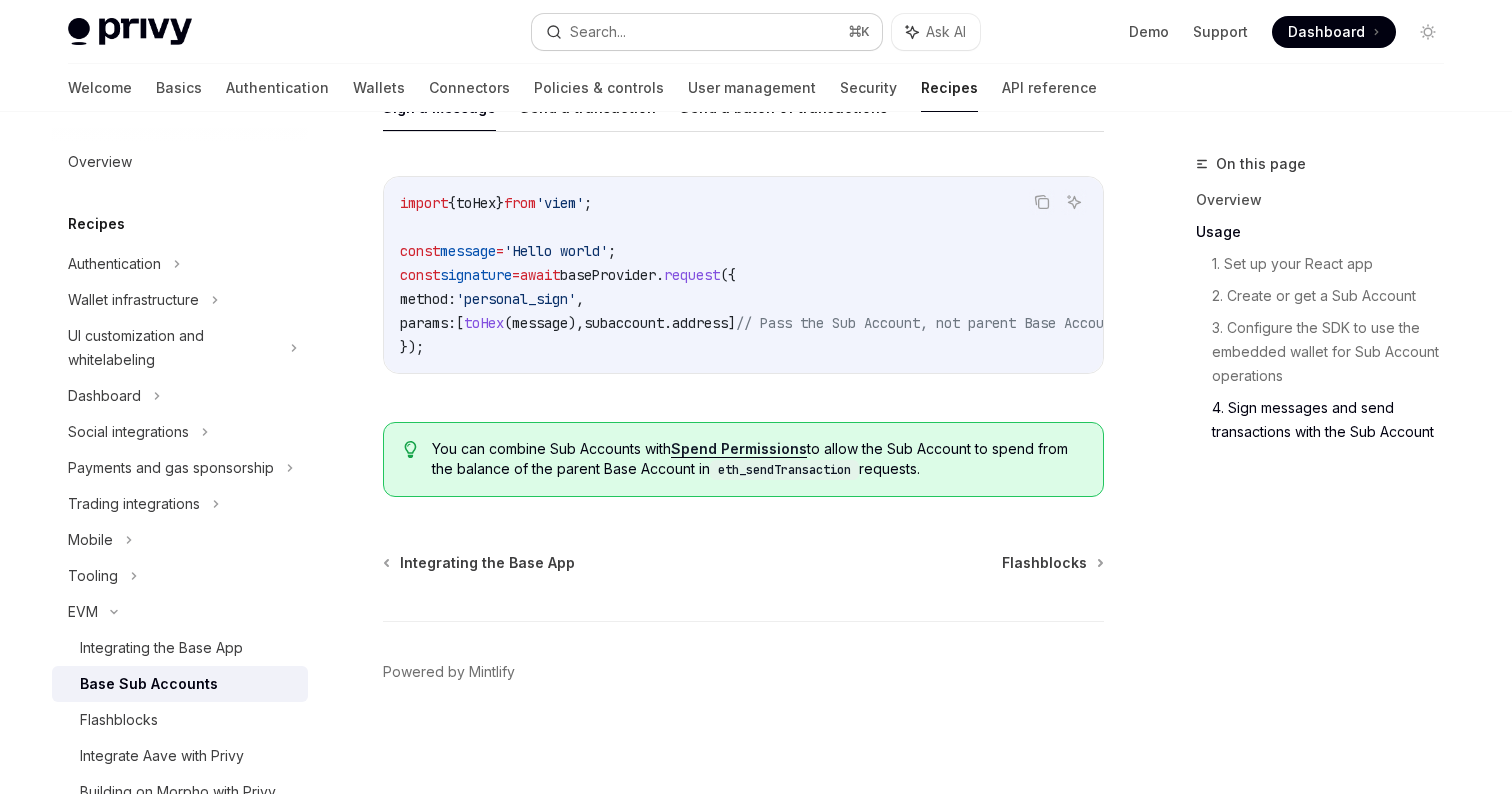 click on "Search..." at bounding box center (598, 32) 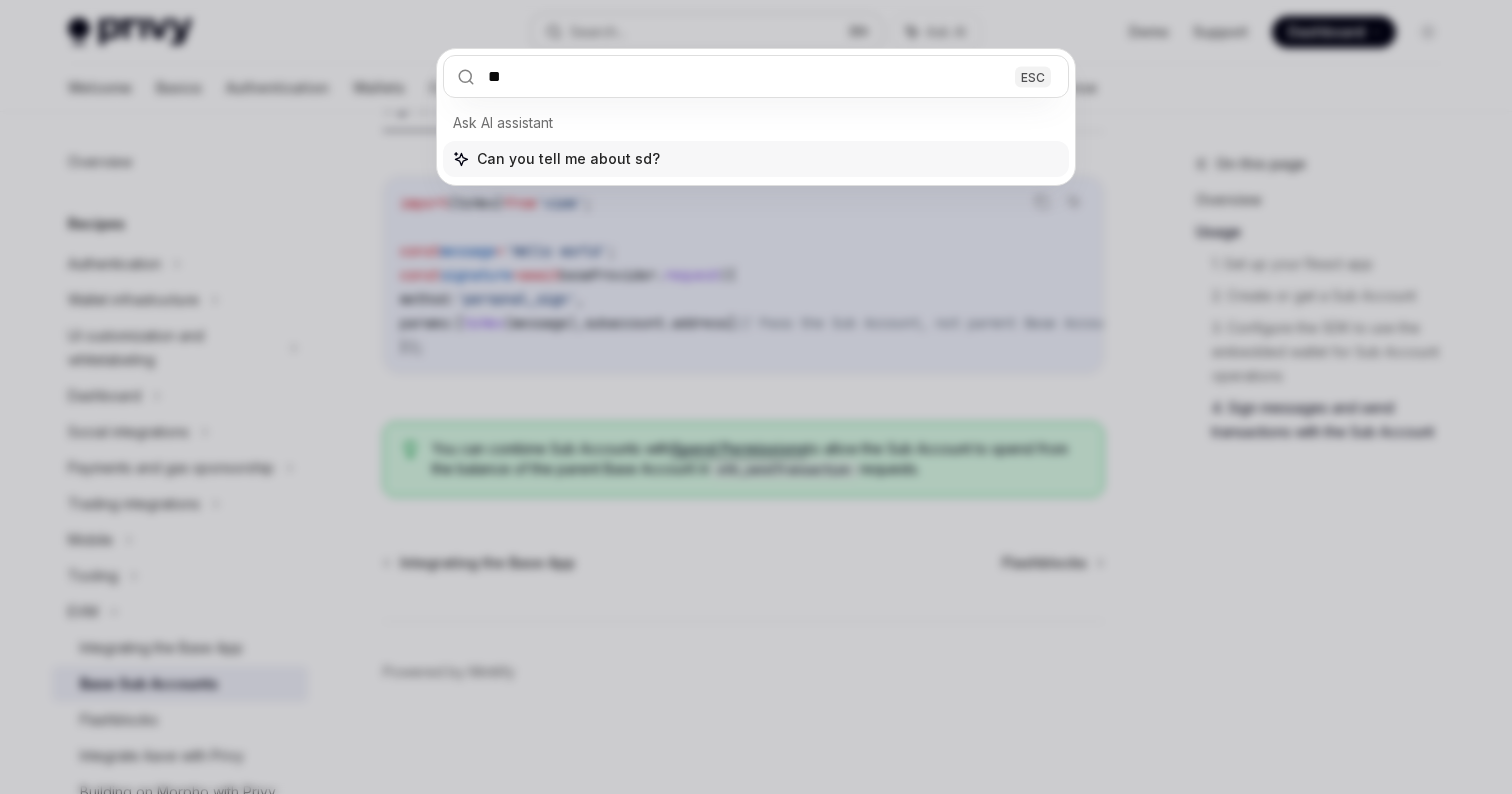 type on "***" 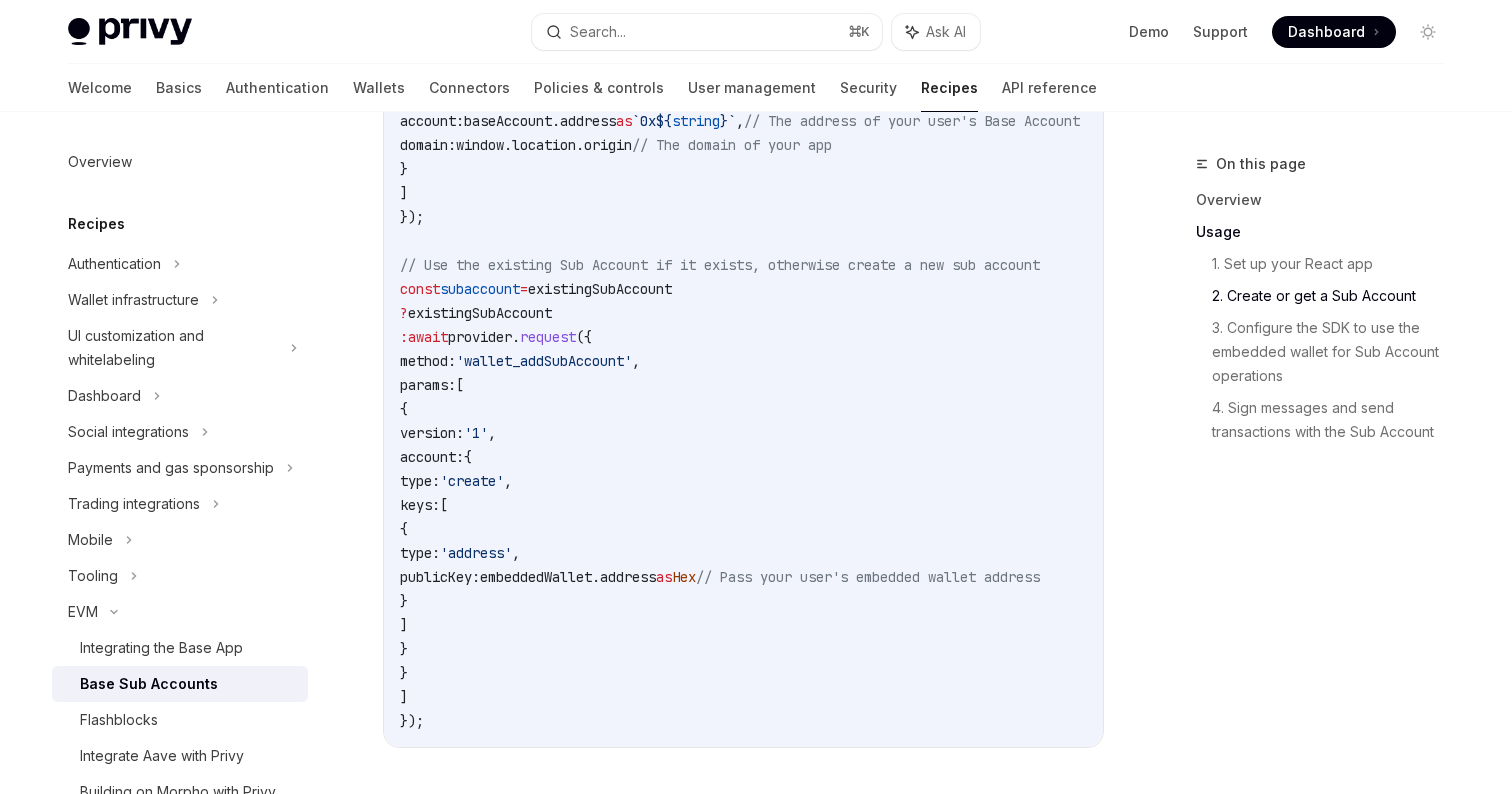 scroll, scrollTop: 1824, scrollLeft: 0, axis: vertical 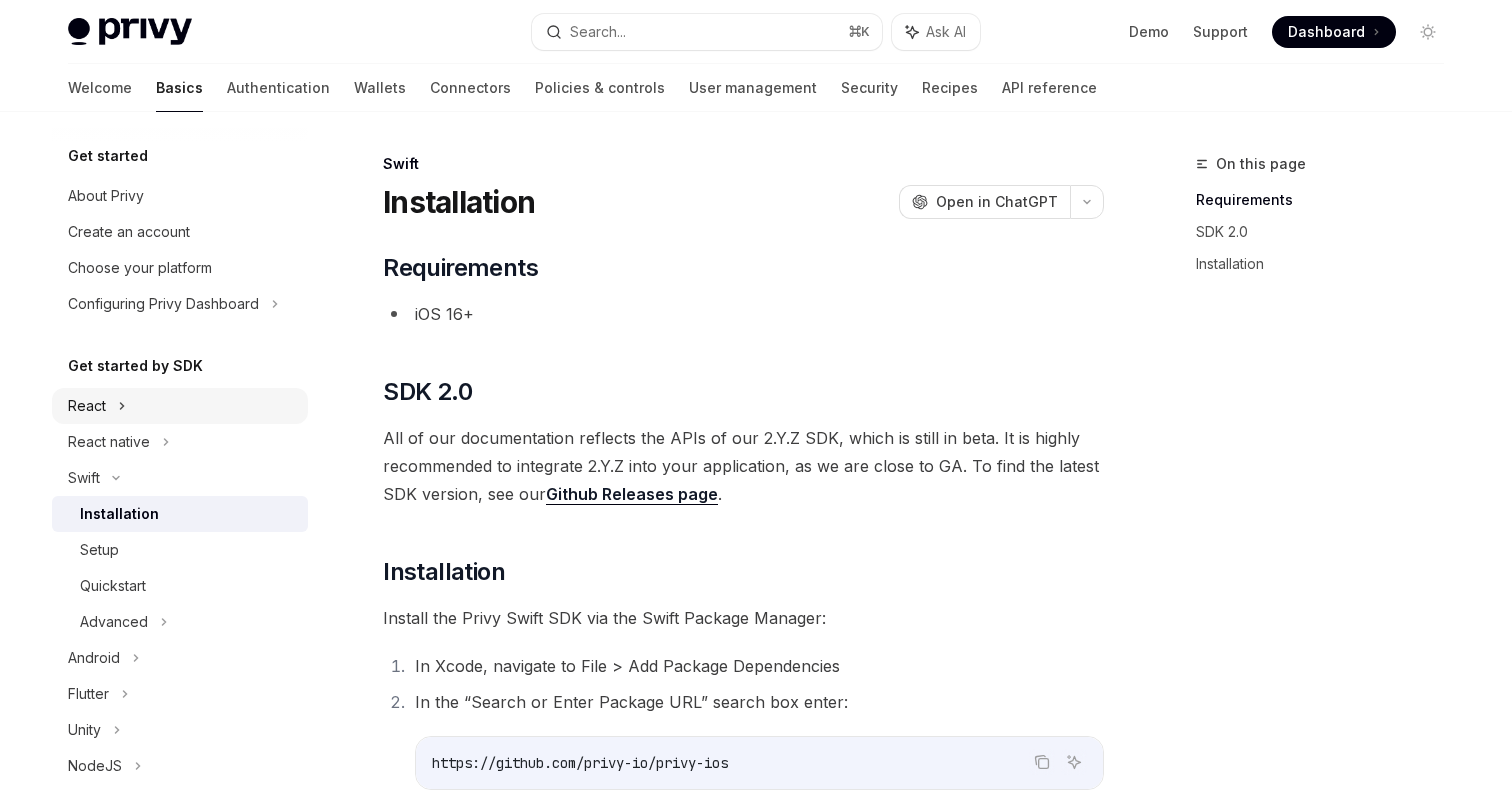 click 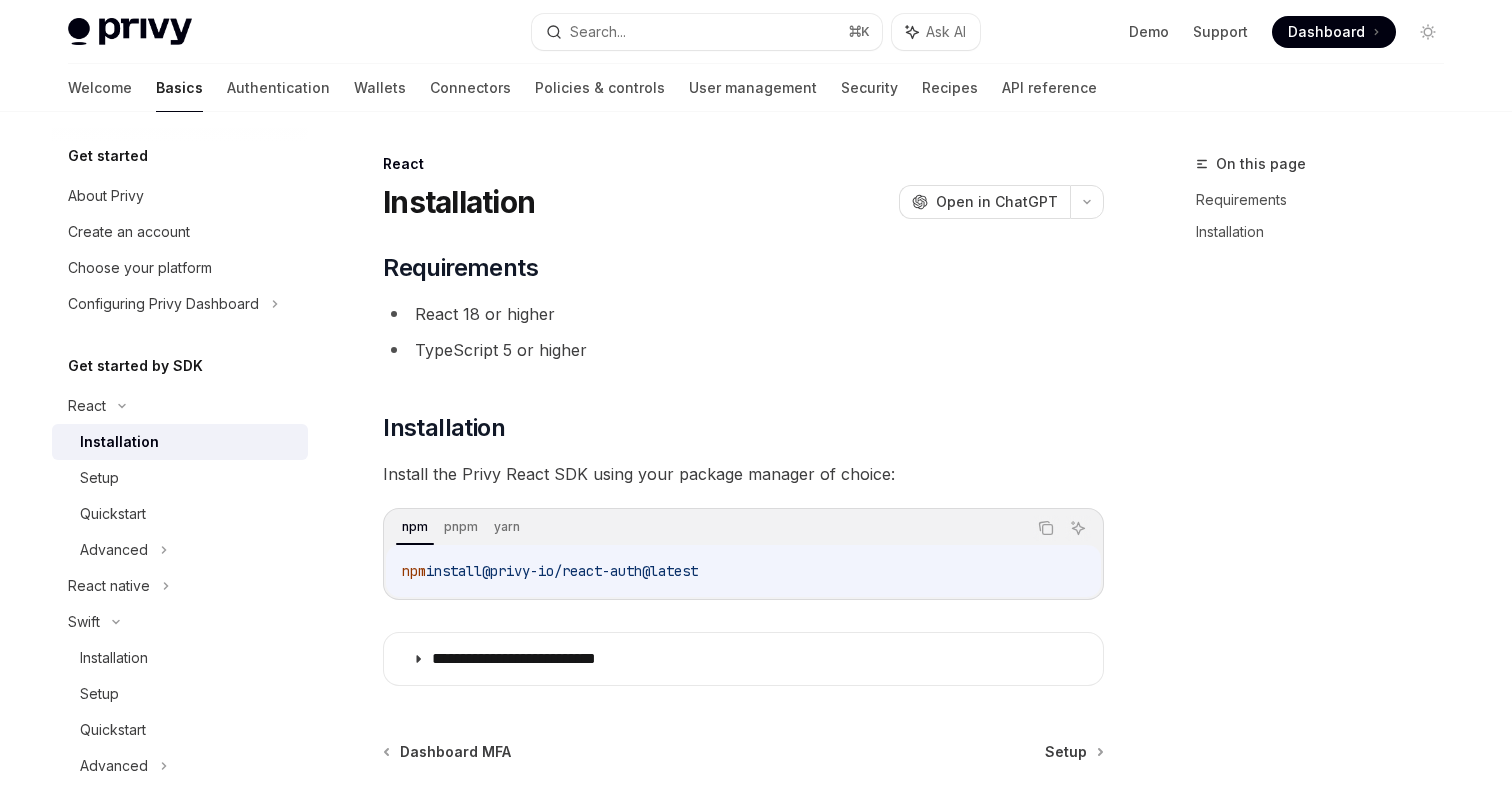click on "Installation" at bounding box center [119, 442] 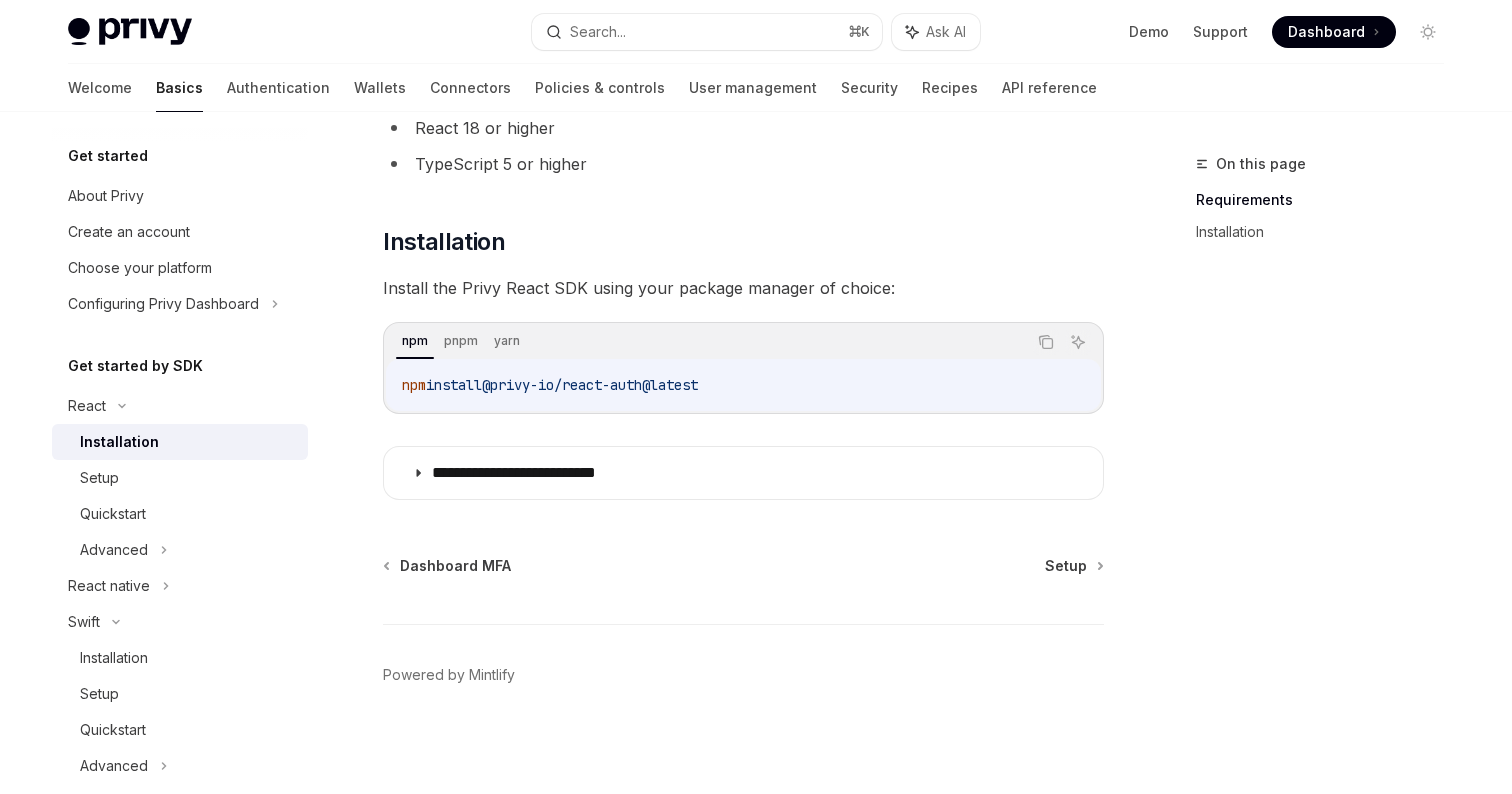 scroll, scrollTop: 189, scrollLeft: 0, axis: vertical 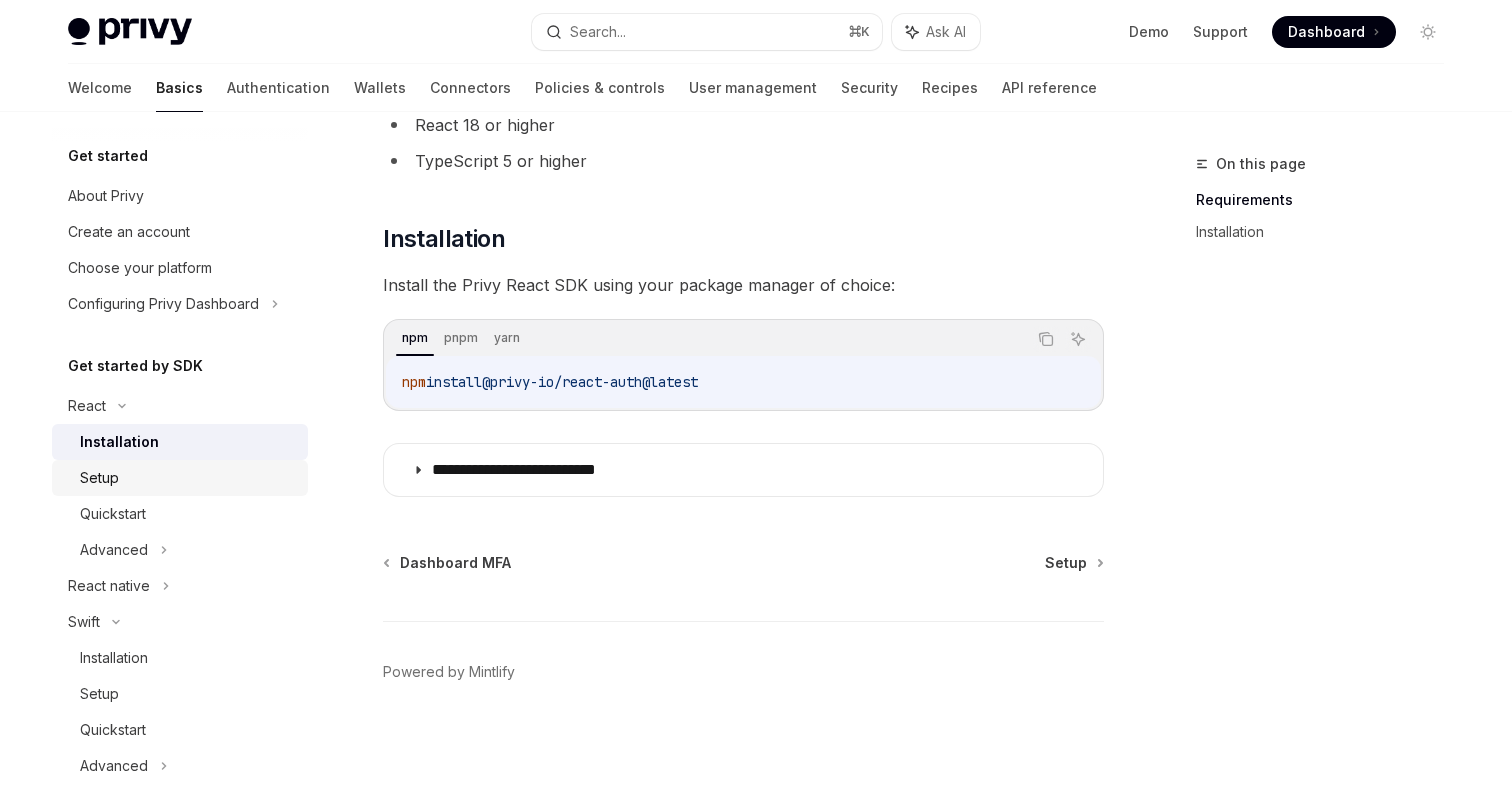 click on "Setup" at bounding box center [188, 478] 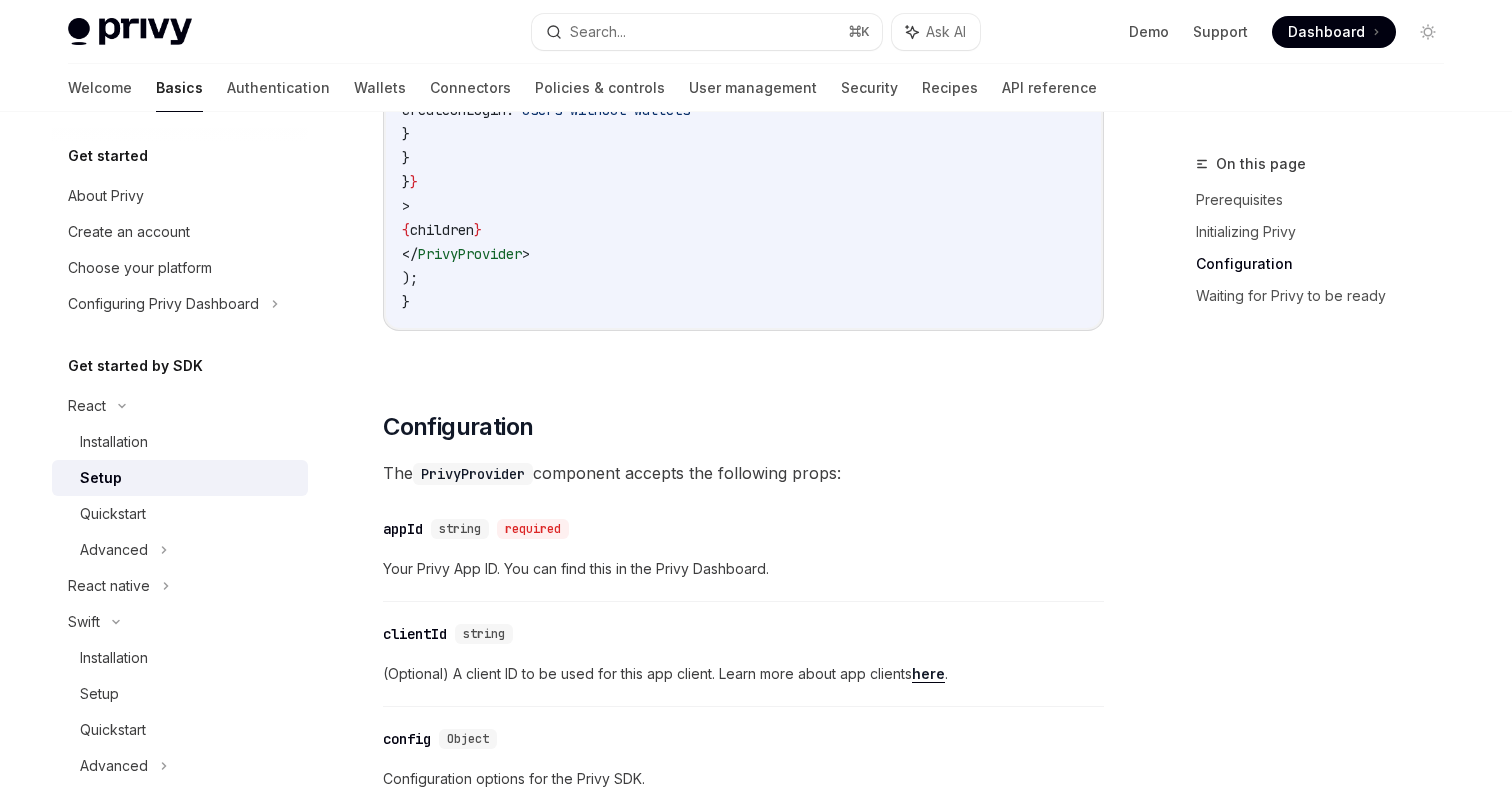 scroll, scrollTop: 2647, scrollLeft: 0, axis: vertical 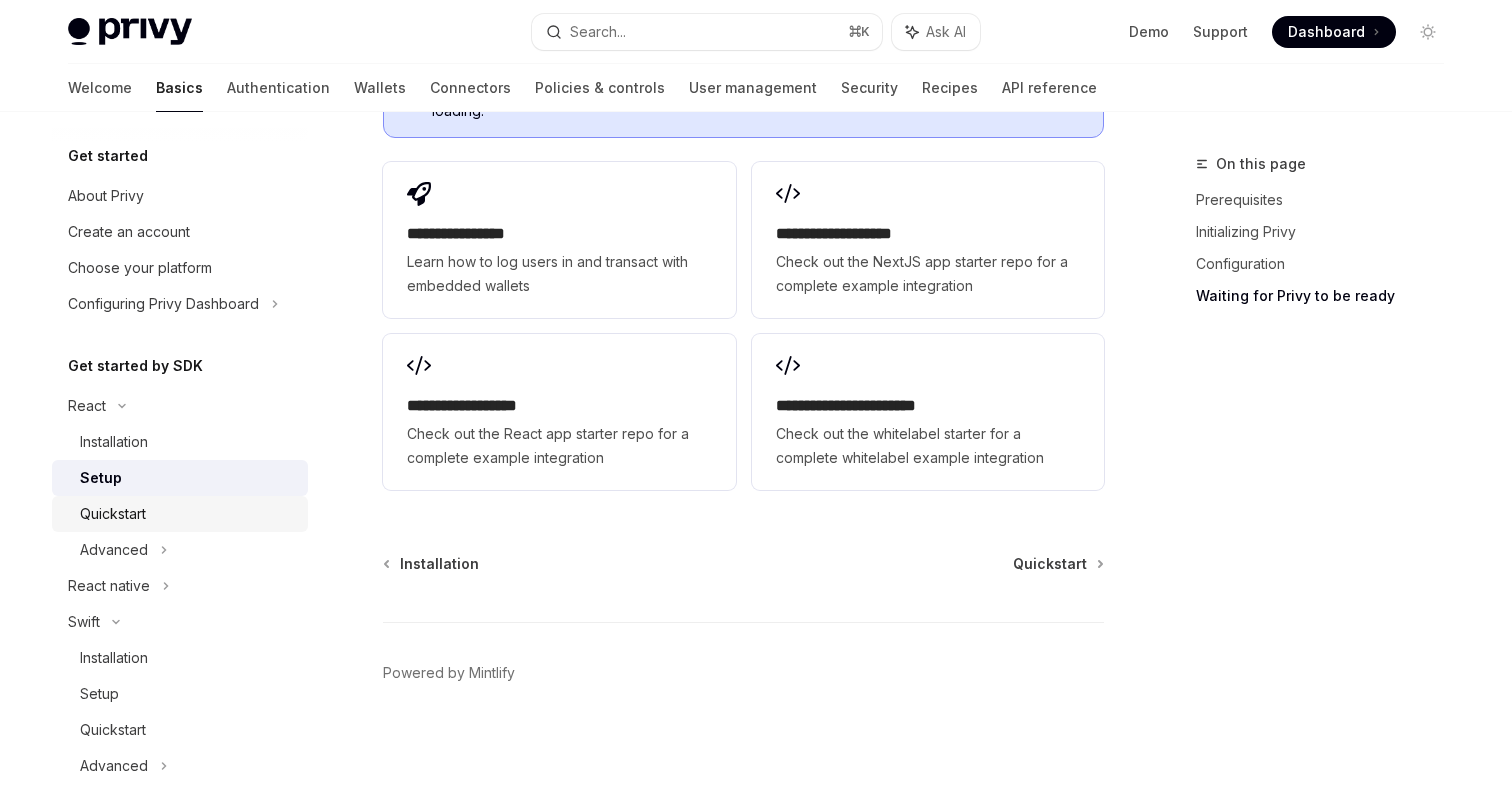 click on "Quickstart" at bounding box center (188, 514) 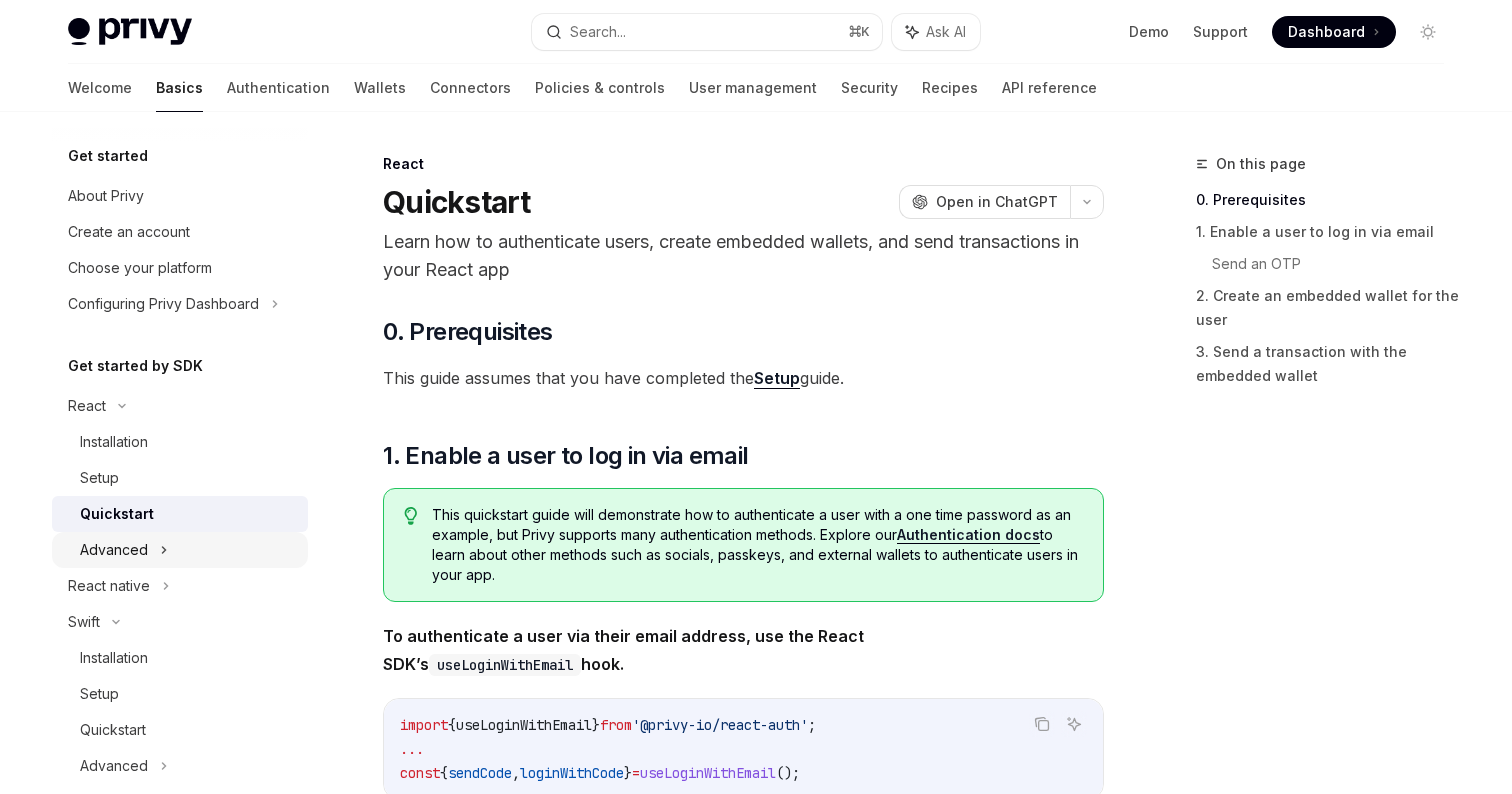 click on "Advanced" at bounding box center [180, 550] 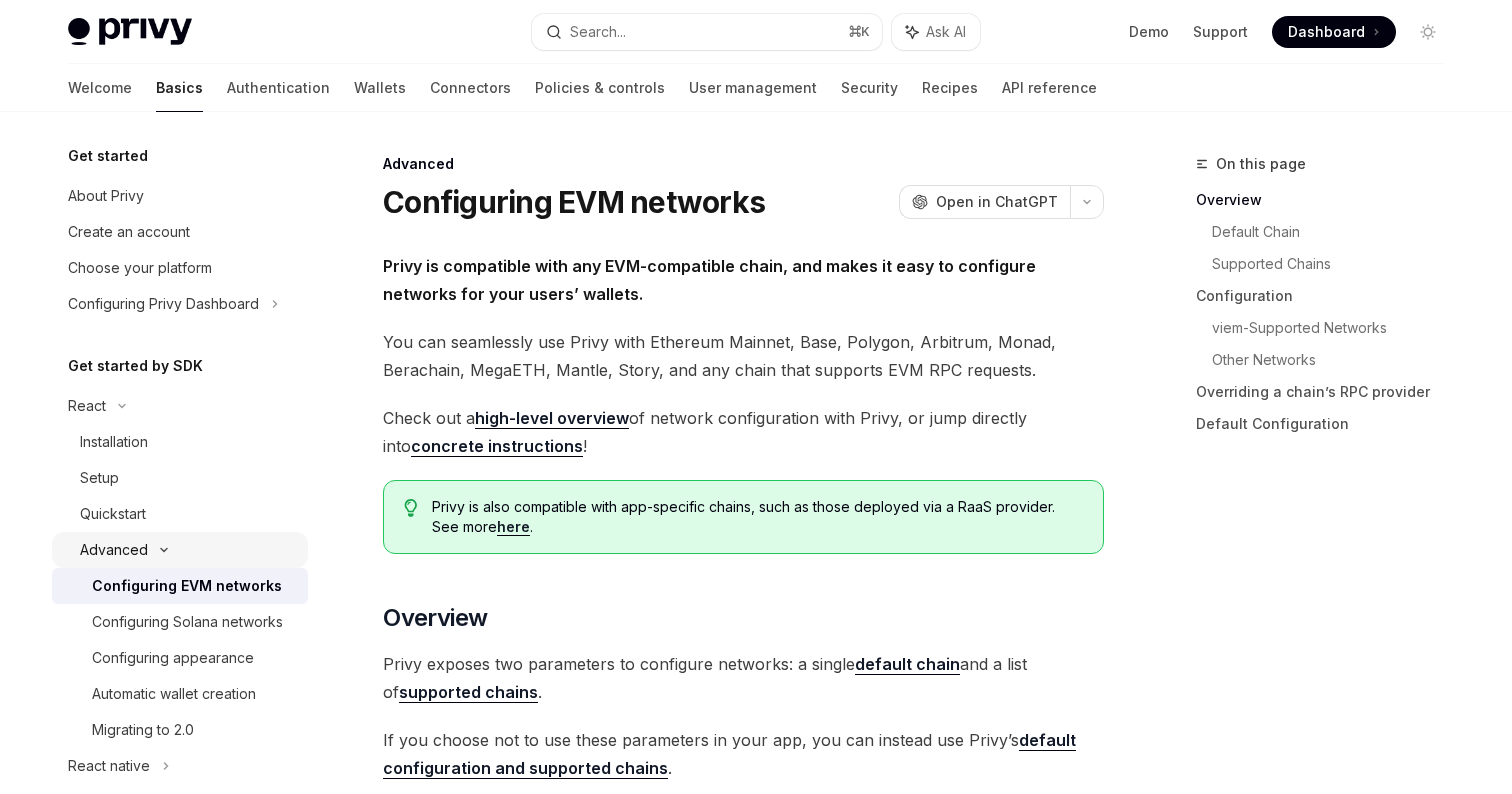 scroll, scrollTop: 38, scrollLeft: 0, axis: vertical 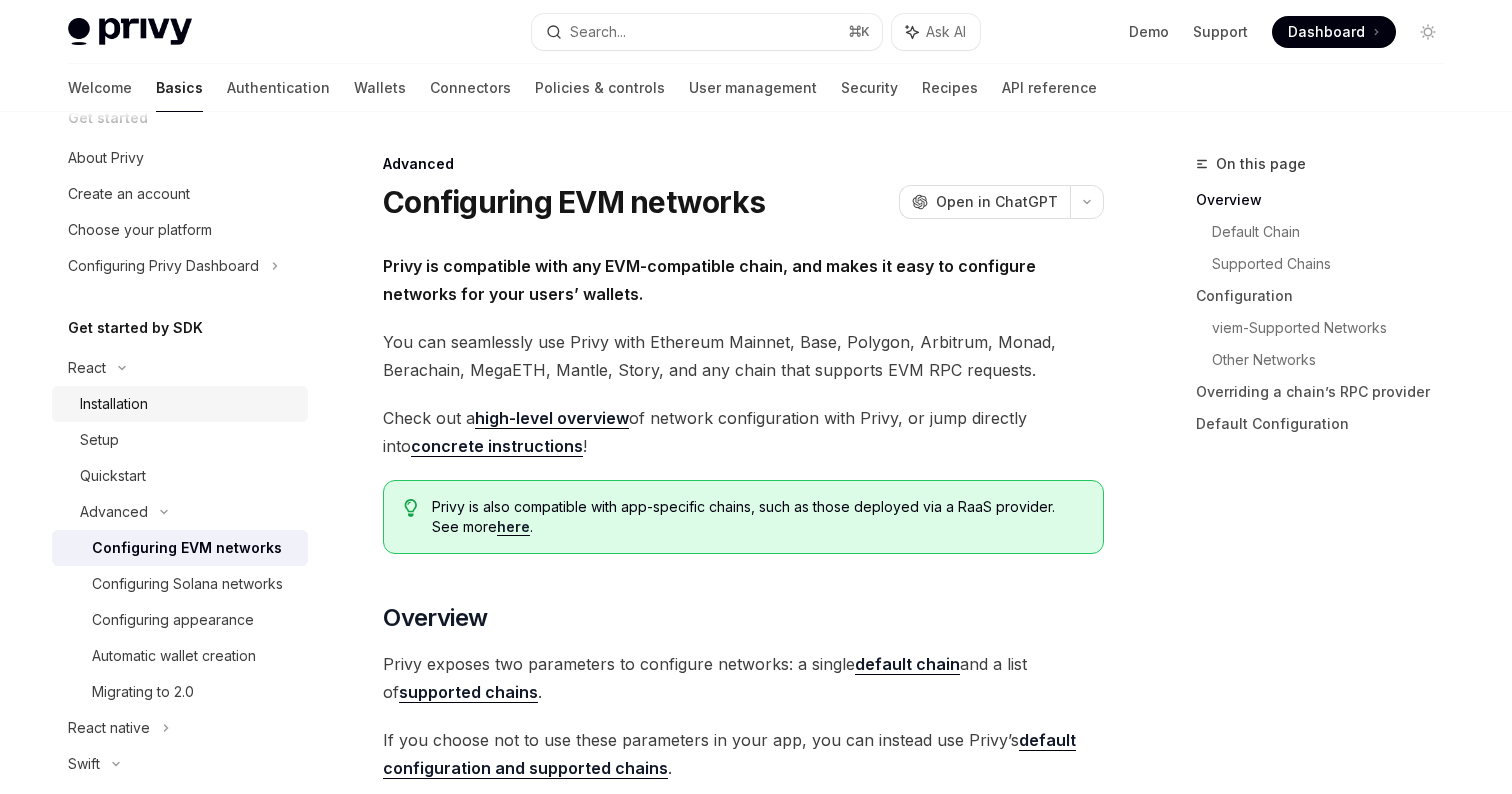 click on "Installation" at bounding box center [188, 404] 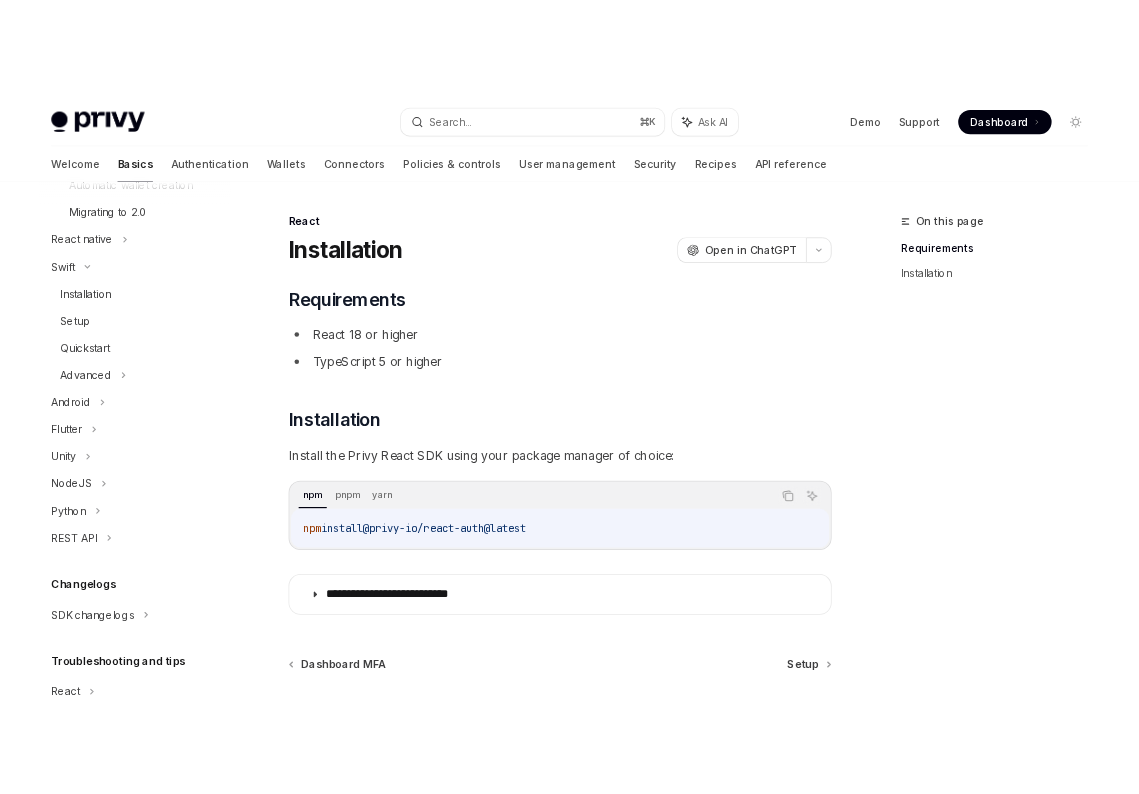 scroll, scrollTop: 599, scrollLeft: 0, axis: vertical 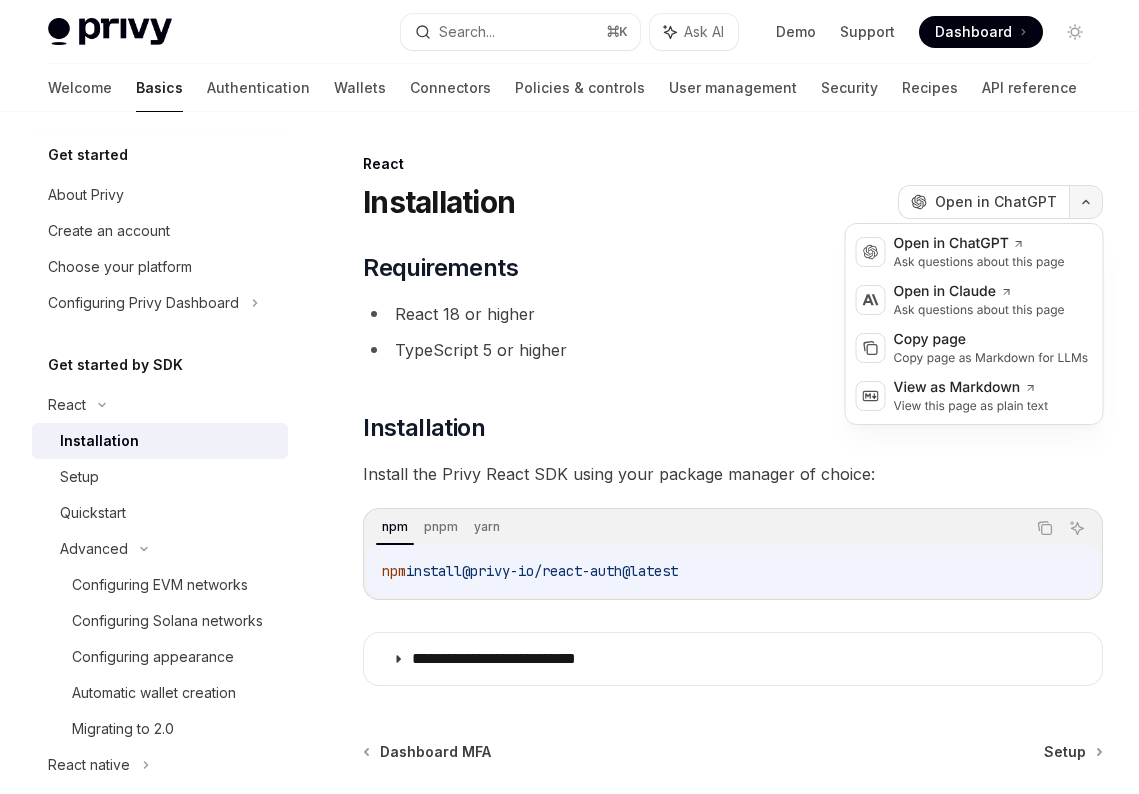 click at bounding box center (1086, 202) 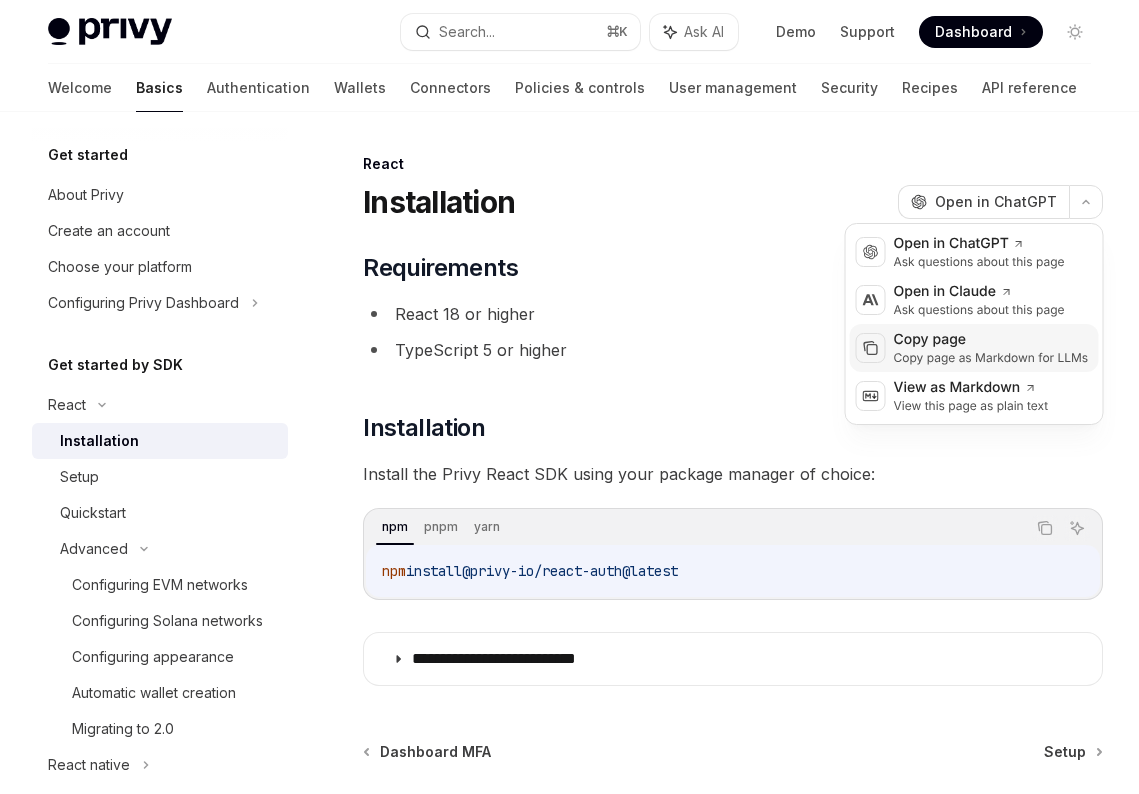 click on "Copy page" at bounding box center [991, 340] 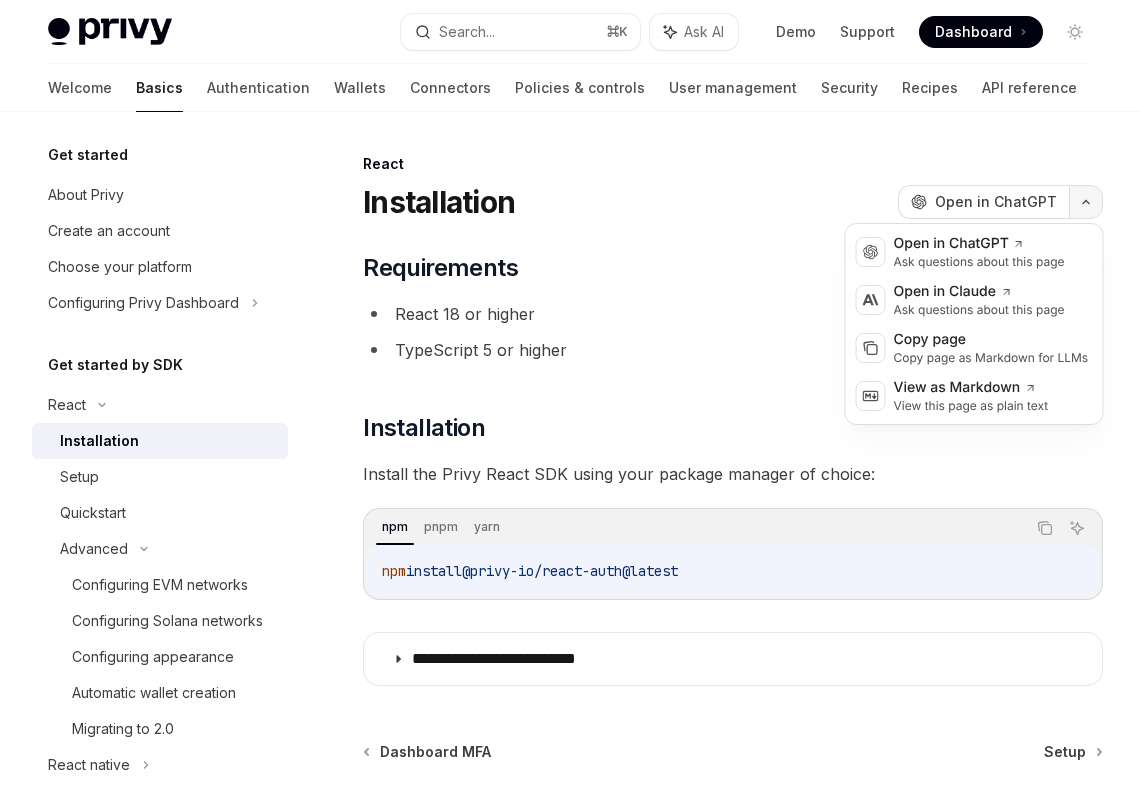 click at bounding box center (1086, 202) 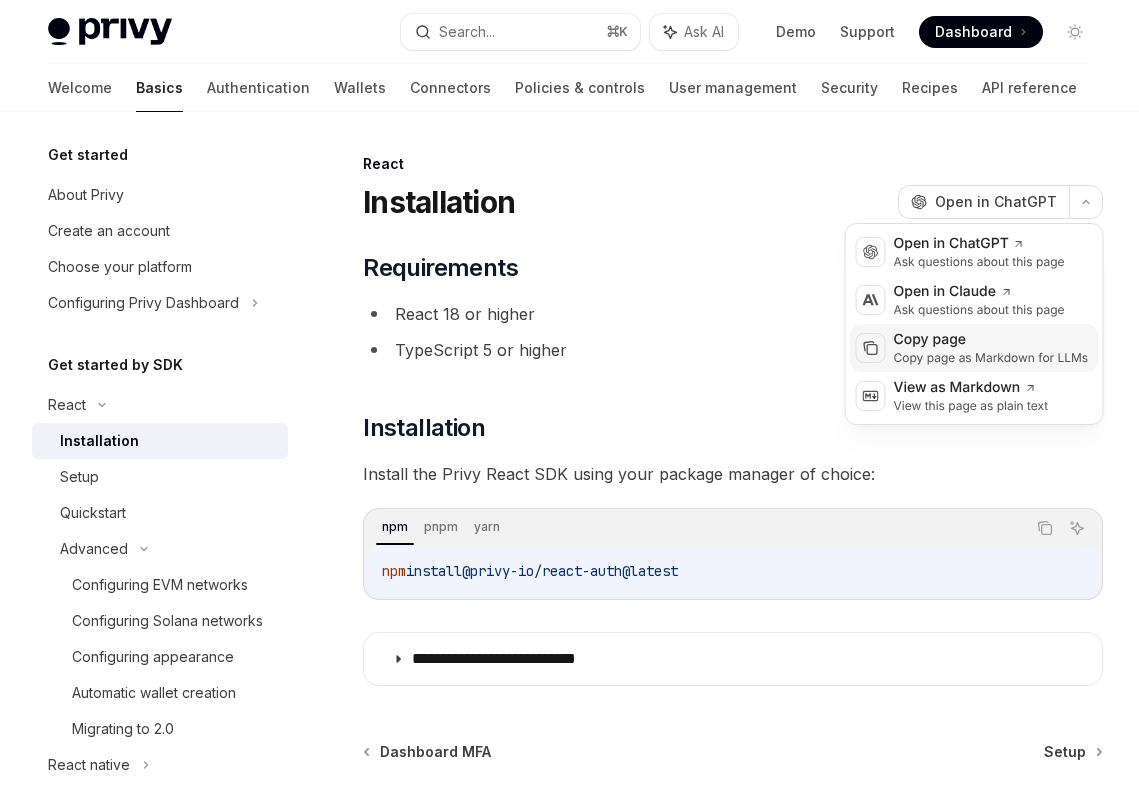 click on "Copy page as Markdown for LLMs" at bounding box center [991, 358] 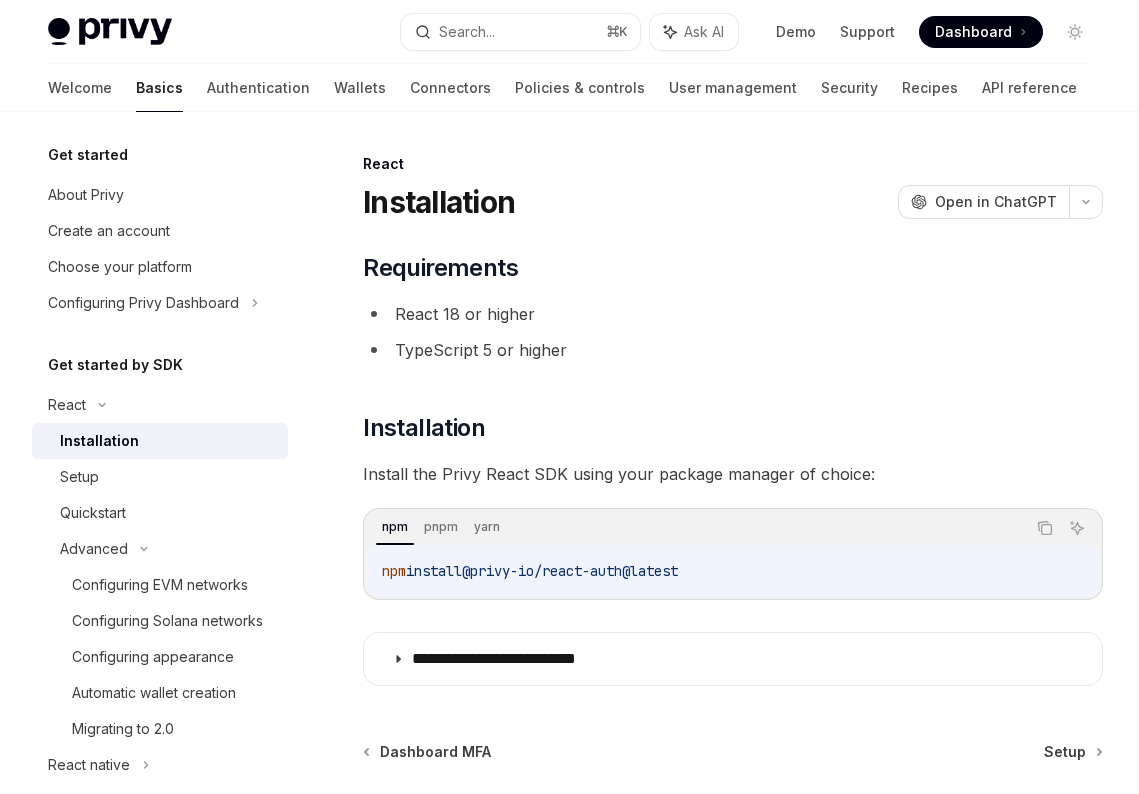 scroll, scrollTop: 189, scrollLeft: 0, axis: vertical 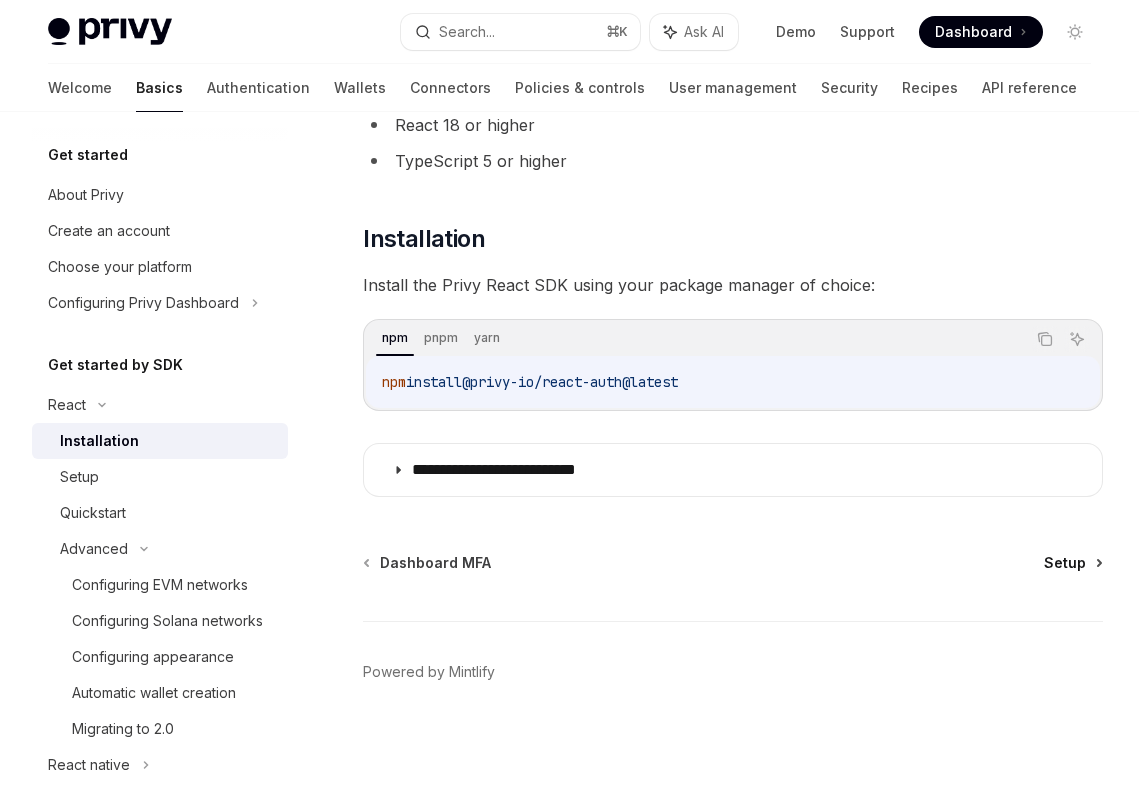 click on "Setup" at bounding box center [1065, 563] 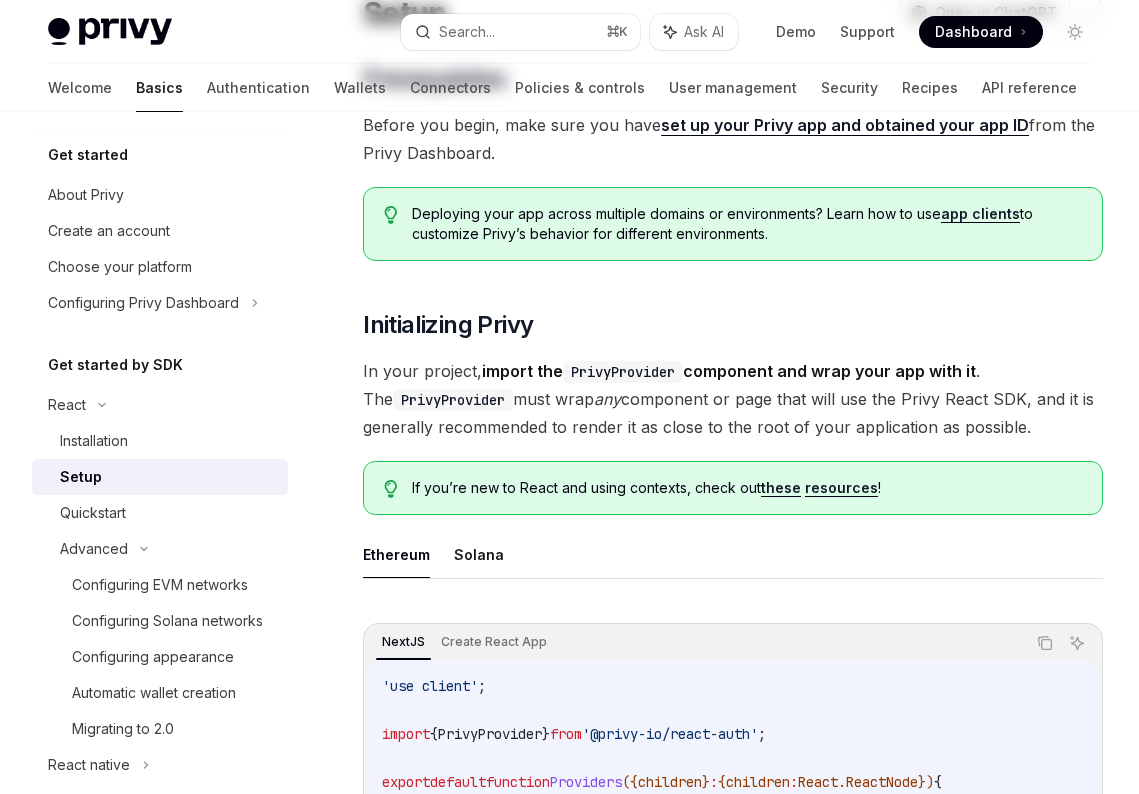 scroll, scrollTop: 0, scrollLeft: 0, axis: both 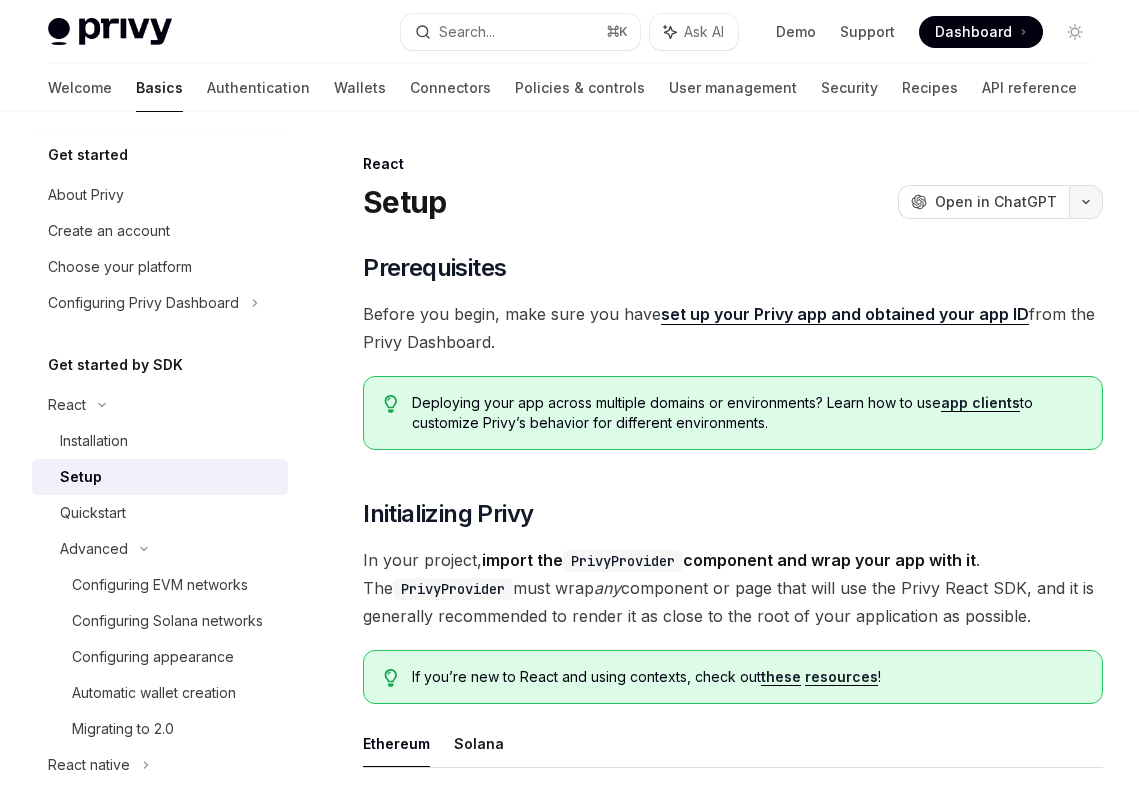 click at bounding box center [1086, 202] 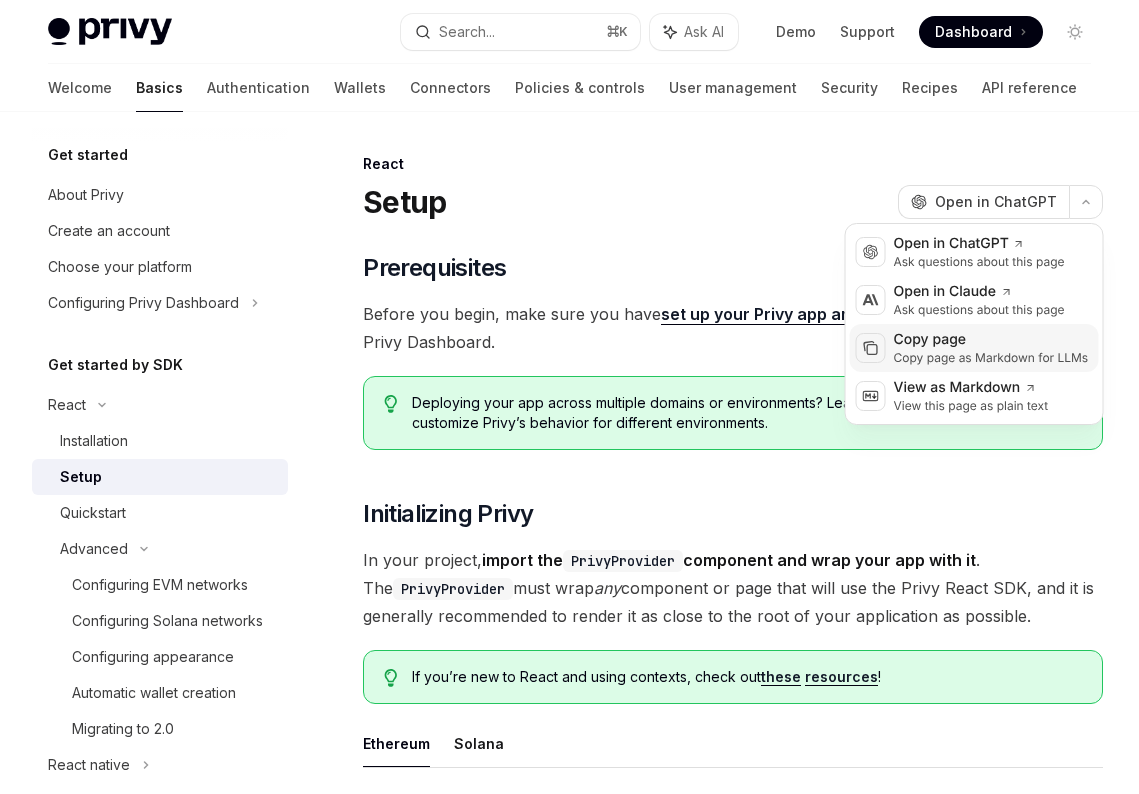 click on "Copy page" at bounding box center [991, 340] 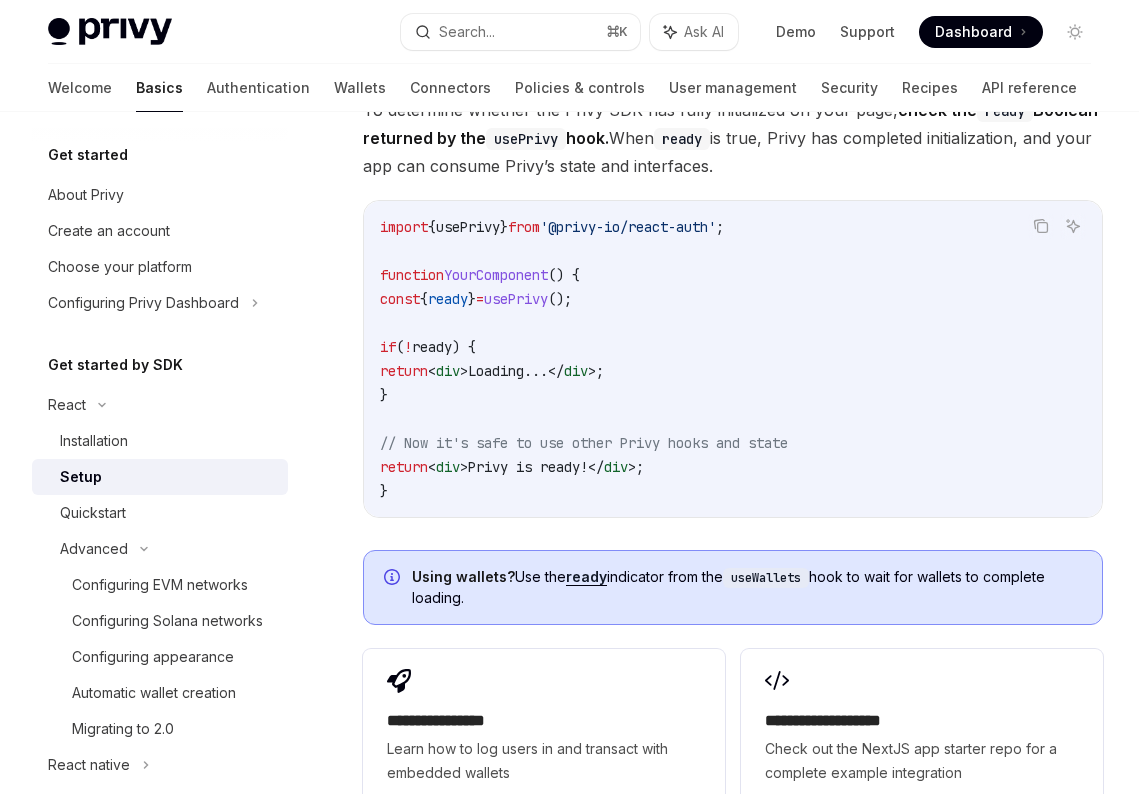 scroll, scrollTop: 2647, scrollLeft: 0, axis: vertical 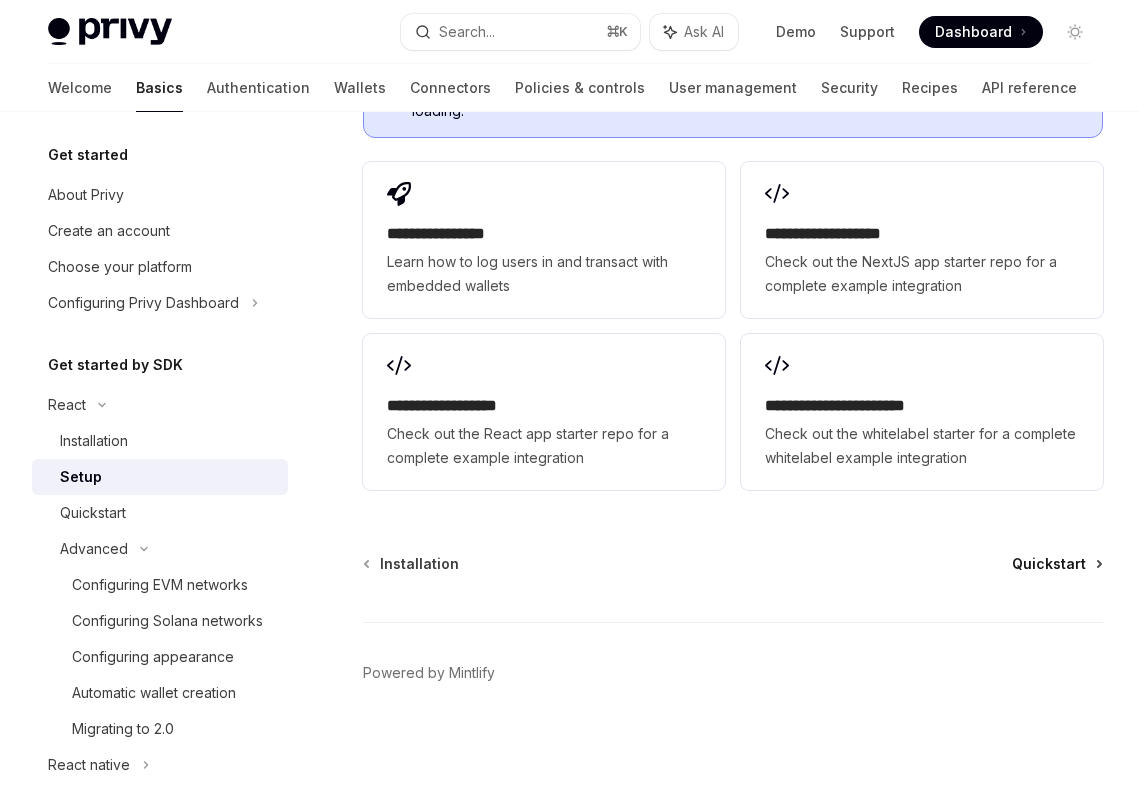 click on "Quickstart" at bounding box center [1049, 564] 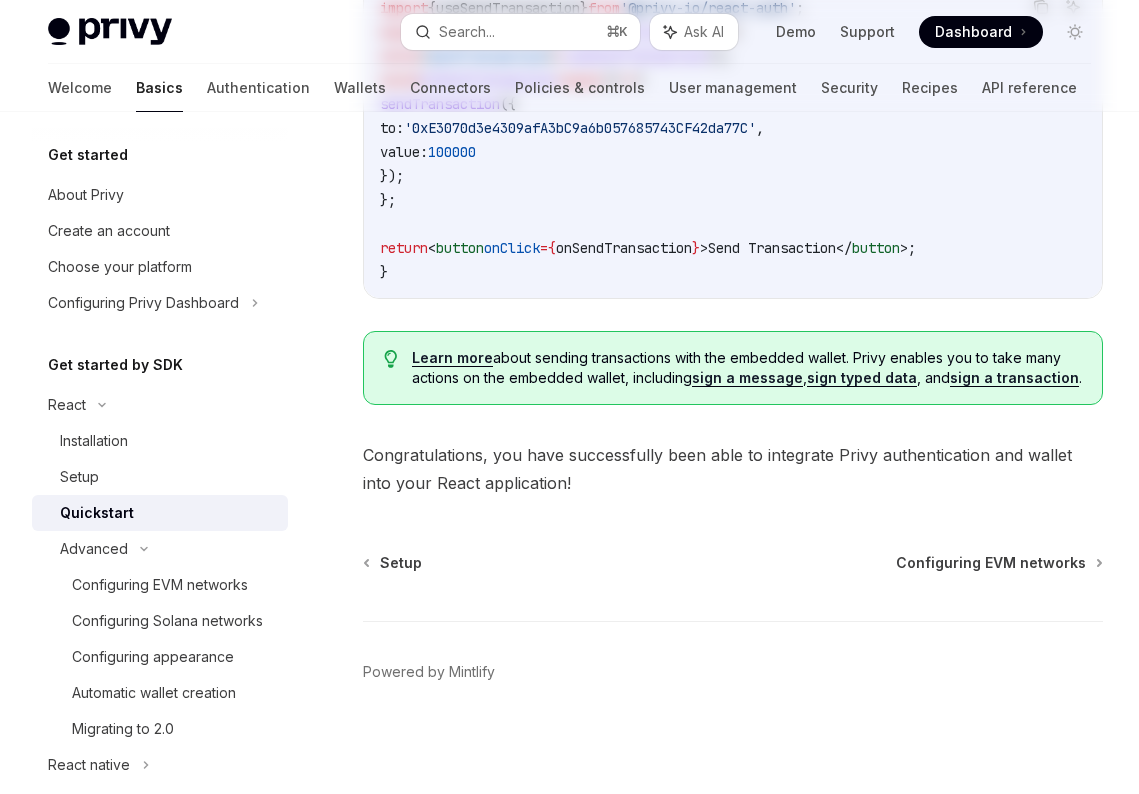 scroll, scrollTop: 0, scrollLeft: 0, axis: both 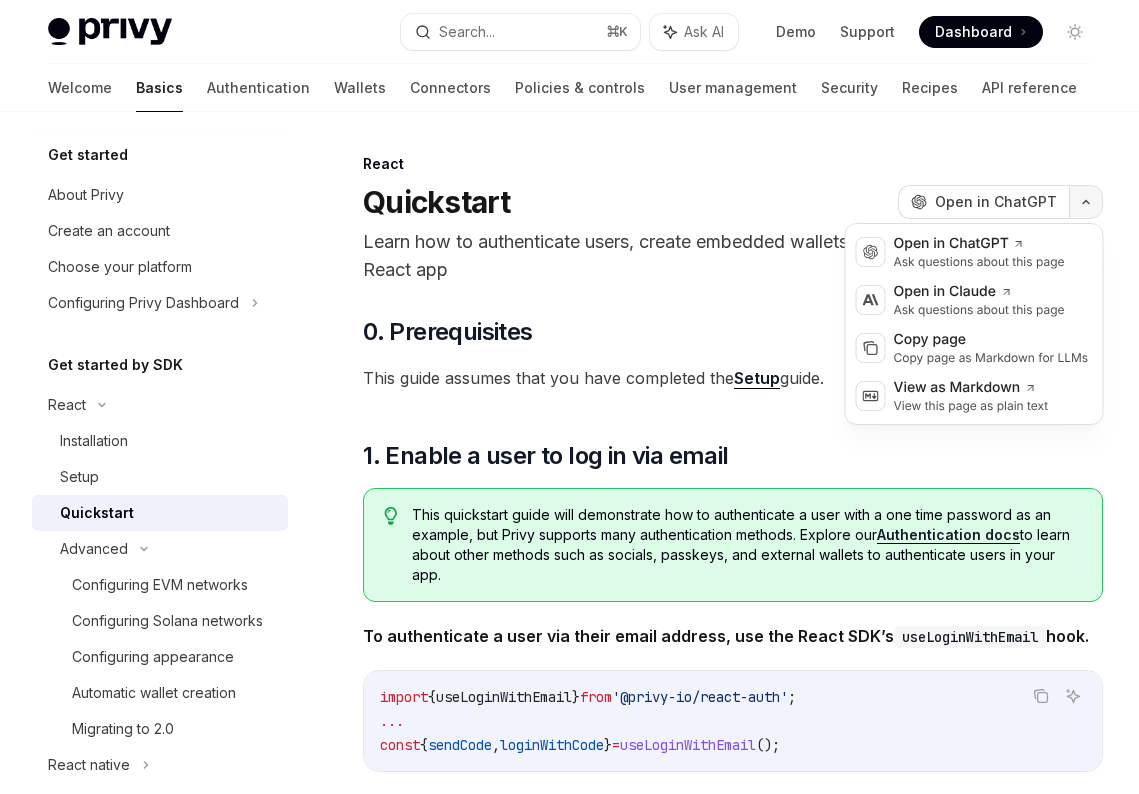 click at bounding box center [1086, 202] 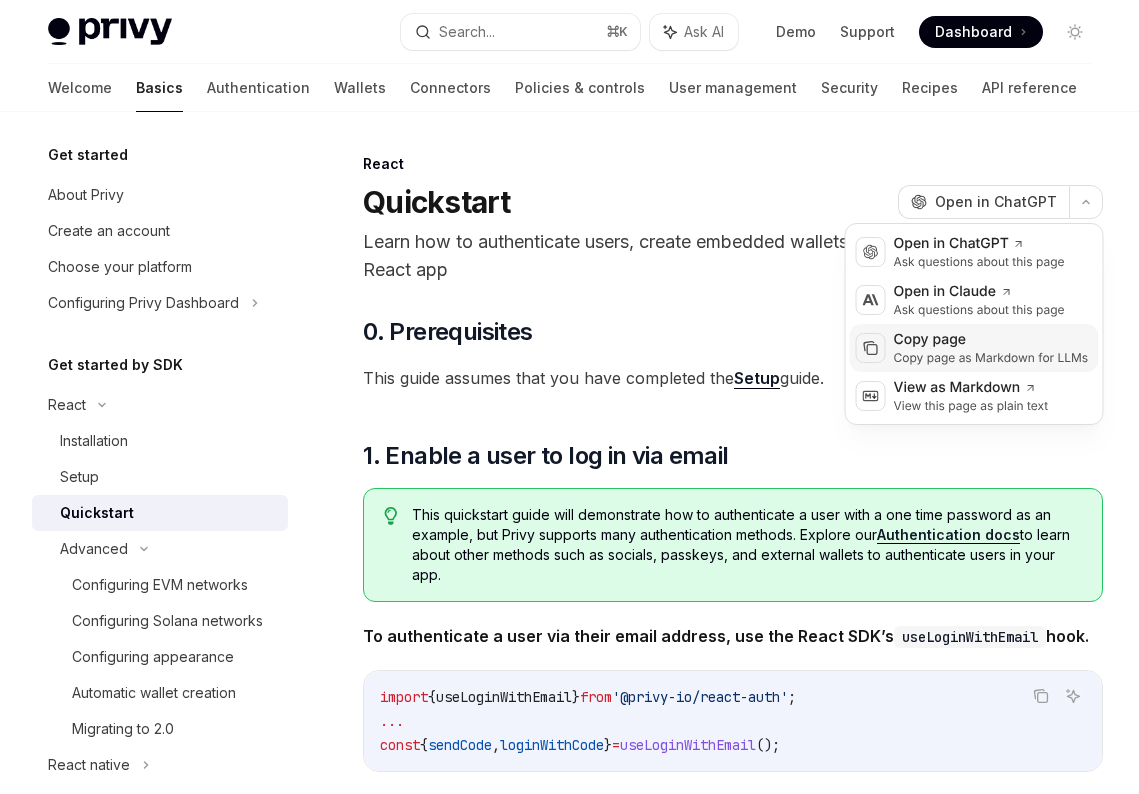 click on "Copy page as Markdown for LLMs" at bounding box center [991, 358] 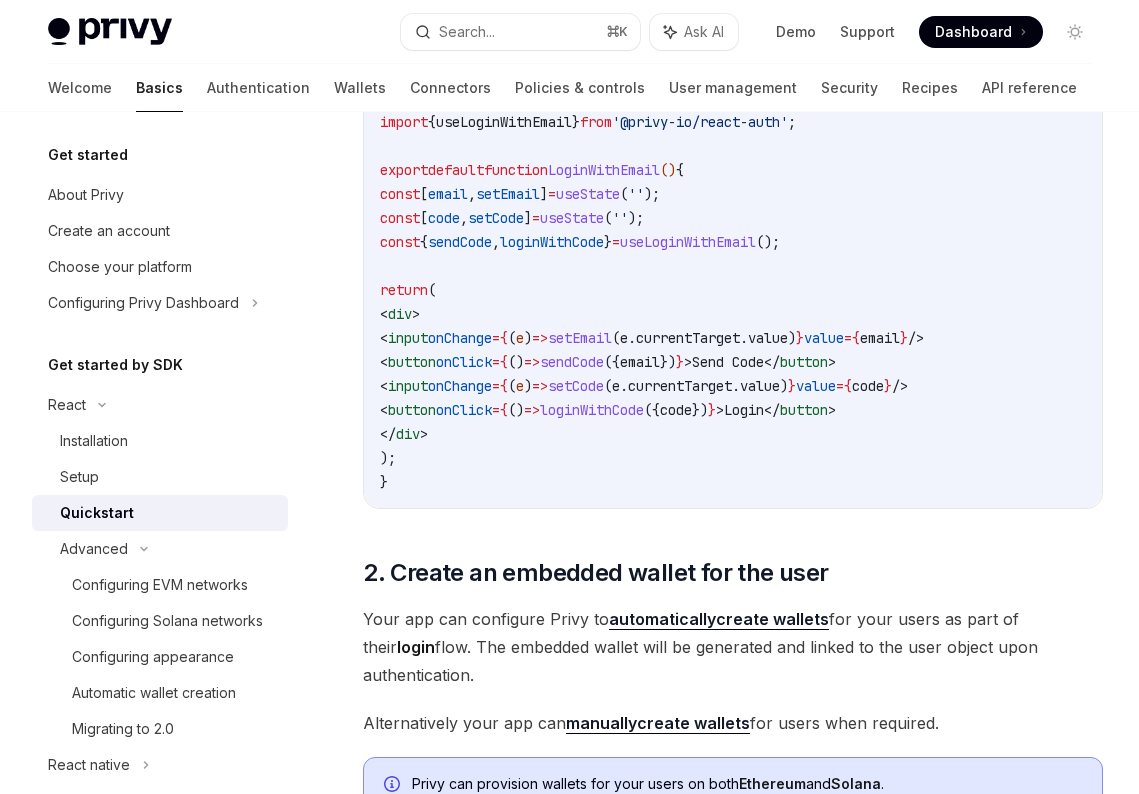 scroll, scrollTop: 2029, scrollLeft: 0, axis: vertical 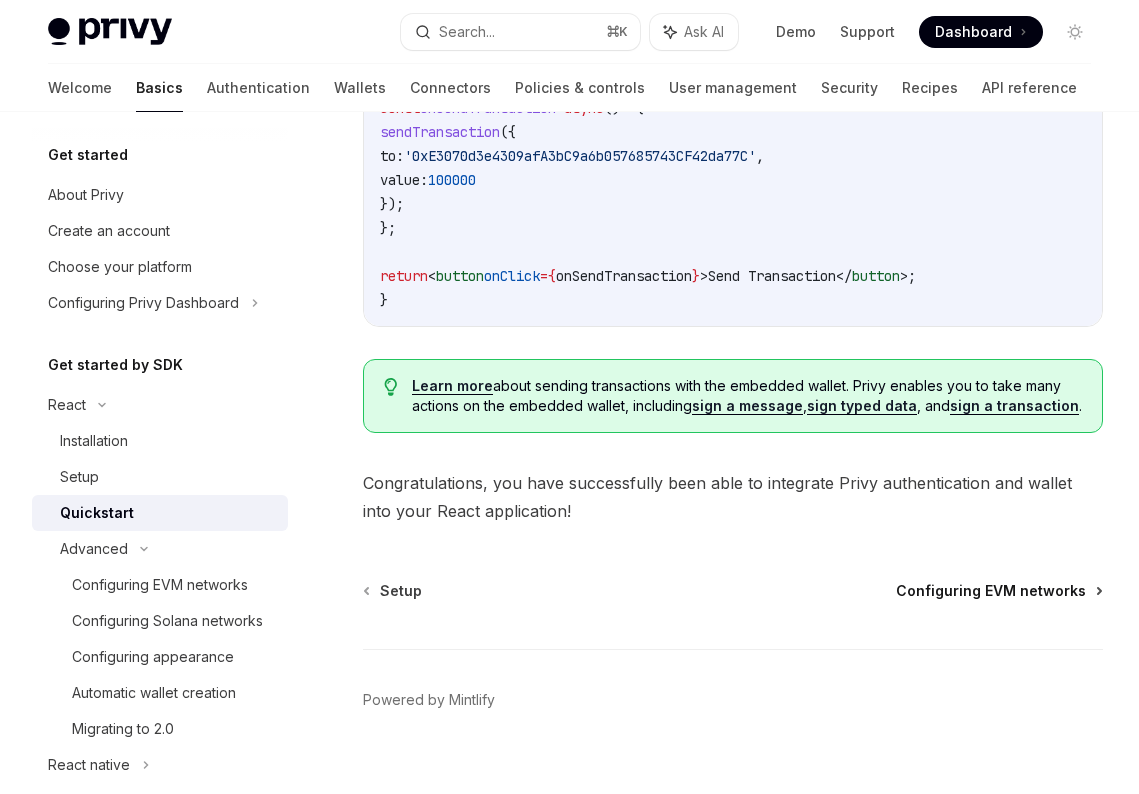 click on "Configuring EVM networks" at bounding box center (991, 591) 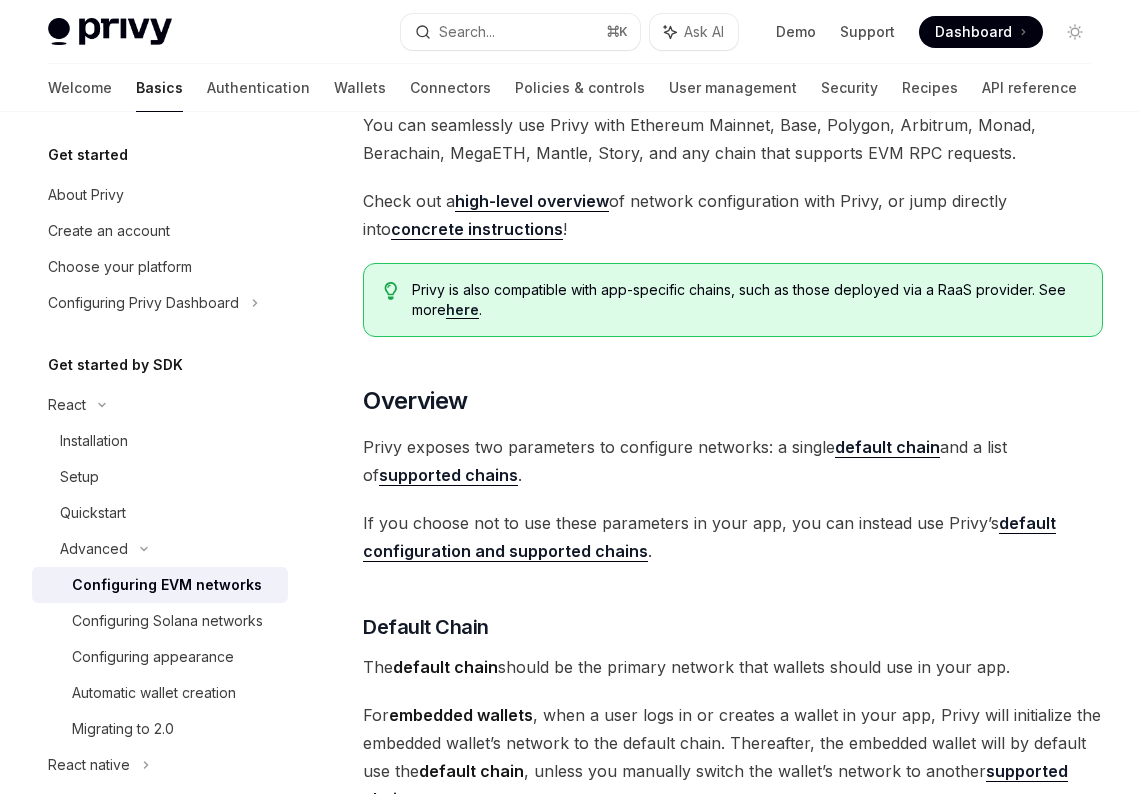 scroll, scrollTop: 223, scrollLeft: 0, axis: vertical 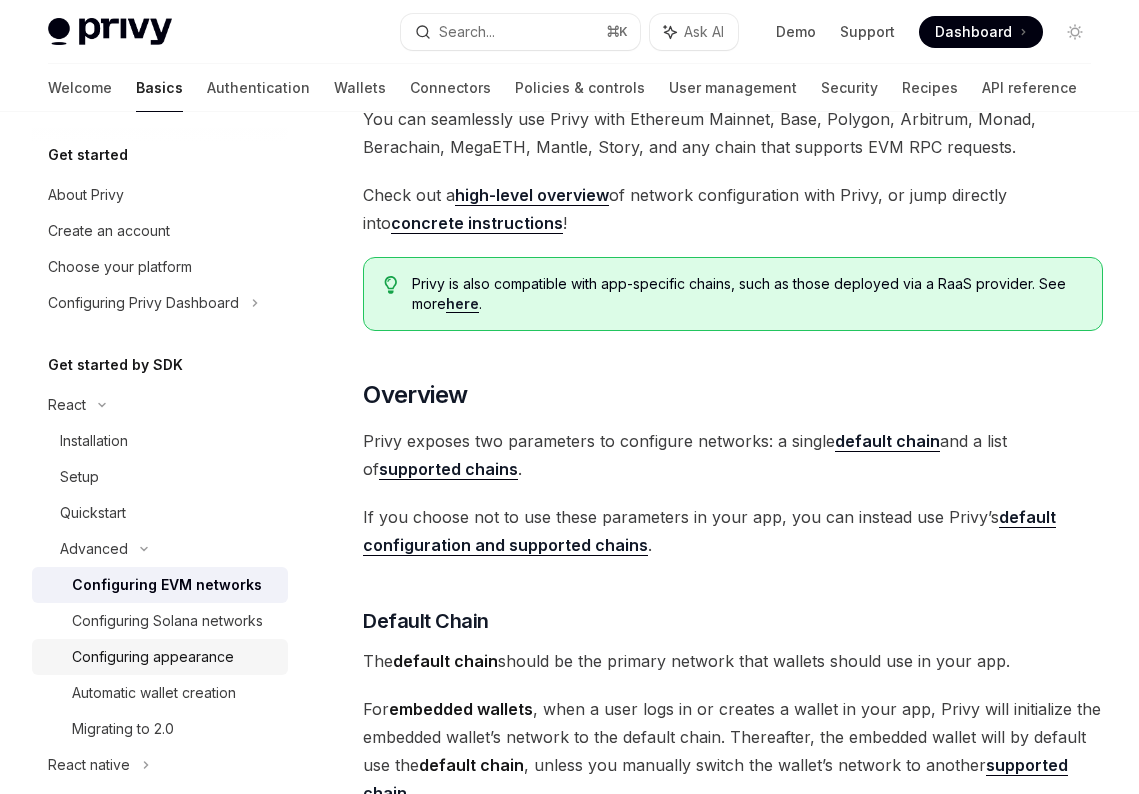 click on "Configuring appearance" at bounding box center (153, 657) 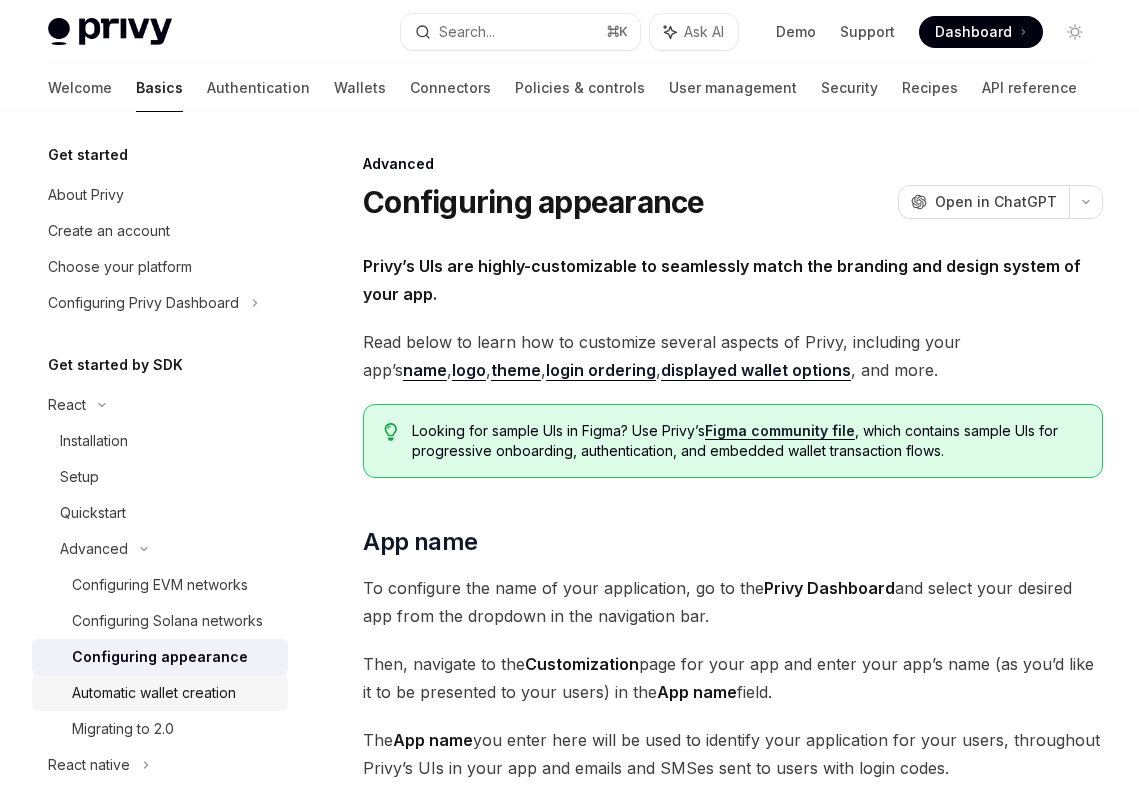 click on "Automatic wallet creation" at bounding box center (154, 693) 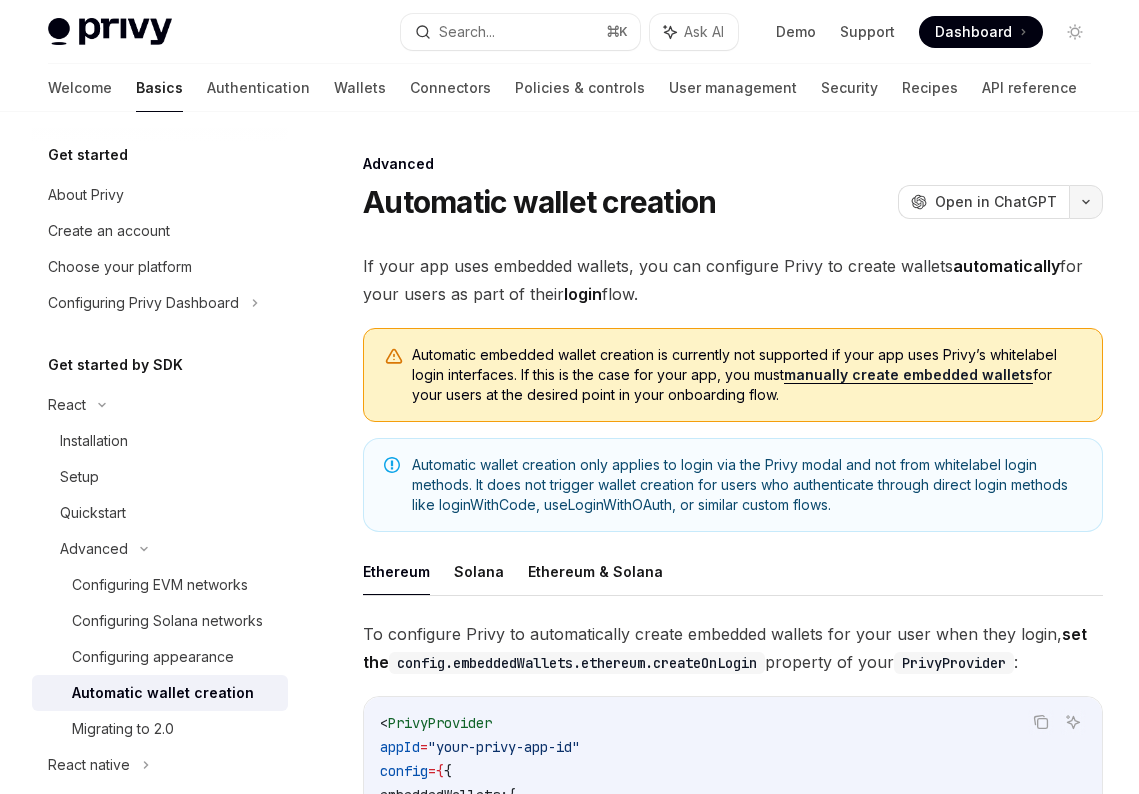 click at bounding box center (1086, 202) 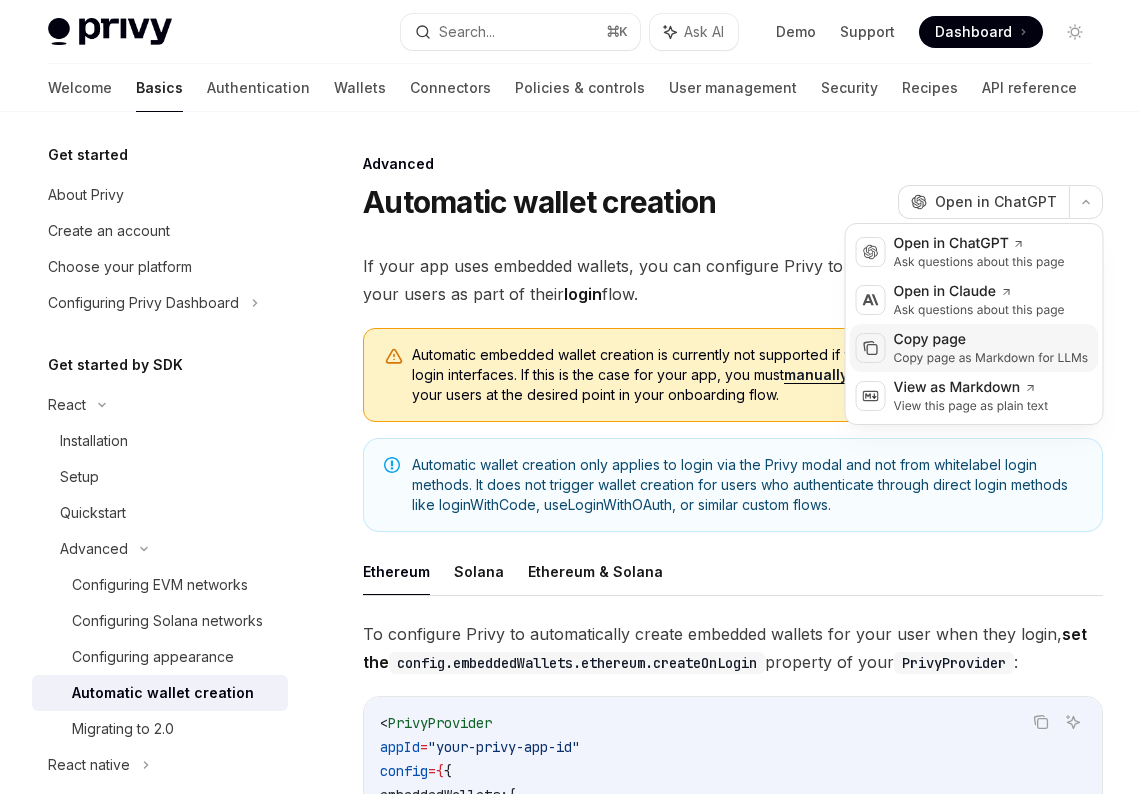 click on "Copy page" at bounding box center [991, 340] 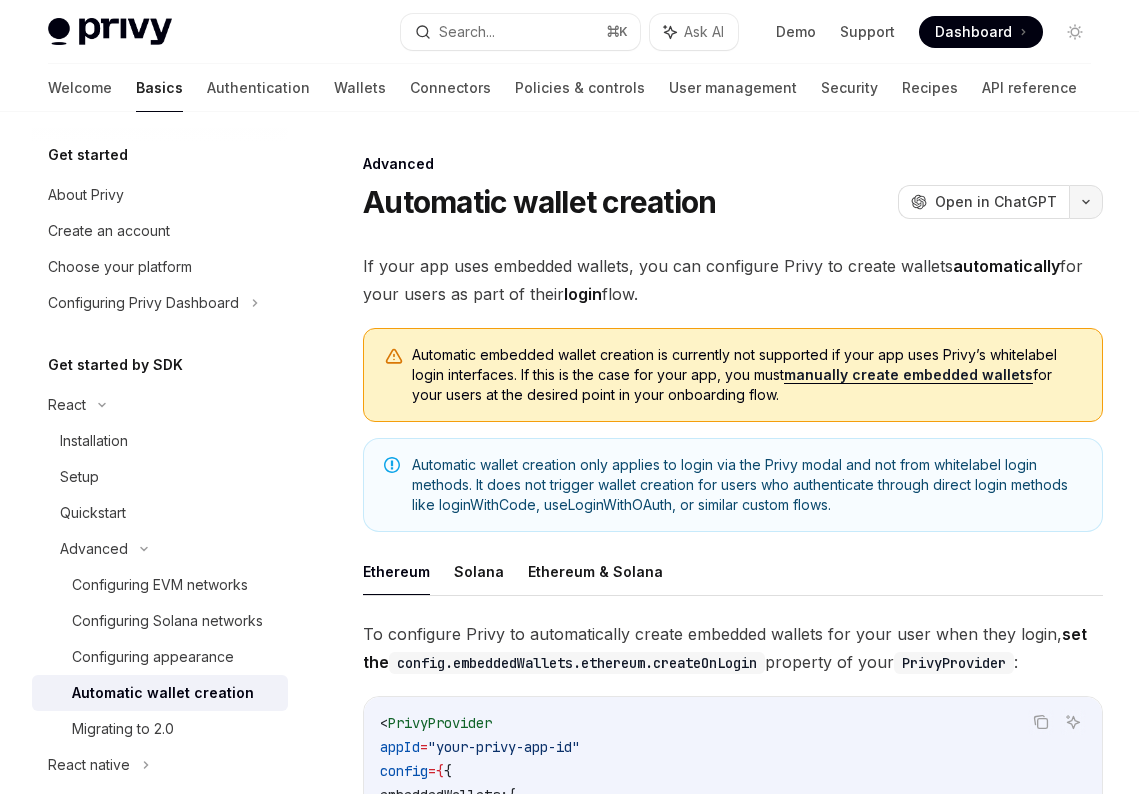 click 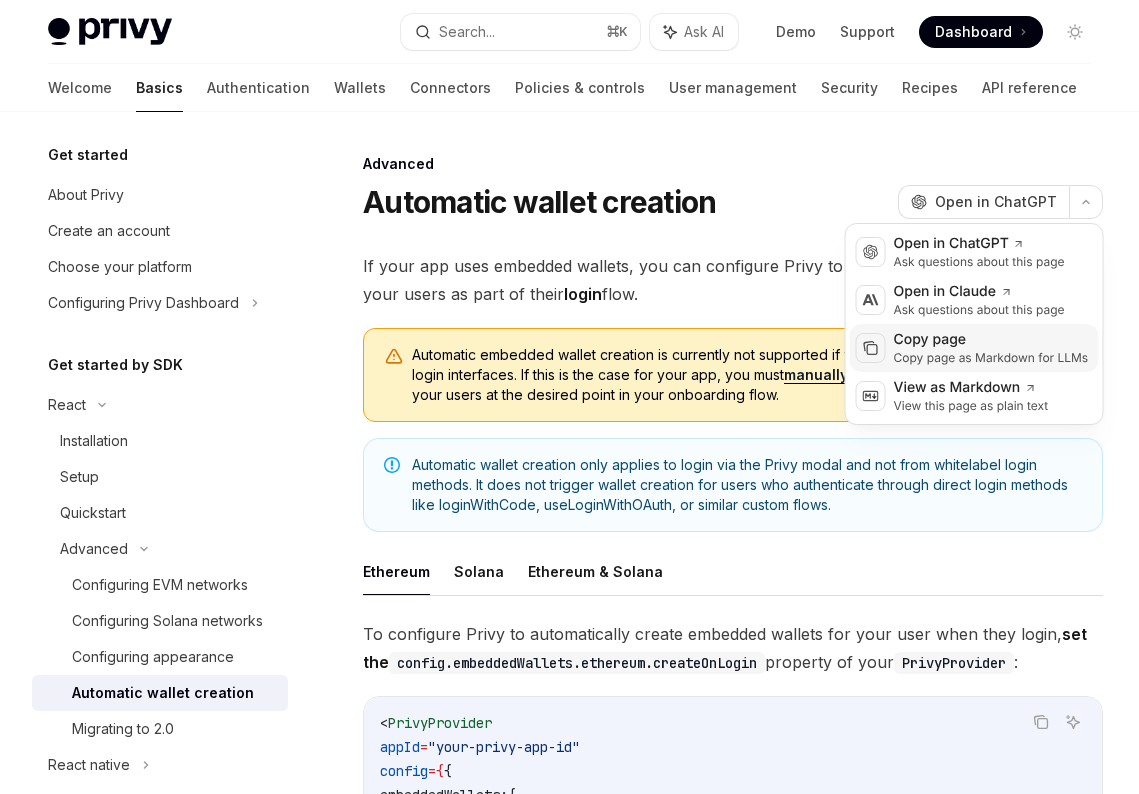 click on "Copy page as Markdown for LLMs" at bounding box center (991, 358) 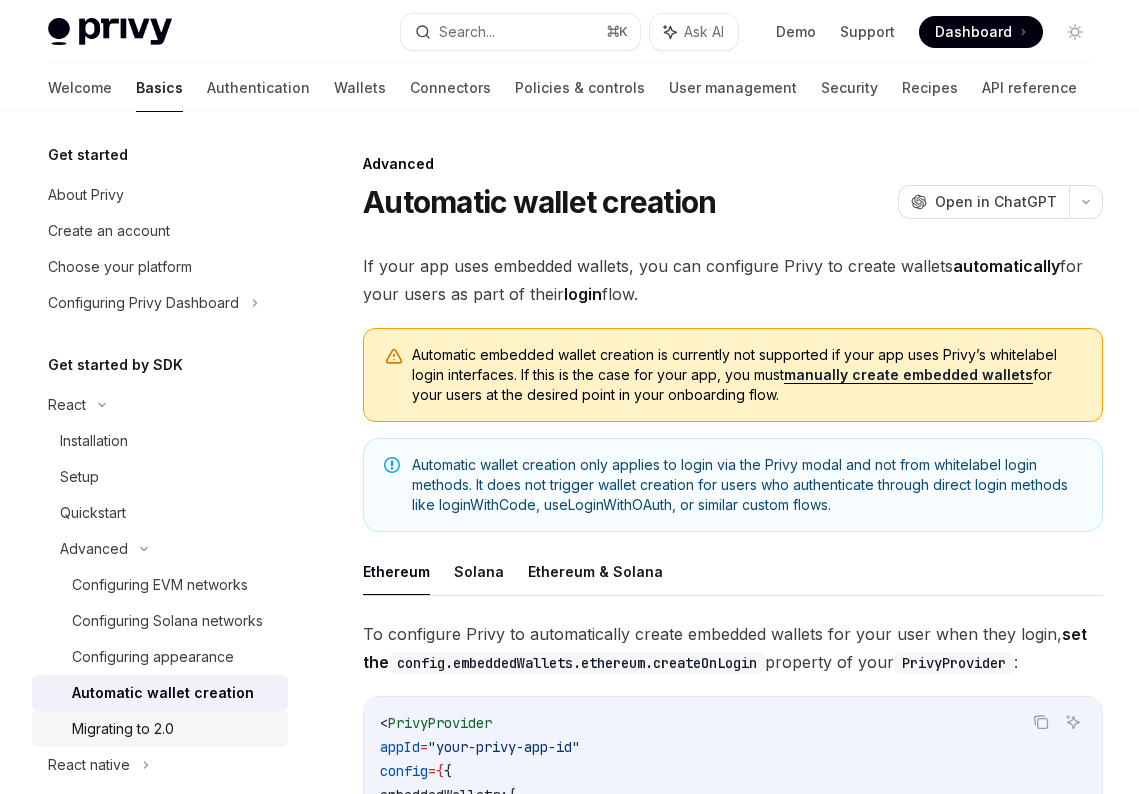 click on "Migrating to 2.0" at bounding box center [123, 729] 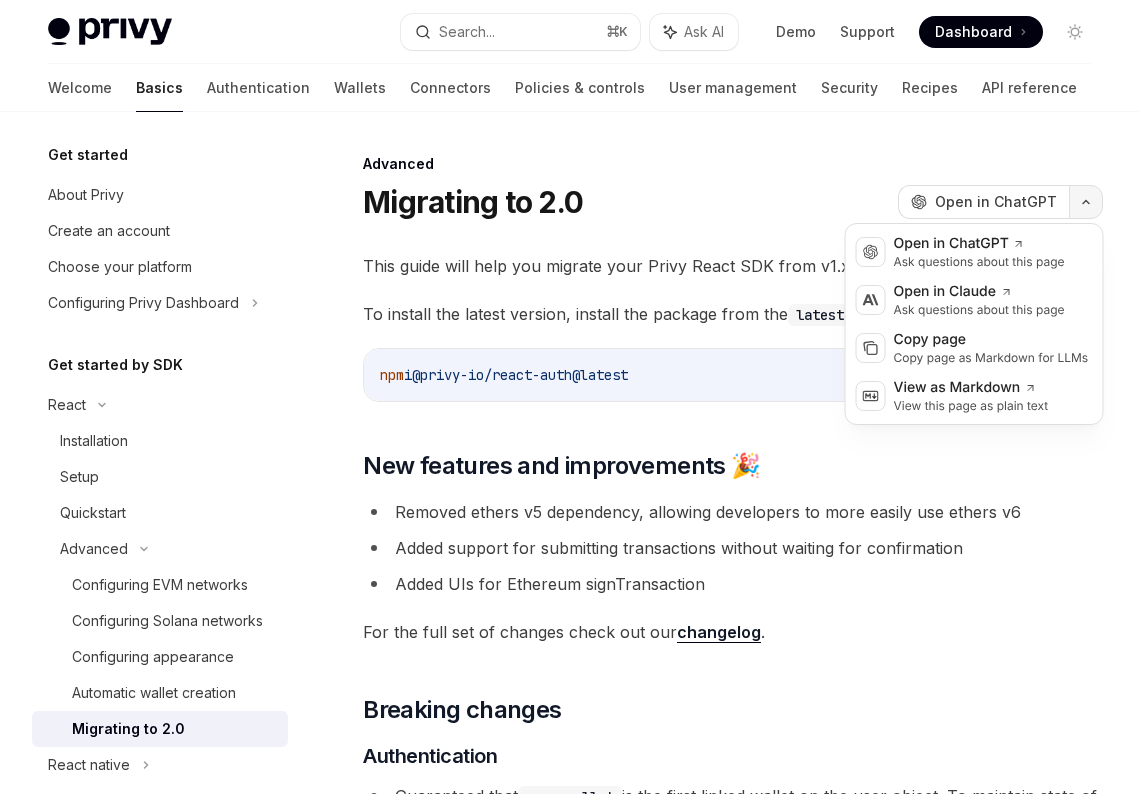 click 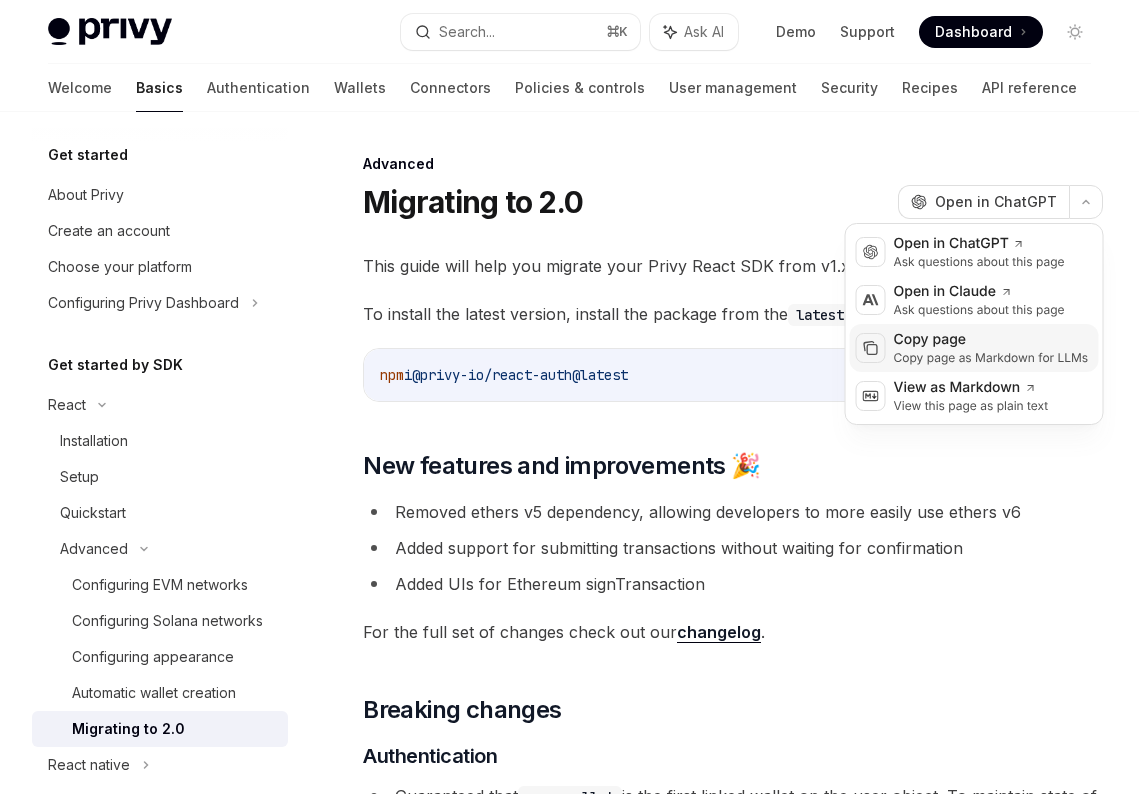 click on "Copy page" at bounding box center (991, 340) 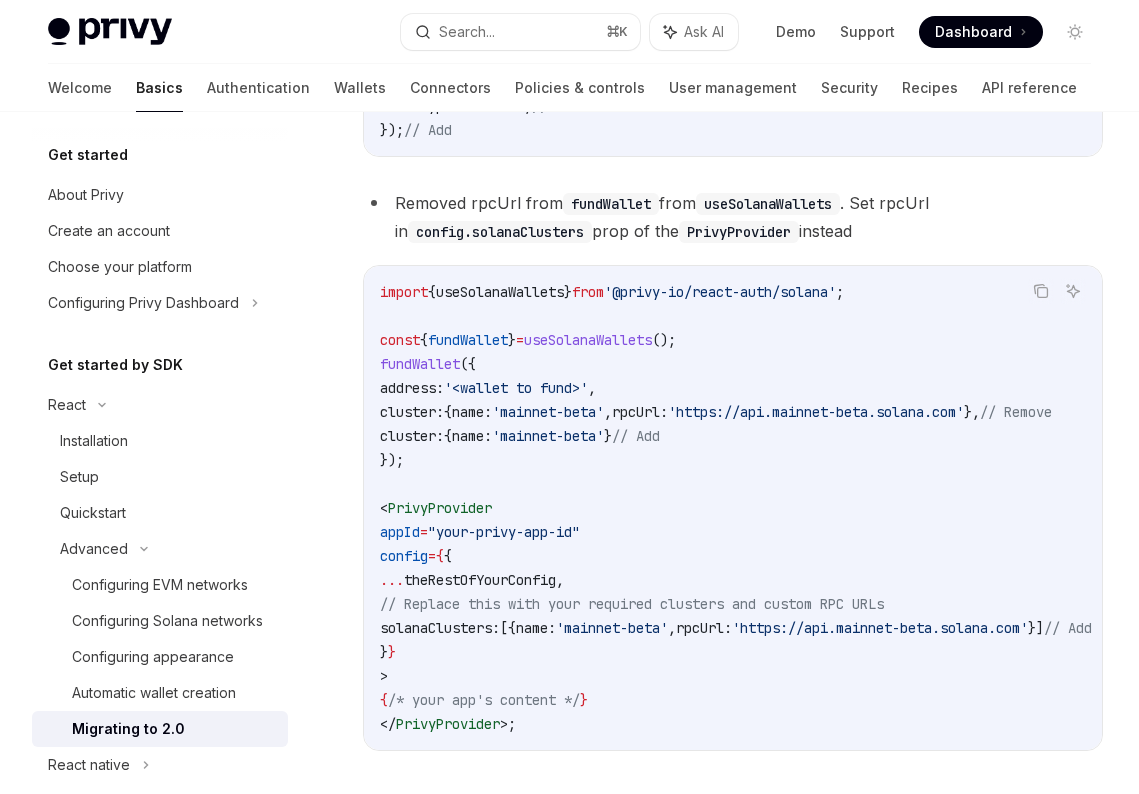 scroll, scrollTop: 5923, scrollLeft: 0, axis: vertical 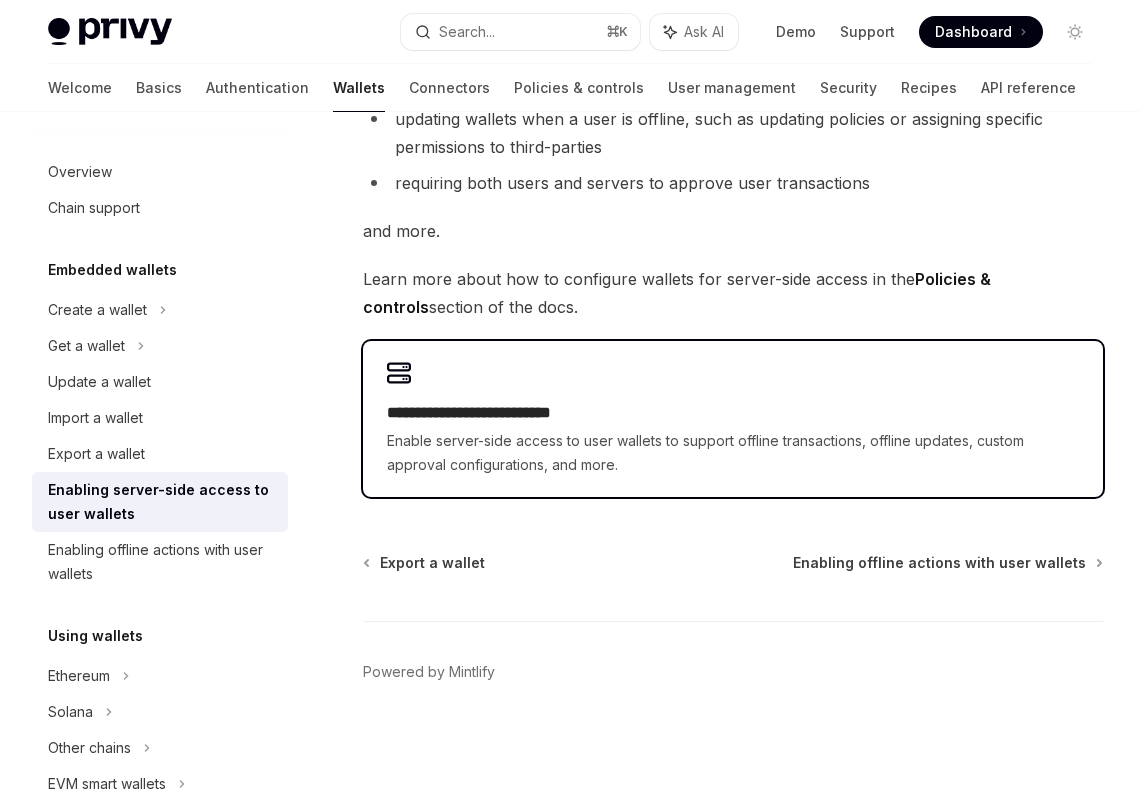 click on "Enable server-side access to user wallets to support offline transactions, offline updates, custom
approval configurations, and more." at bounding box center (733, 453) 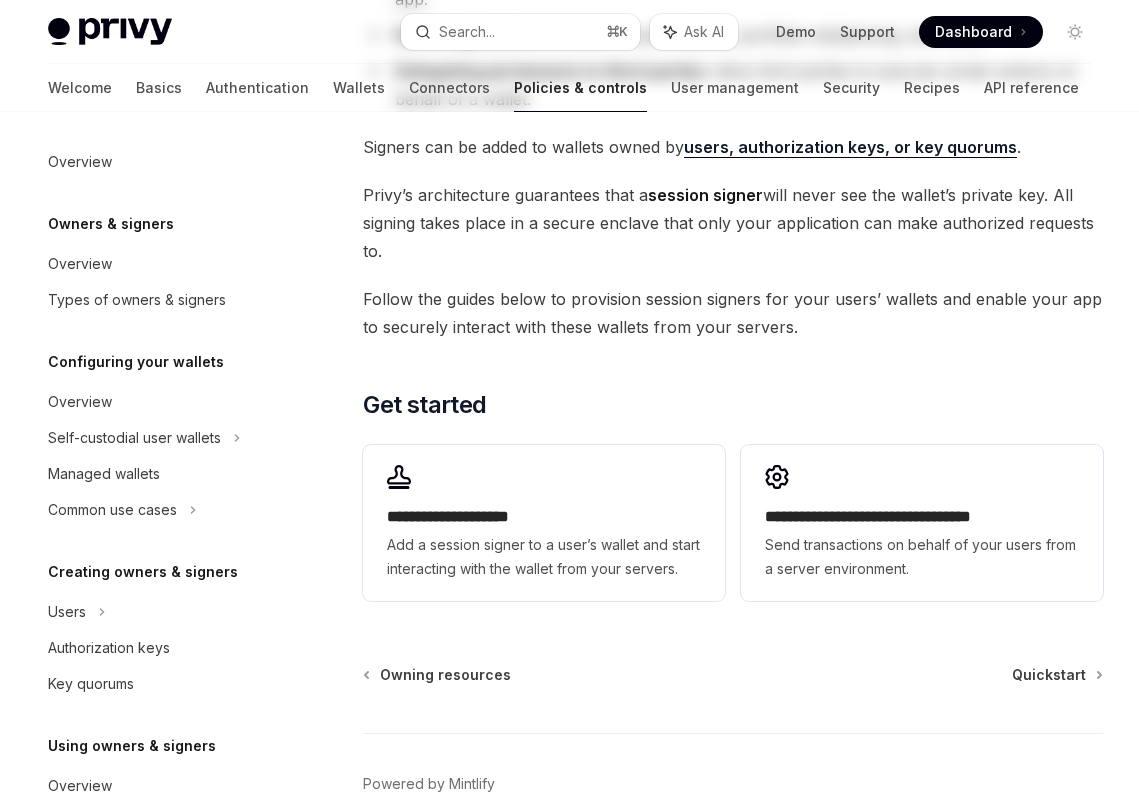scroll, scrollTop: 0, scrollLeft: 0, axis: both 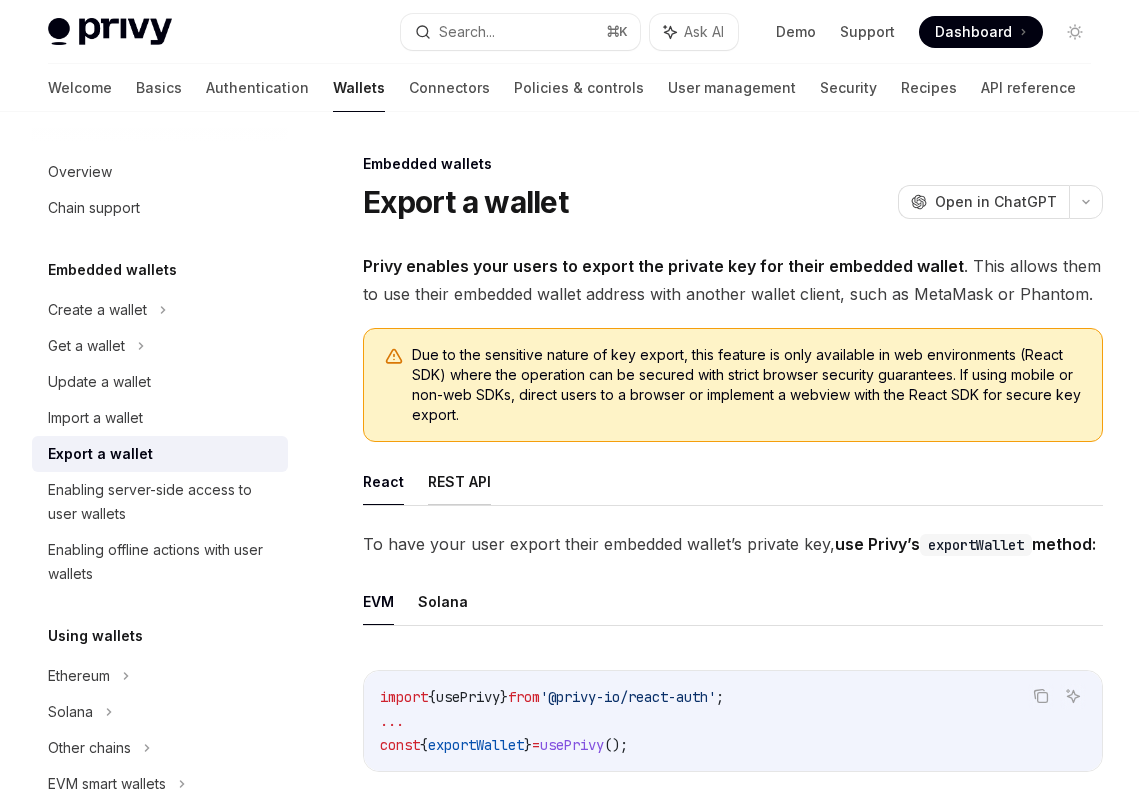 click on "REST API" at bounding box center [459, 481] 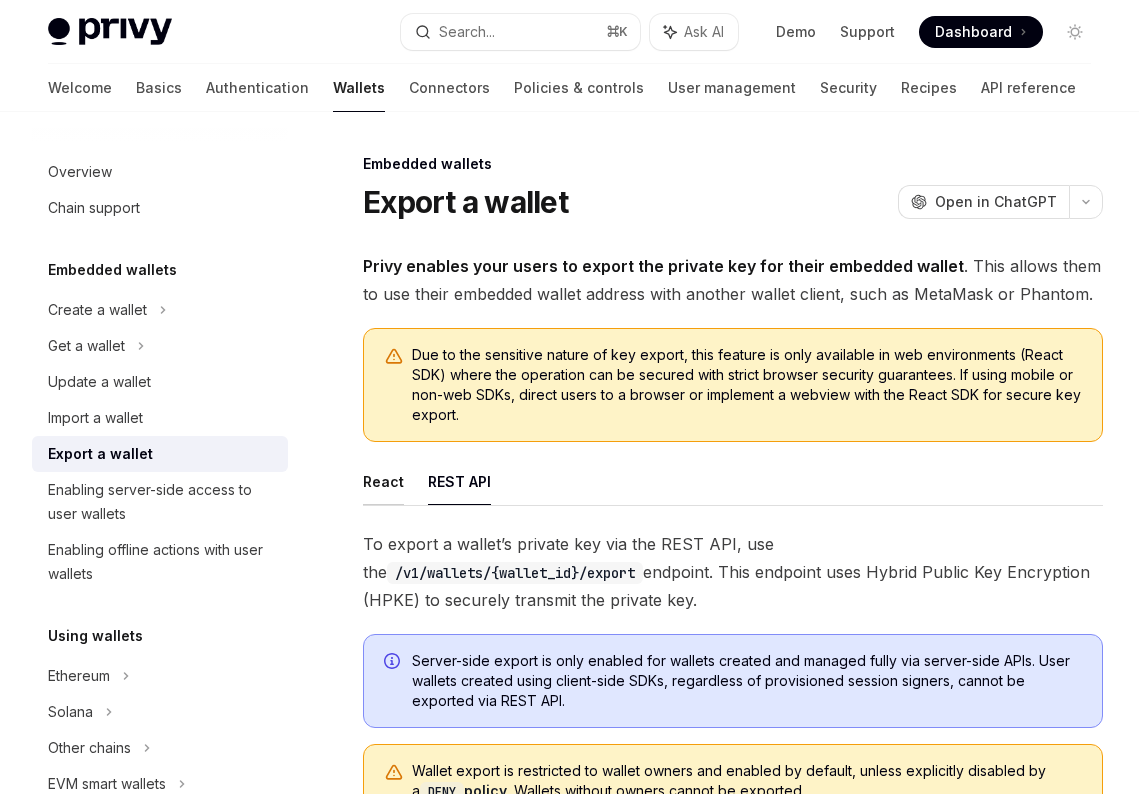 click on "React" at bounding box center (383, 481) 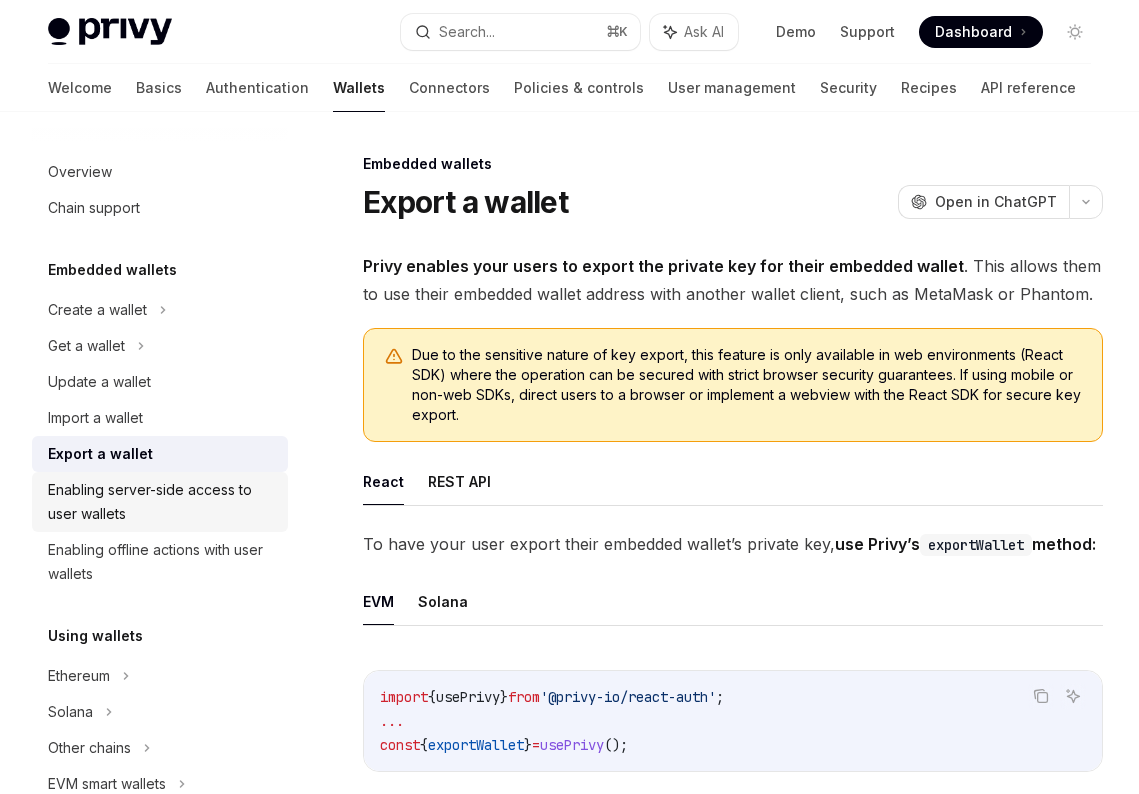 click on "Enabling server-side access to user wallets" at bounding box center (162, 502) 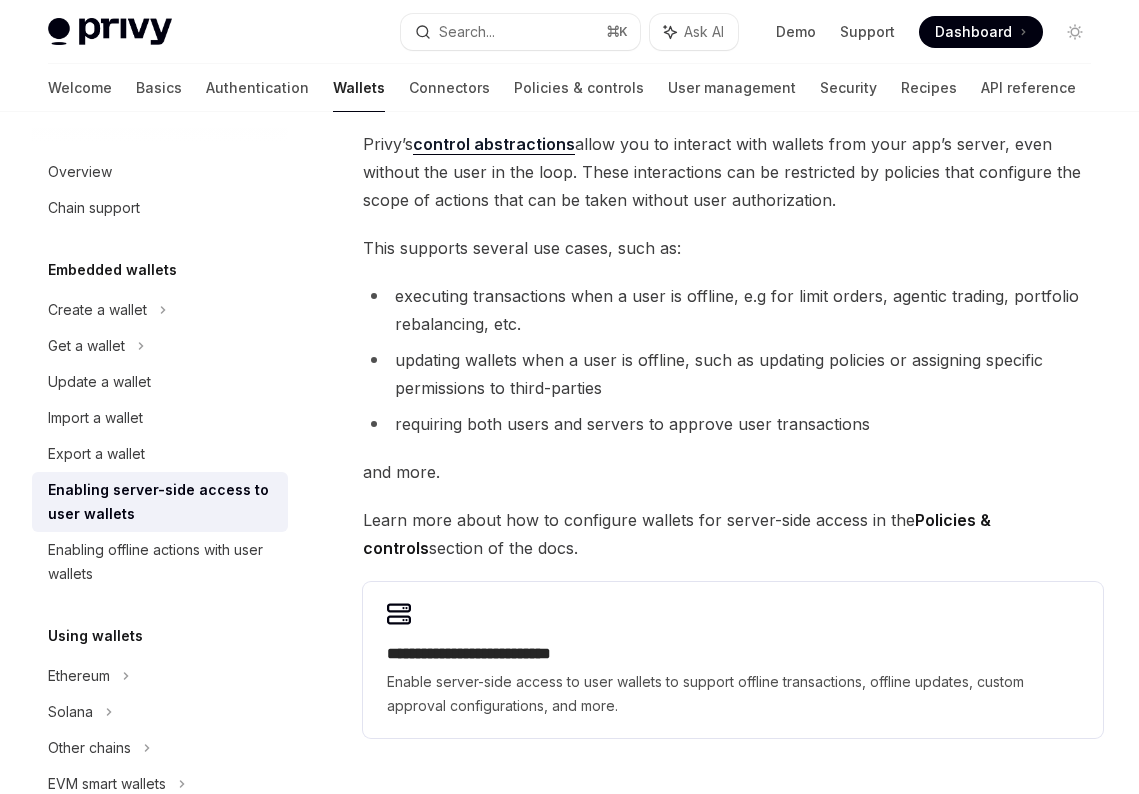 scroll, scrollTop: 217, scrollLeft: 0, axis: vertical 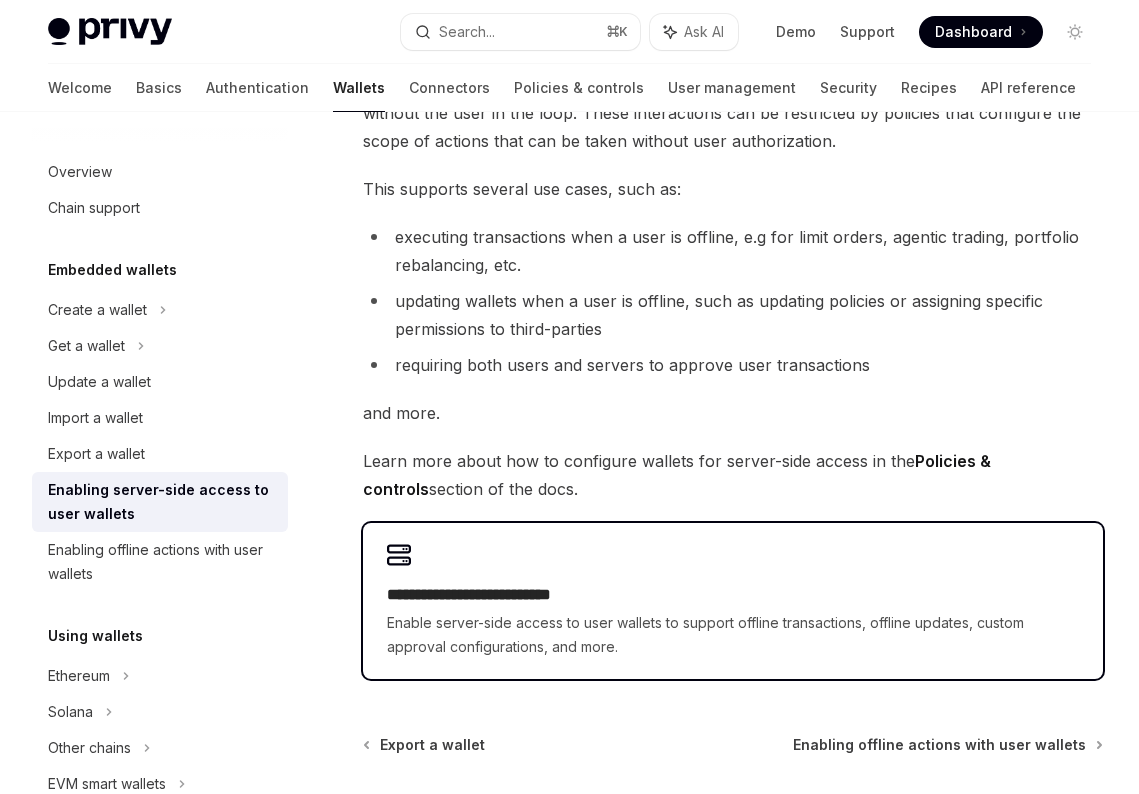 click on "**********" at bounding box center (733, 595) 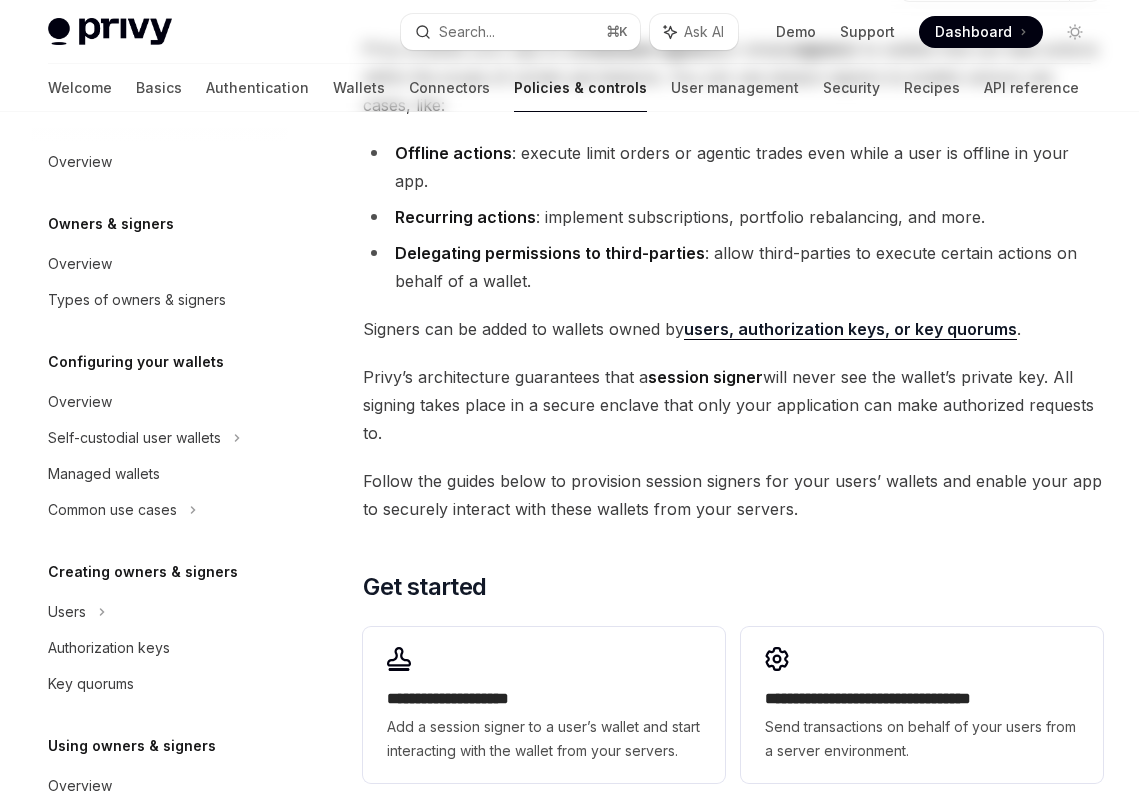 scroll, scrollTop: 0, scrollLeft: 0, axis: both 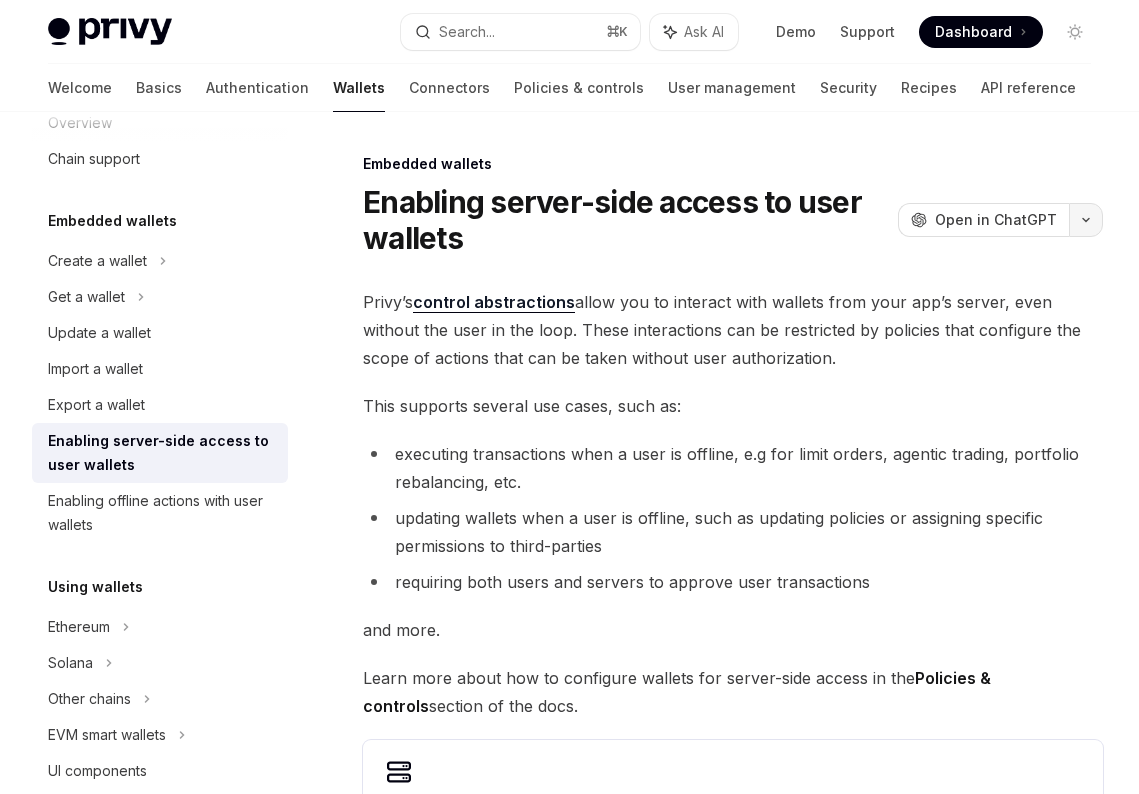 click at bounding box center (1086, 220) 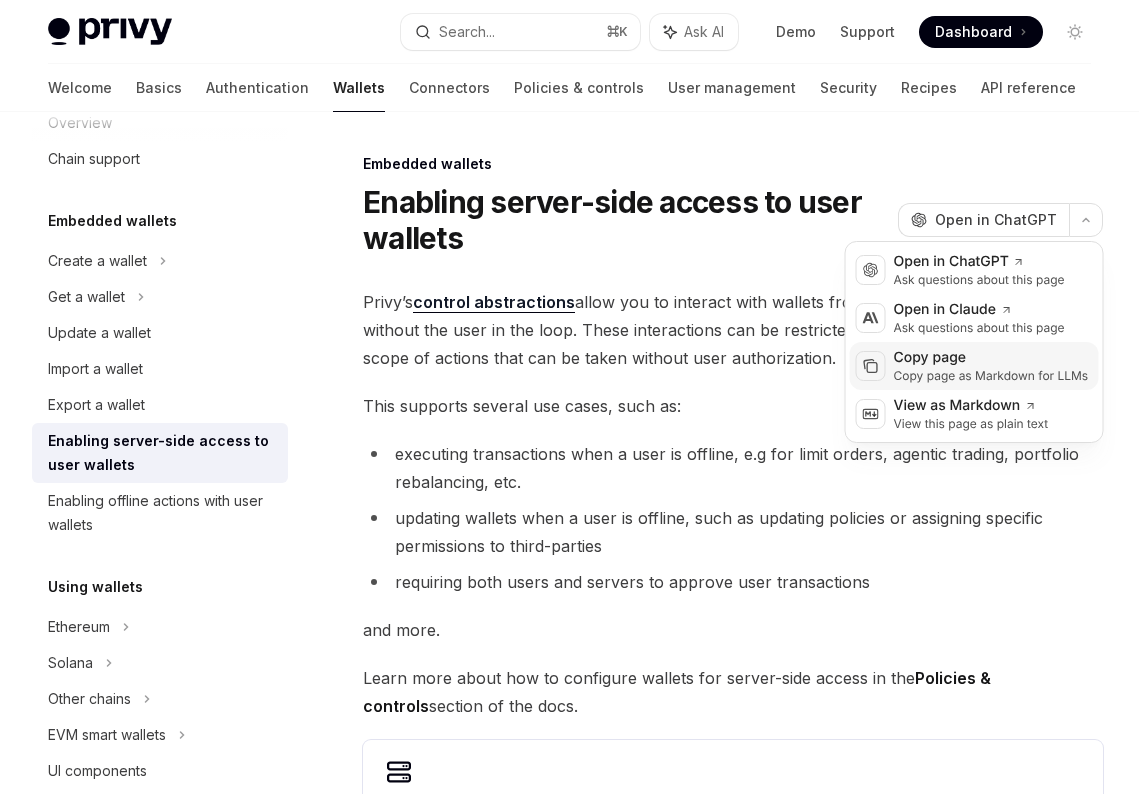 click on "Copy page" at bounding box center (991, 358) 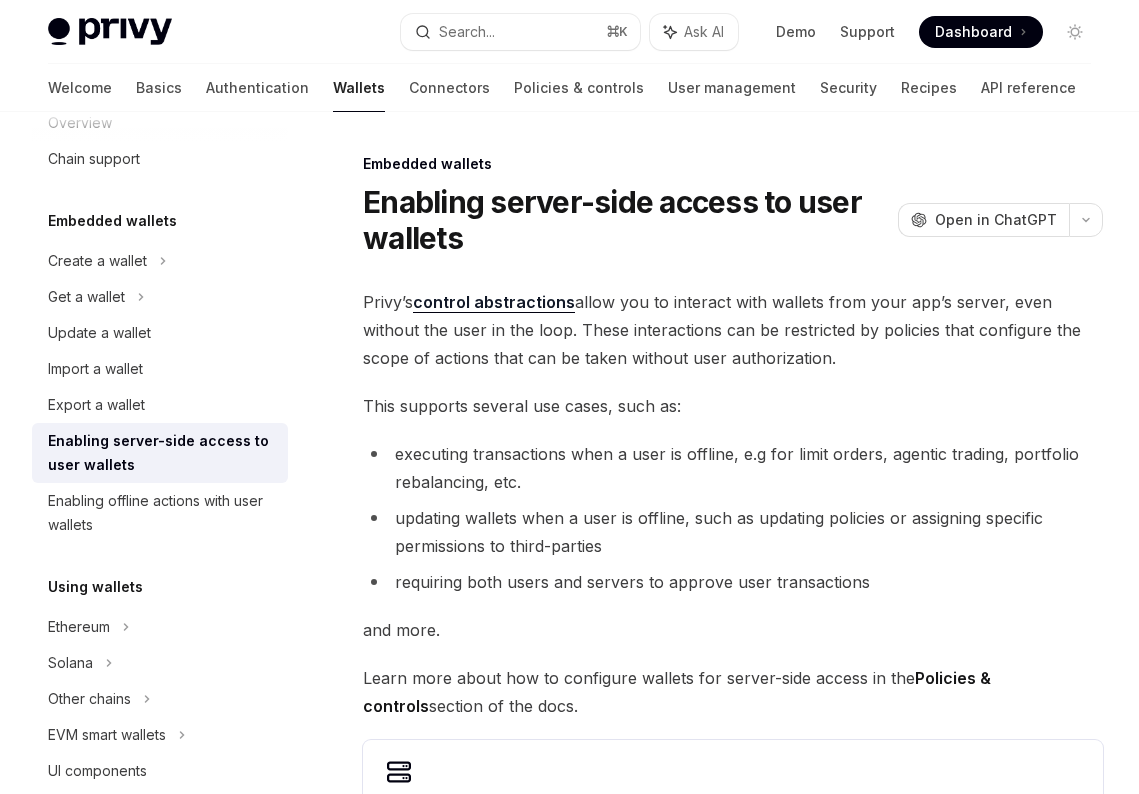 scroll, scrollTop: 399, scrollLeft: 0, axis: vertical 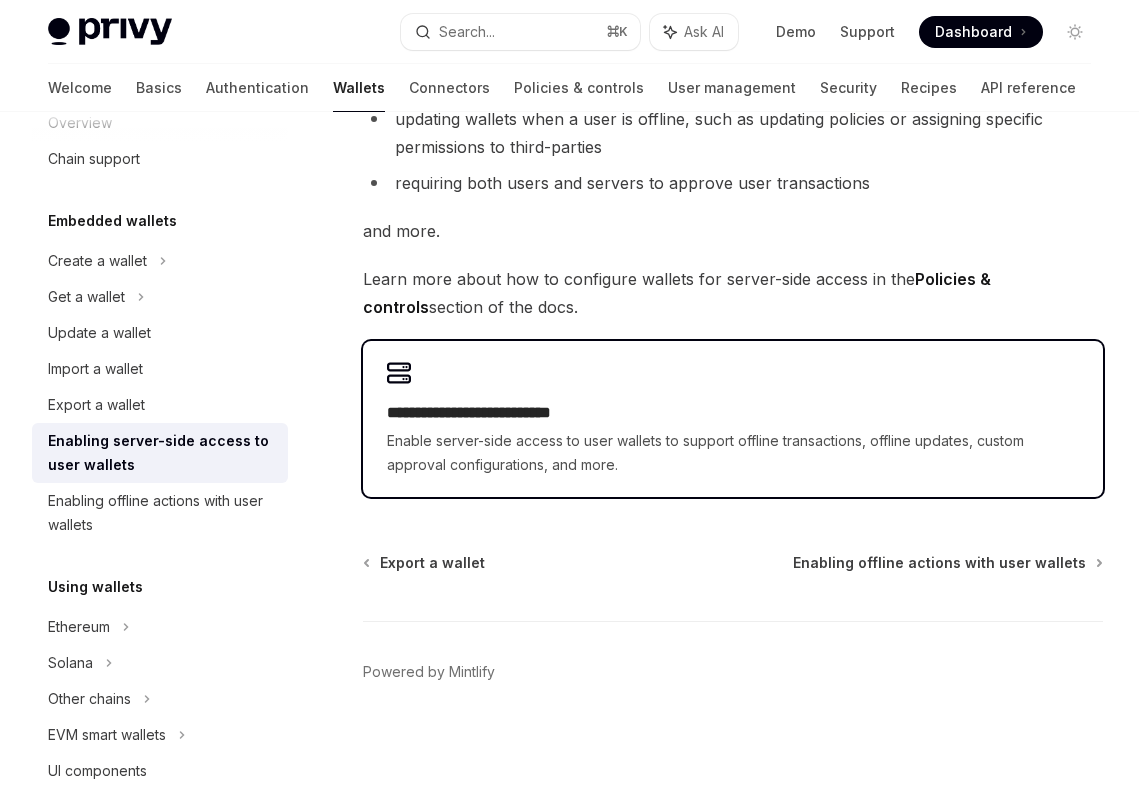 click on "Enable server-side access to user wallets to support offline transactions, offline updates, custom
approval configurations, and more." at bounding box center (733, 453) 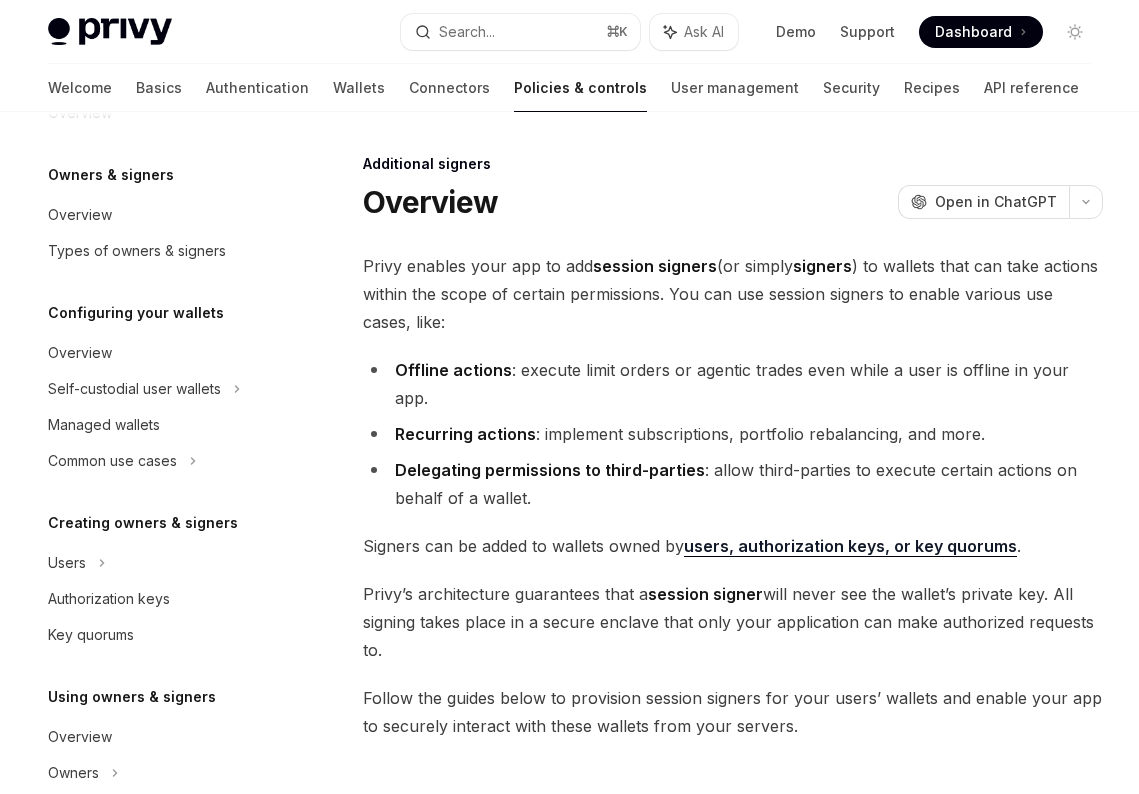 scroll, scrollTop: 441, scrollLeft: 0, axis: vertical 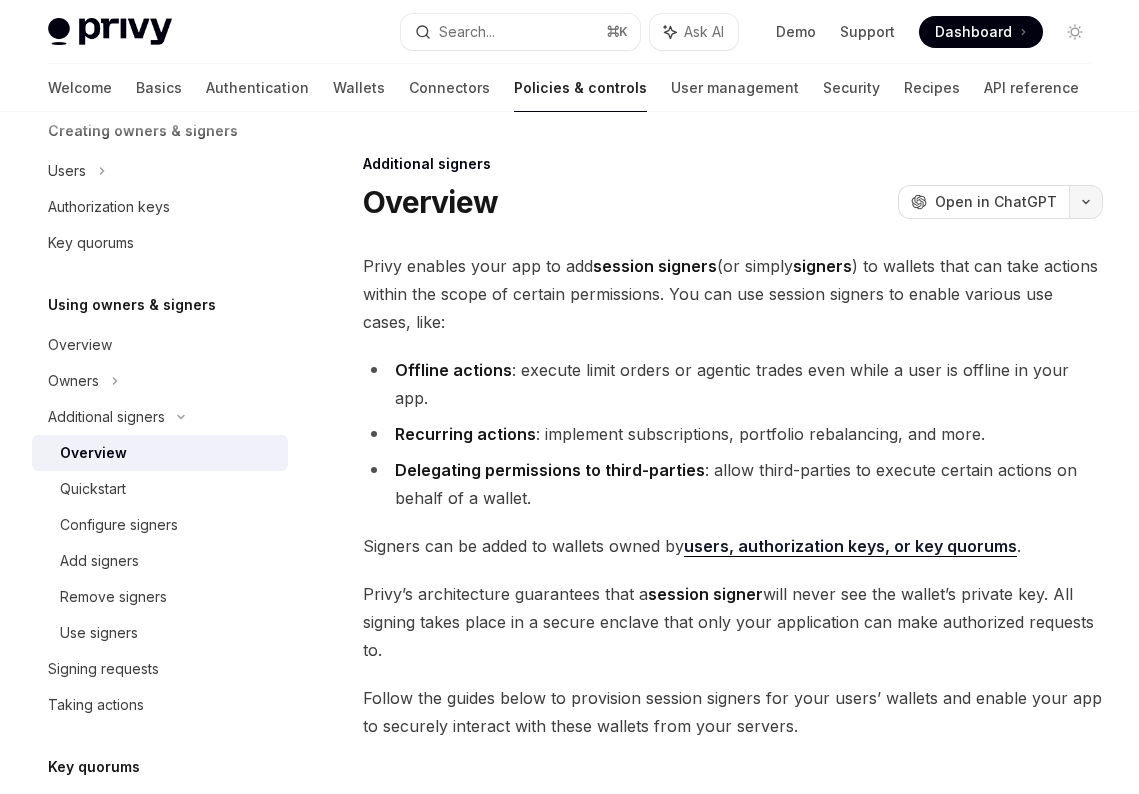 click at bounding box center [1086, 202] 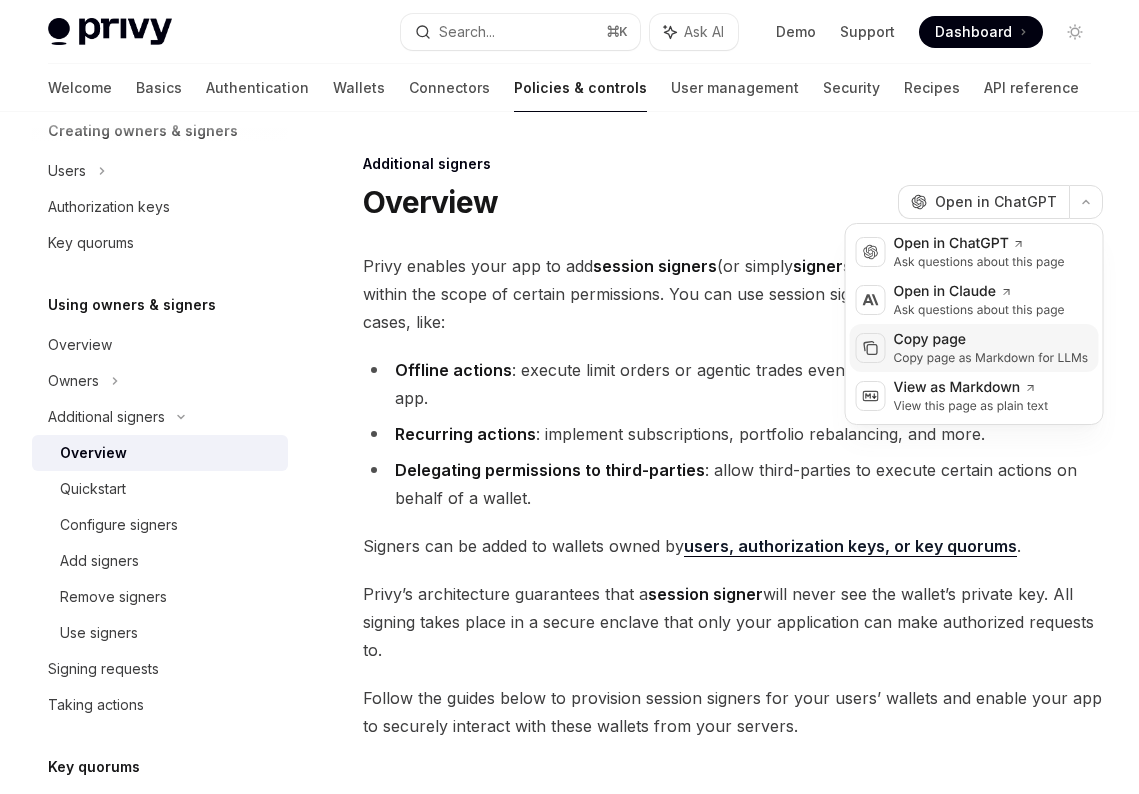 click on "Copy page" at bounding box center (991, 340) 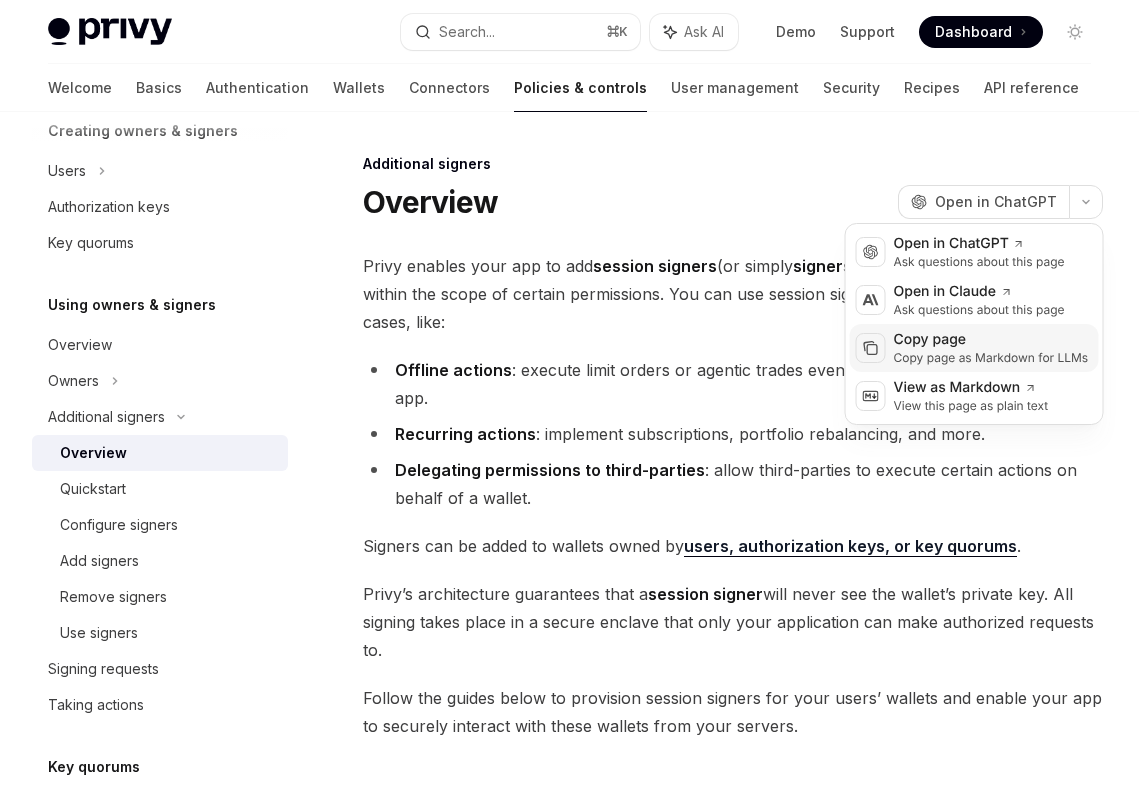 scroll, scrollTop: 507, scrollLeft: 0, axis: vertical 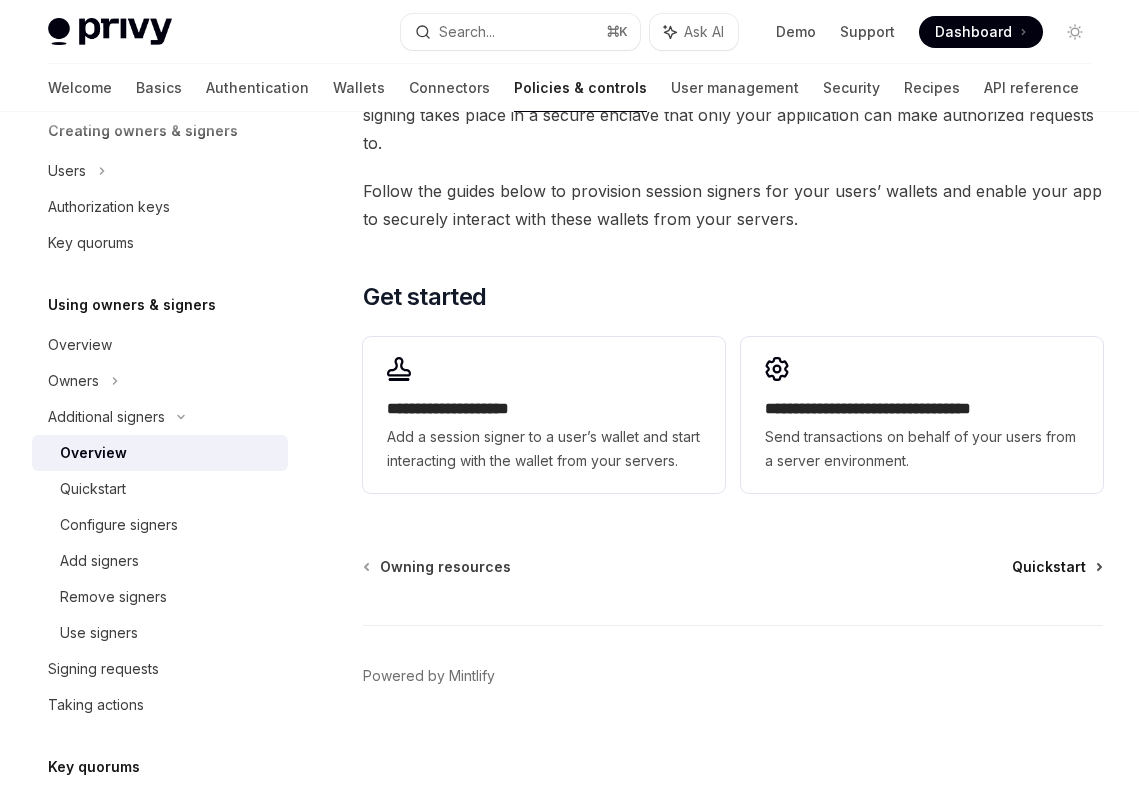 click on "Quickstart" at bounding box center [1049, 567] 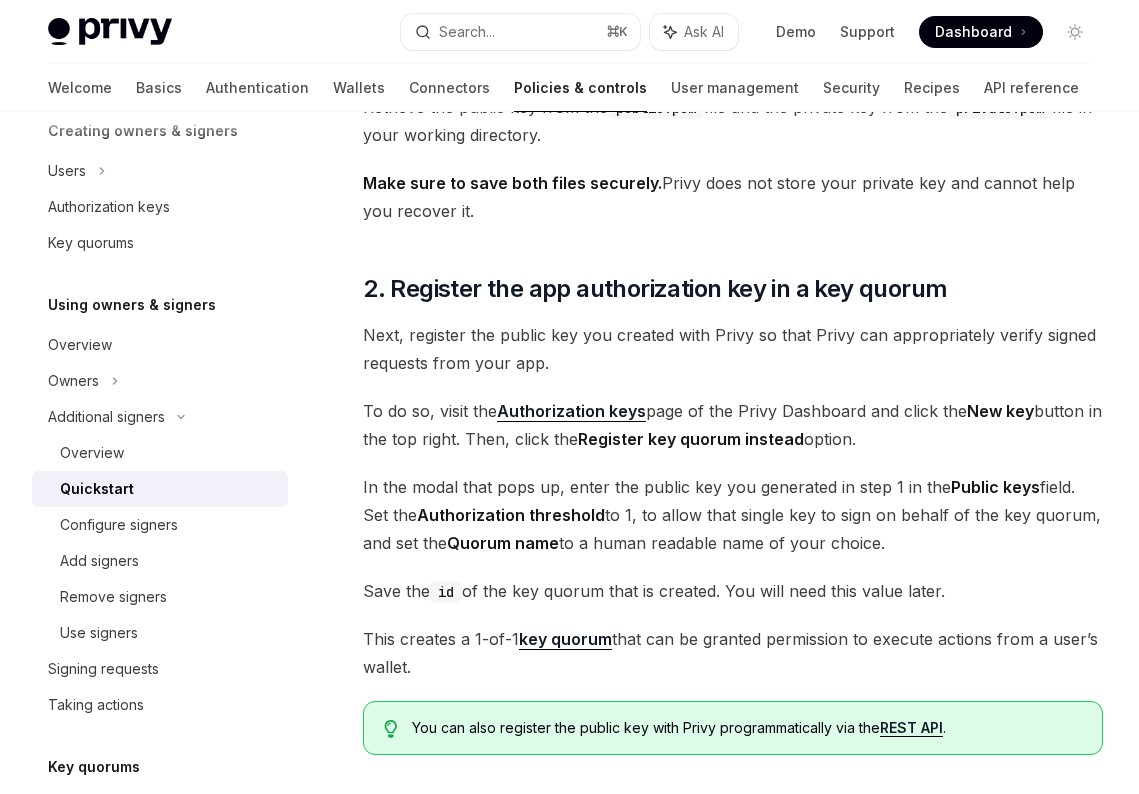 scroll, scrollTop: 2422, scrollLeft: 0, axis: vertical 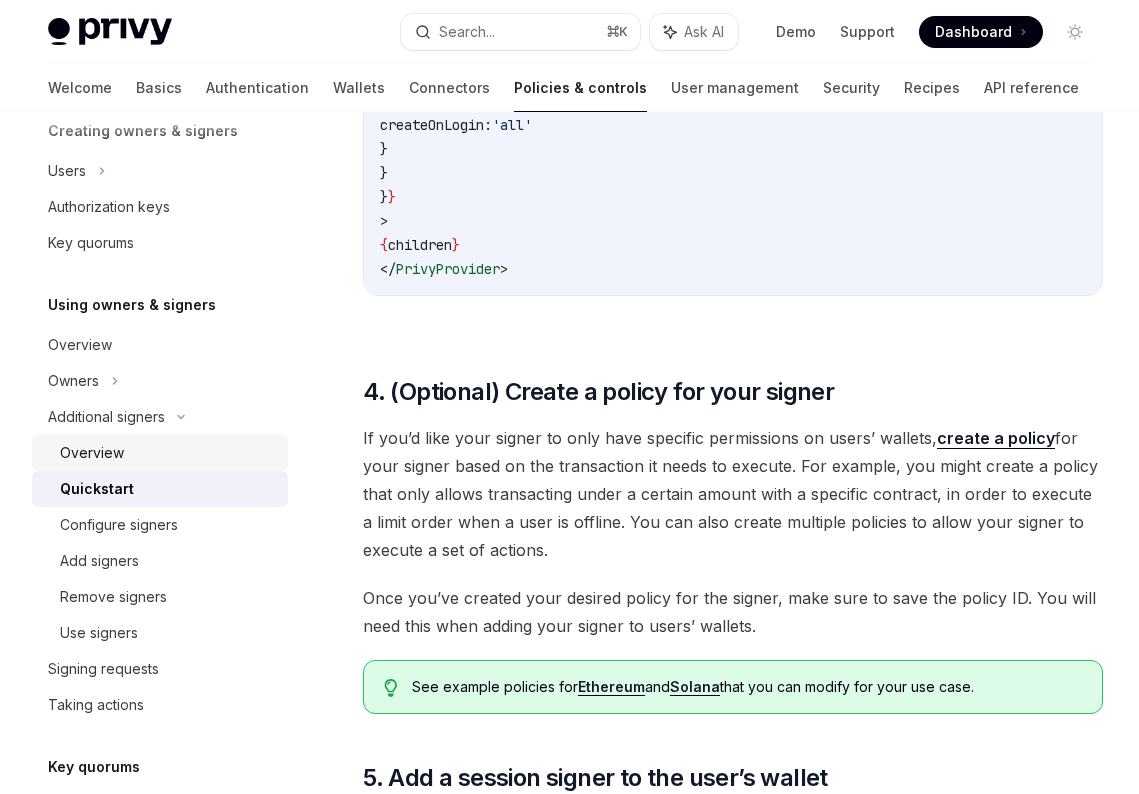 click on "Overview" at bounding box center [92, 453] 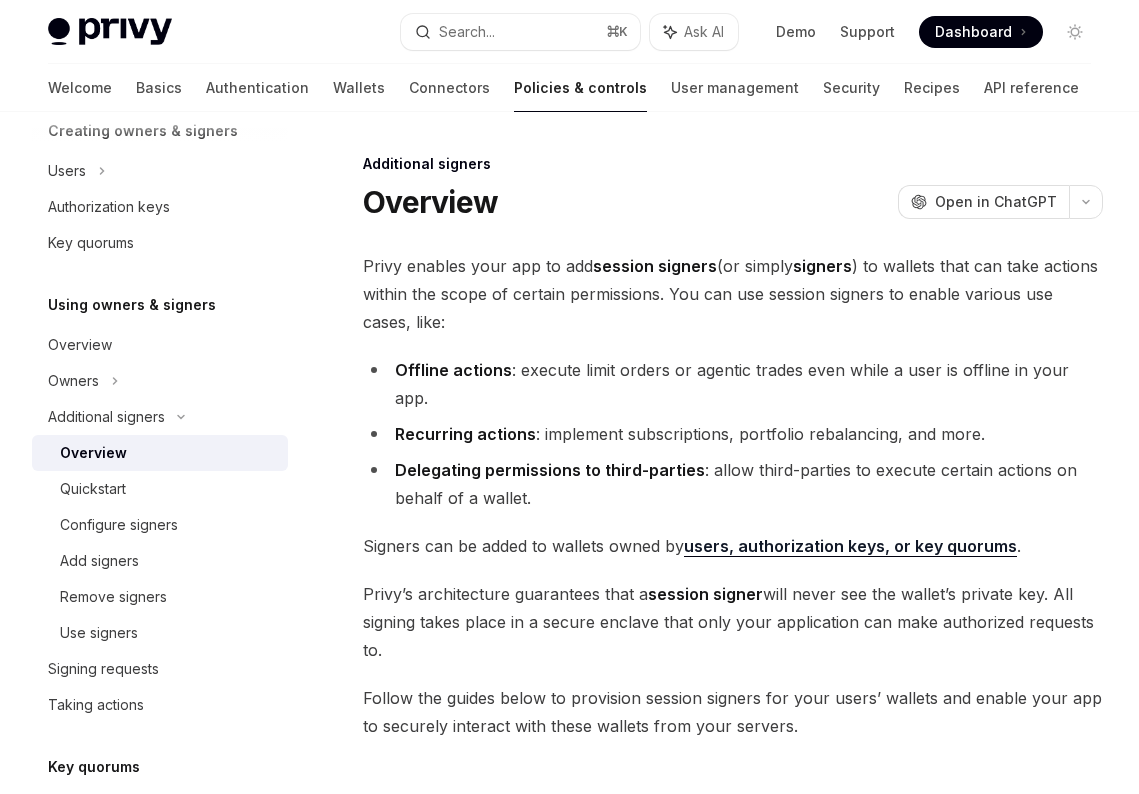 scroll, scrollTop: 507, scrollLeft: 0, axis: vertical 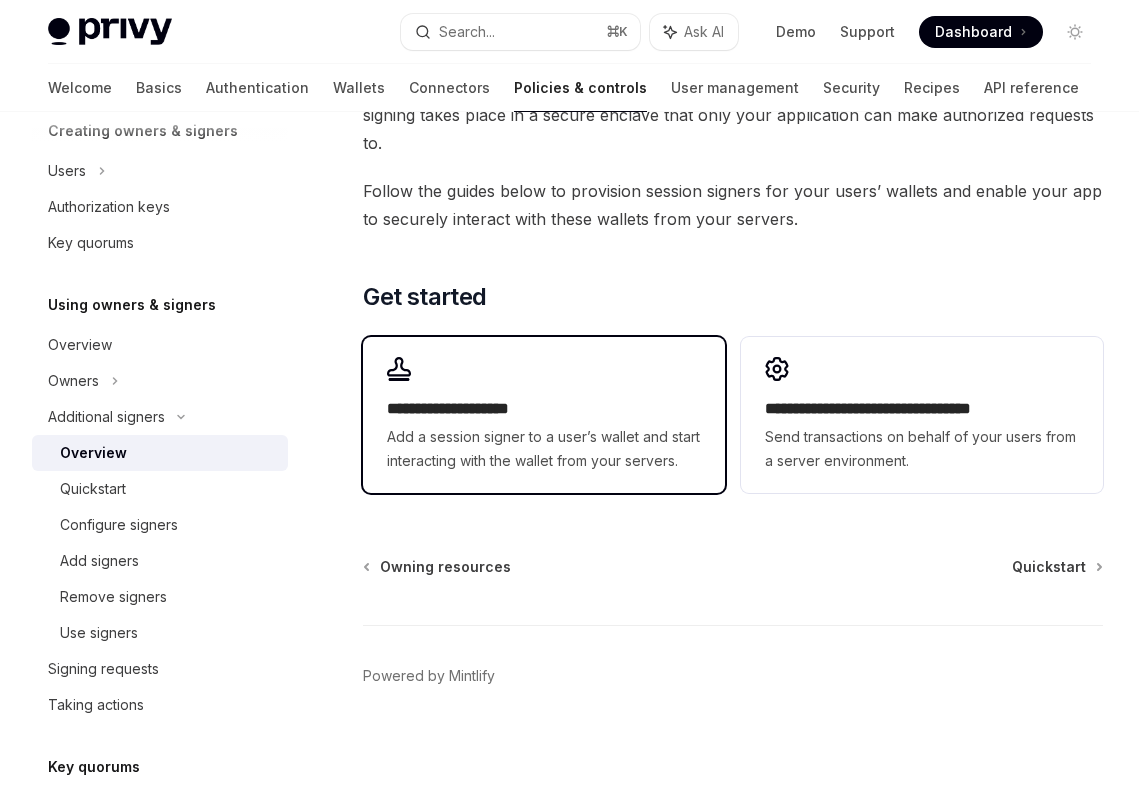 click on "Add a session signer to a user’s wallet and start interacting with the wallet from your servers." at bounding box center (544, 449) 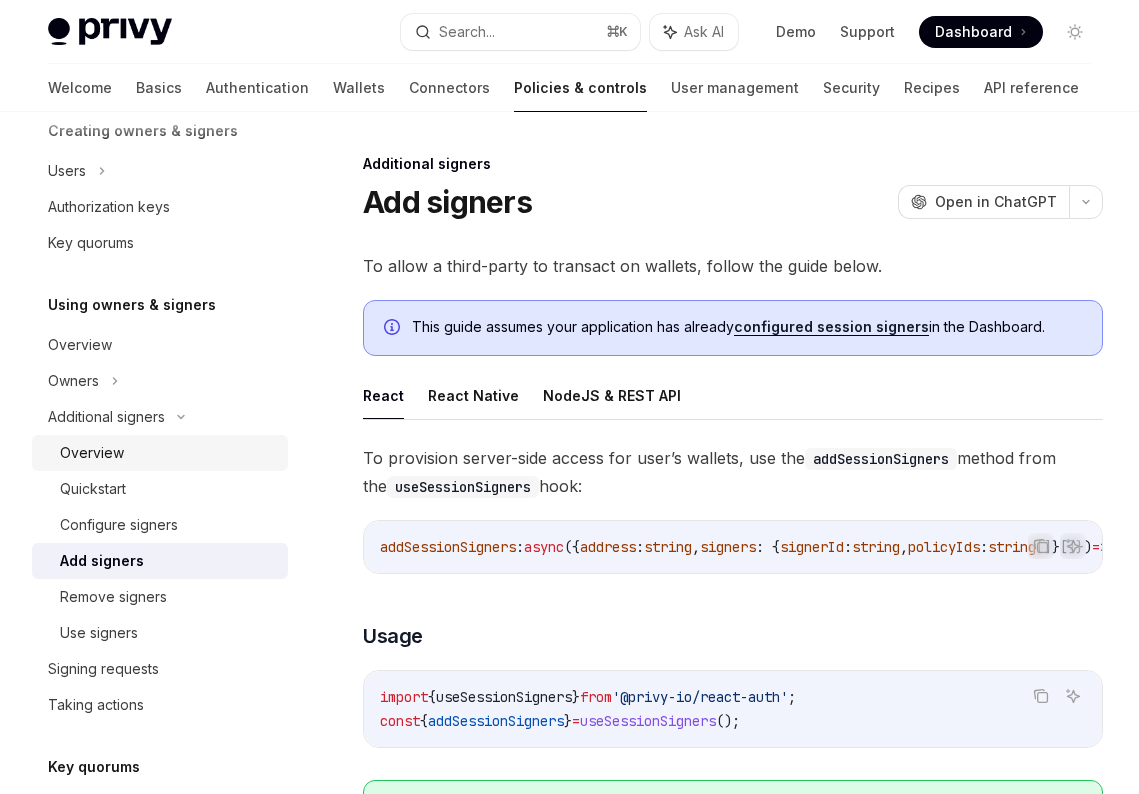 click on "Overview" at bounding box center [168, 453] 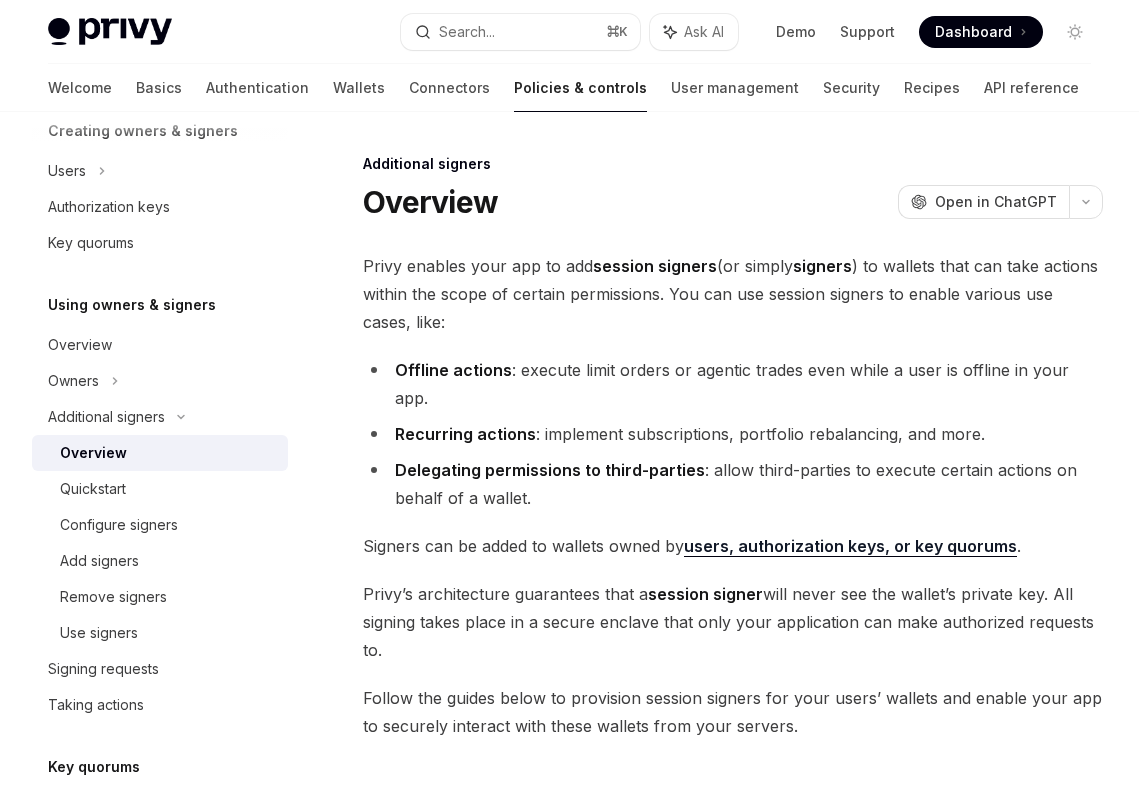 scroll, scrollTop: 507, scrollLeft: 0, axis: vertical 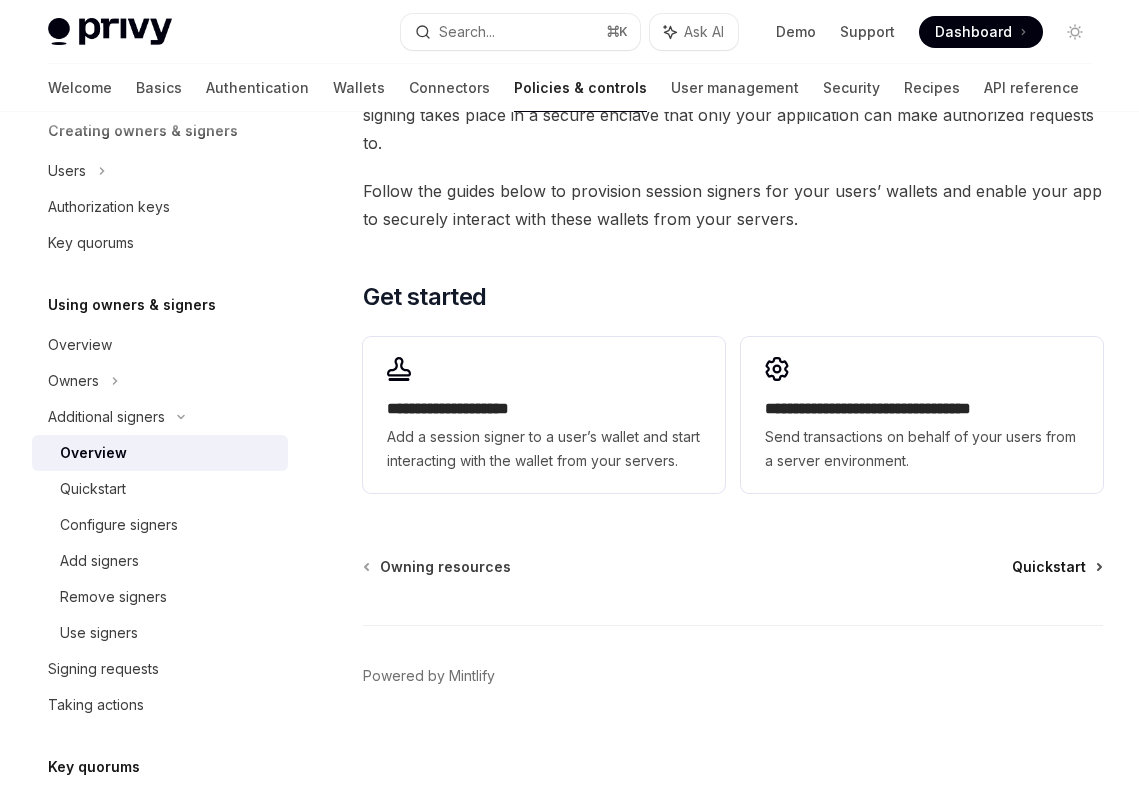 click on "Quickstart" at bounding box center (1049, 567) 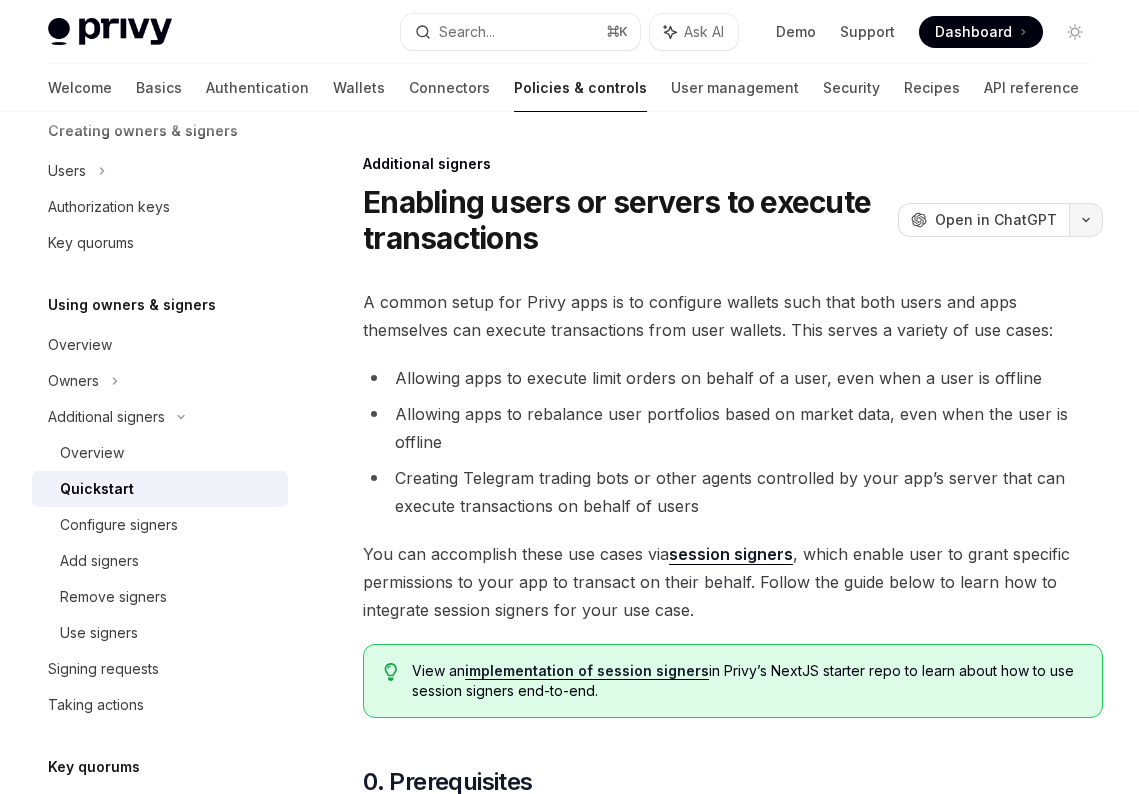 click 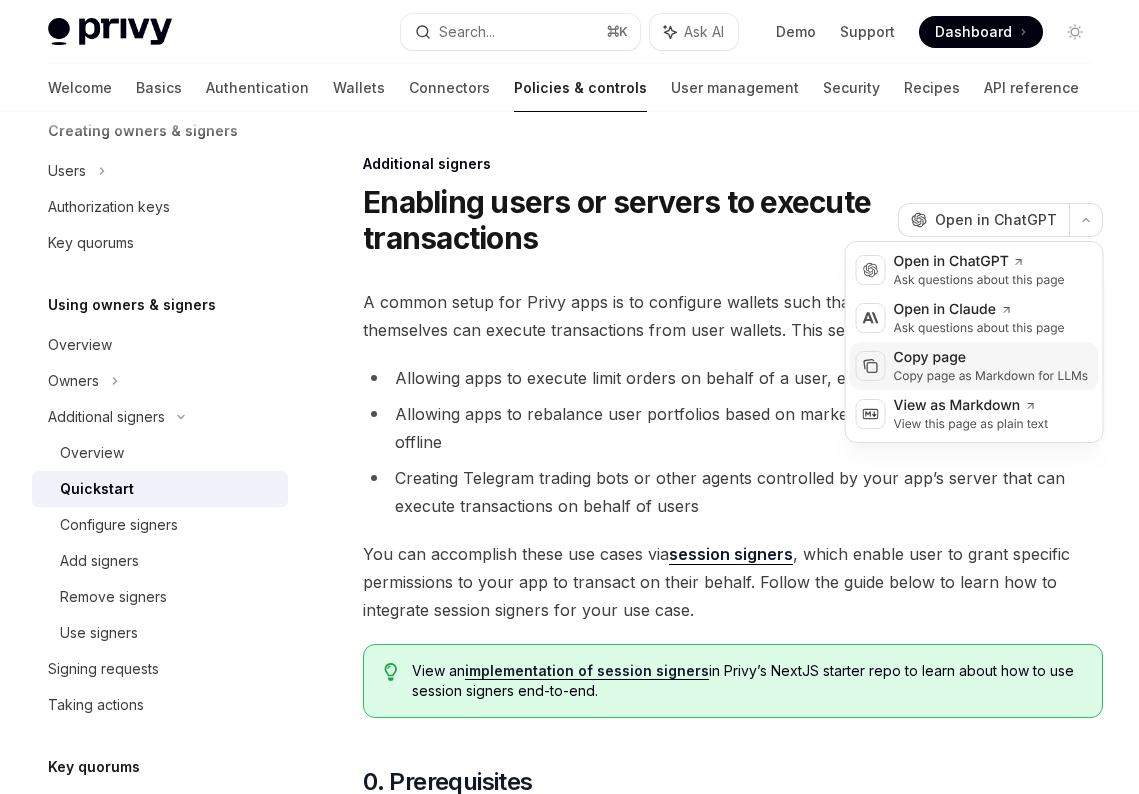 click on "Copy page" at bounding box center [991, 358] 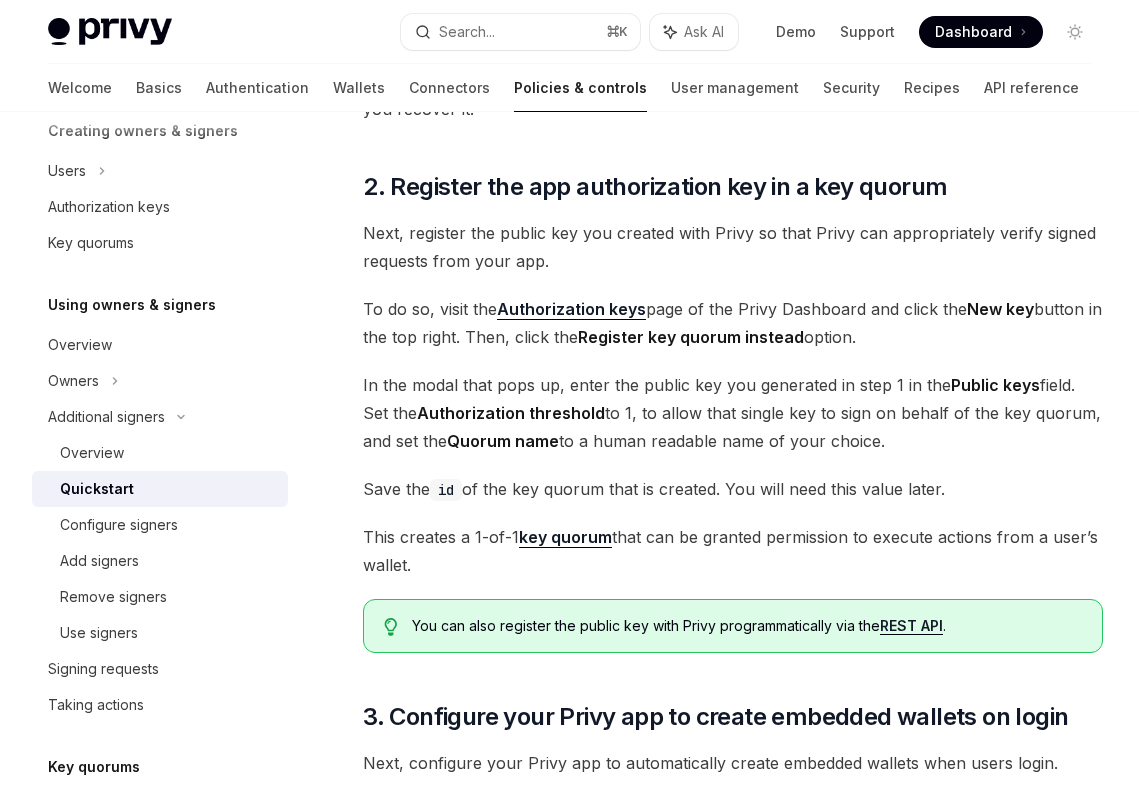 scroll, scrollTop: 1353, scrollLeft: 0, axis: vertical 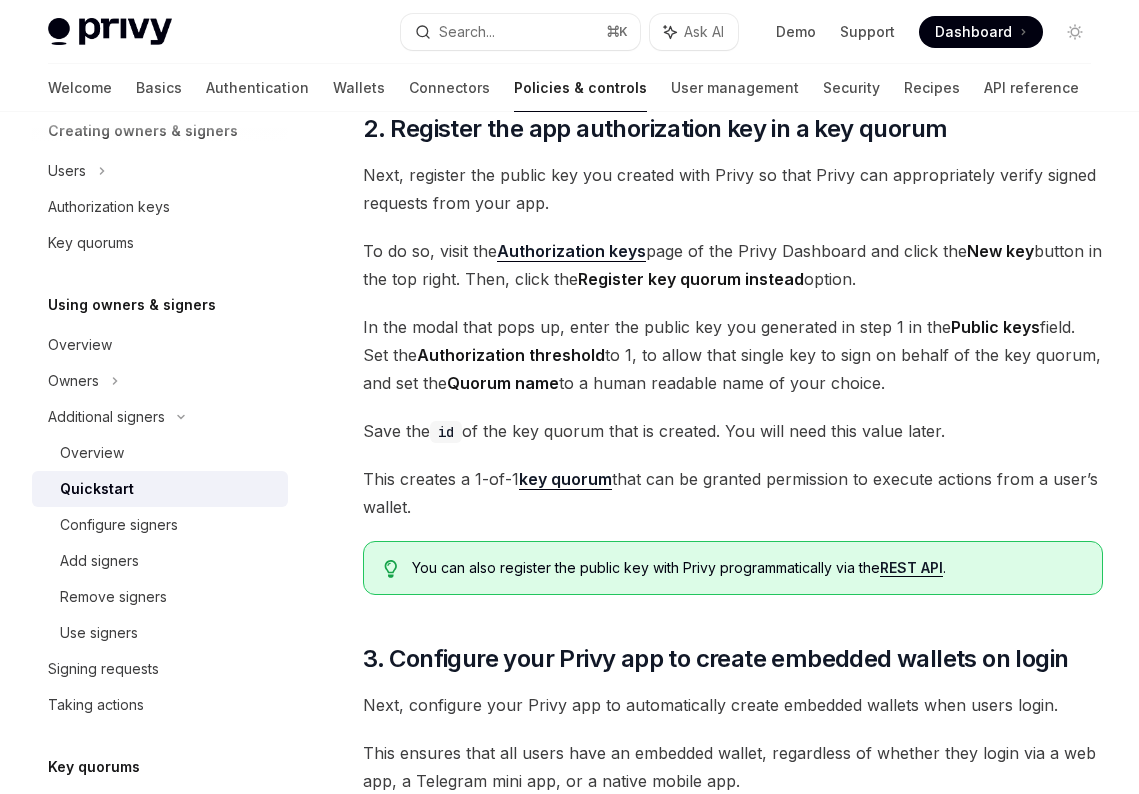 click on "In the modal that pops up, enter the public key you generated in step 1 in the  Public keys  field. Set the  Authorization threshold  to 1, to allow that single key to sign on behalf of the key quorum, and set the  Quorum name  to a human readable name of your choice." at bounding box center (733, 355) 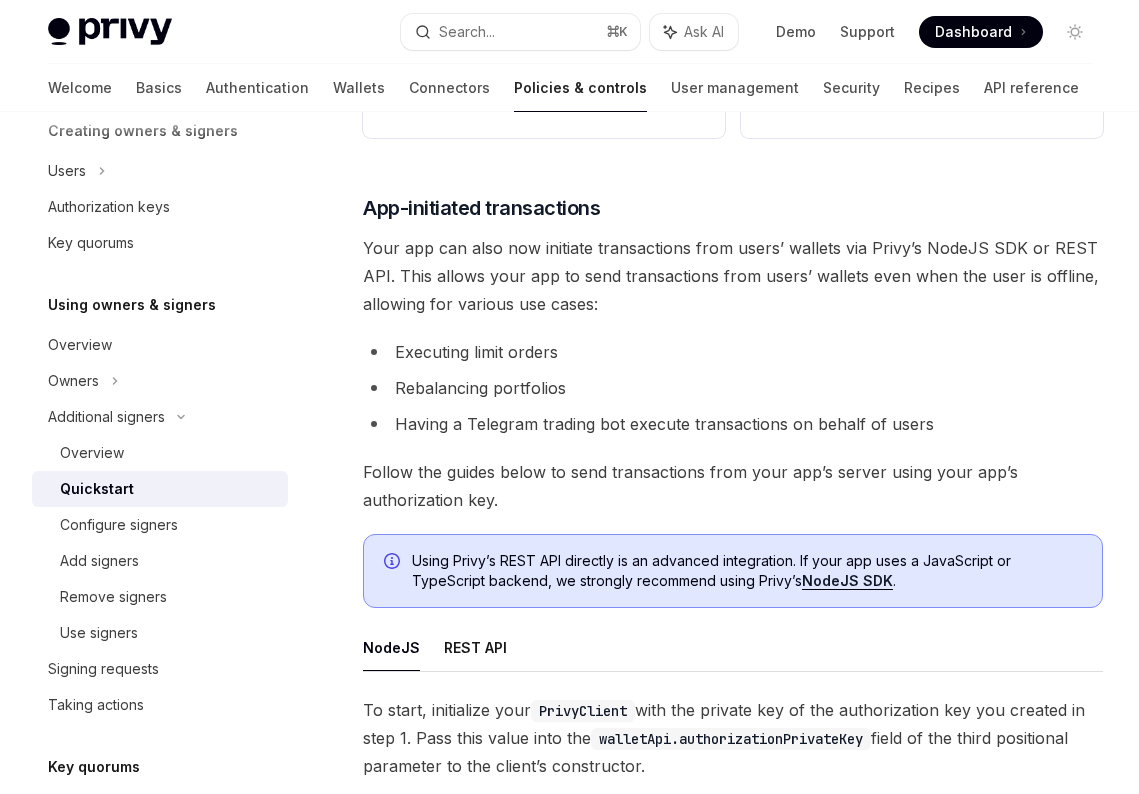 scroll, scrollTop: 5314, scrollLeft: 0, axis: vertical 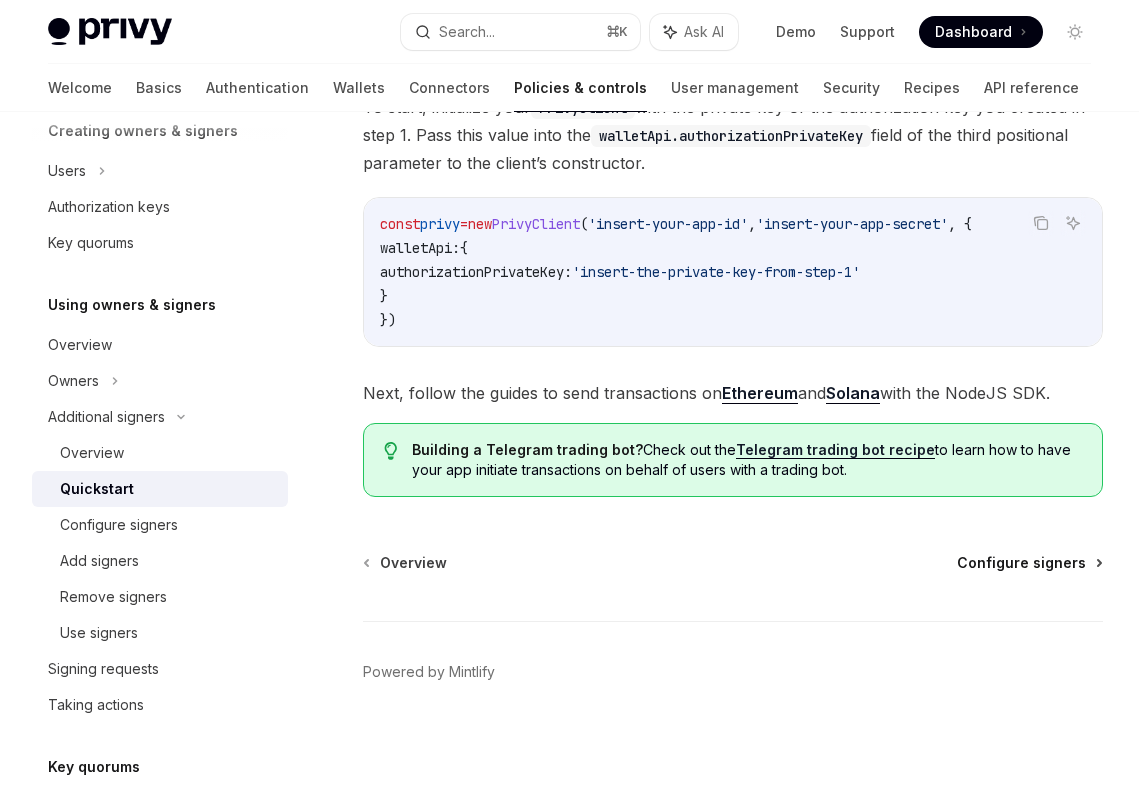 click on "Configure signers" at bounding box center (1021, 563) 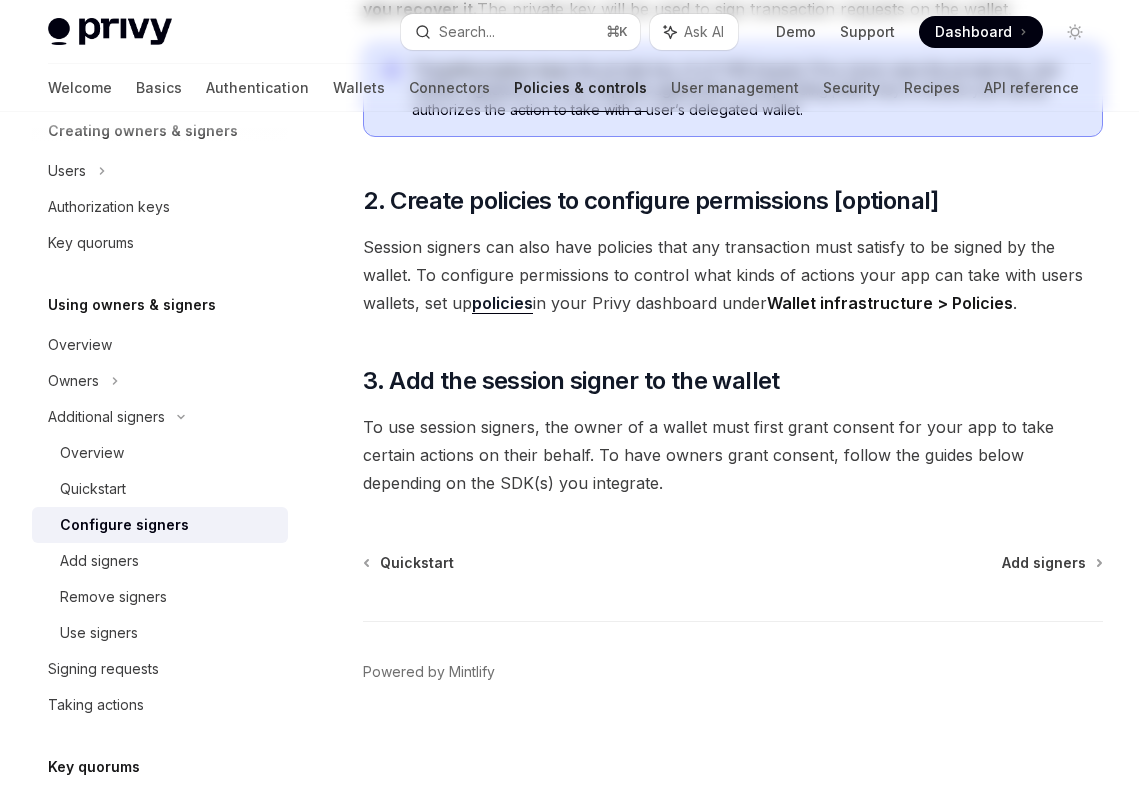 scroll, scrollTop: 0, scrollLeft: 0, axis: both 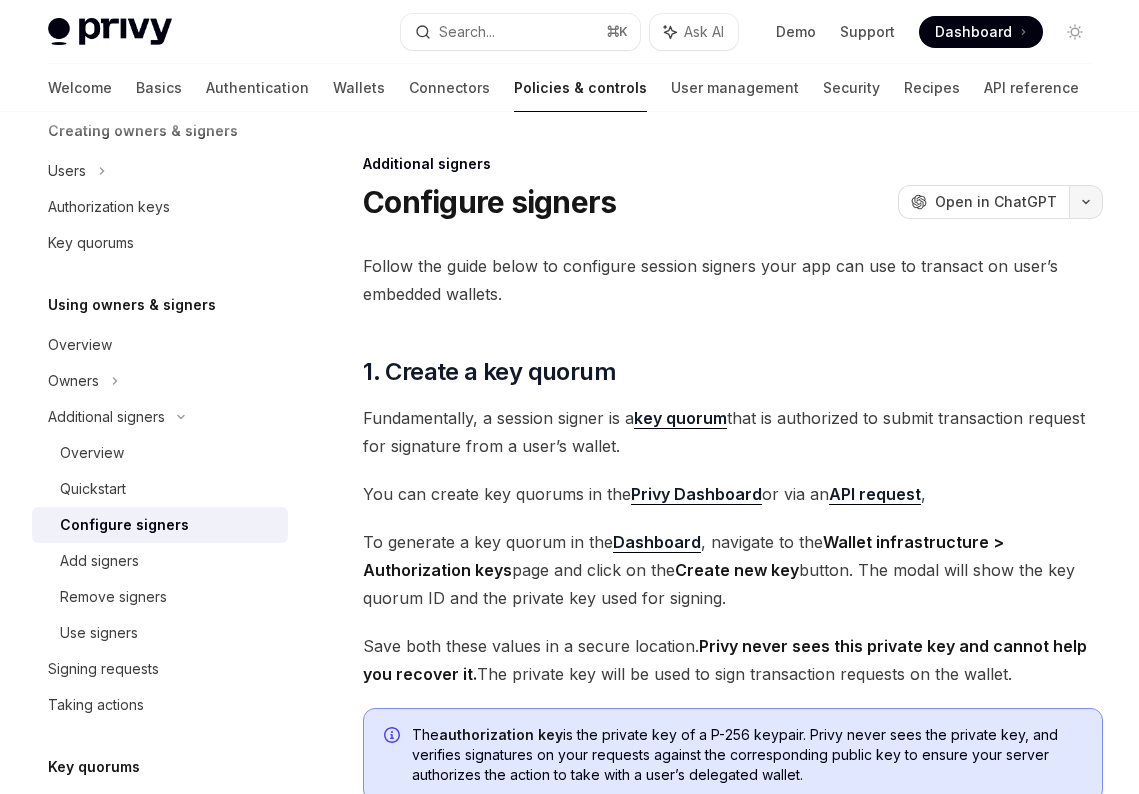 click at bounding box center [1086, 202] 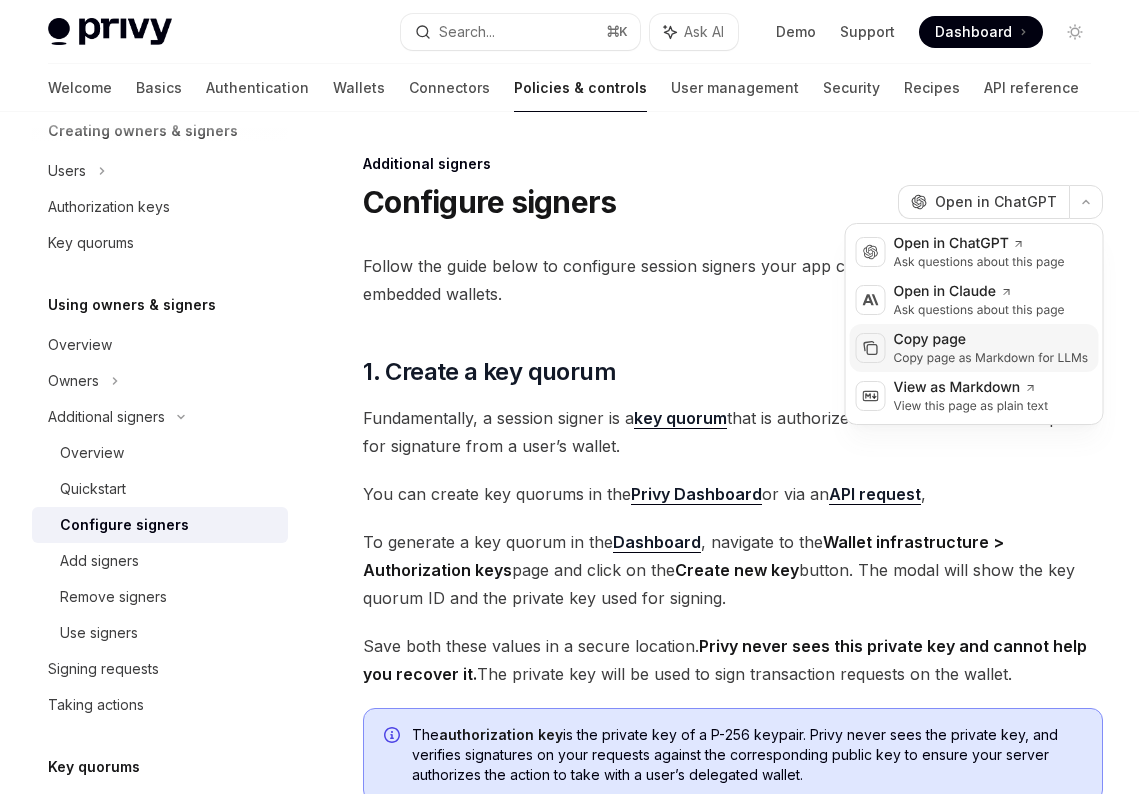 click on "Copy page as Markdown for LLMs" at bounding box center (991, 358) 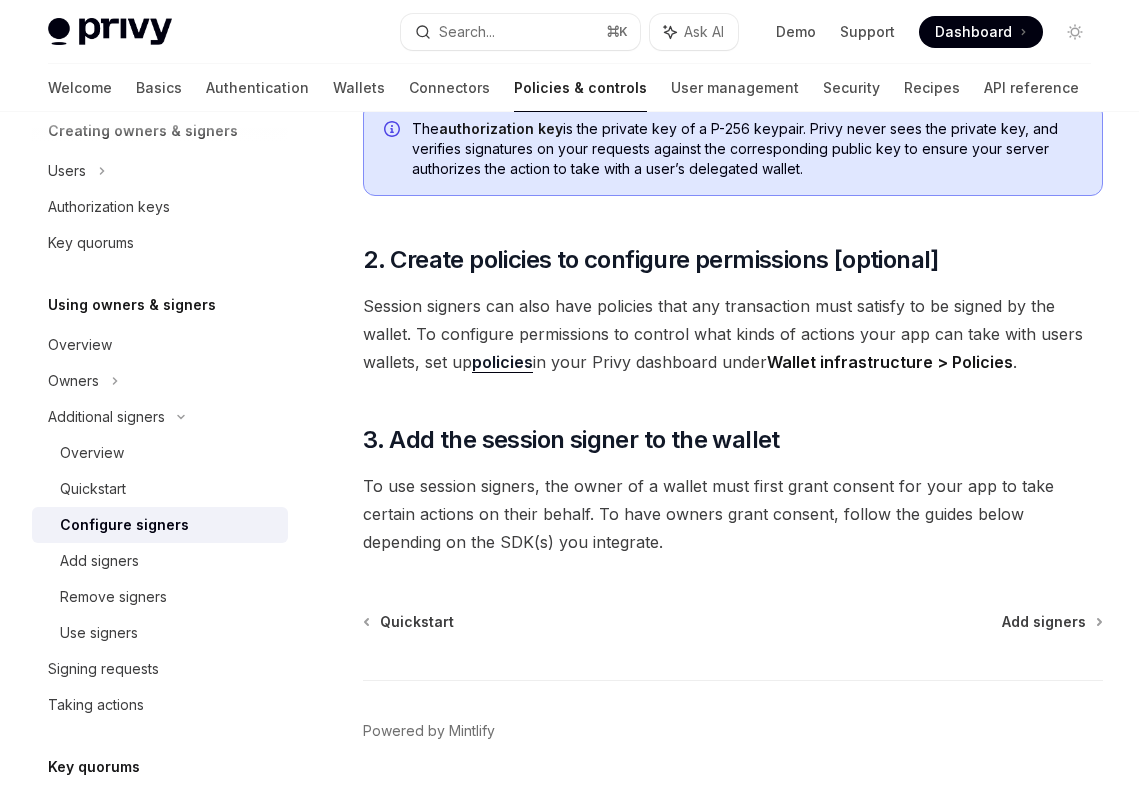 scroll, scrollTop: 665, scrollLeft: 0, axis: vertical 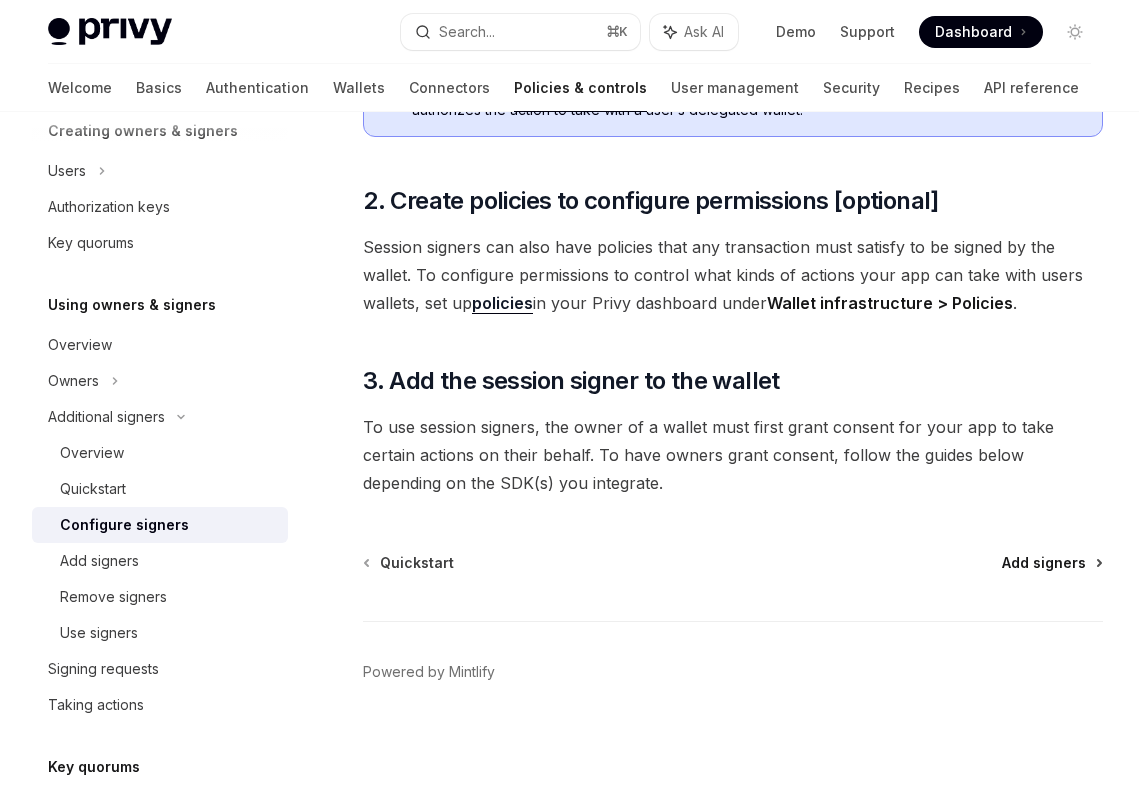 click on "Add signers" at bounding box center [1044, 563] 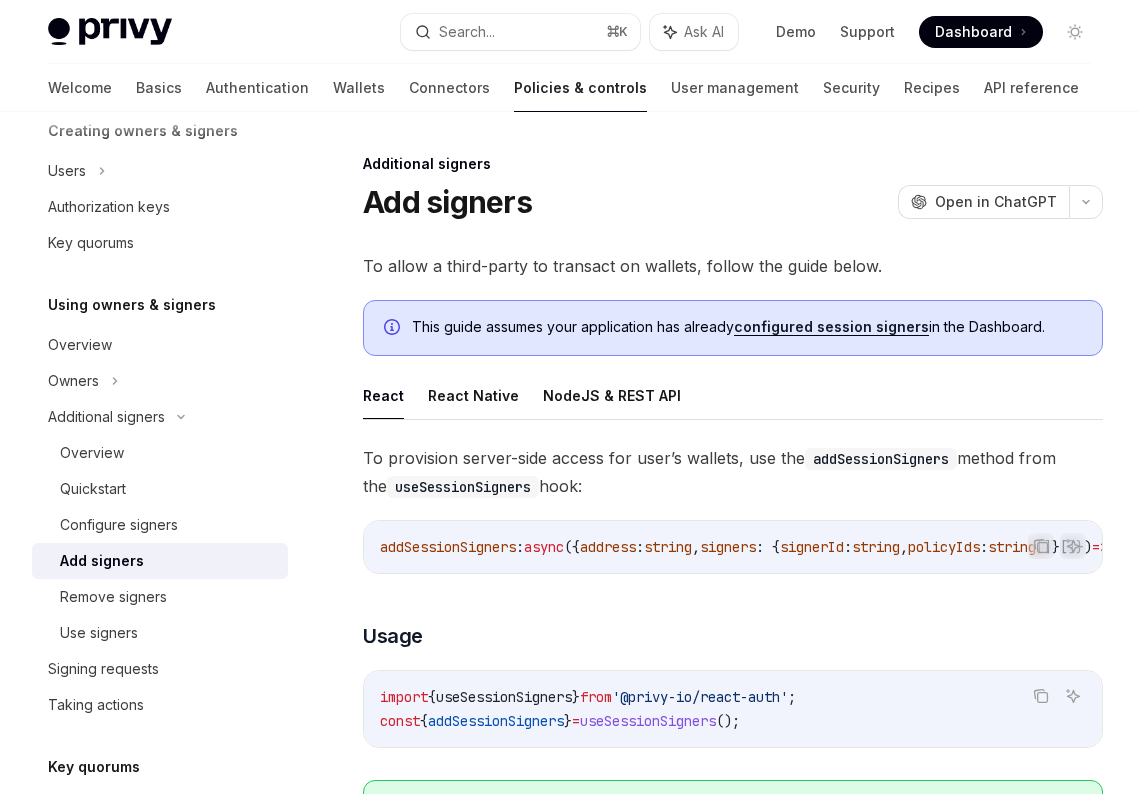 click on "This guide assumes your application has already  configured session signers  in the Dashboard." at bounding box center (747, 327) 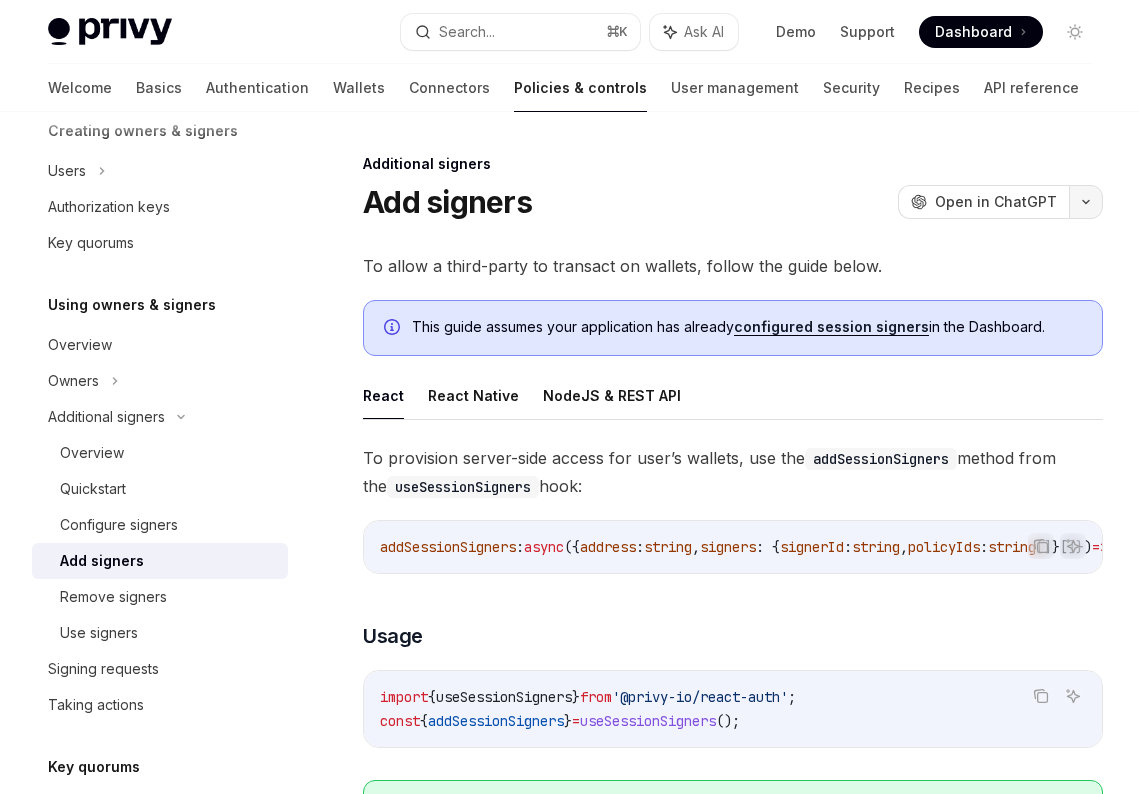 click at bounding box center [1086, 202] 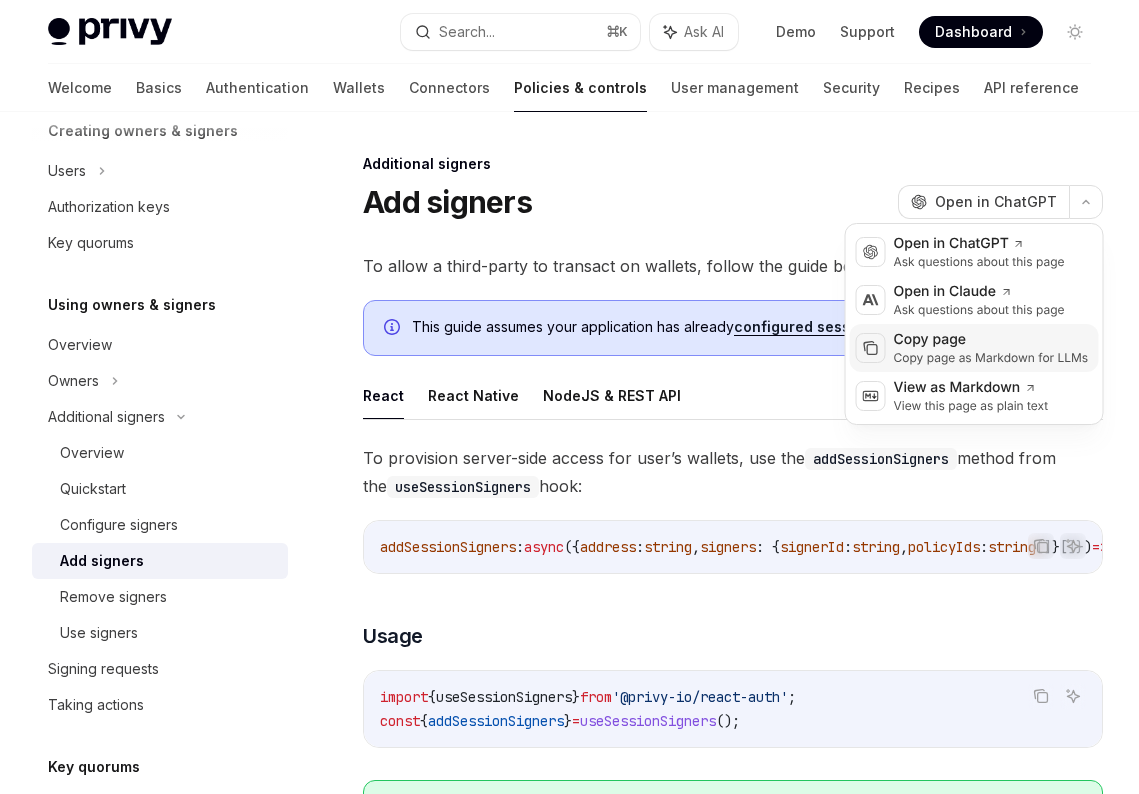 click on "Copy page as Markdown for LLMs" at bounding box center [991, 358] 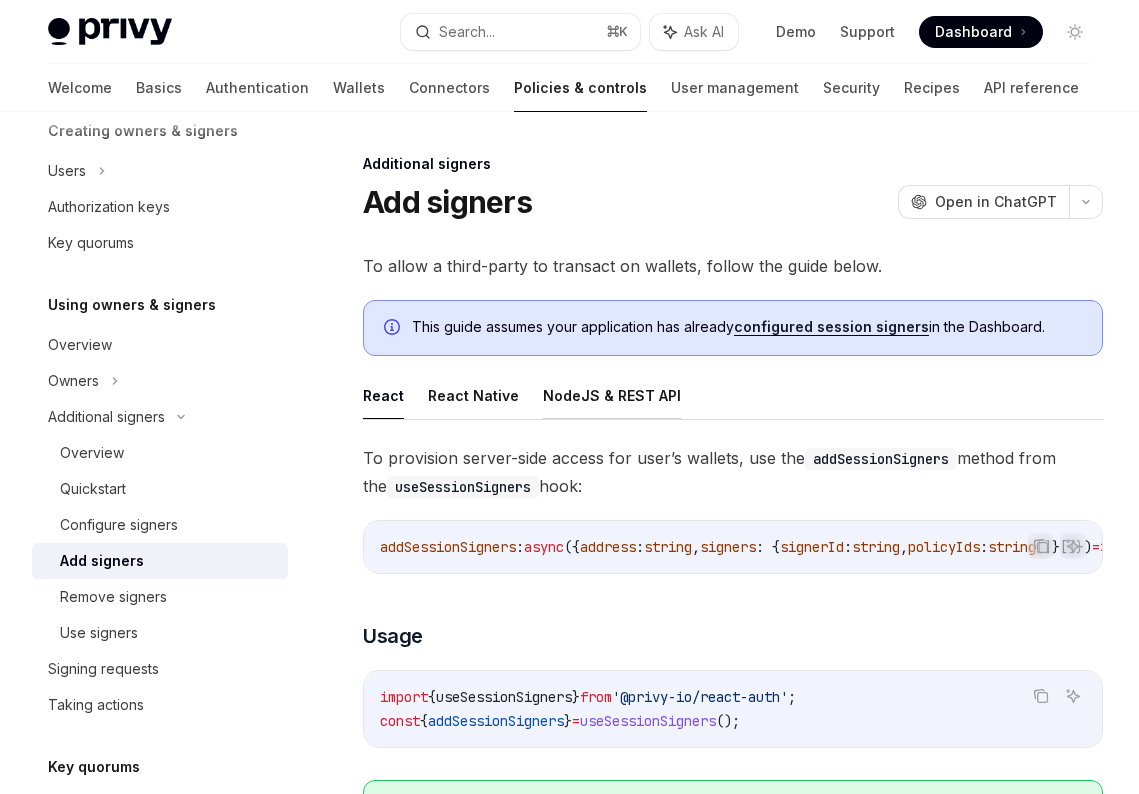 click on "NodeJS & REST API" at bounding box center [612, 395] 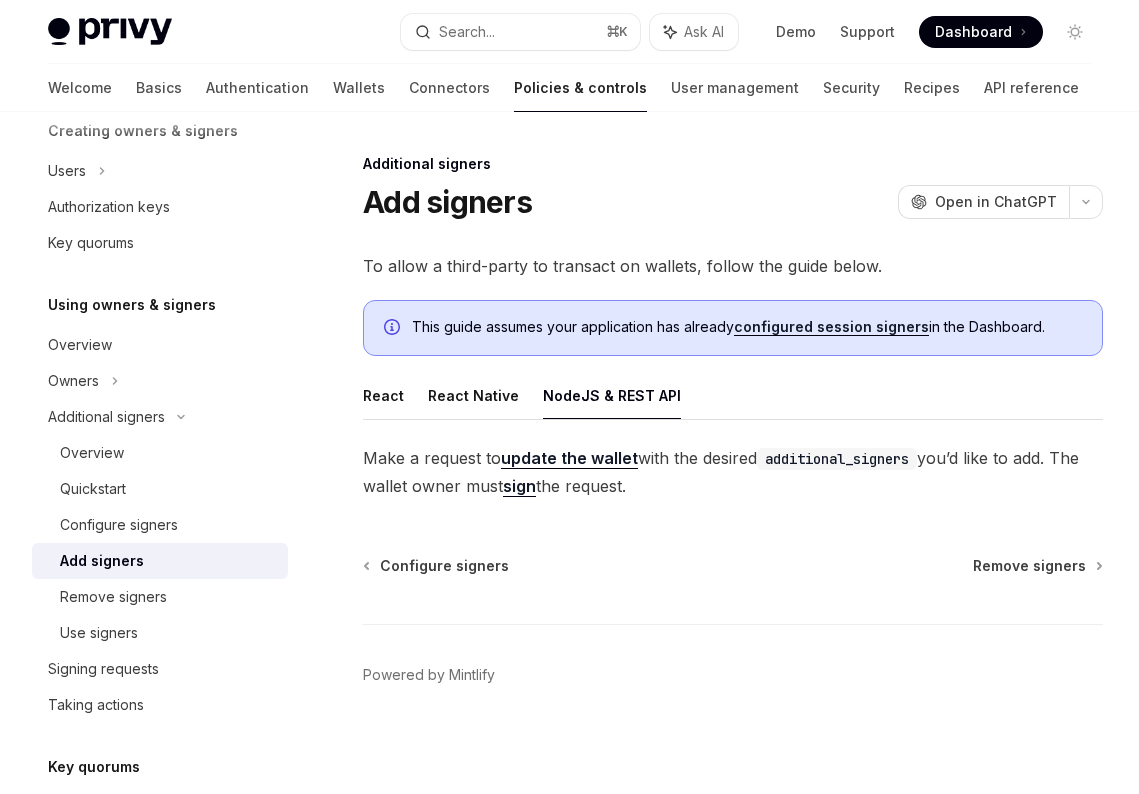click on "Make a request to  update the wallet  with the desired  additional_signers  you’d like to add. The wallet owner must  sign  the request." at bounding box center [733, 472] 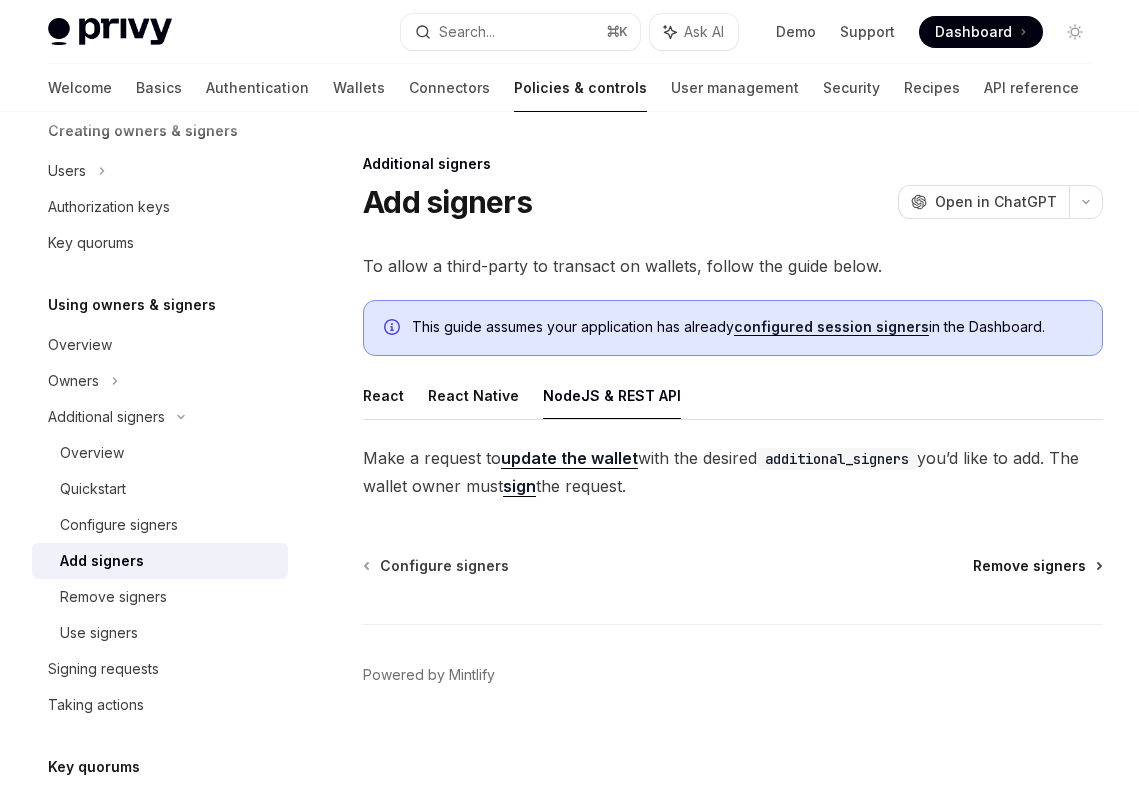 click on "Remove signers" at bounding box center (1029, 566) 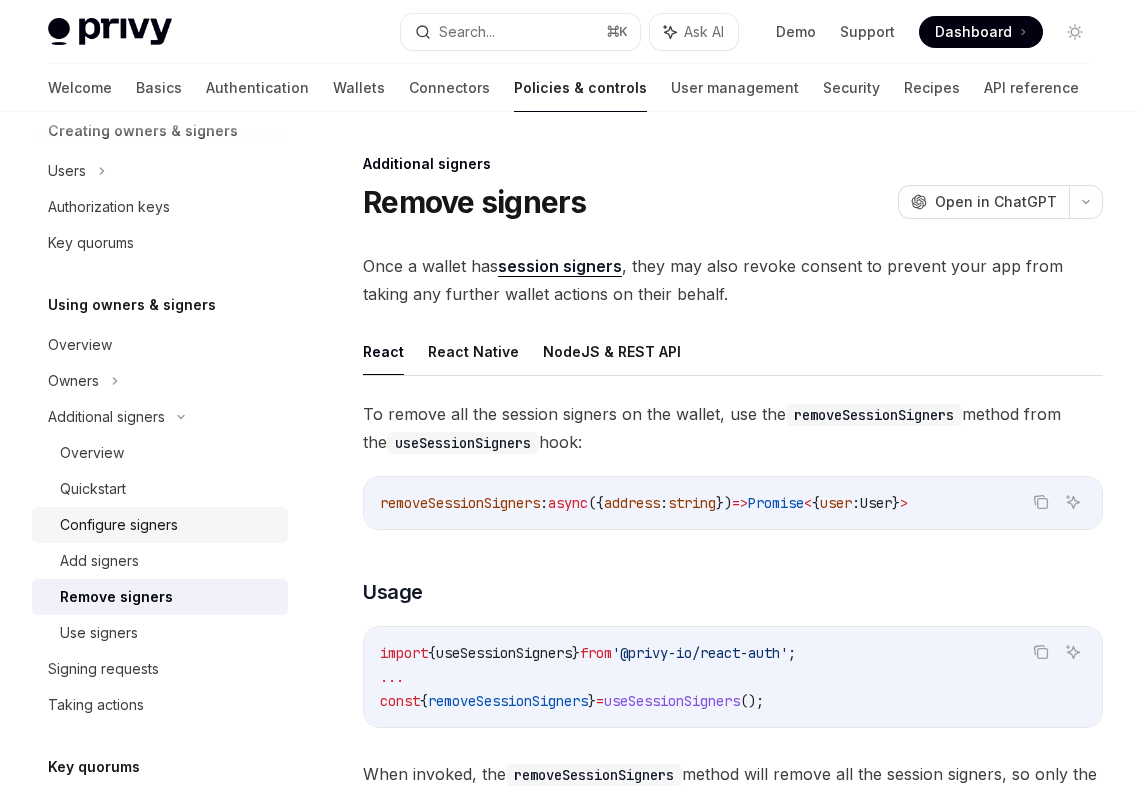 click on "Configure signers" at bounding box center [119, 525] 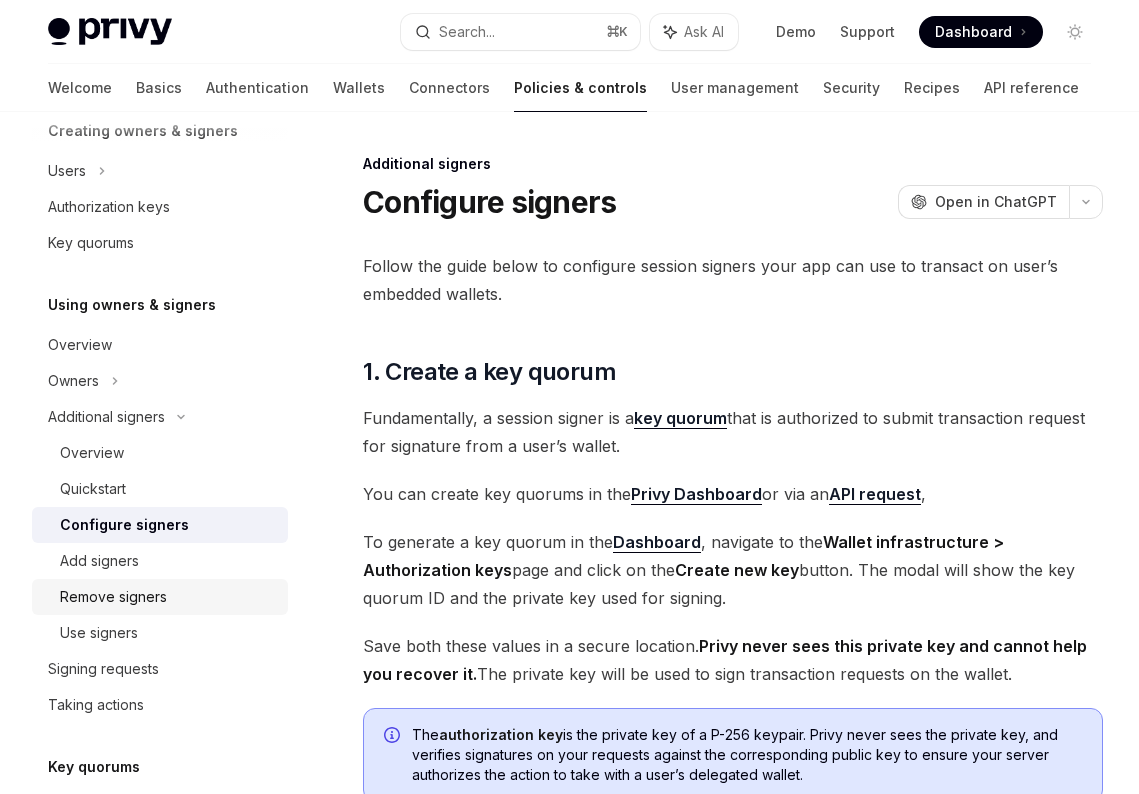 click on "Remove signers" at bounding box center (168, 597) 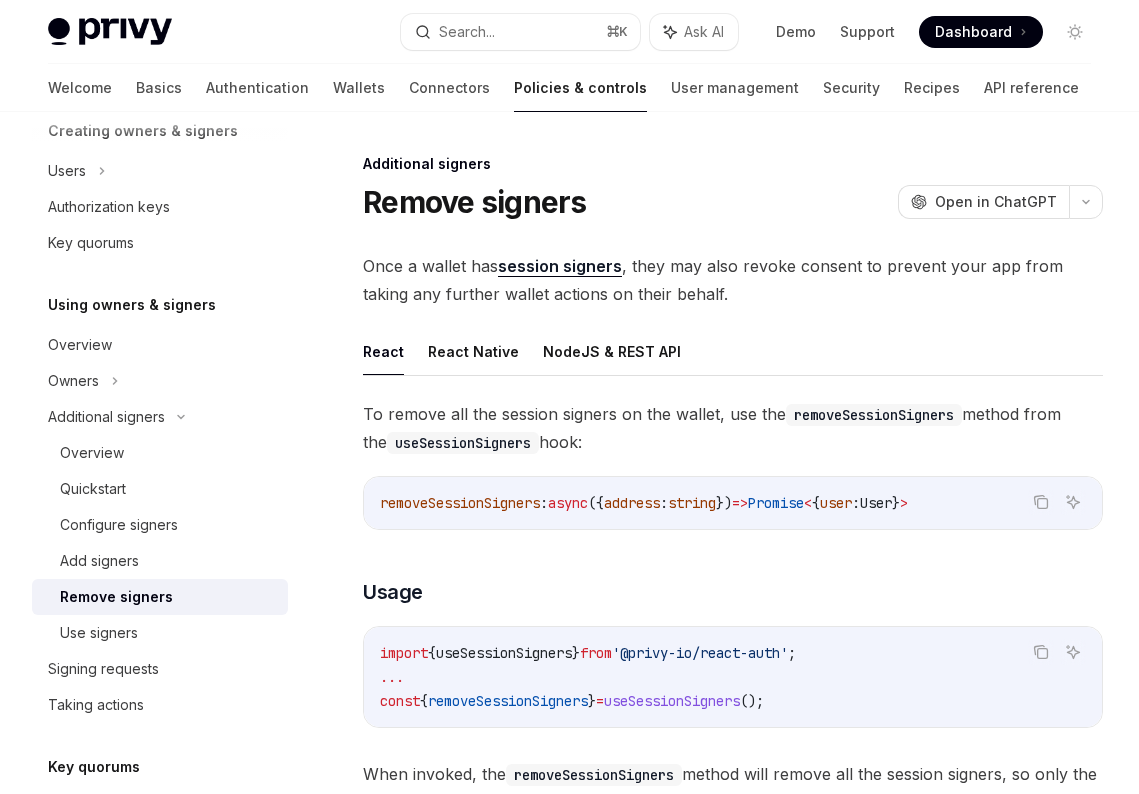 click on "Overview Owners & signers Overview Types of owners & signers Configuring your wallets Overview Self-custodial user wallets Managed wallets Common use cases Creating owners & signers Users Authorization keys Key quorums Using owners & signers Overview Owners Additional signers Overview Quickstart Configure signers Add signers Remove signers Use signers Signing requests Taking actions Key quorums Overview Creating key quorums Signing requests Policies Overview Example policies Create a policy Update a policy Get a policy Additional signers Remove signers OpenAI Open in ChatGPT OpenAI Open in ChatGPT Once a wallet has  session signers , they may also revoke consent to prevent your app from taking any further wallet actions on their behalf.
React   React Native   NodeJS & REST API To remove all the session signers on the wallet, use the  removeSessionSigners  method from the  useSessionSigners  hook: Copy Ask AI removeSessionSigners :  async  ({ address :  string })  =>  Promise < { user :  User } >
​  {" at bounding box center [569, 1184] 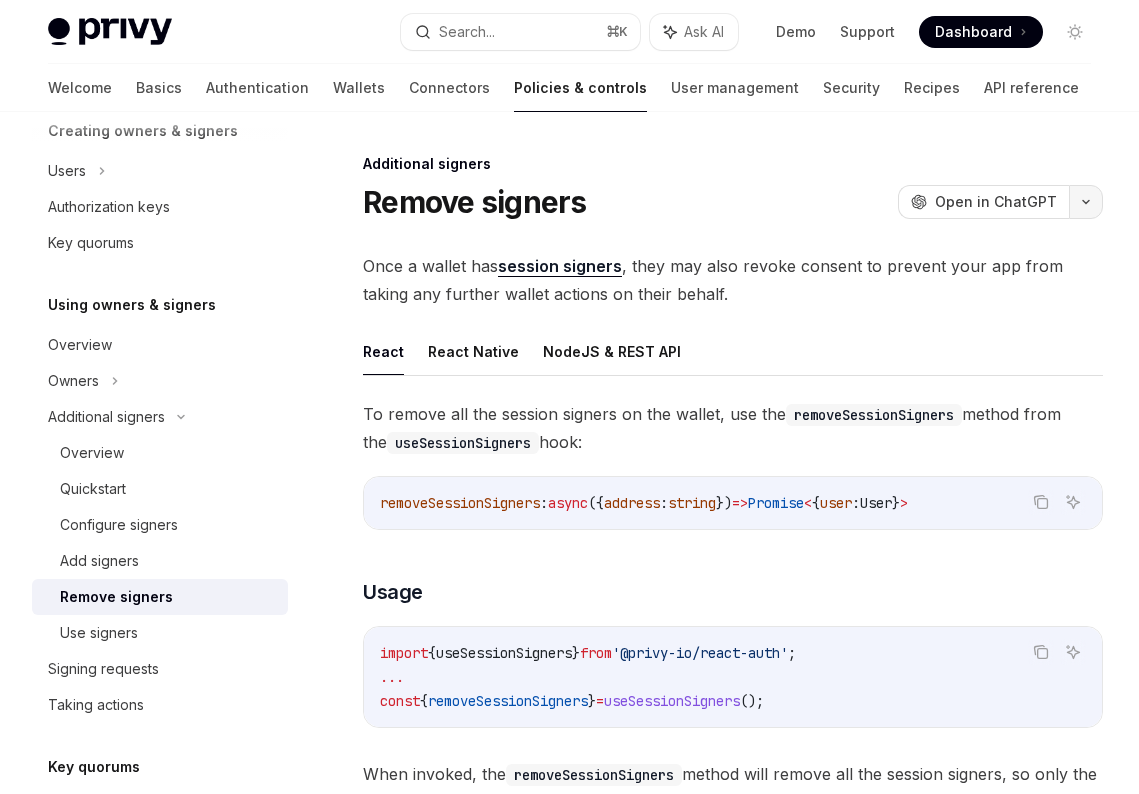 click at bounding box center [1086, 202] 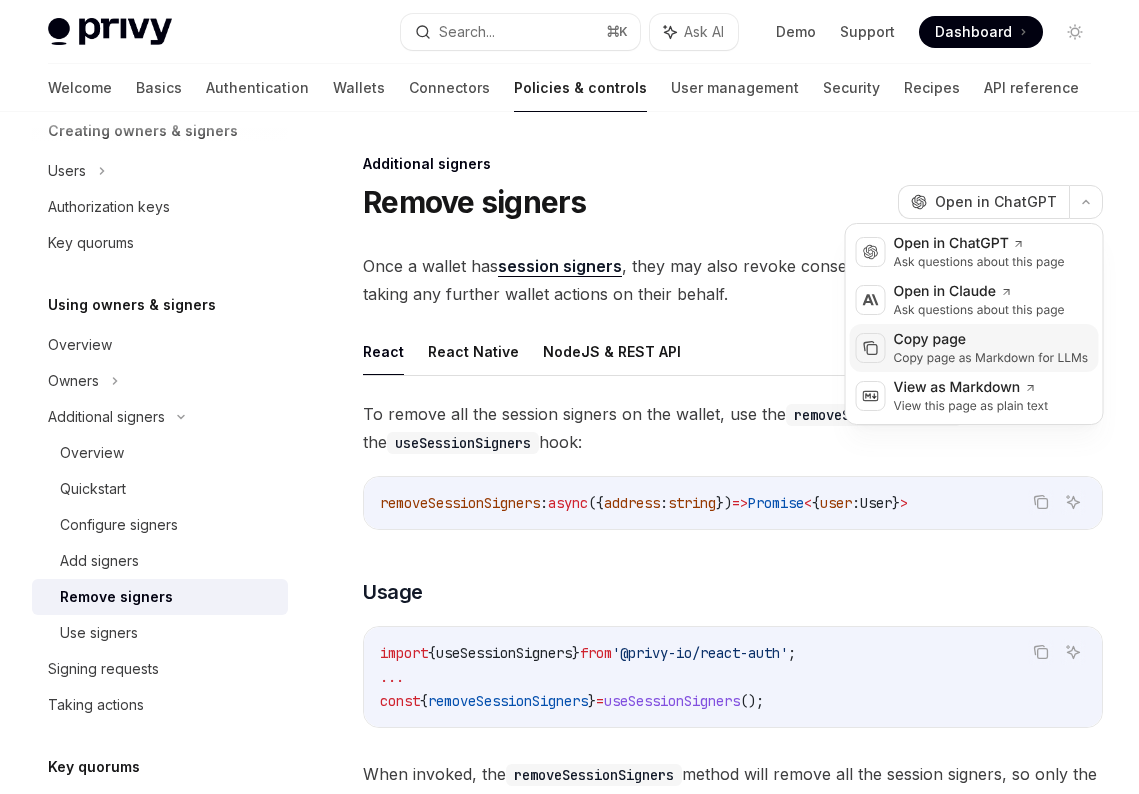 click on "Copy page as Markdown for LLMs" at bounding box center [991, 358] 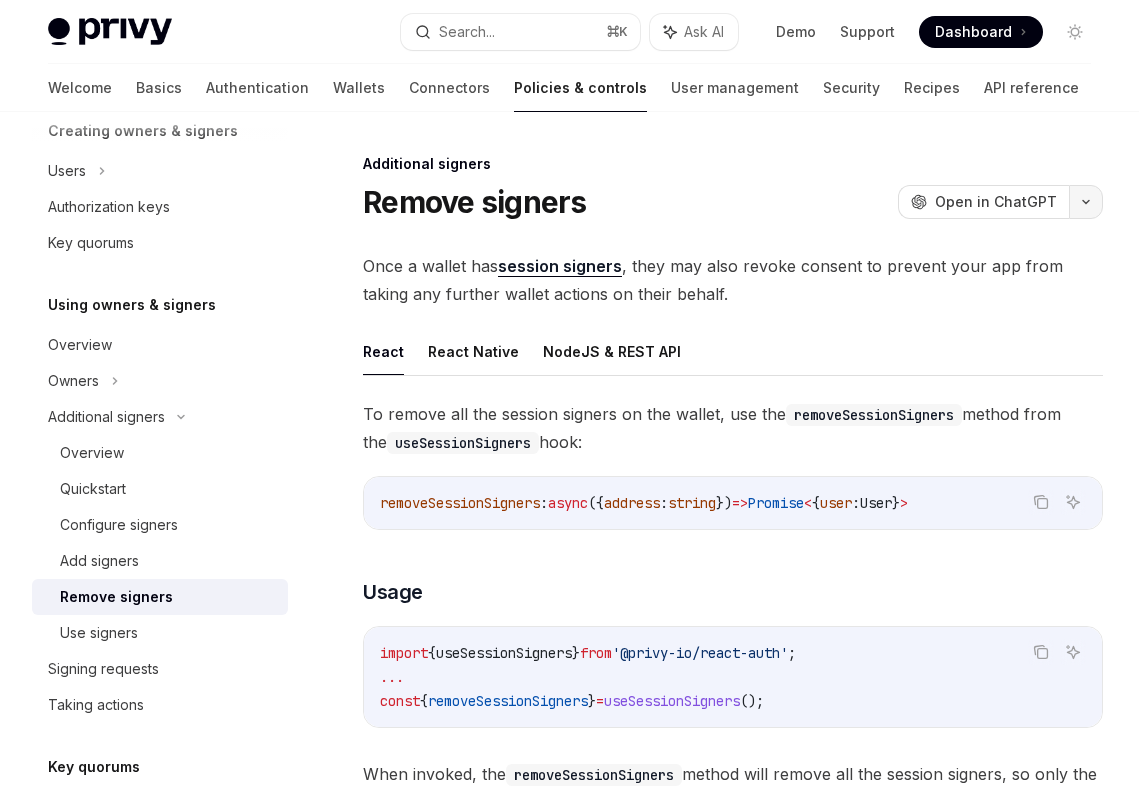 click 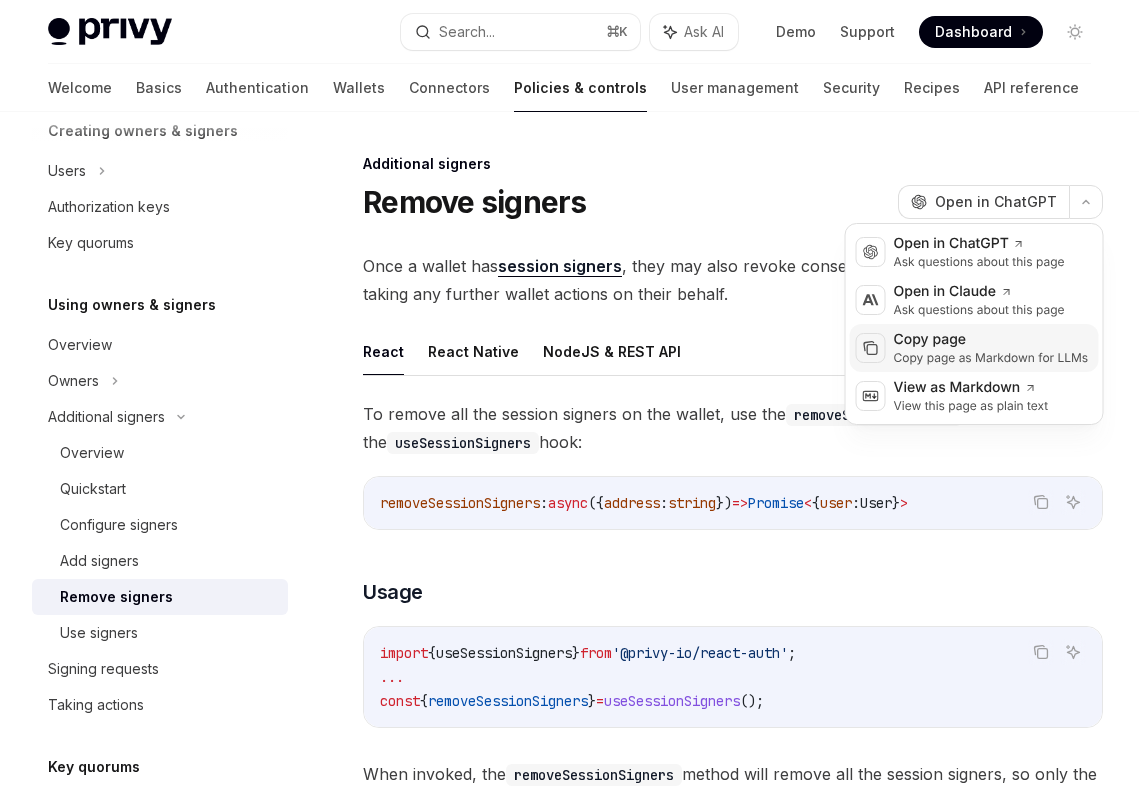 click on "Copy page as Markdown for LLMs" at bounding box center [991, 358] 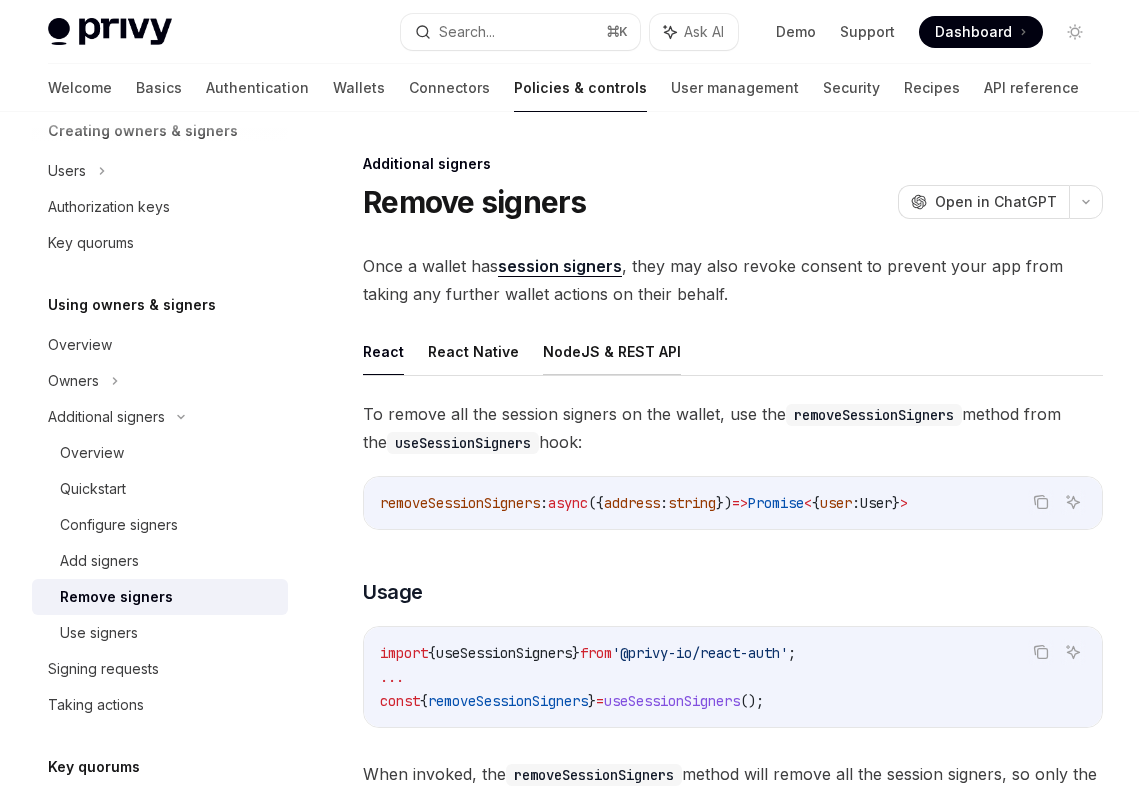 click on "NodeJS & REST API" at bounding box center [612, 351] 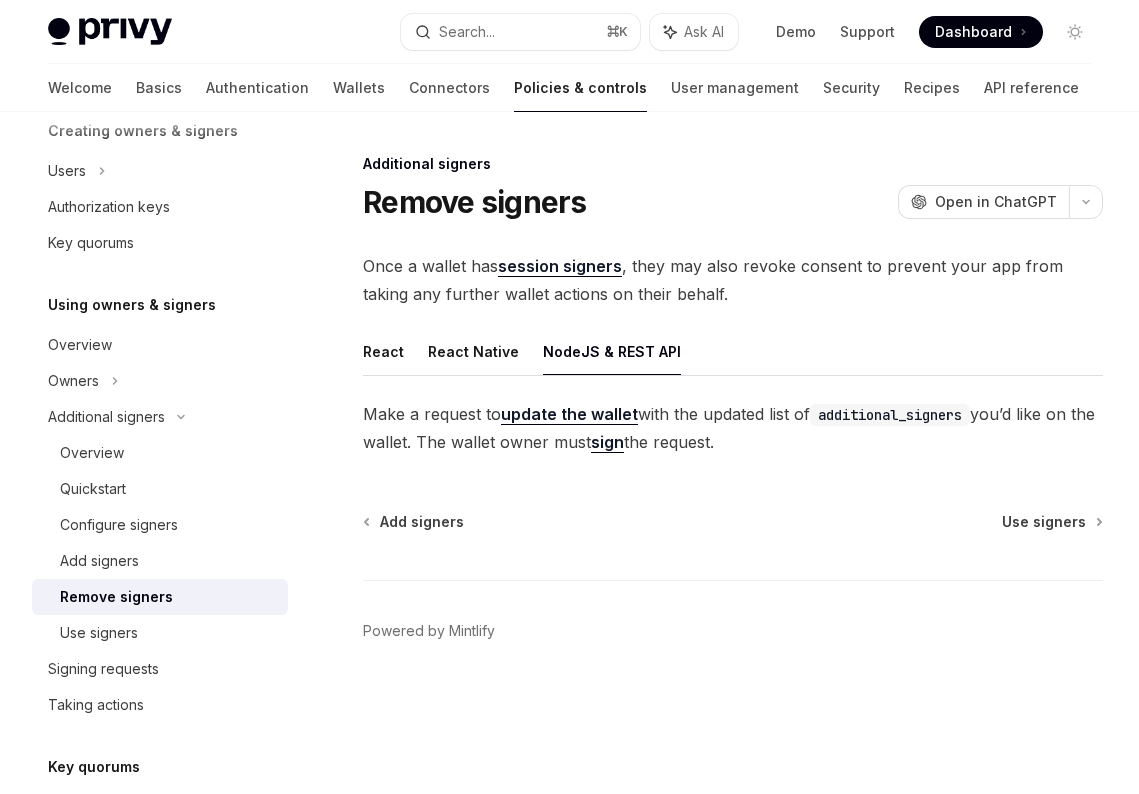 drag, startPoint x: 760, startPoint y: 448, endPoint x: 536, endPoint y: 355, distance: 242.53865 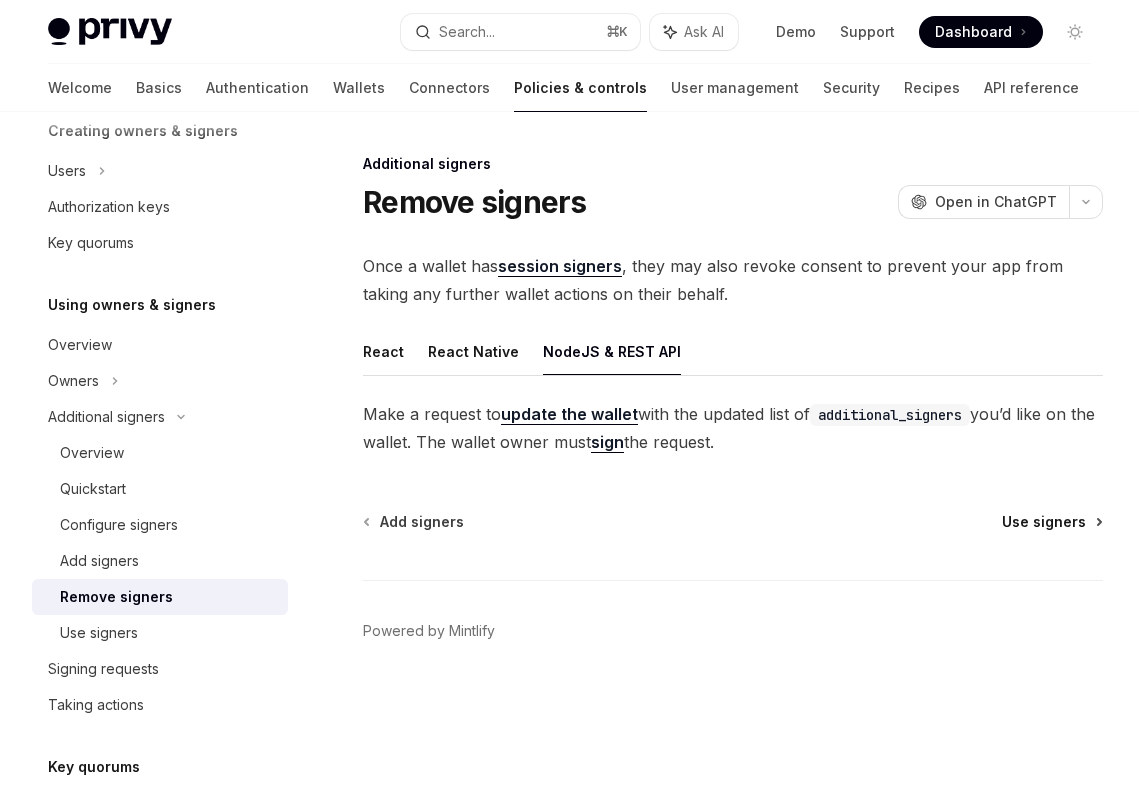 click on "Use signers" at bounding box center (1044, 522) 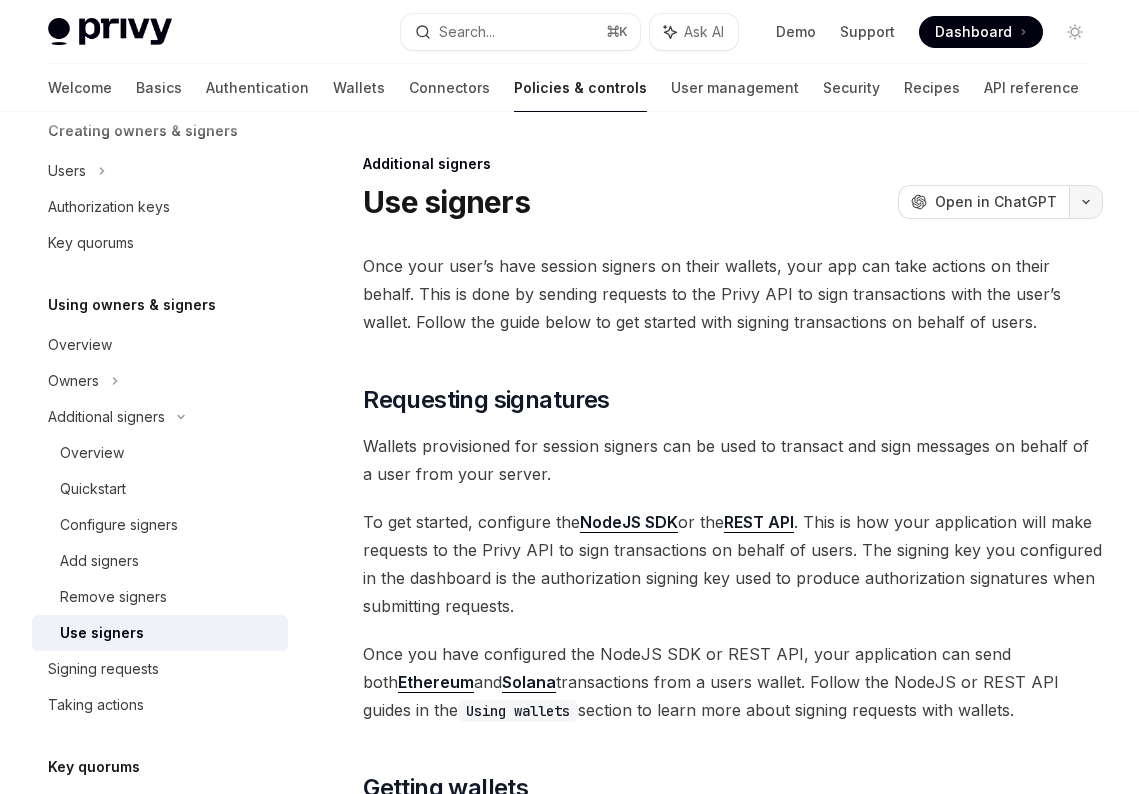 click at bounding box center (1086, 202) 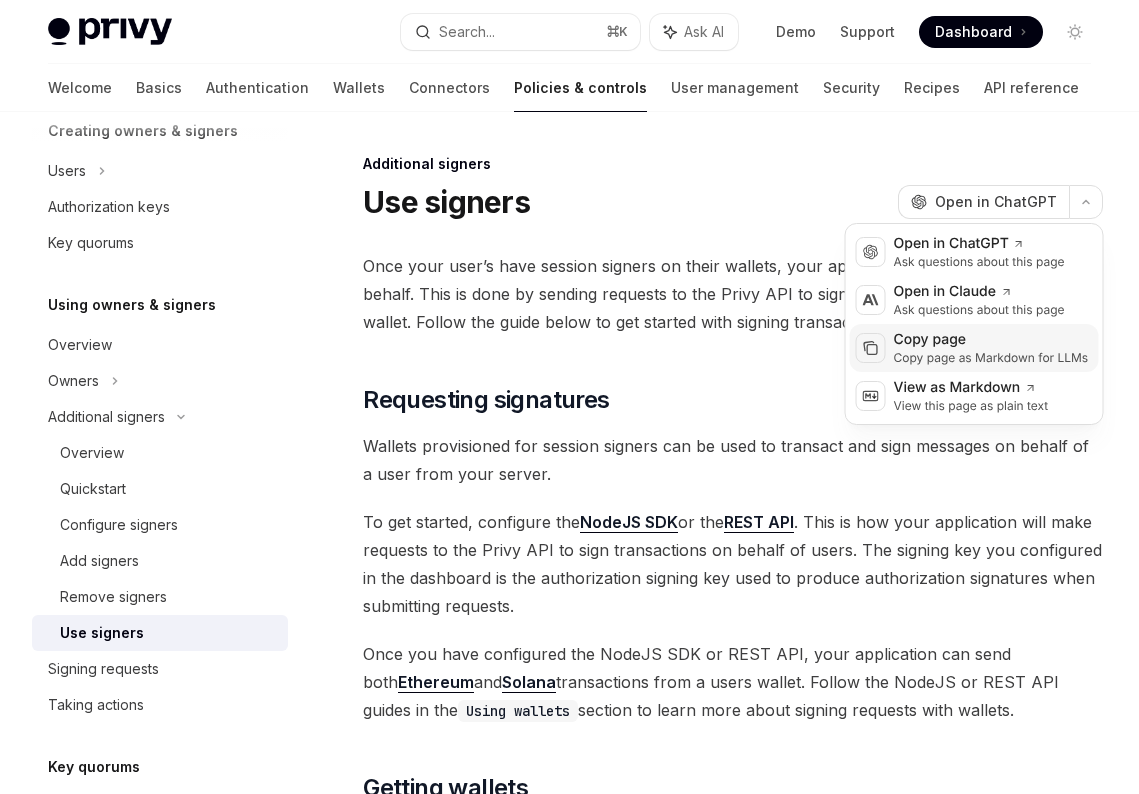 click on "Copy page as Markdown for LLMs" at bounding box center (991, 358) 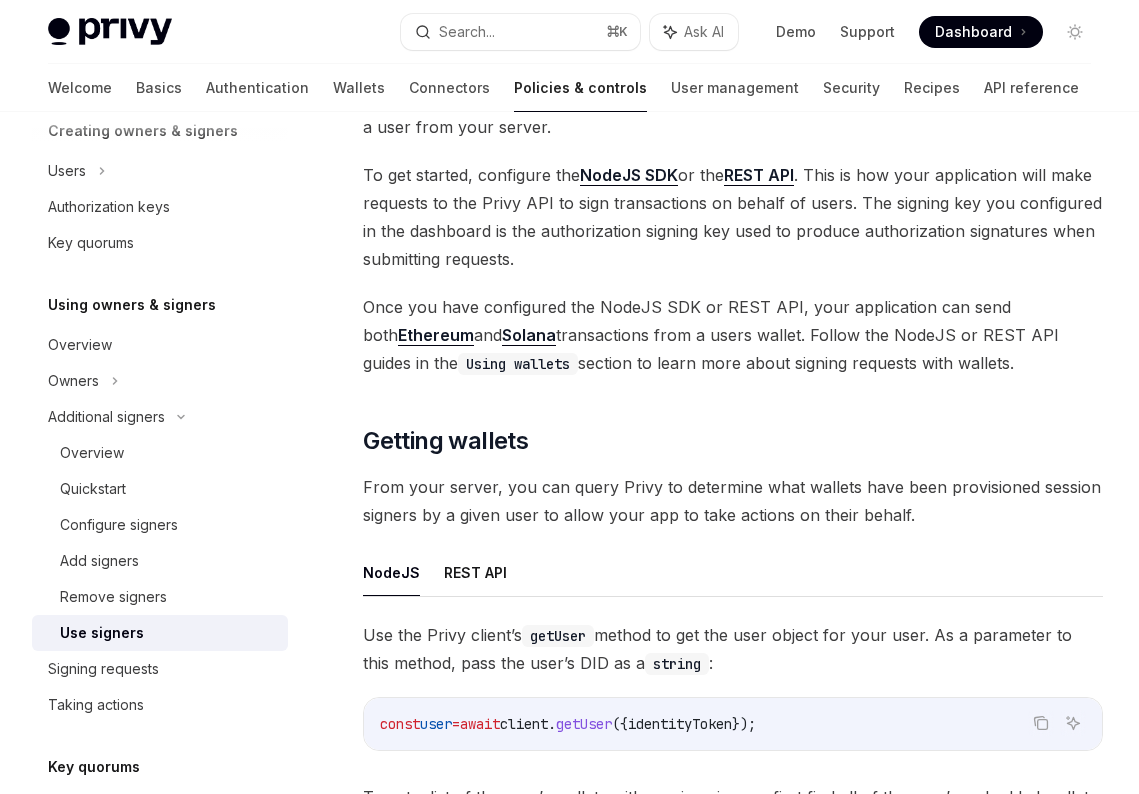 scroll, scrollTop: 355, scrollLeft: 0, axis: vertical 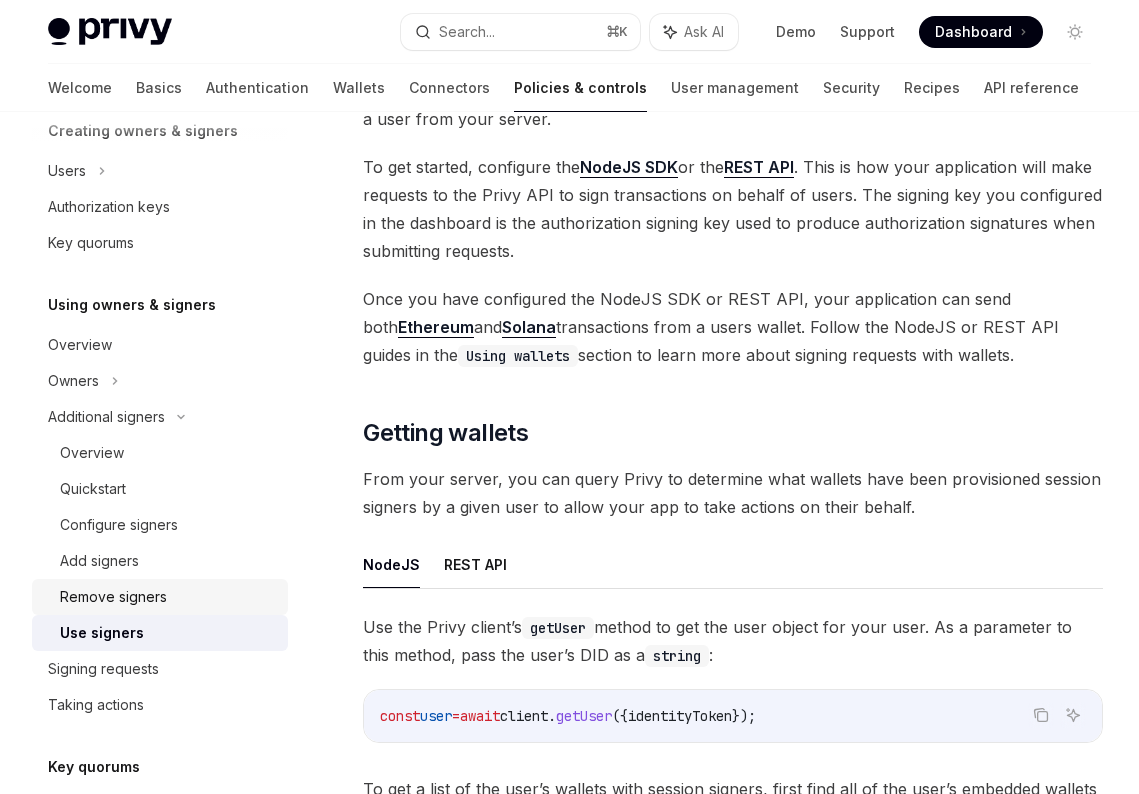 click on "Remove signers" at bounding box center (113, 597) 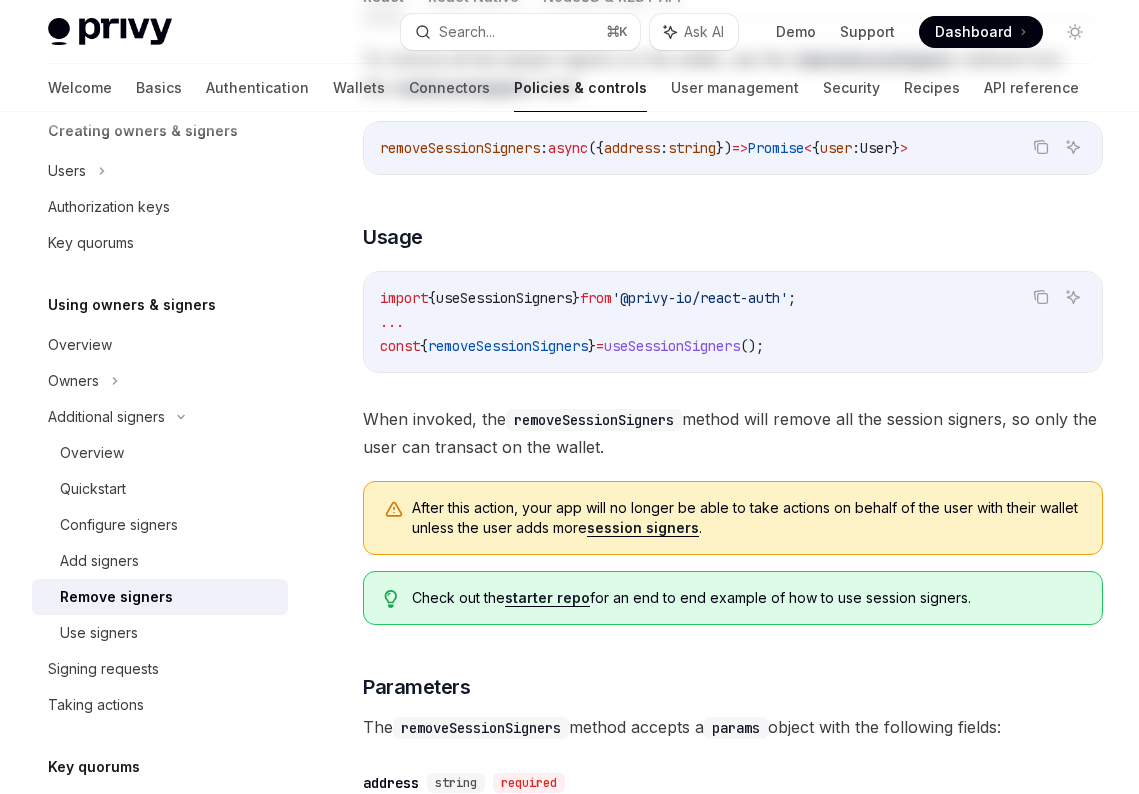scroll, scrollTop: 0, scrollLeft: 0, axis: both 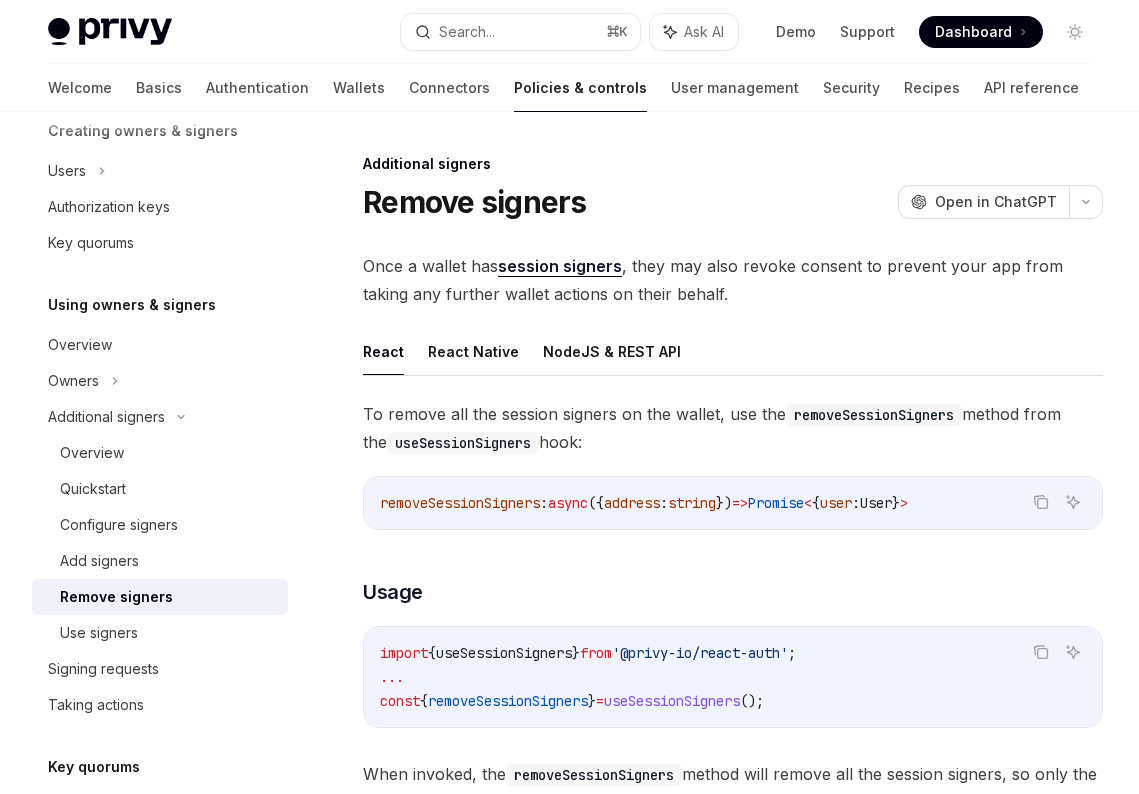 click on "React   React Native   NodeJS & REST API" at bounding box center [733, 352] 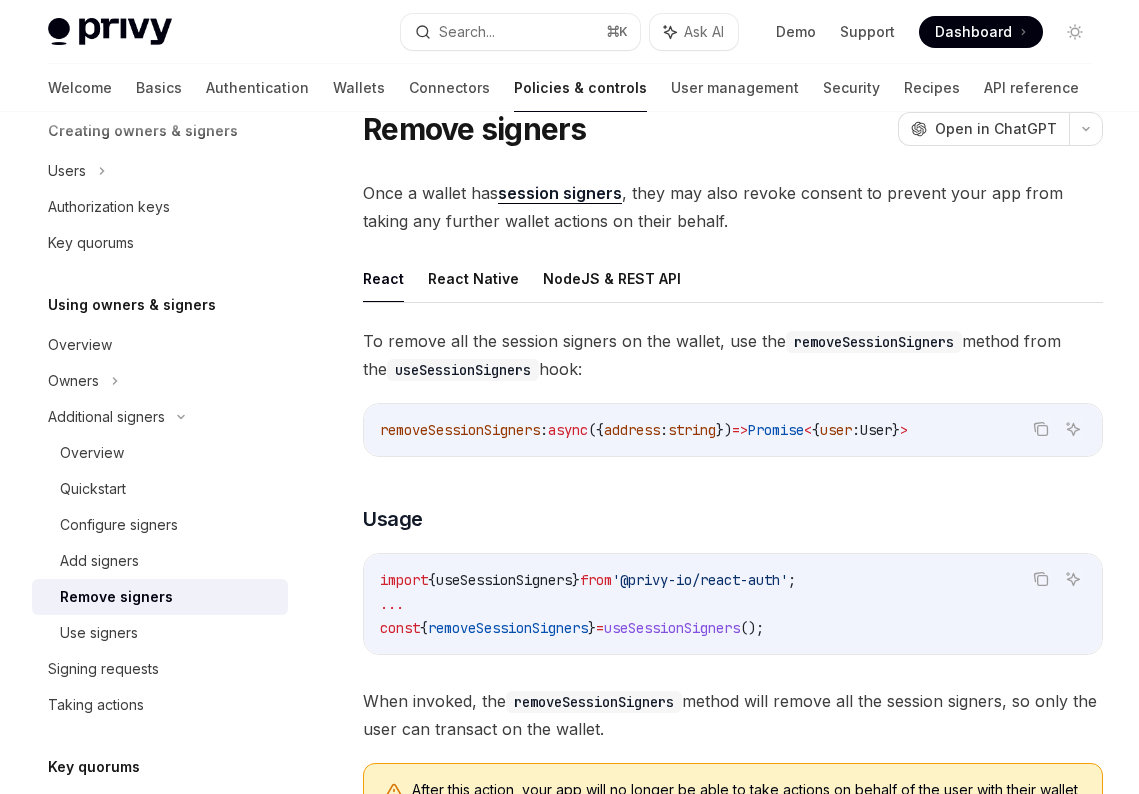 scroll, scrollTop: 0, scrollLeft: 0, axis: both 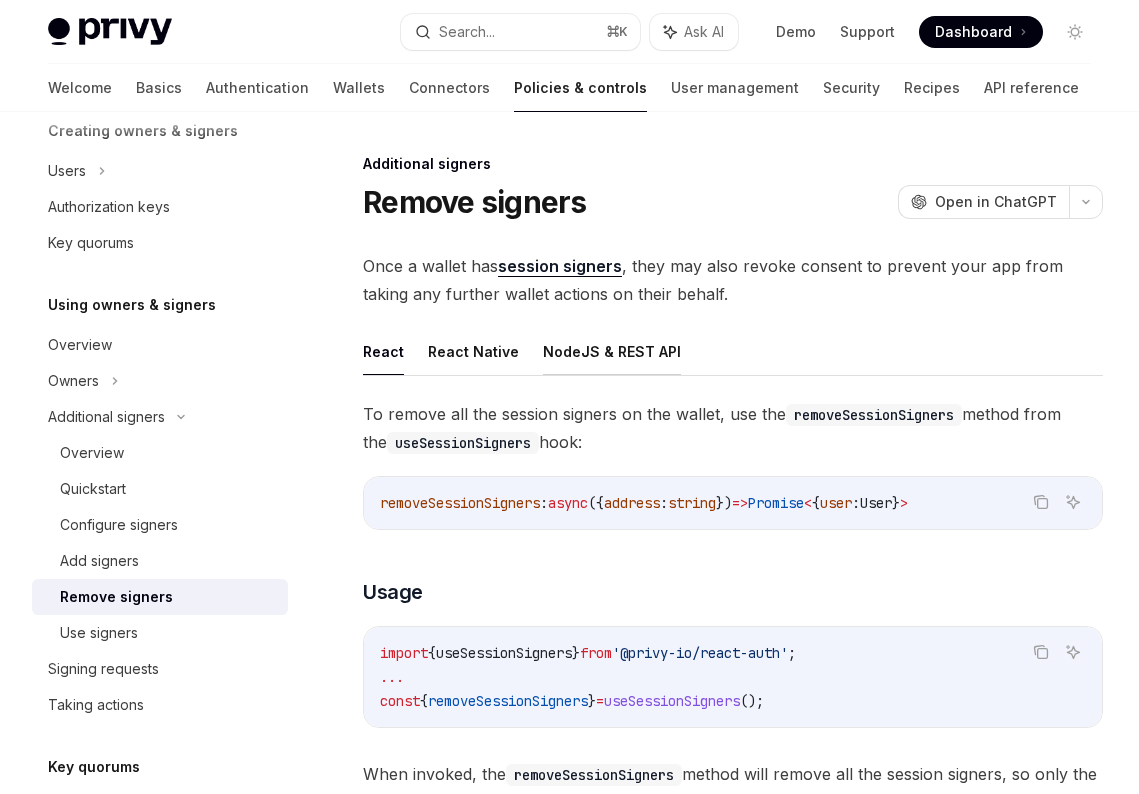 click on "NodeJS & REST API" at bounding box center (612, 351) 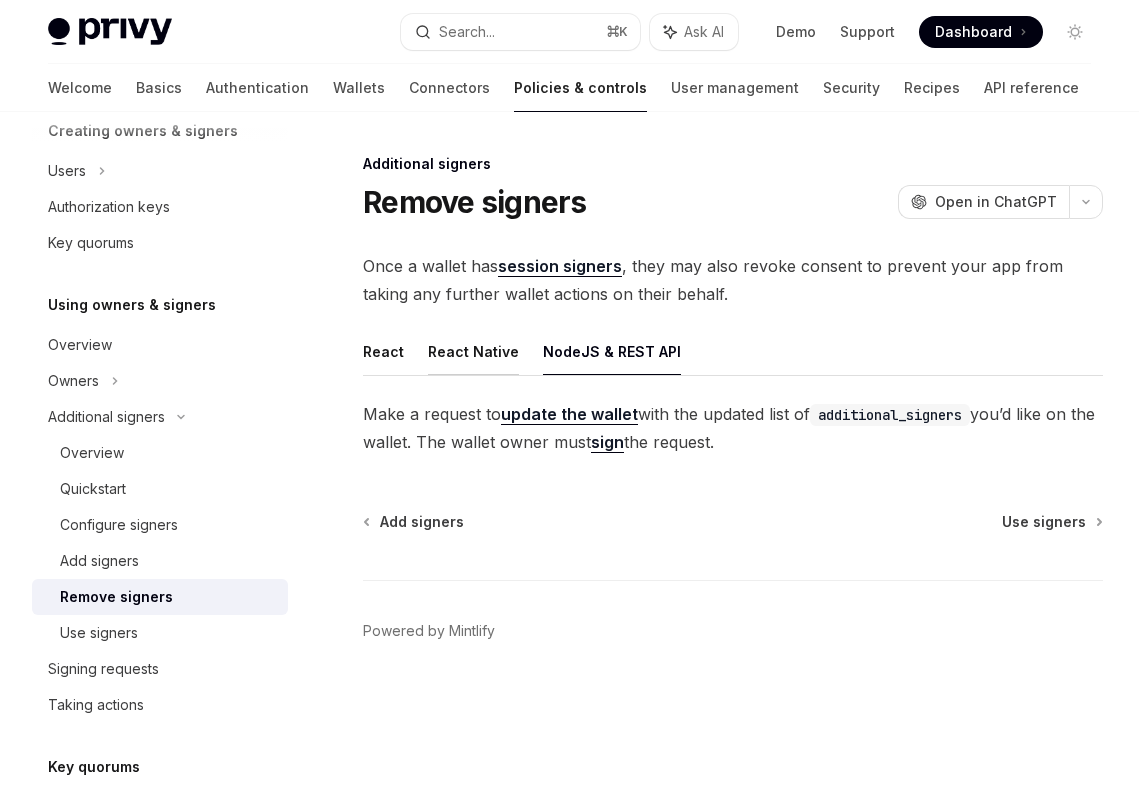 click on "React Native" at bounding box center (473, 351) 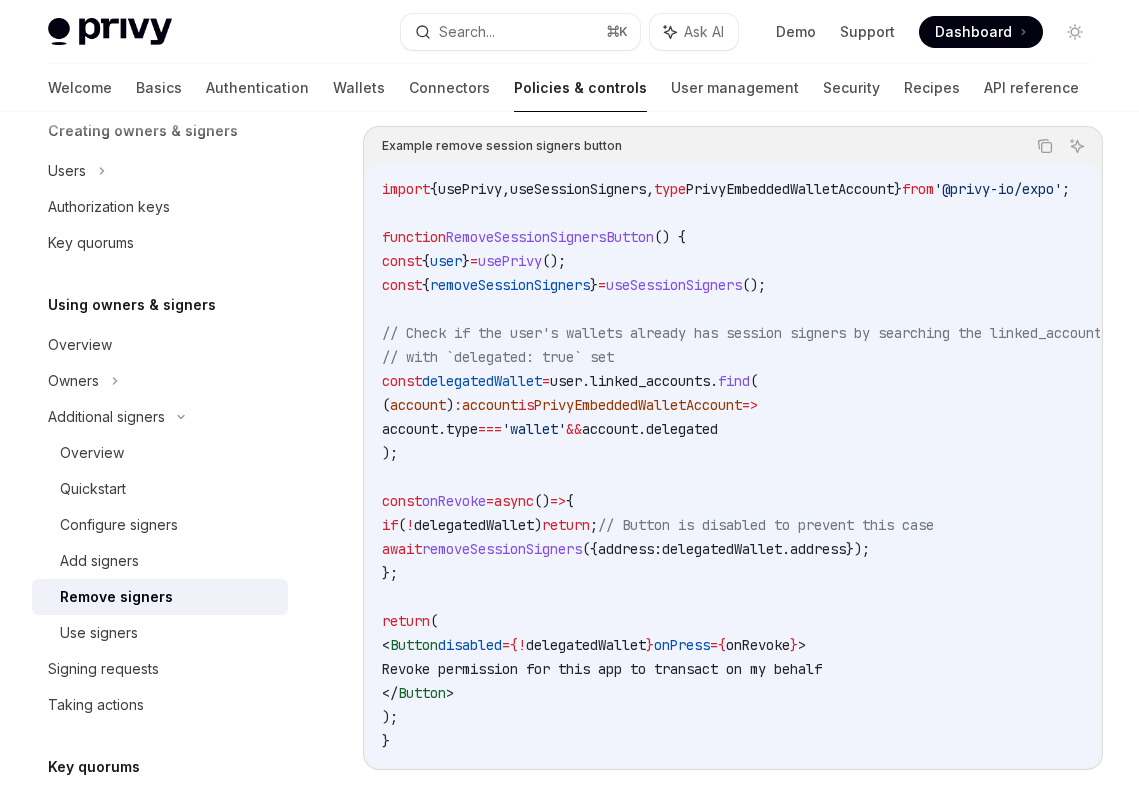 scroll, scrollTop: 0, scrollLeft: 0, axis: both 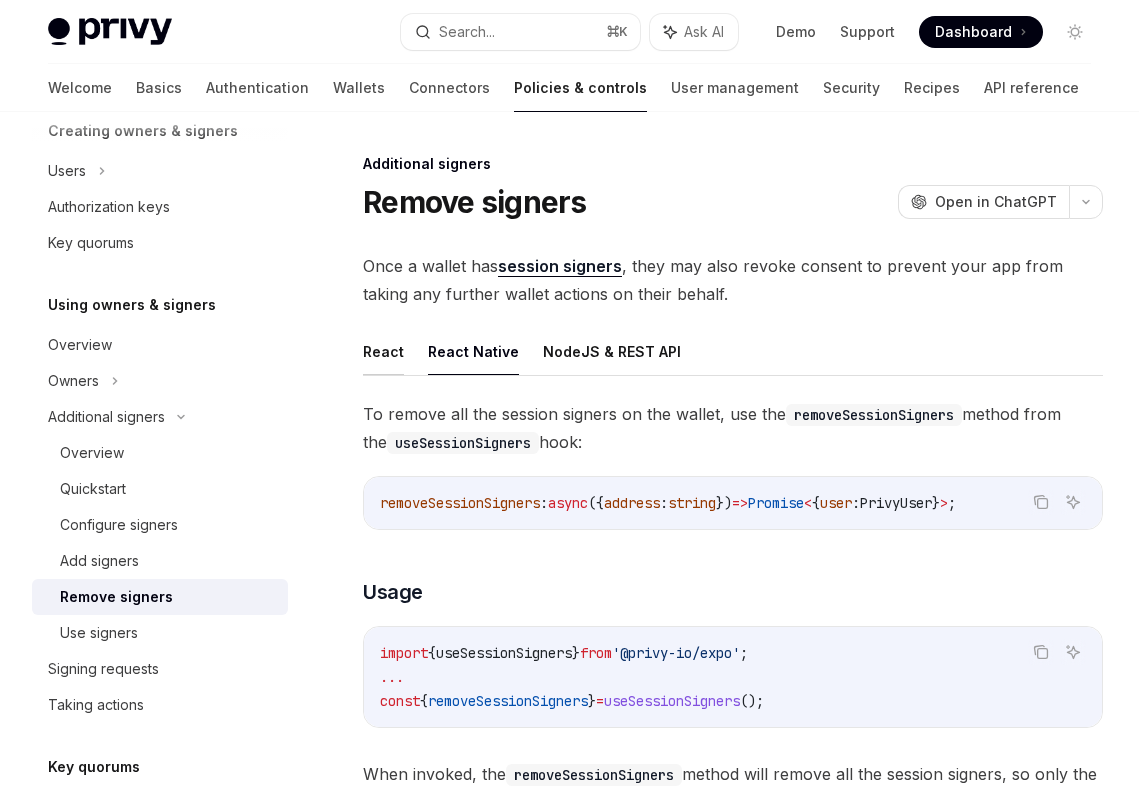 click on "React" at bounding box center (383, 351) 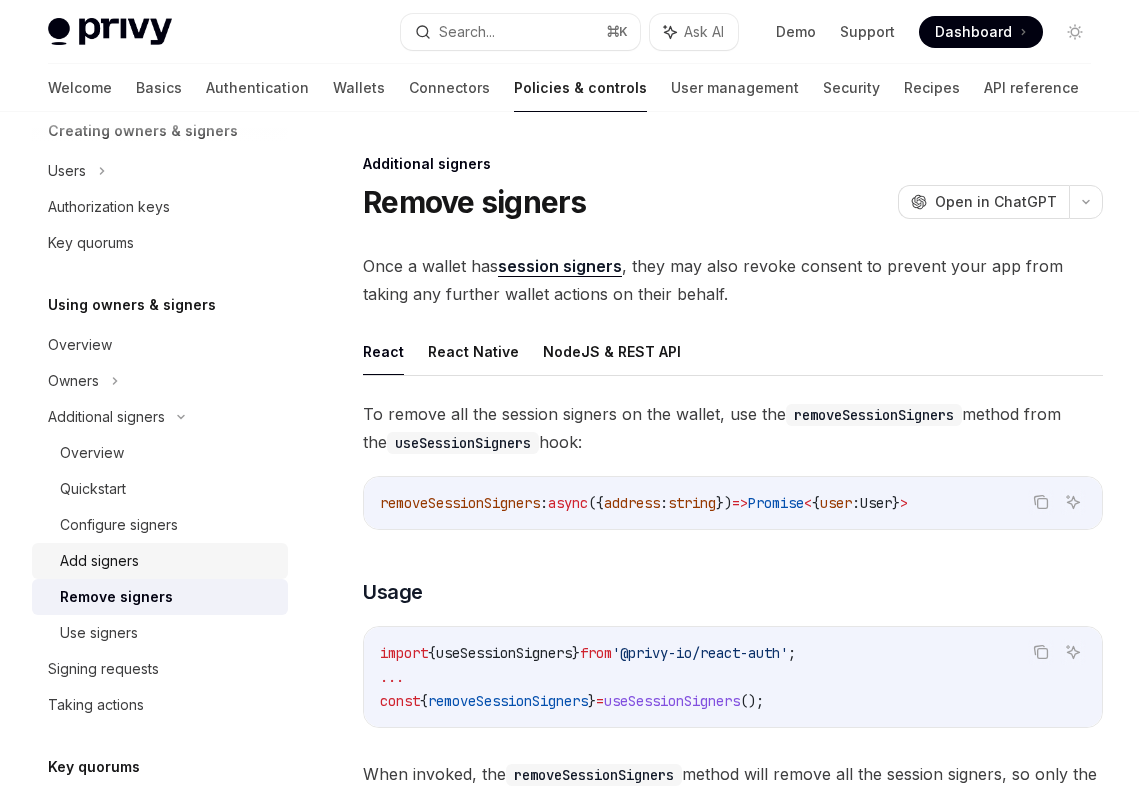 click on "Add signers" at bounding box center (168, 561) 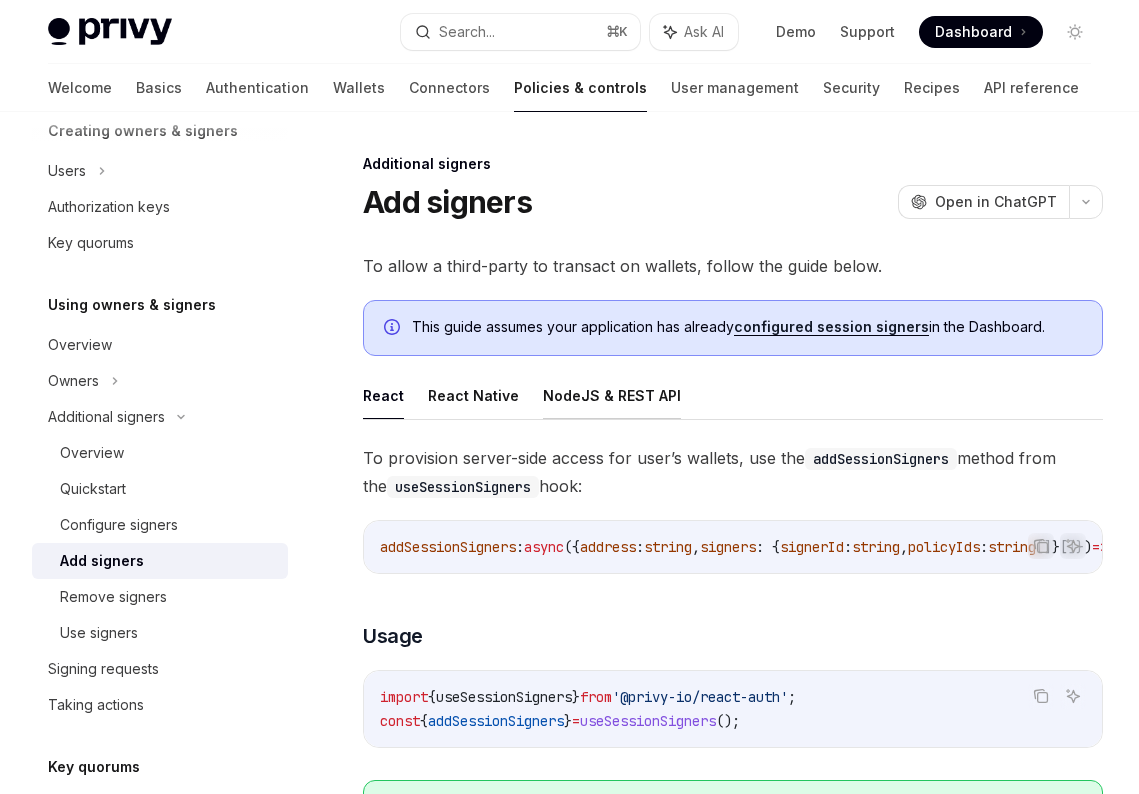 click on "NodeJS & REST API" at bounding box center [612, 395] 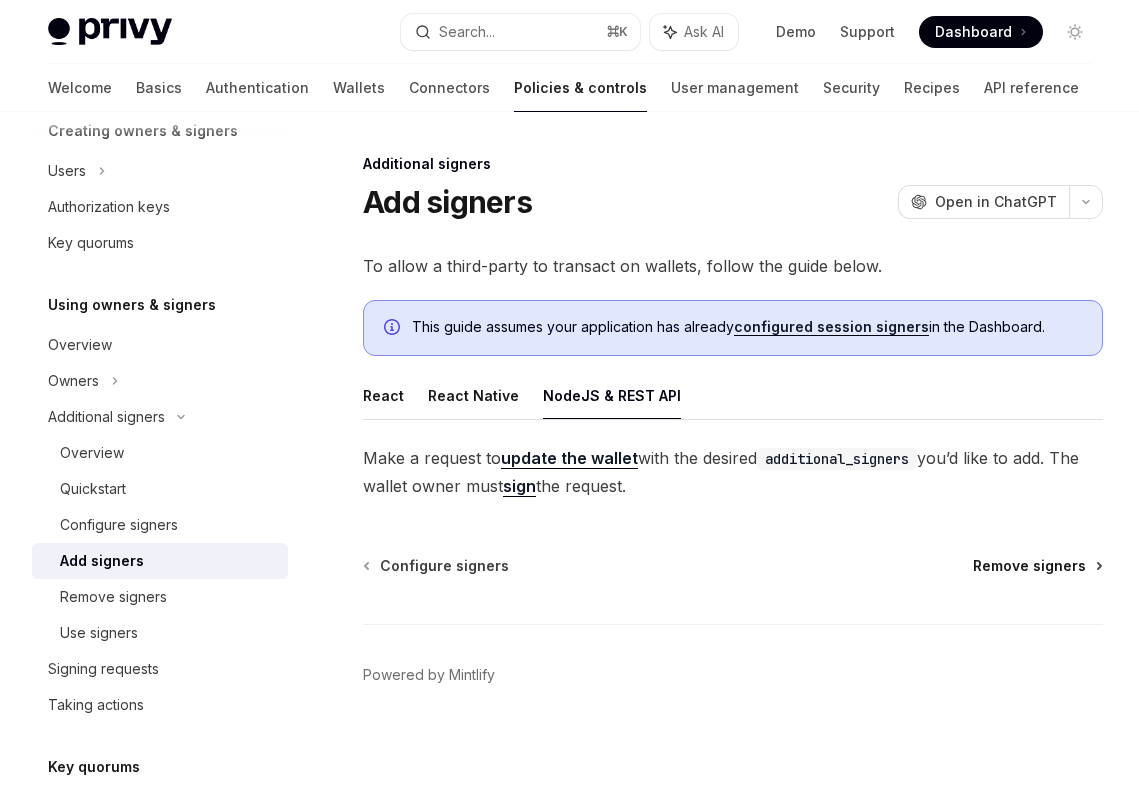 click on "Remove signers" at bounding box center (1029, 566) 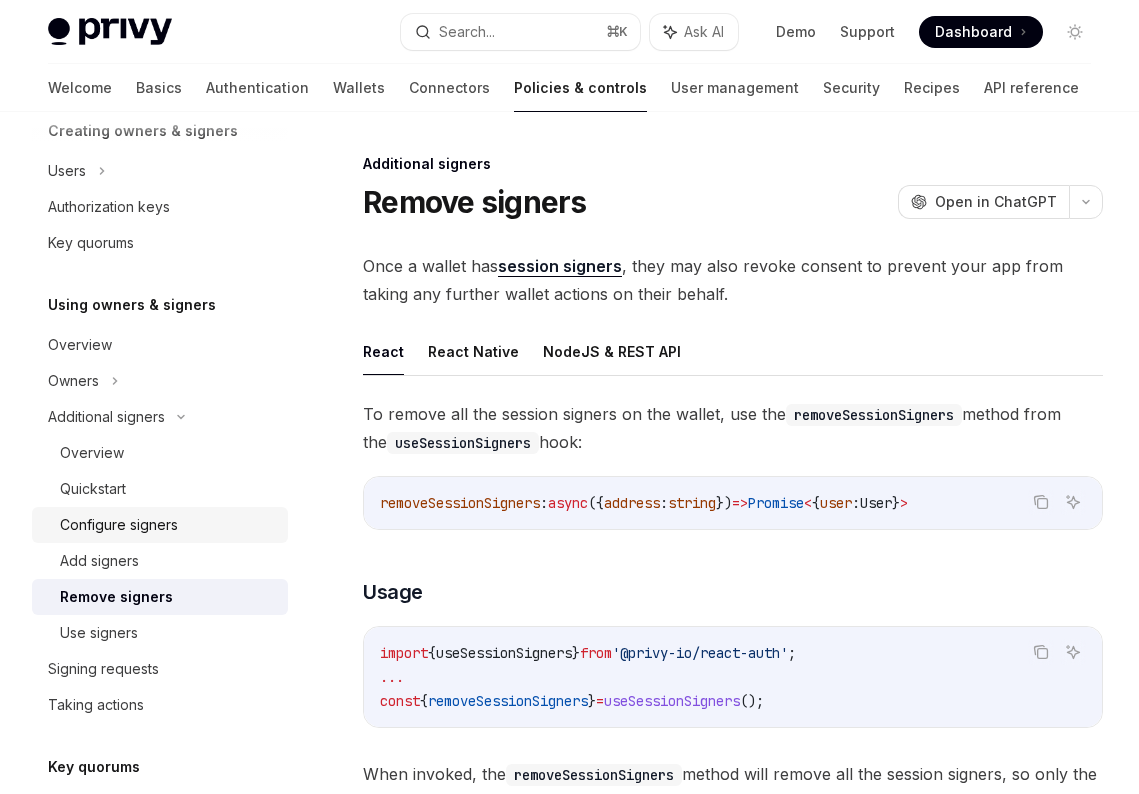 click on "Configure signers" at bounding box center [119, 525] 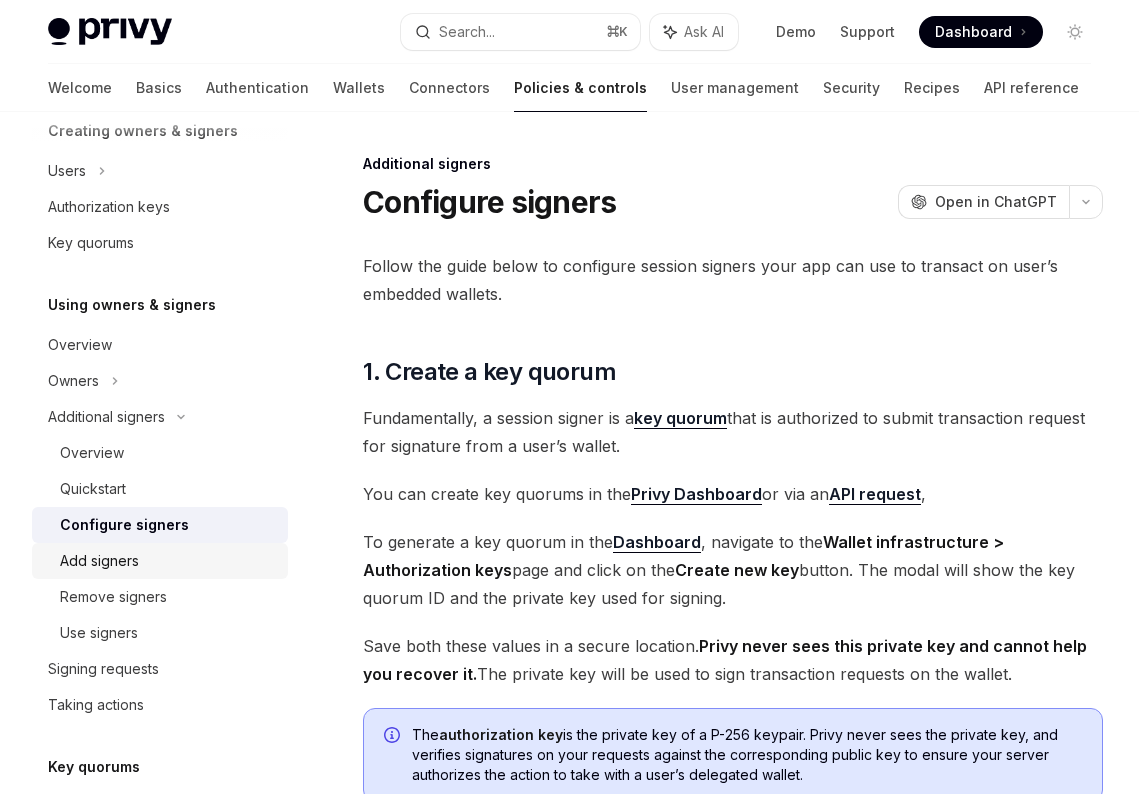 click on "Add signers" at bounding box center [99, 561] 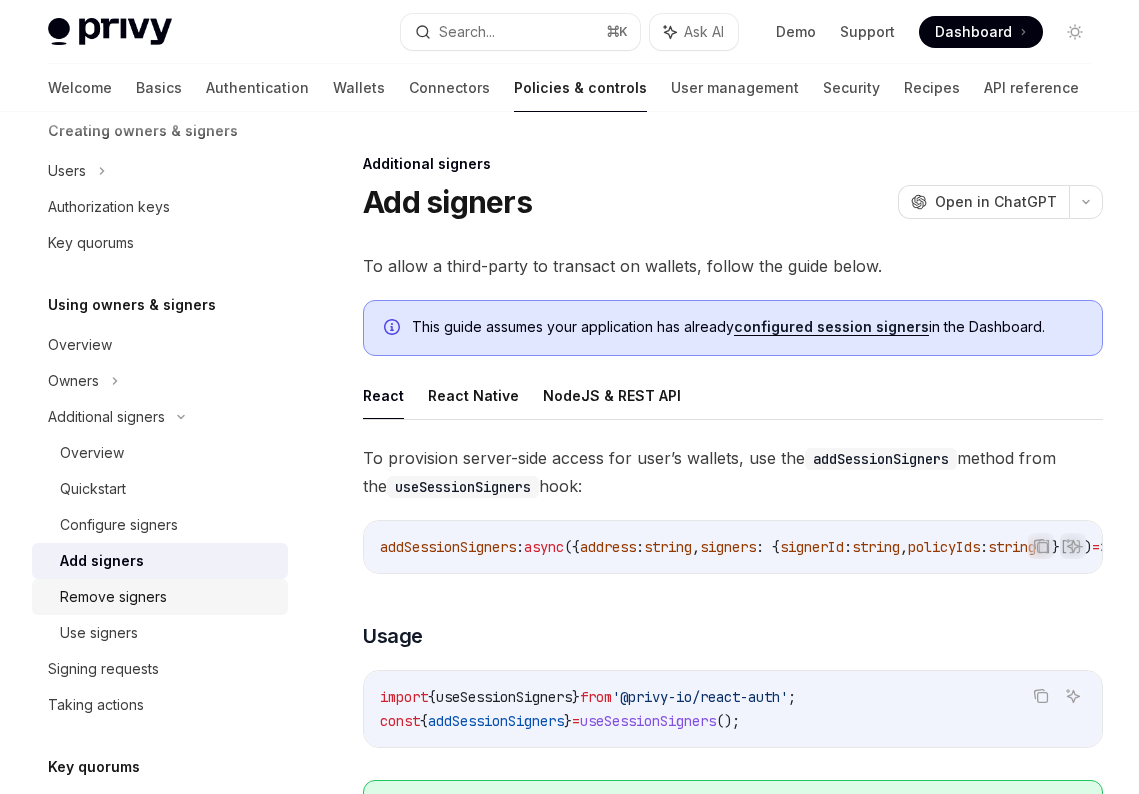 click on "Remove signers" at bounding box center (113, 597) 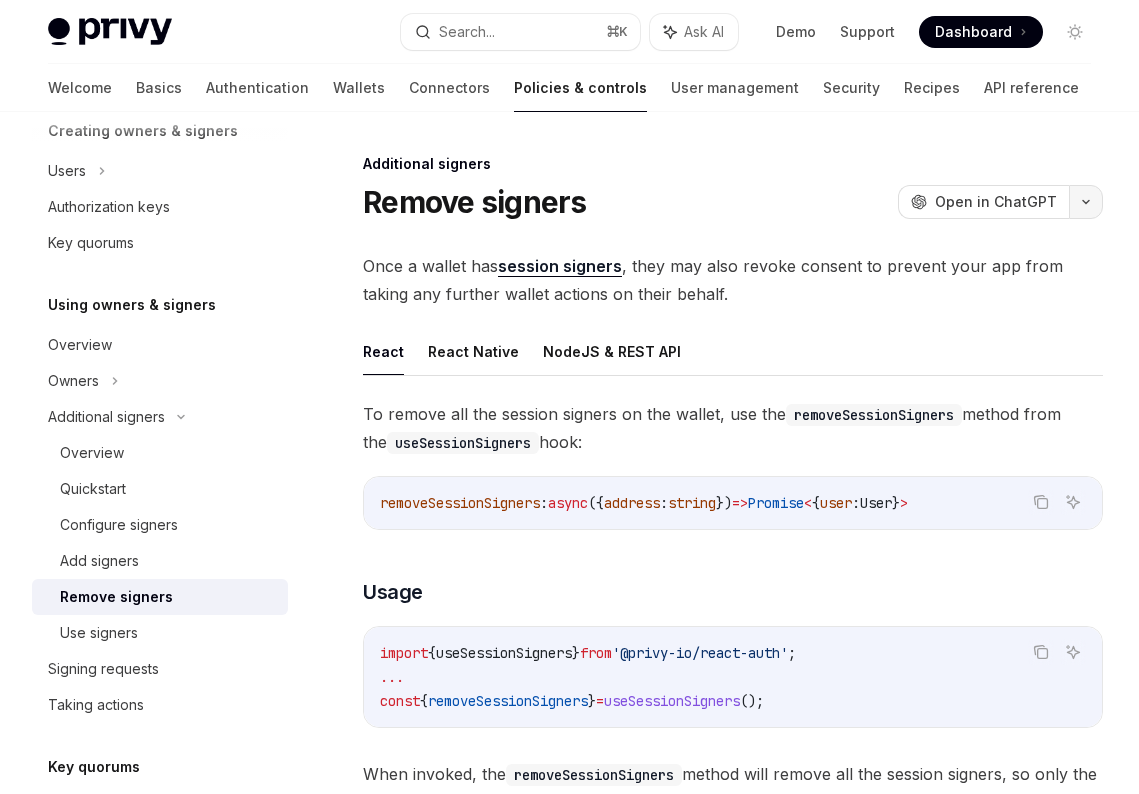 click 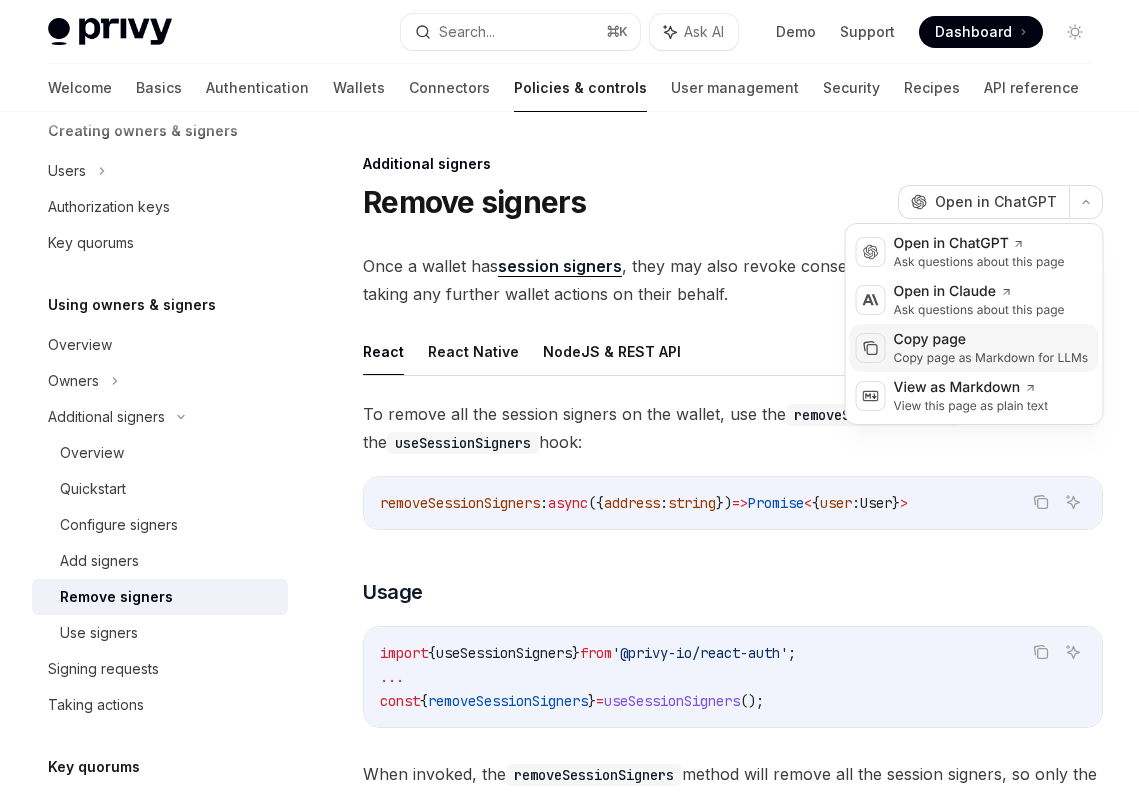 click on "Copy page" at bounding box center (991, 340) 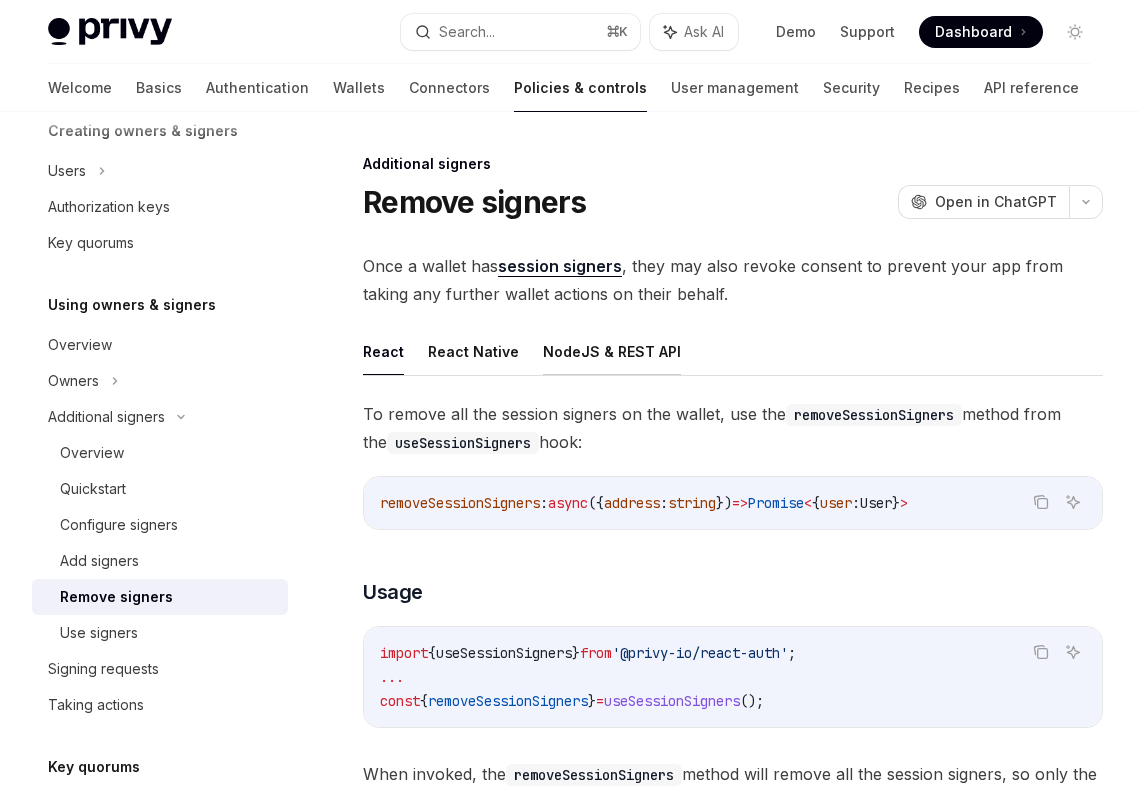 click on "NodeJS & REST API" at bounding box center [612, 351] 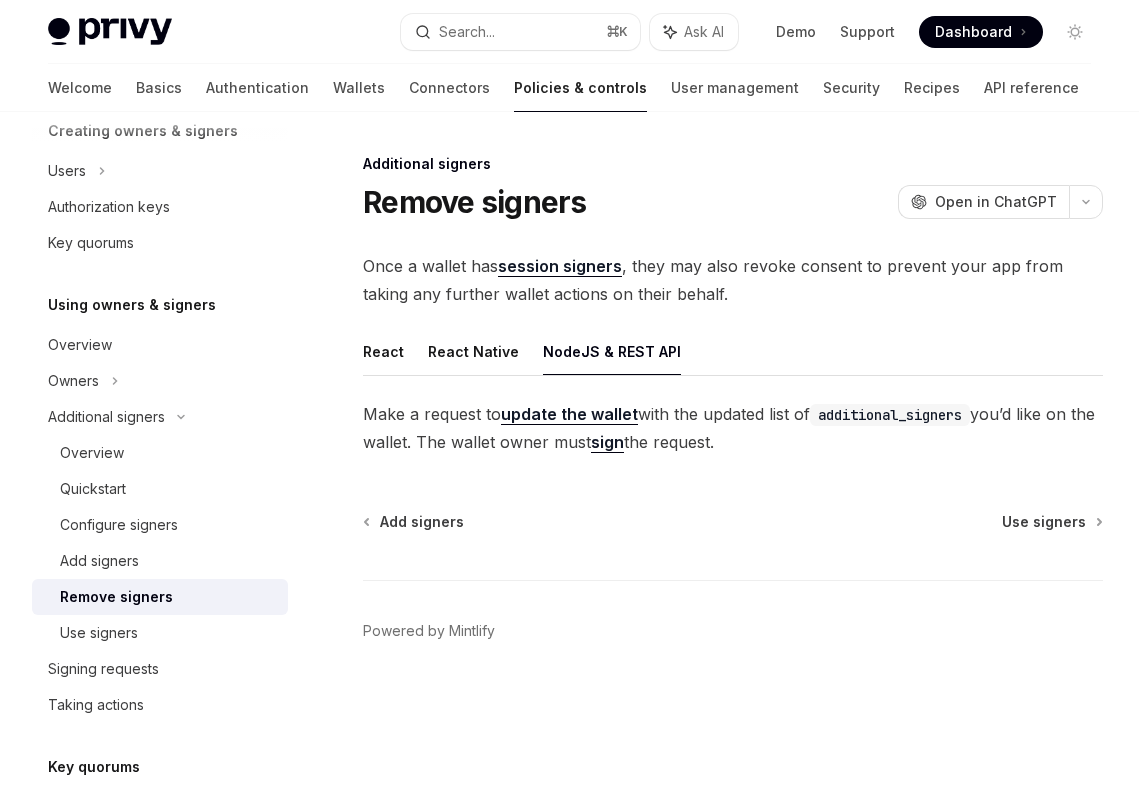 drag, startPoint x: 737, startPoint y: 441, endPoint x: 538, endPoint y: 349, distance: 219.23732 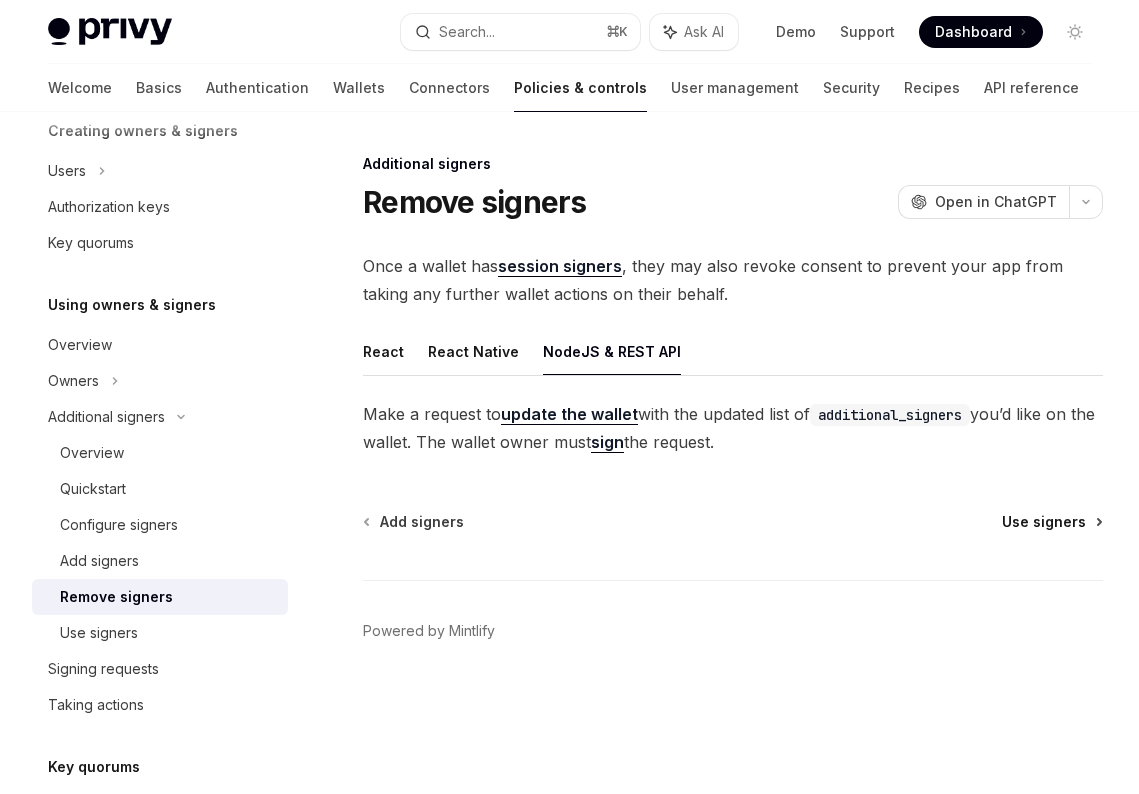 click on "Use signers" at bounding box center (1044, 522) 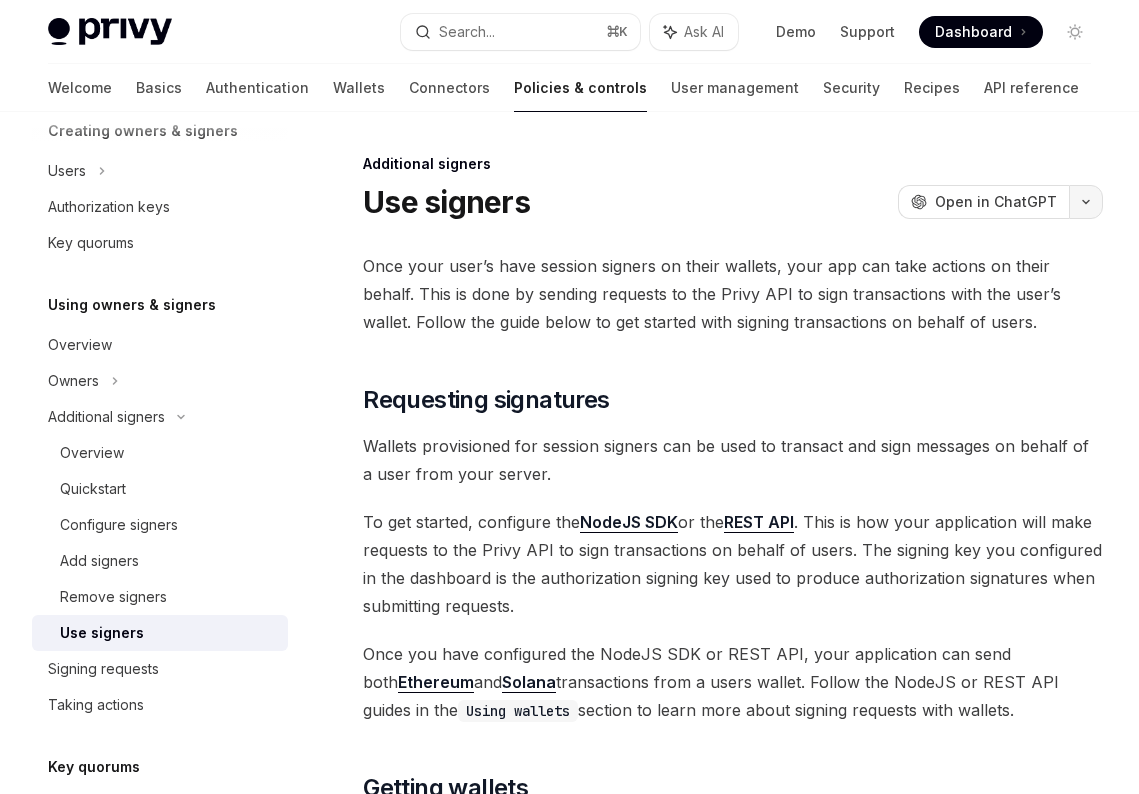 click at bounding box center (1086, 202) 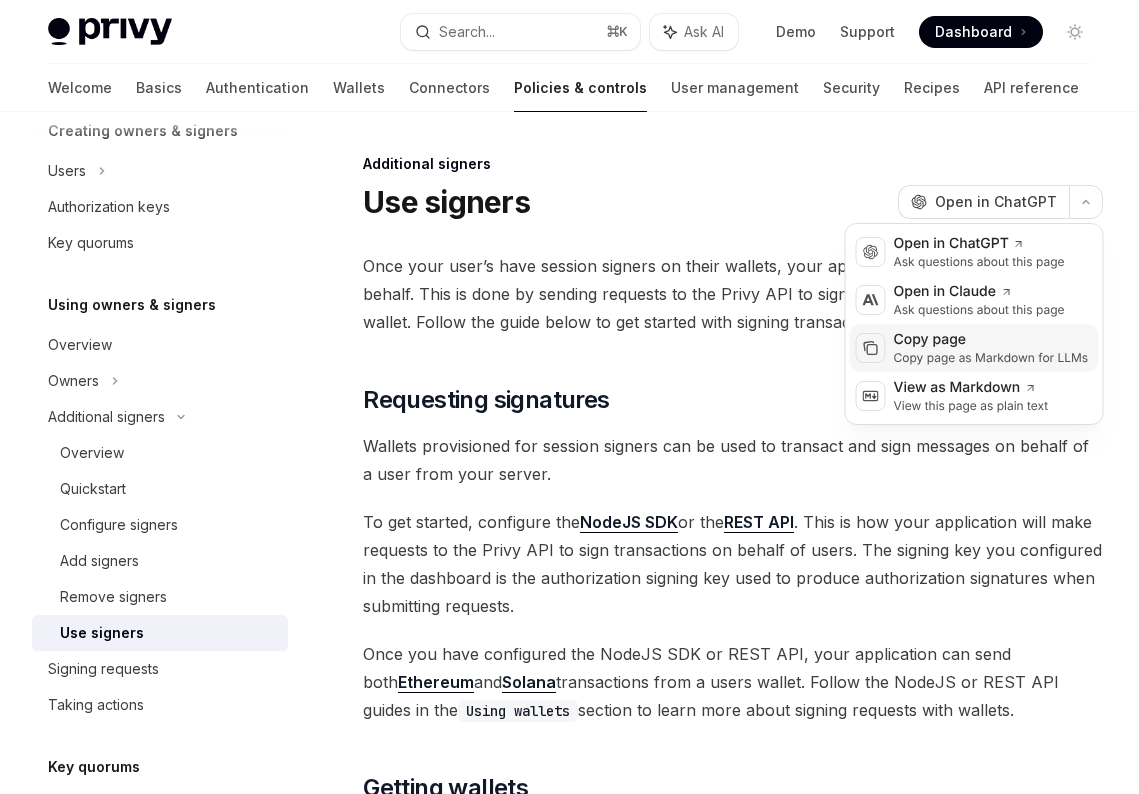 click on "Copy page as Markdown for LLMs" at bounding box center (991, 358) 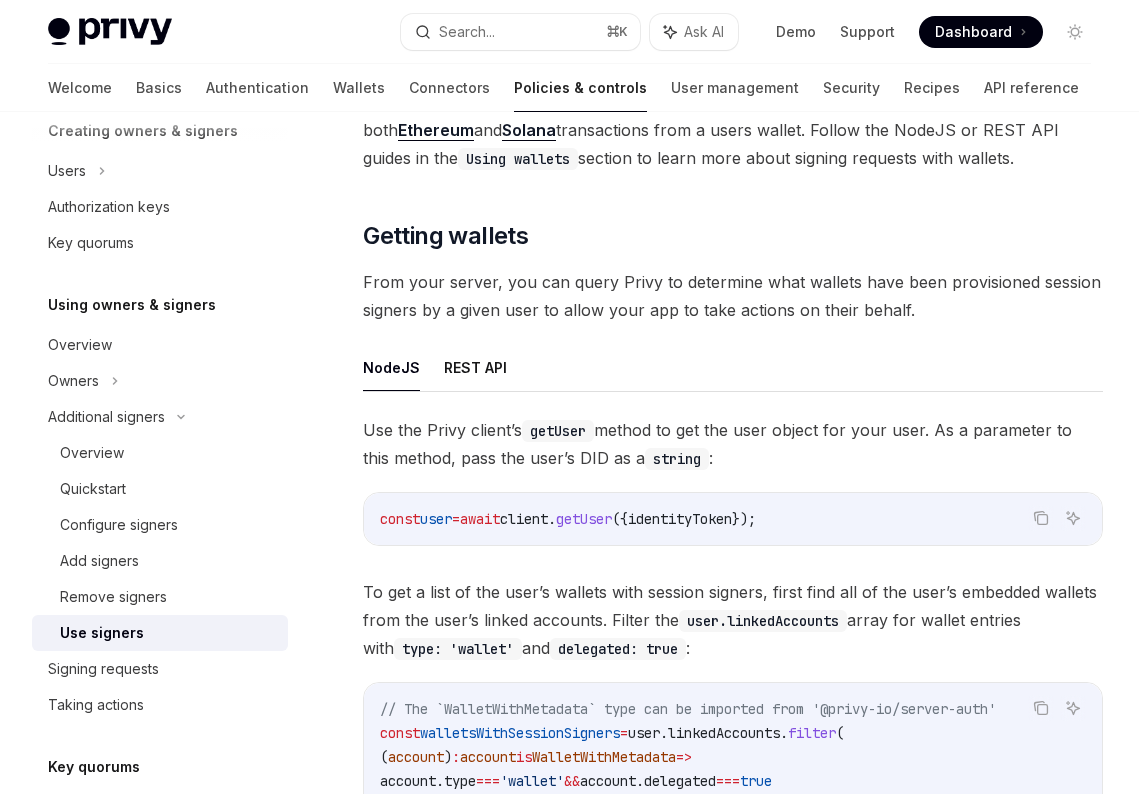 scroll, scrollTop: 463, scrollLeft: 0, axis: vertical 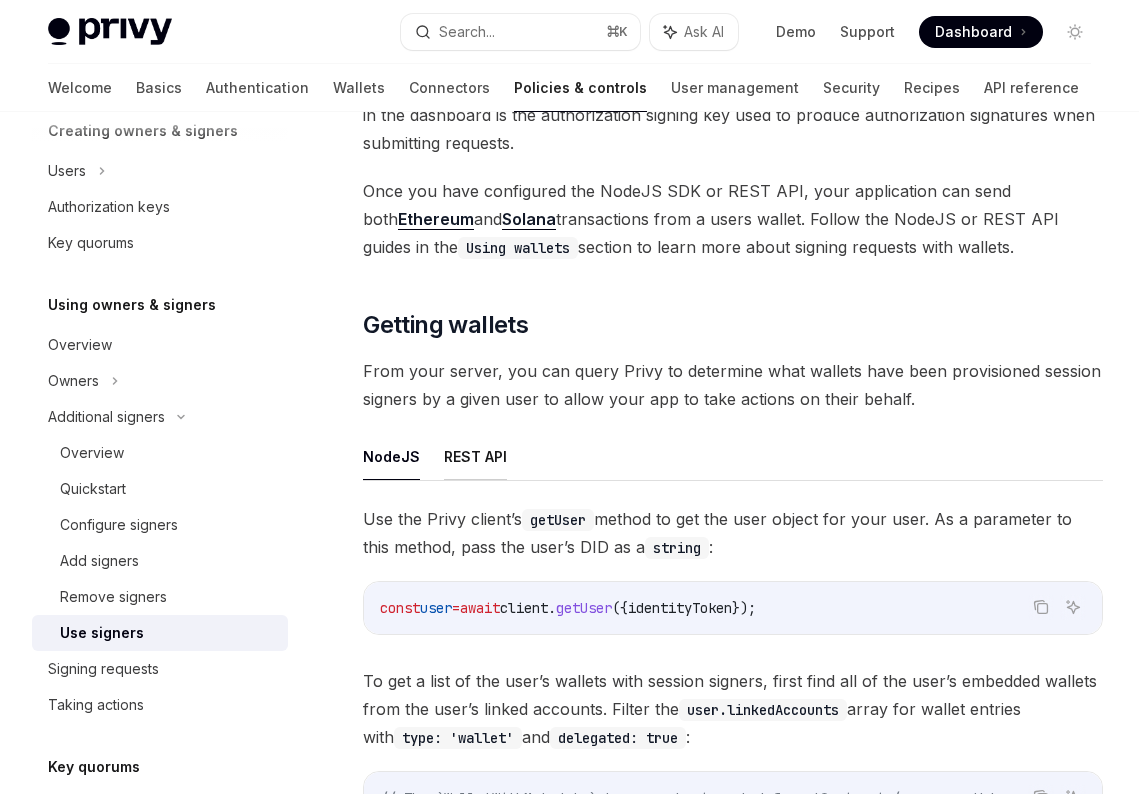 click on "REST API" at bounding box center [475, 456] 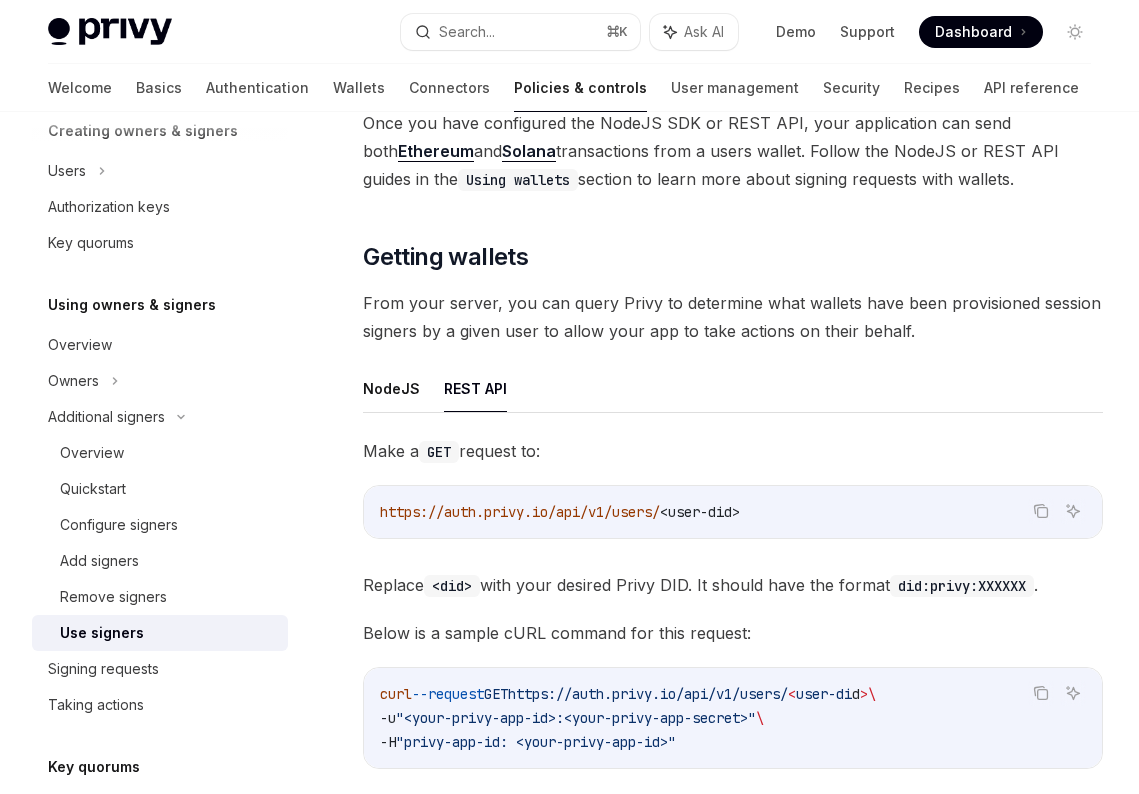 scroll, scrollTop: 891, scrollLeft: 0, axis: vertical 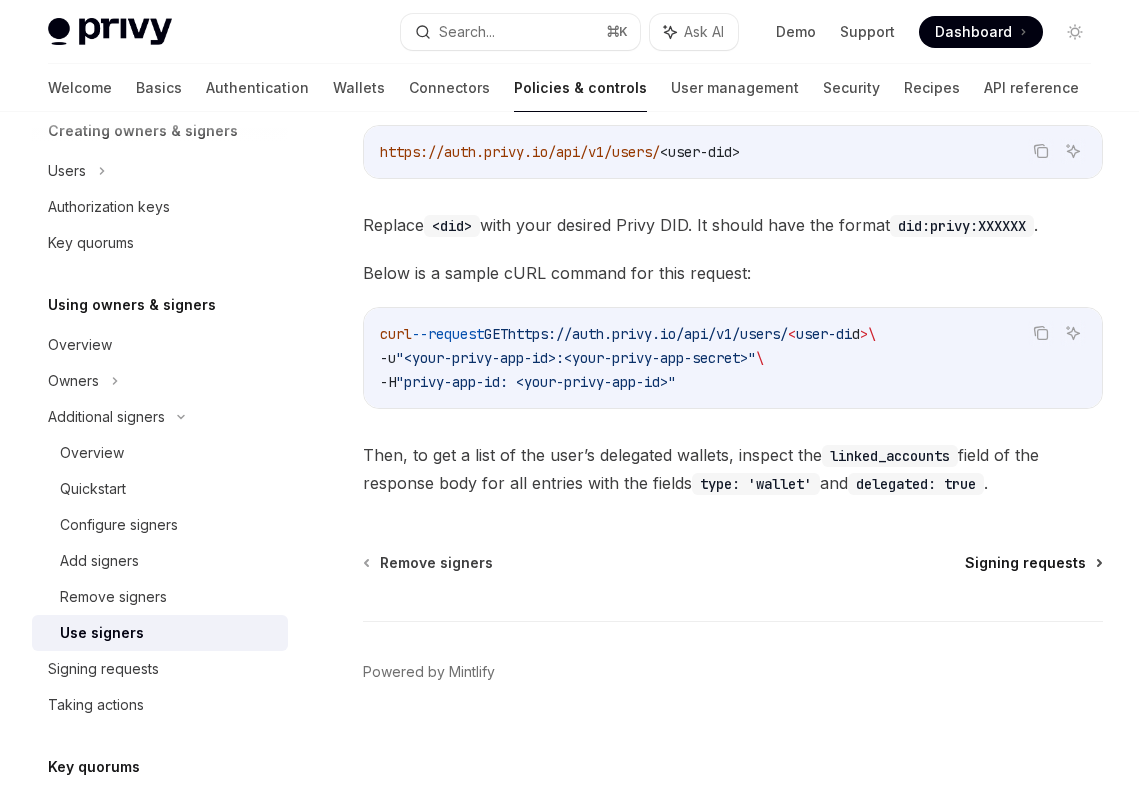 click on "Signing requests" at bounding box center [1025, 563] 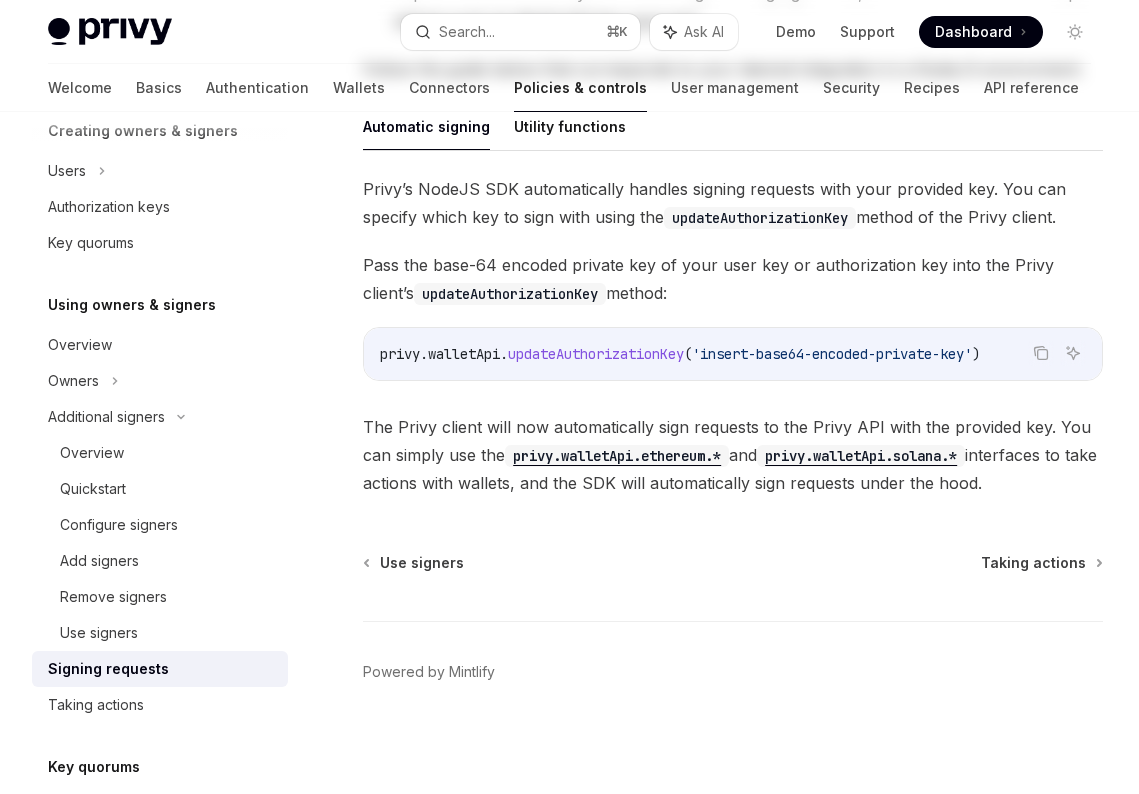 scroll, scrollTop: 0, scrollLeft: 0, axis: both 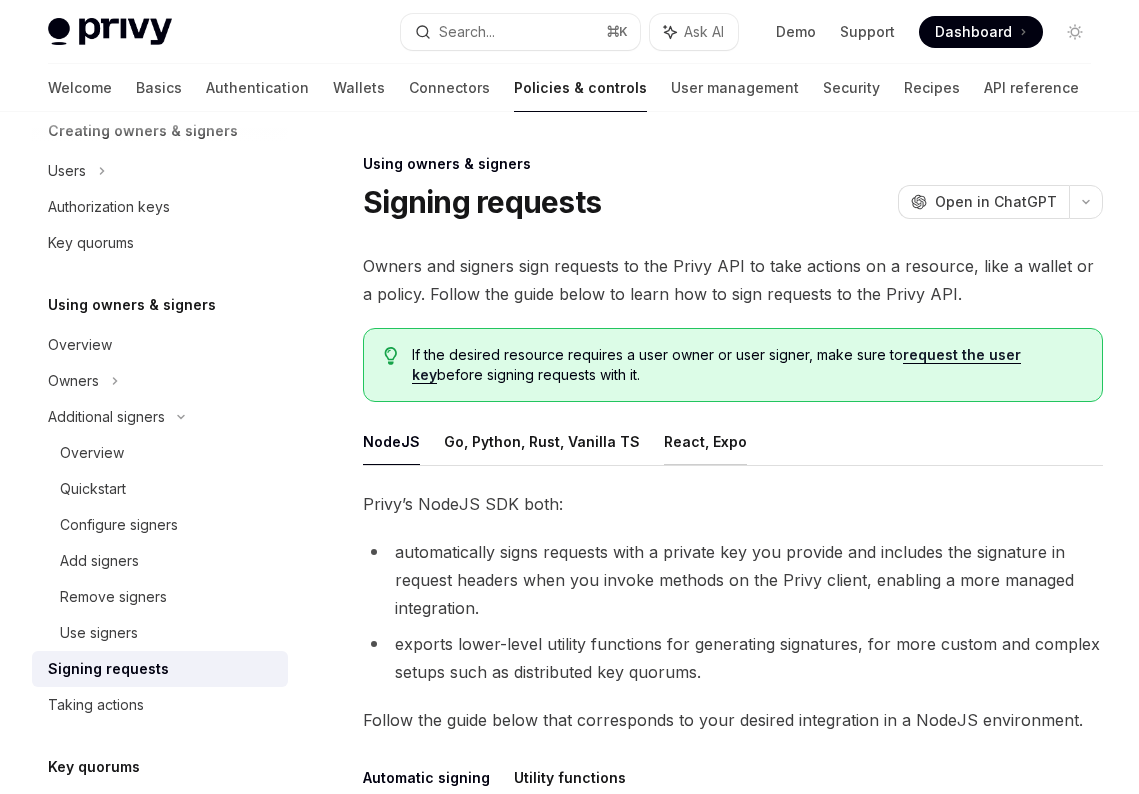 click on "React, Expo" at bounding box center (705, 441) 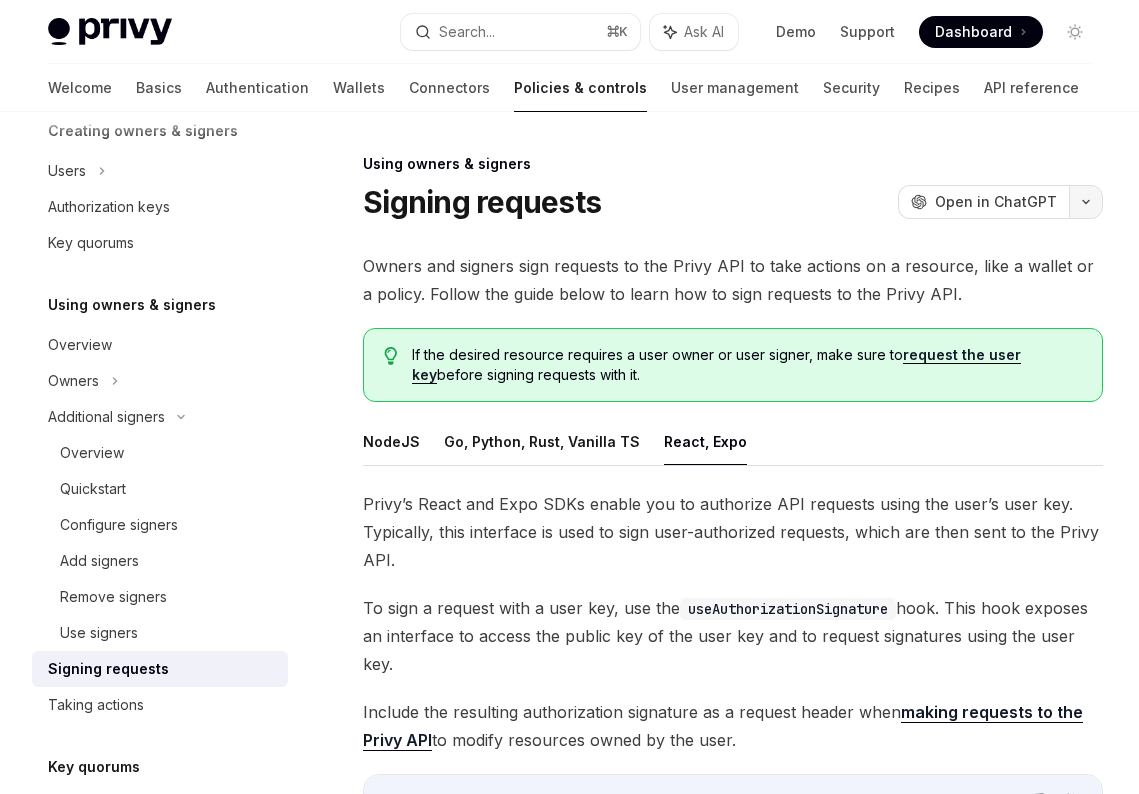 click 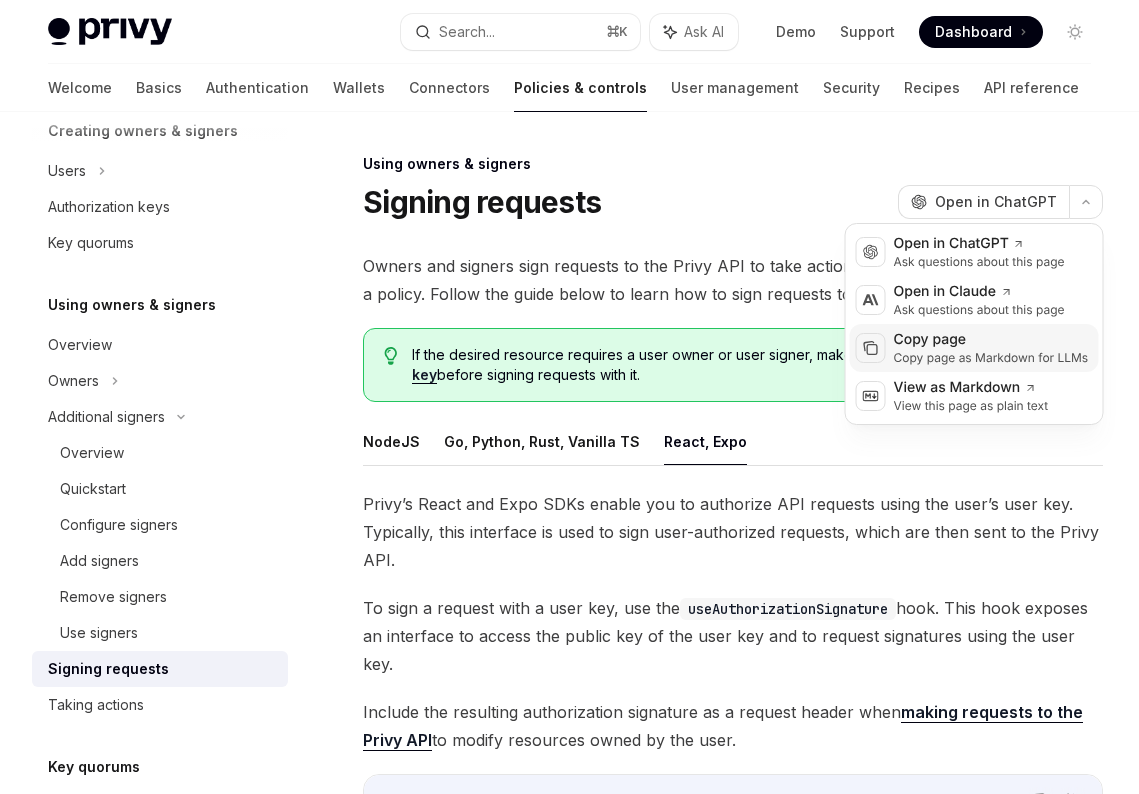 click on "Copy page" at bounding box center (991, 340) 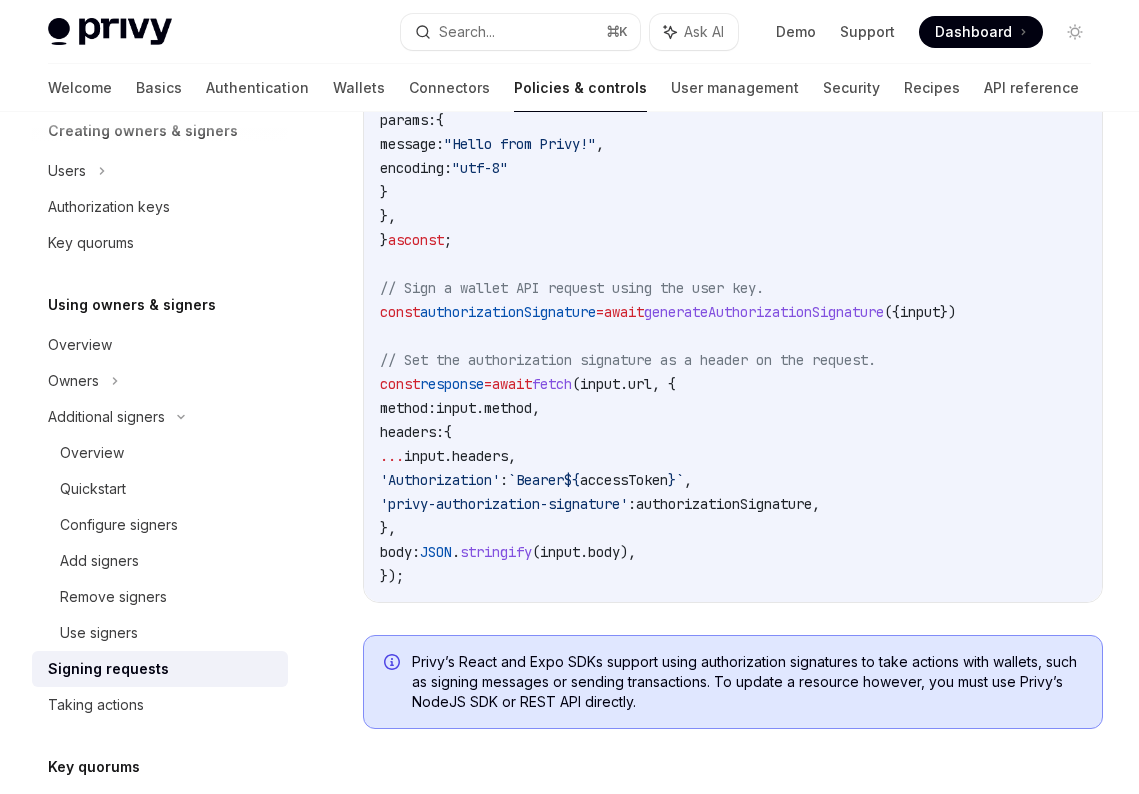 scroll, scrollTop: 1245, scrollLeft: 0, axis: vertical 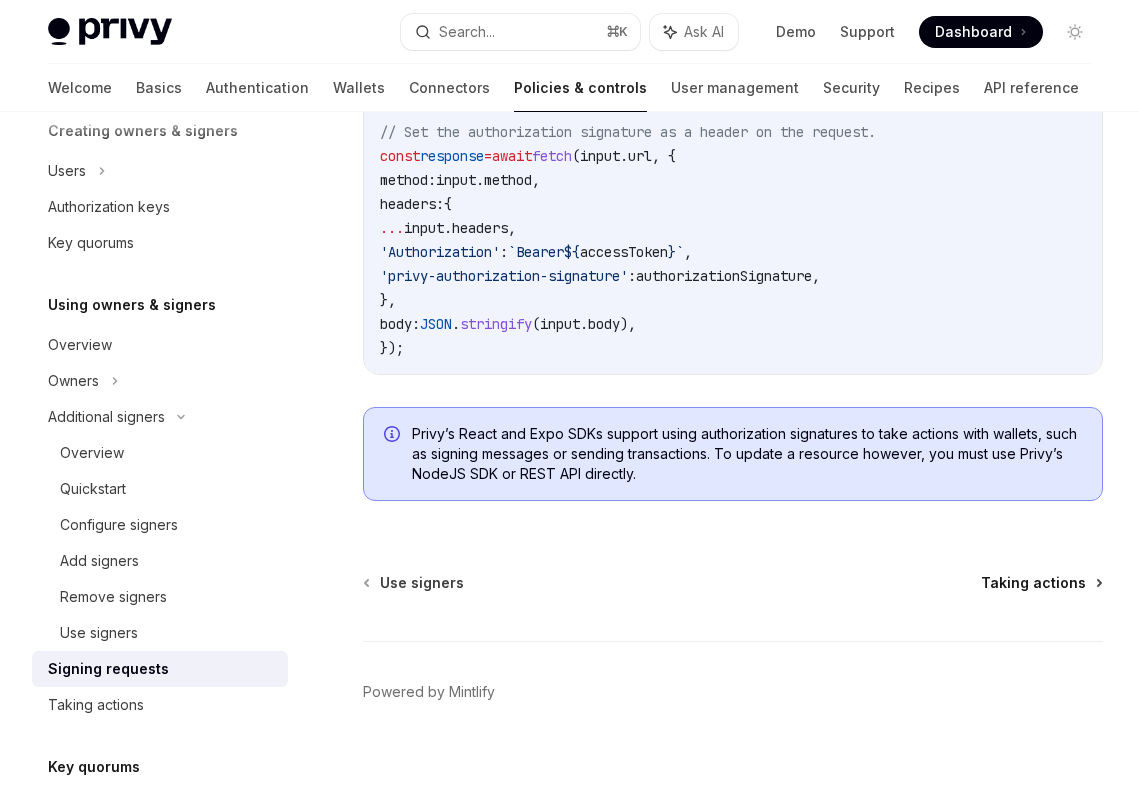 click on "Taking actions" at bounding box center (1033, 583) 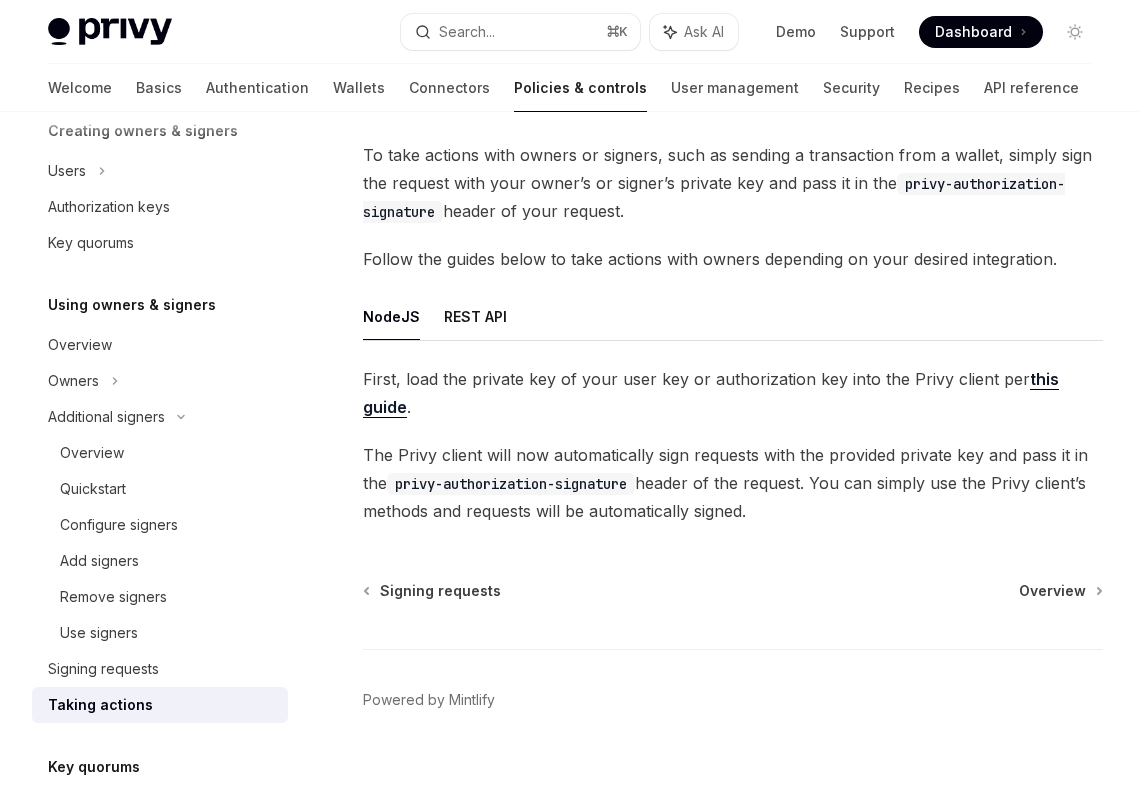 scroll, scrollTop: 0, scrollLeft: 0, axis: both 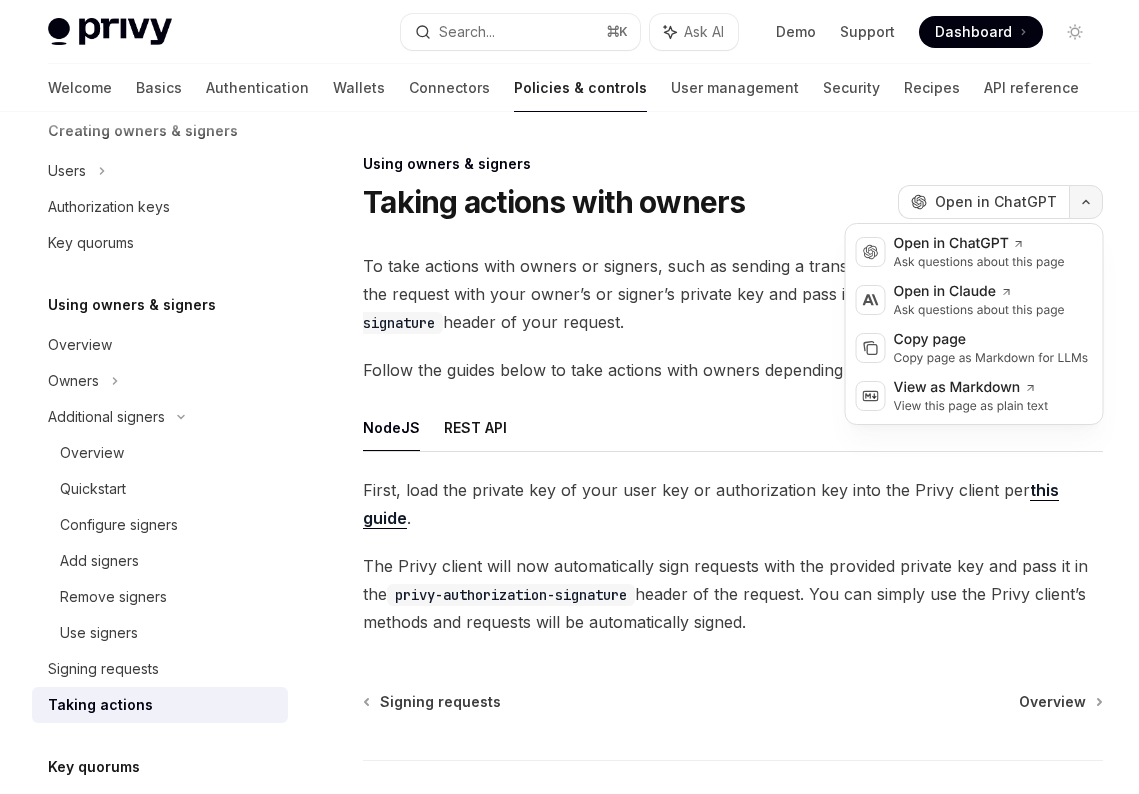 click at bounding box center (1086, 202) 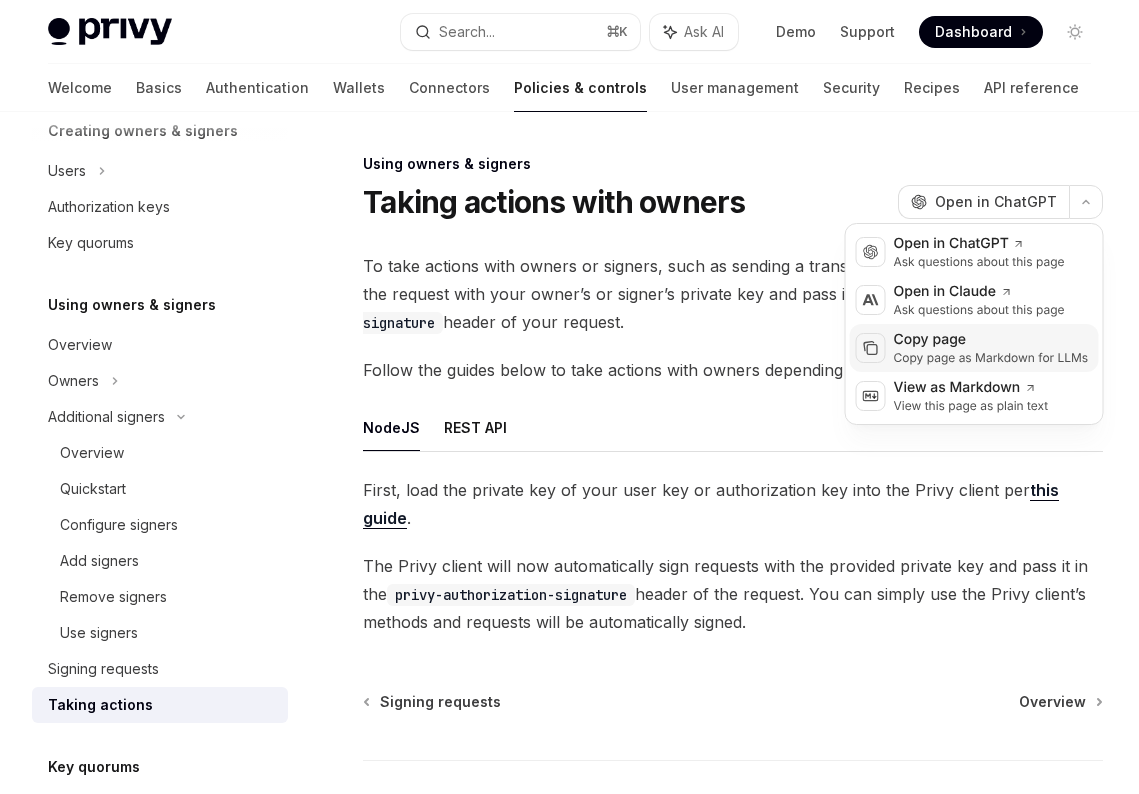 click on "Copy page" at bounding box center (991, 340) 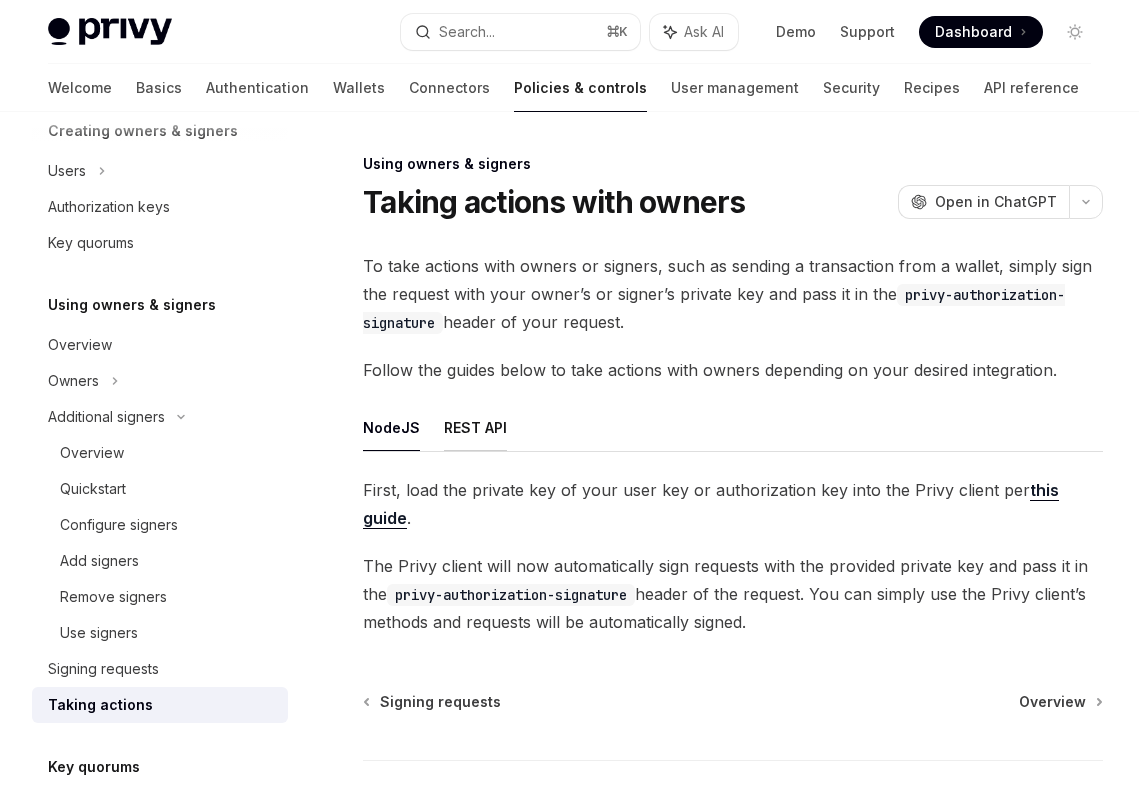 click on "REST API" at bounding box center [475, 427] 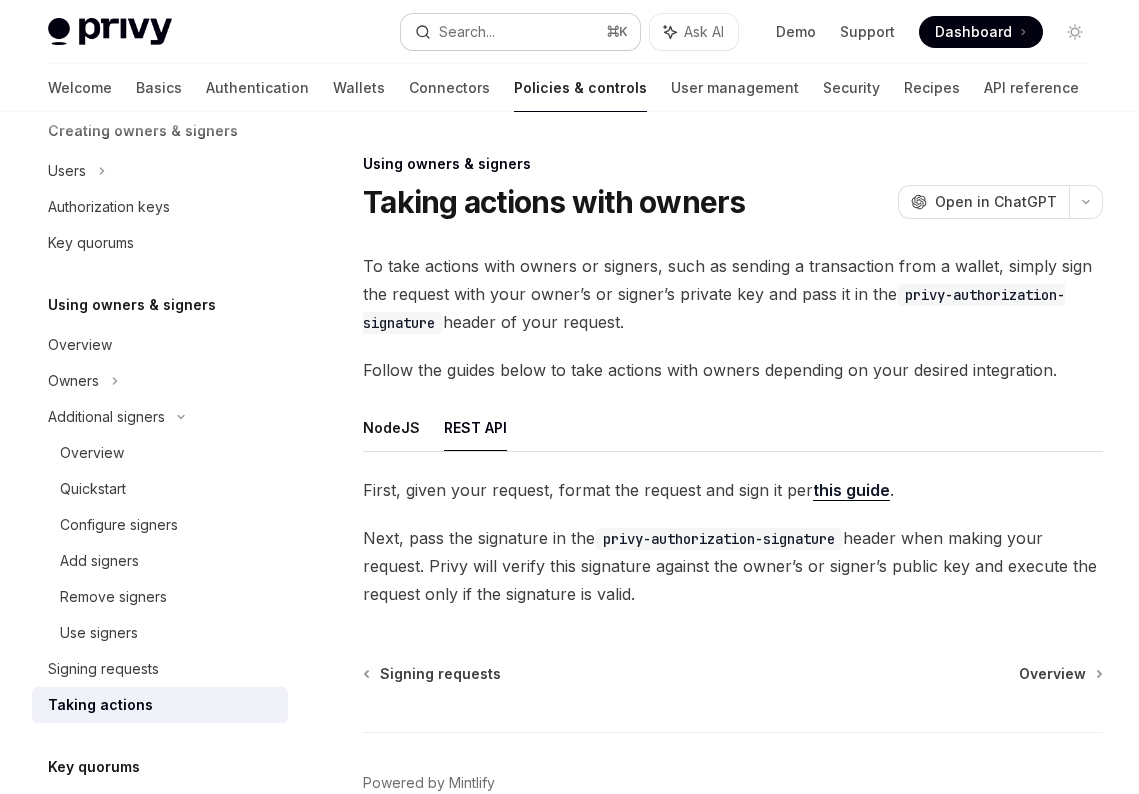 click on "Search... ⌘ K" at bounding box center (520, 32) 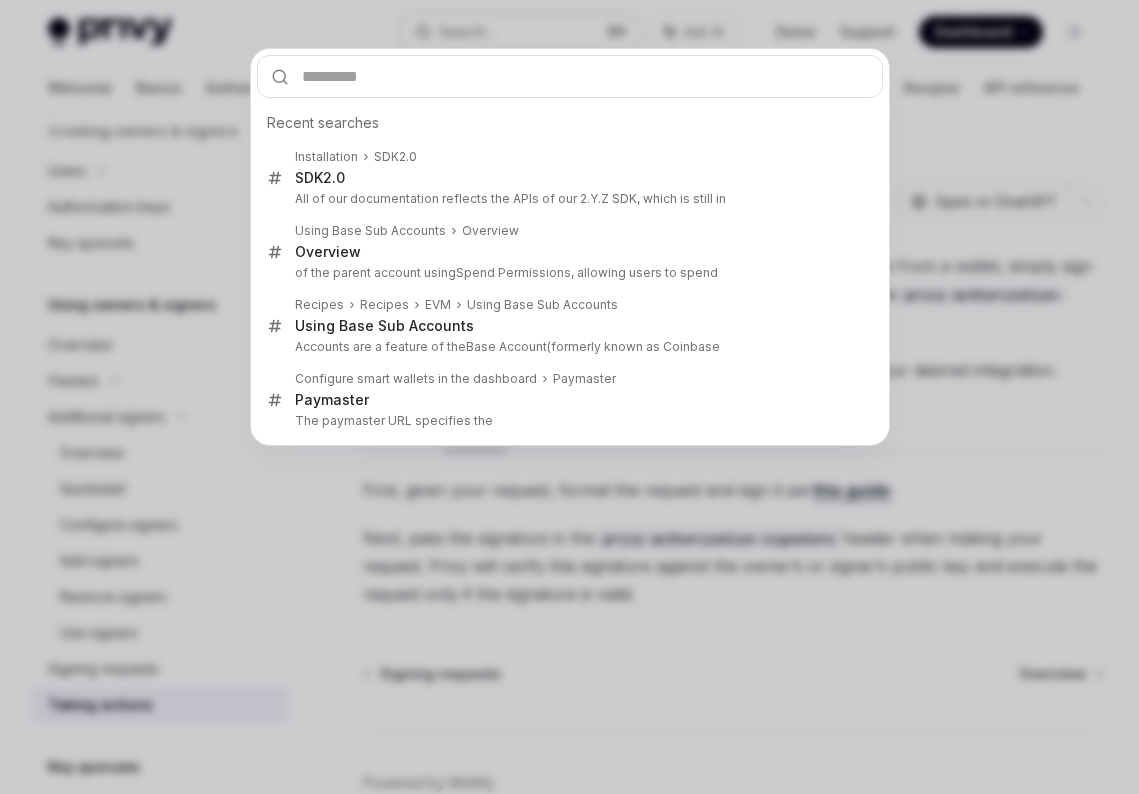 type on "**********" 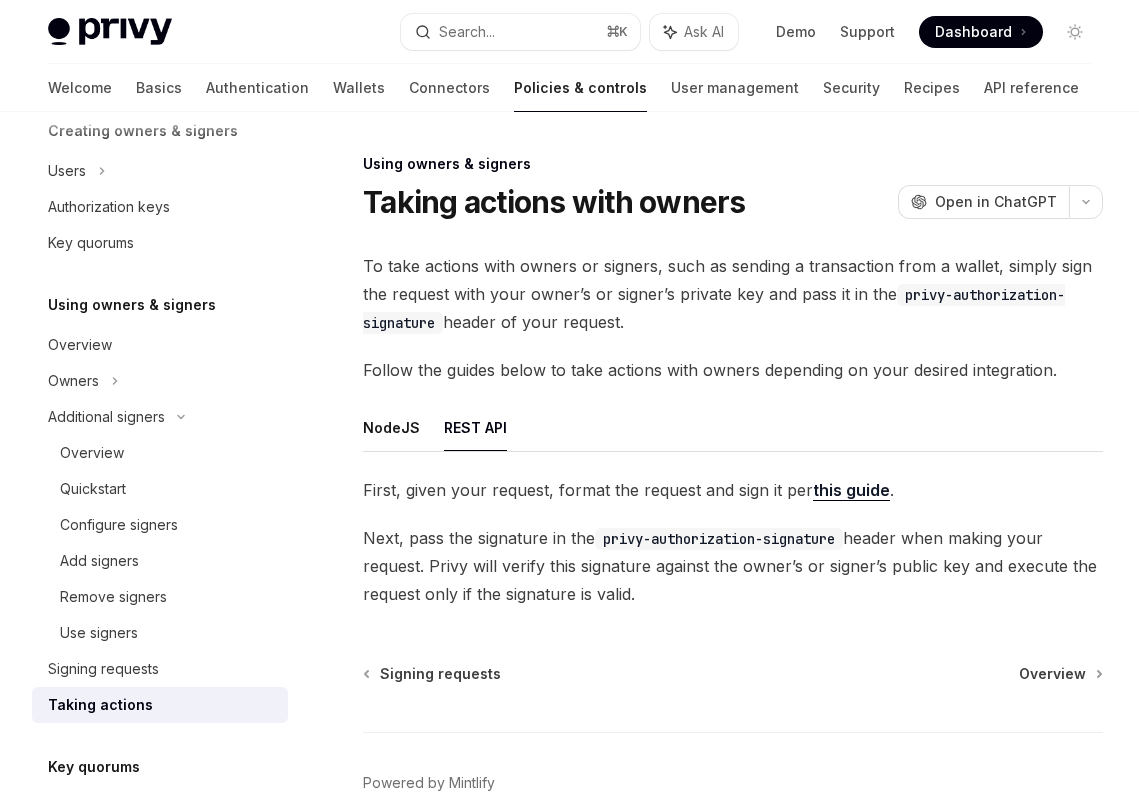 type on "*" 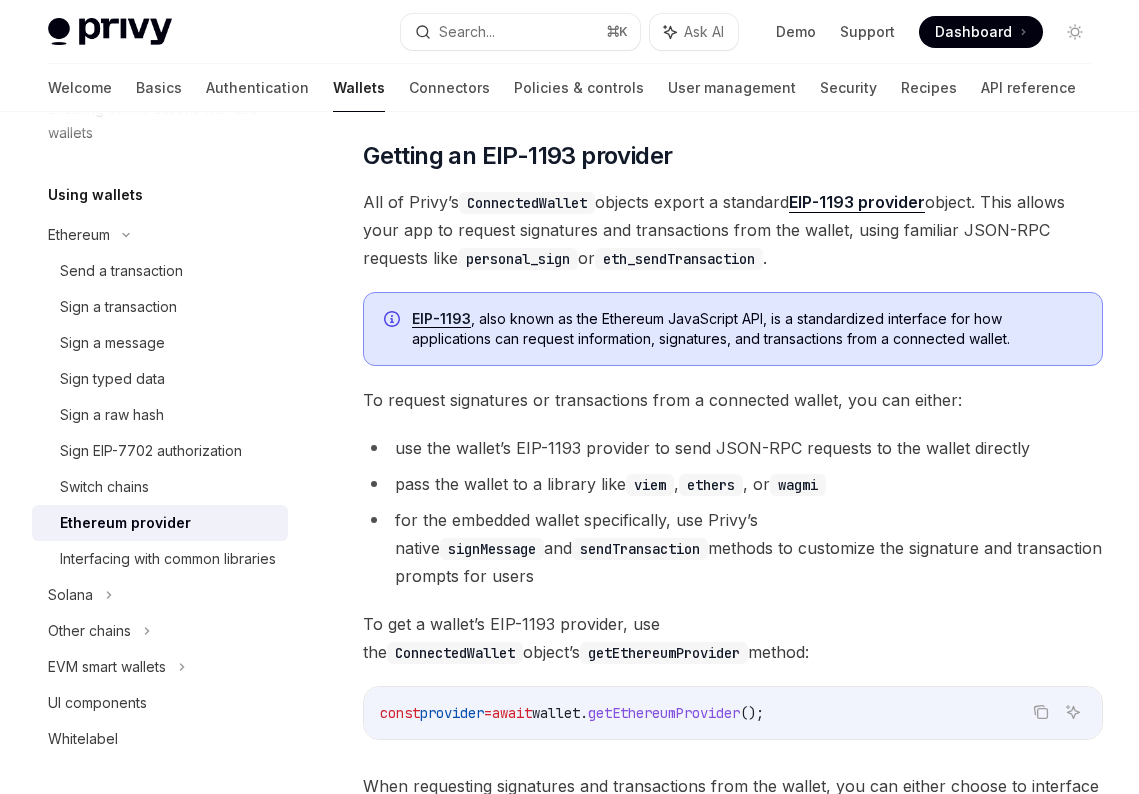scroll, scrollTop: 96, scrollLeft: 0, axis: vertical 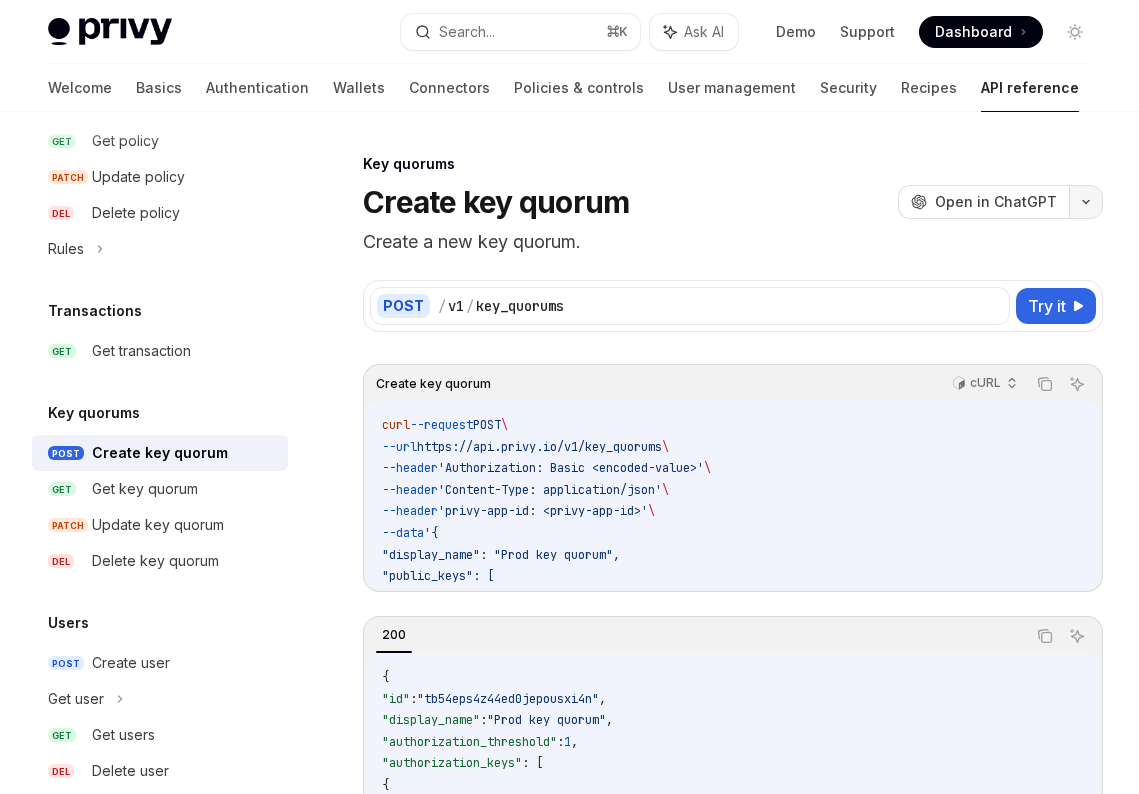 click at bounding box center [1086, 202] 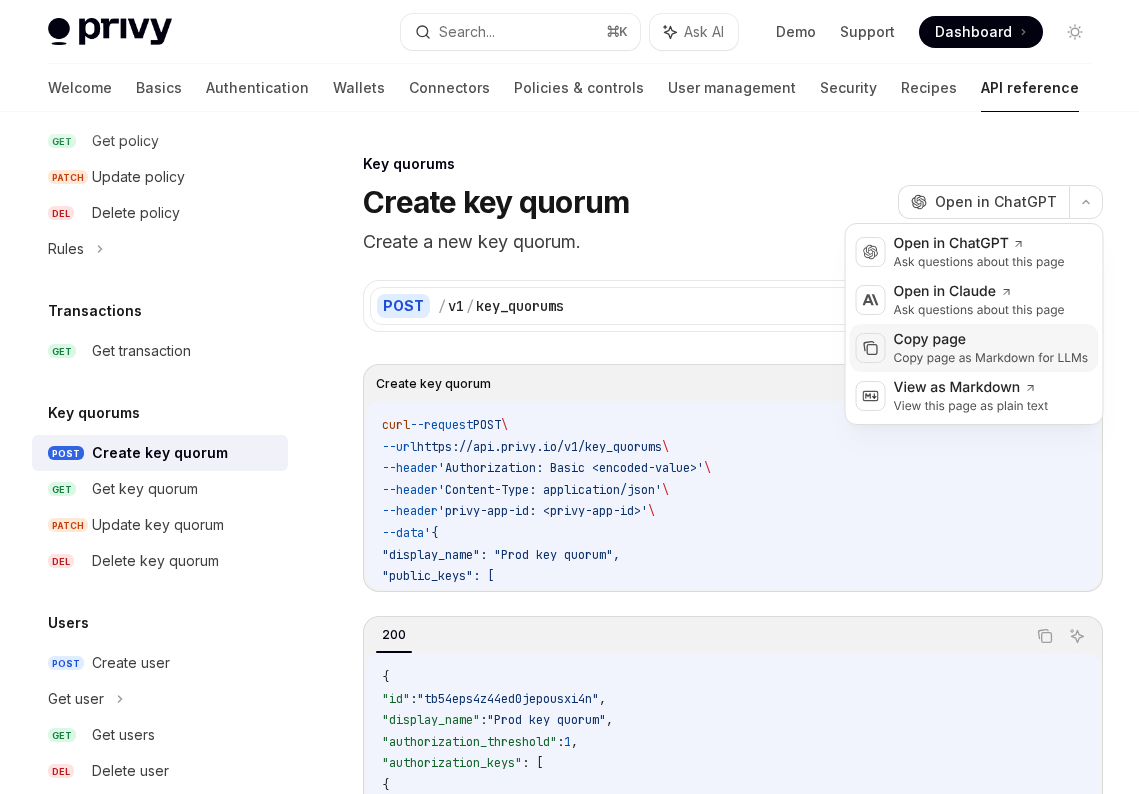 click on "Copy page as Markdown for LLMs" at bounding box center (991, 358) 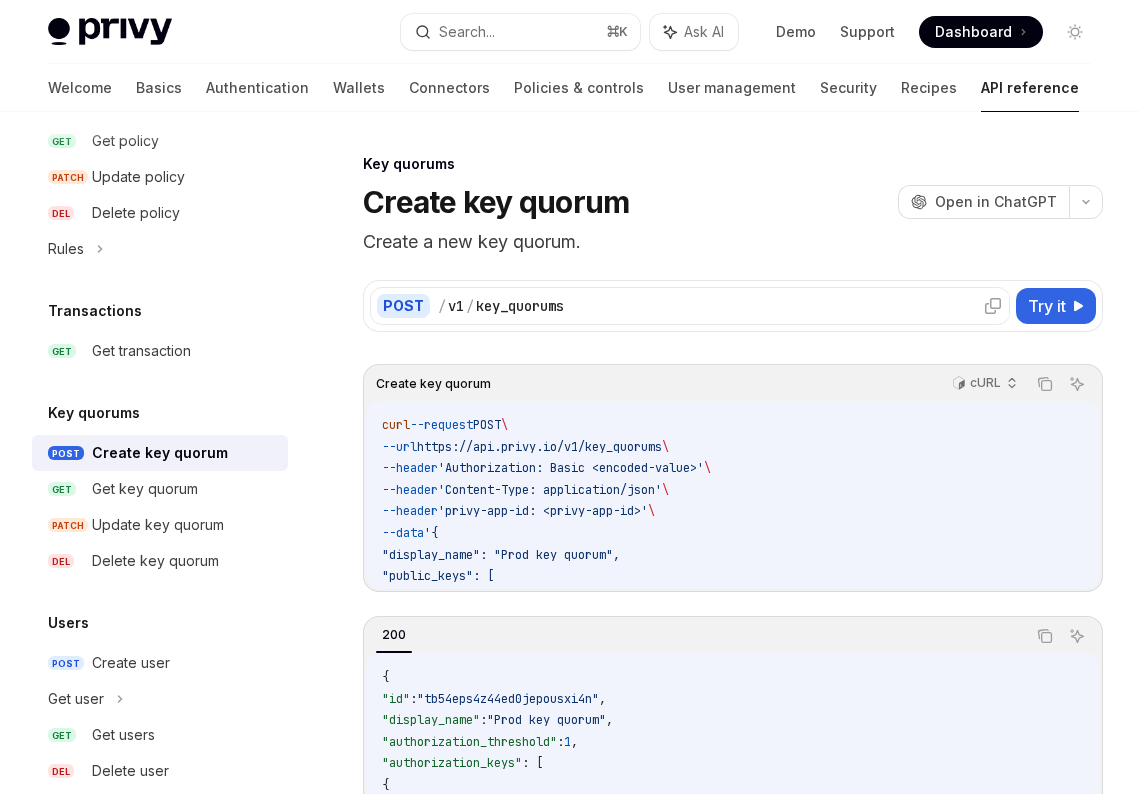 click on "/ v1 / key_quorums" at bounding box center (720, 306) 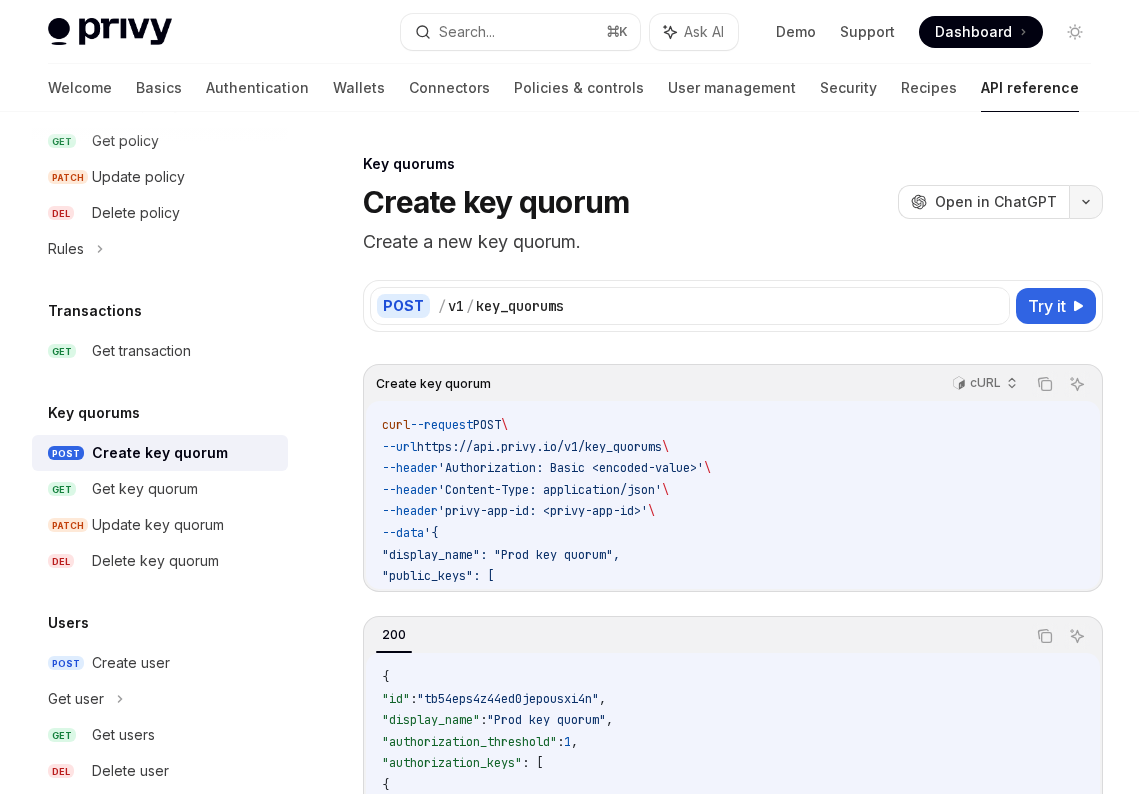 click at bounding box center (1086, 202) 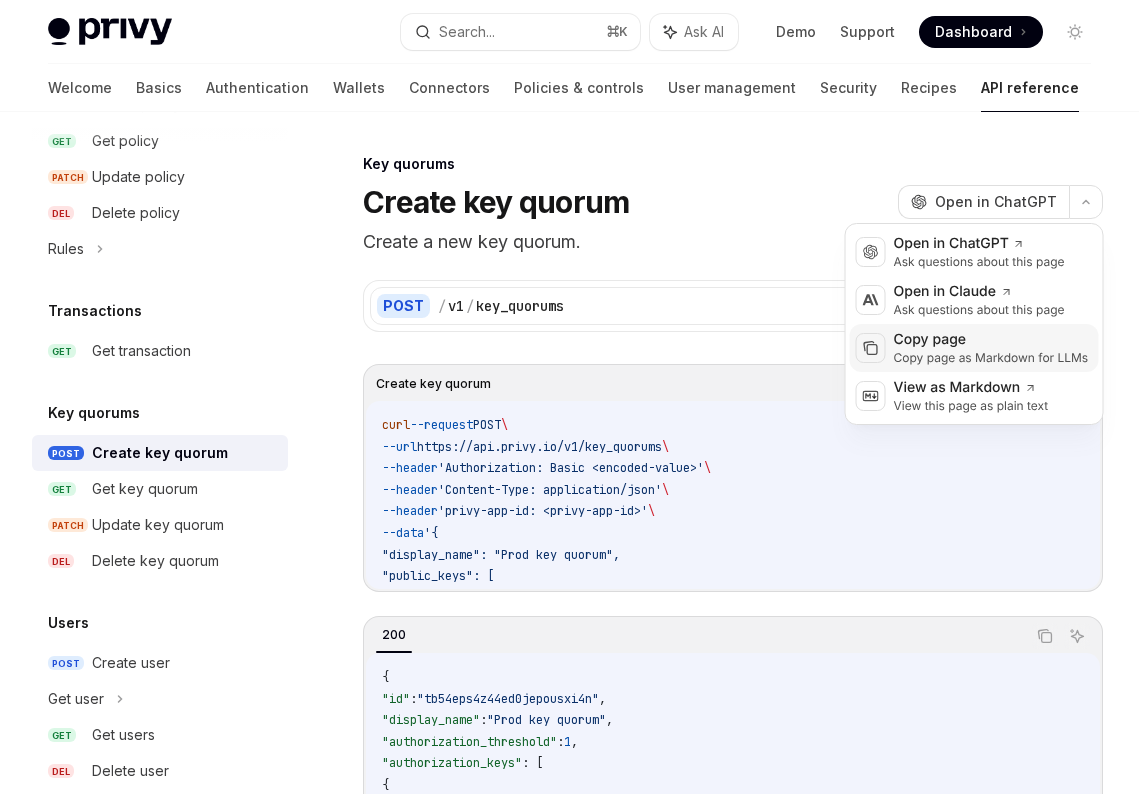 click on "Copy page" at bounding box center [991, 340] 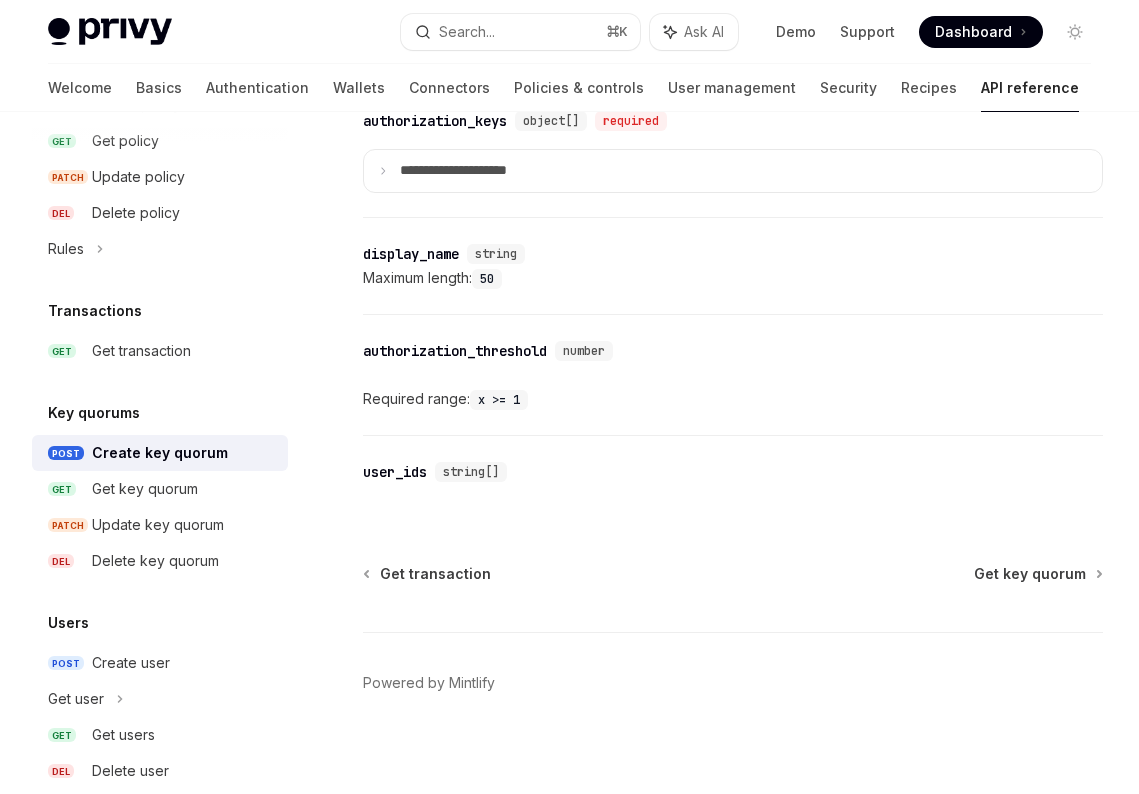 scroll, scrollTop: 1805, scrollLeft: 0, axis: vertical 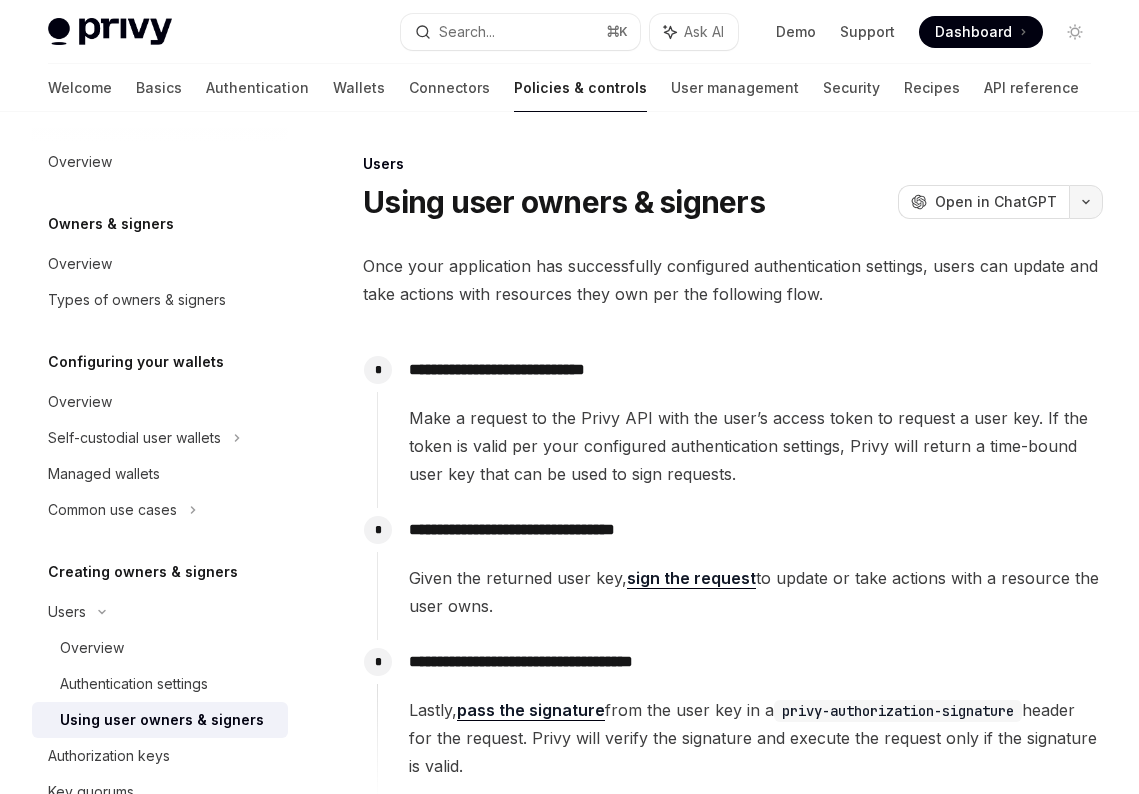 click at bounding box center [1086, 202] 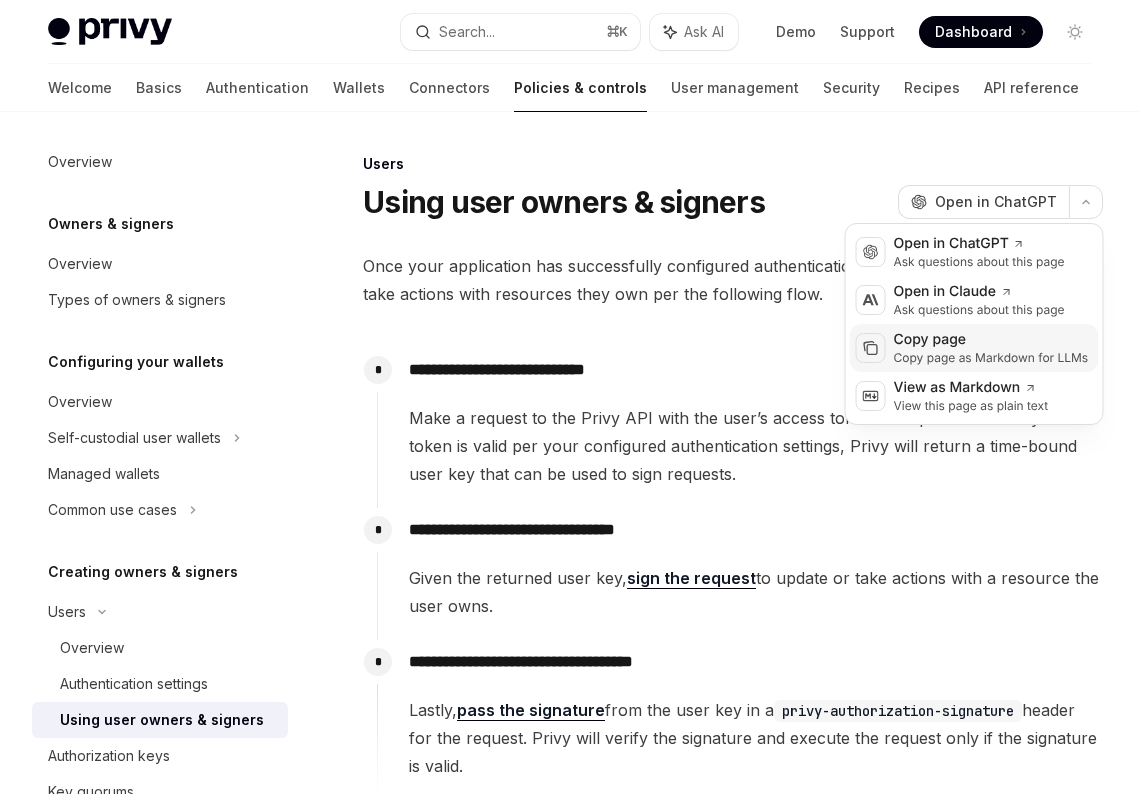 click on "Copy page" at bounding box center (991, 340) 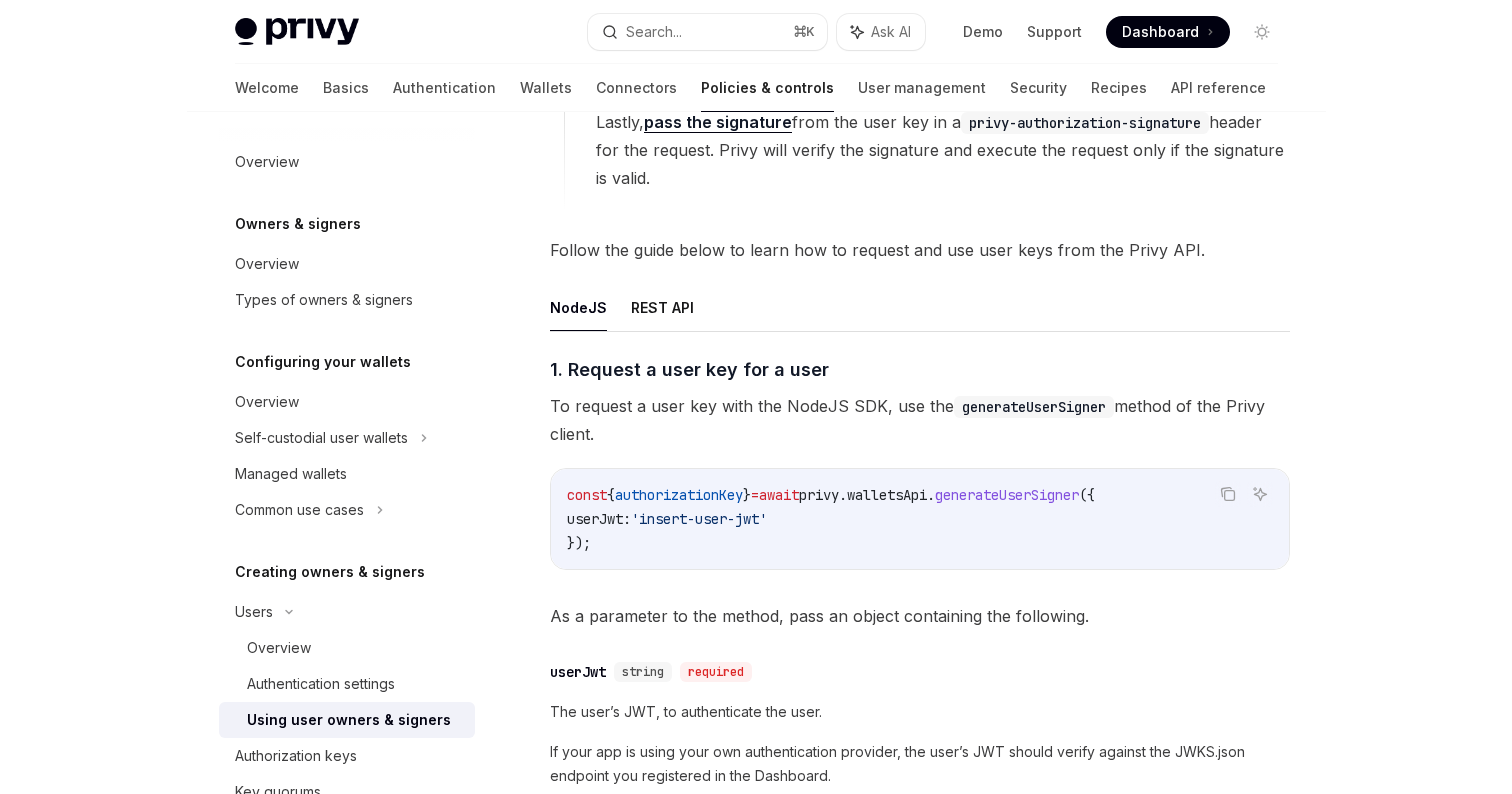 scroll, scrollTop: 557, scrollLeft: 0, axis: vertical 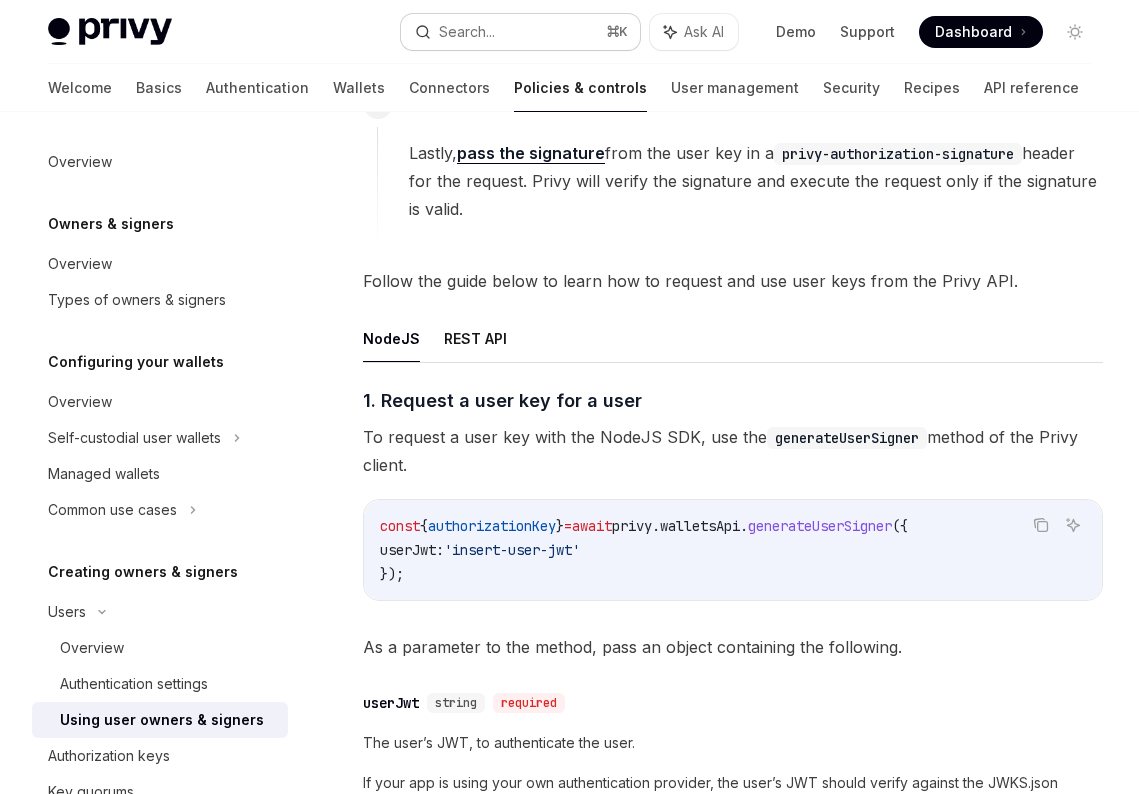 click on "Search... ⌘ K" at bounding box center [520, 32] 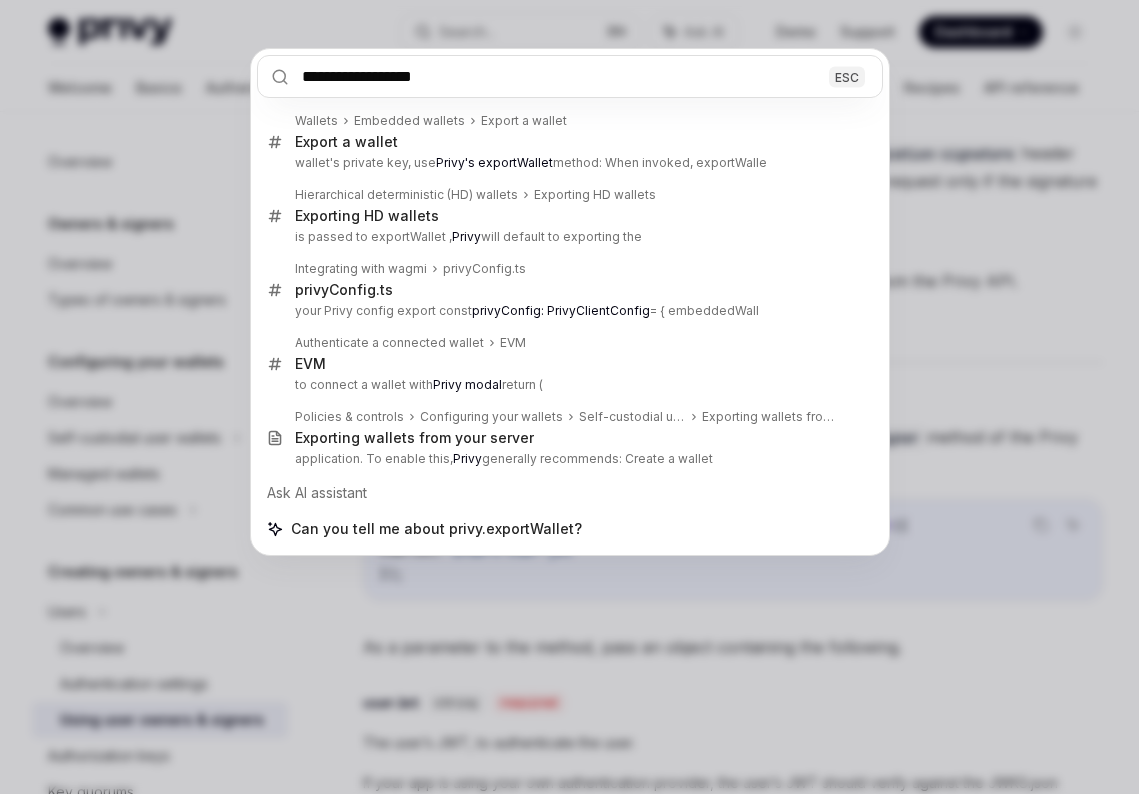 type on "**********" 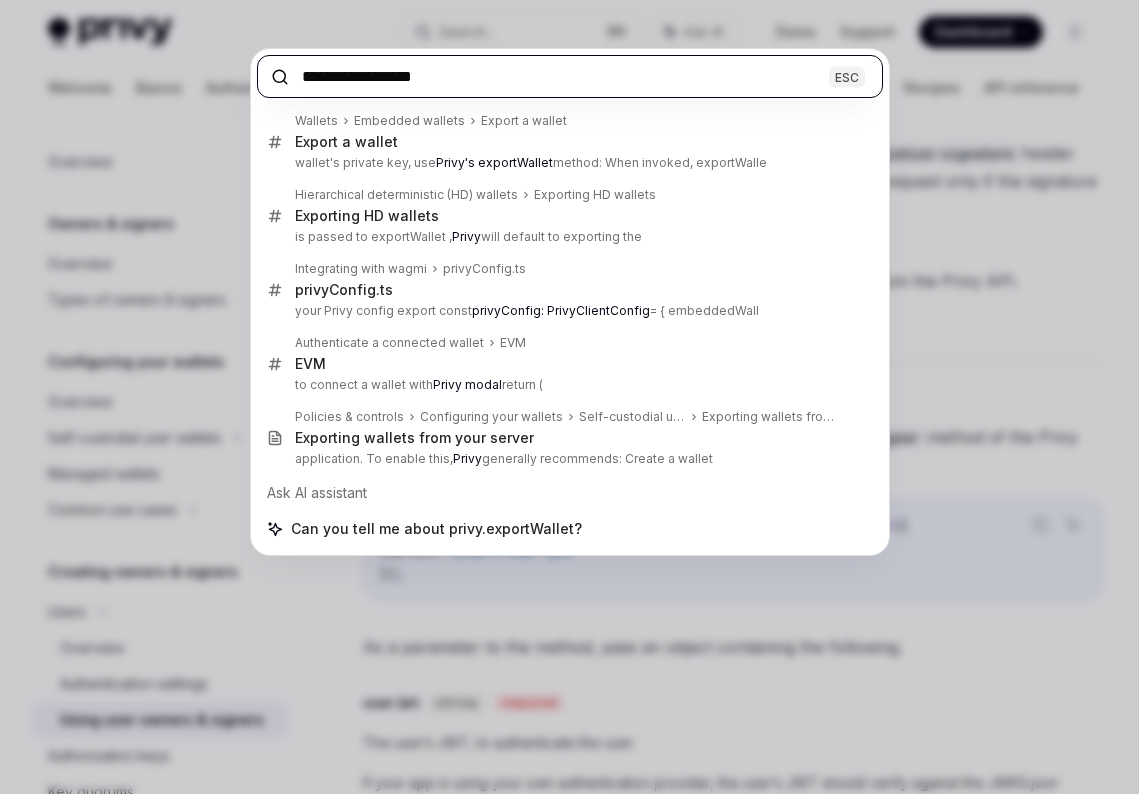 type on "*" 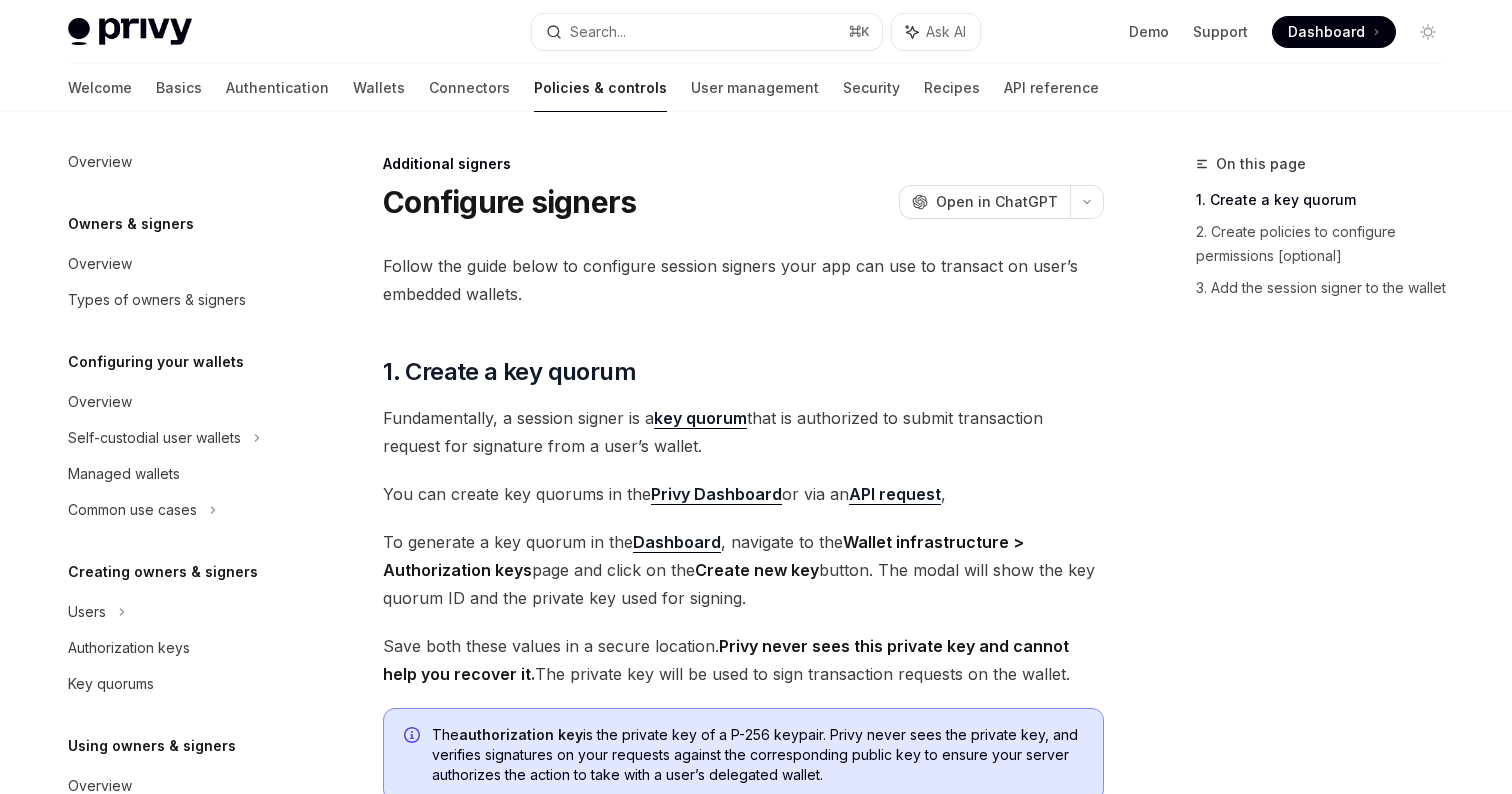 scroll, scrollTop: 109, scrollLeft: 0, axis: vertical 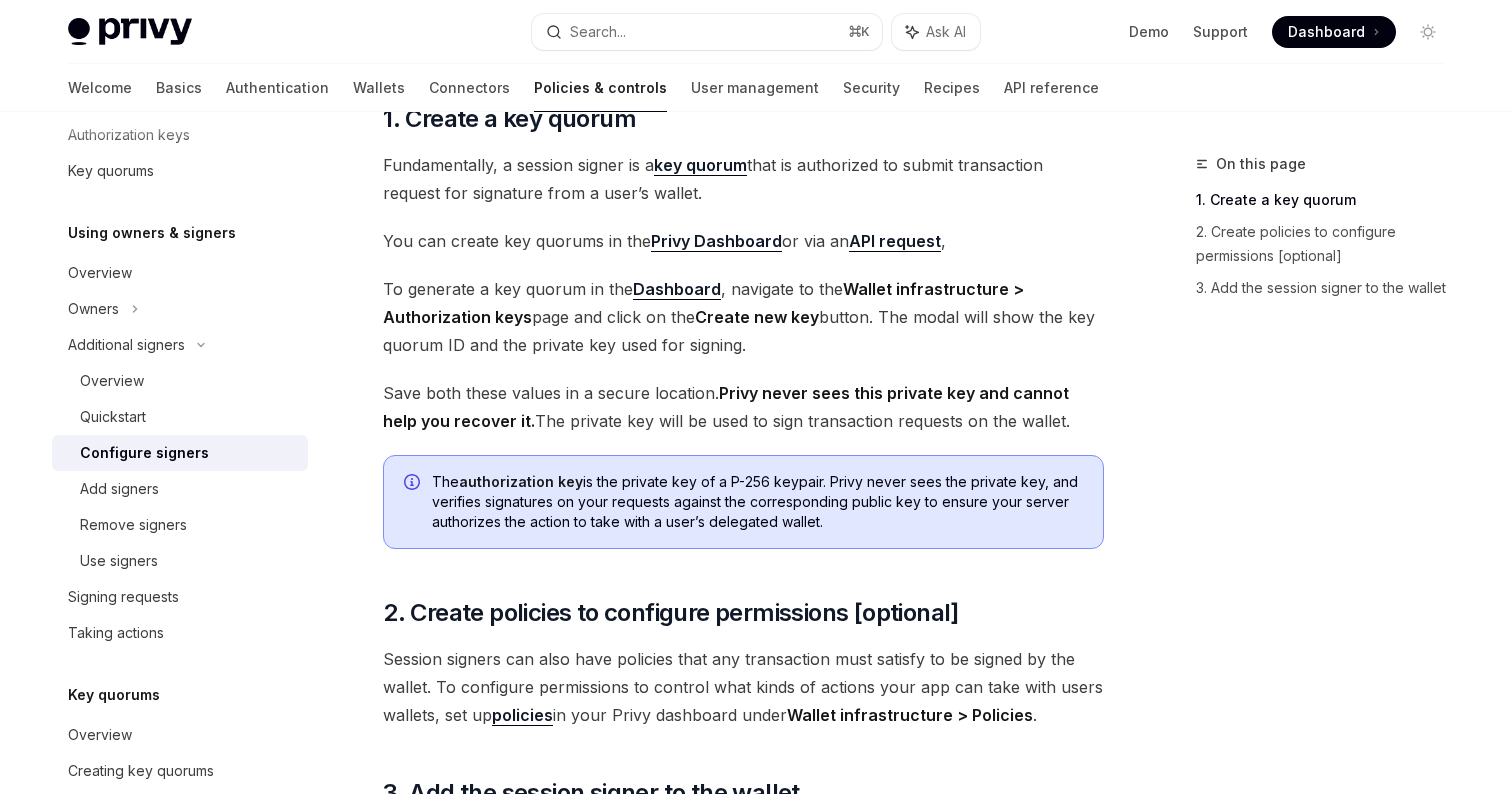 click on "Create new key" at bounding box center [757, 317] 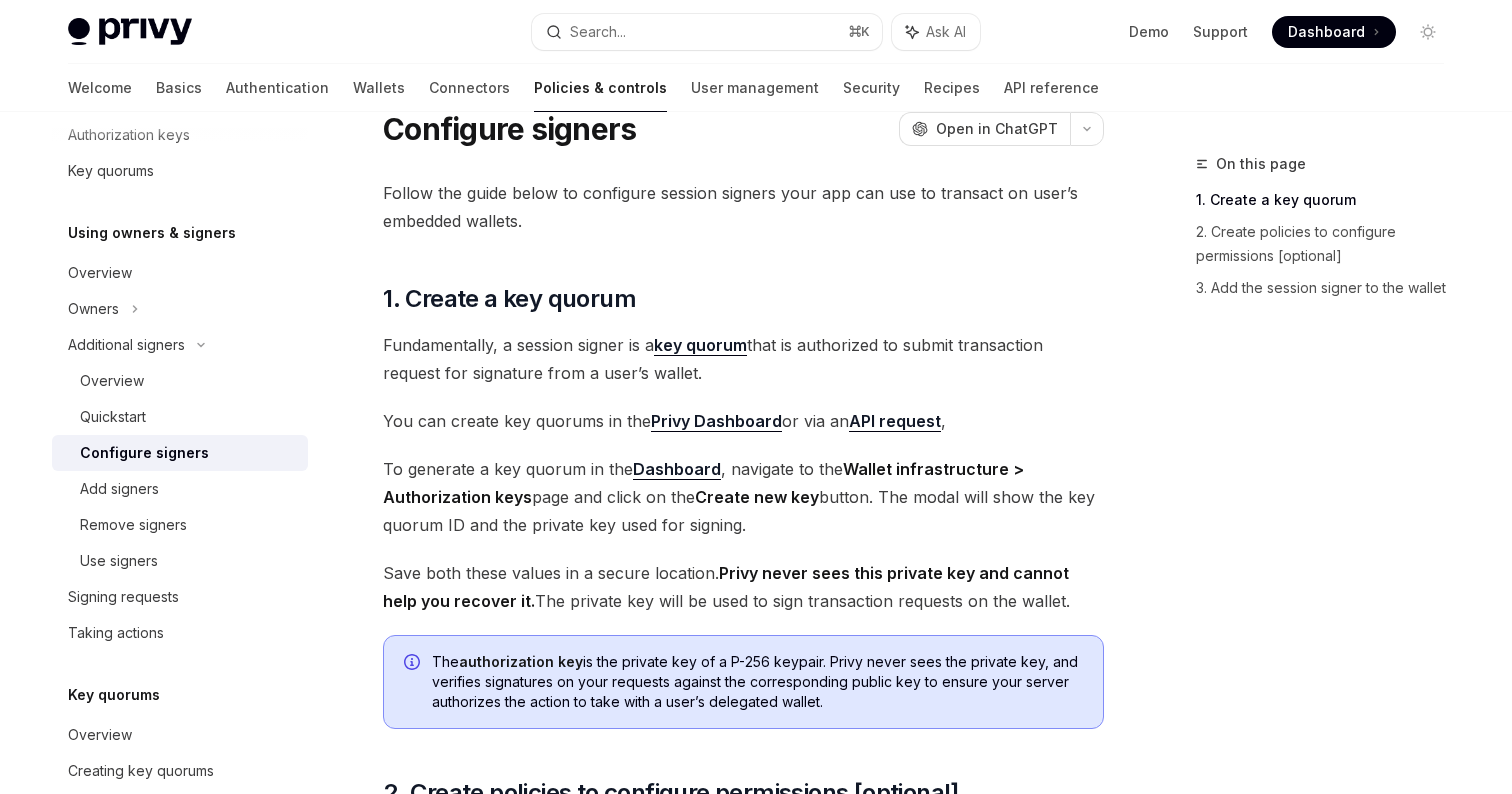 scroll, scrollTop: 58, scrollLeft: 0, axis: vertical 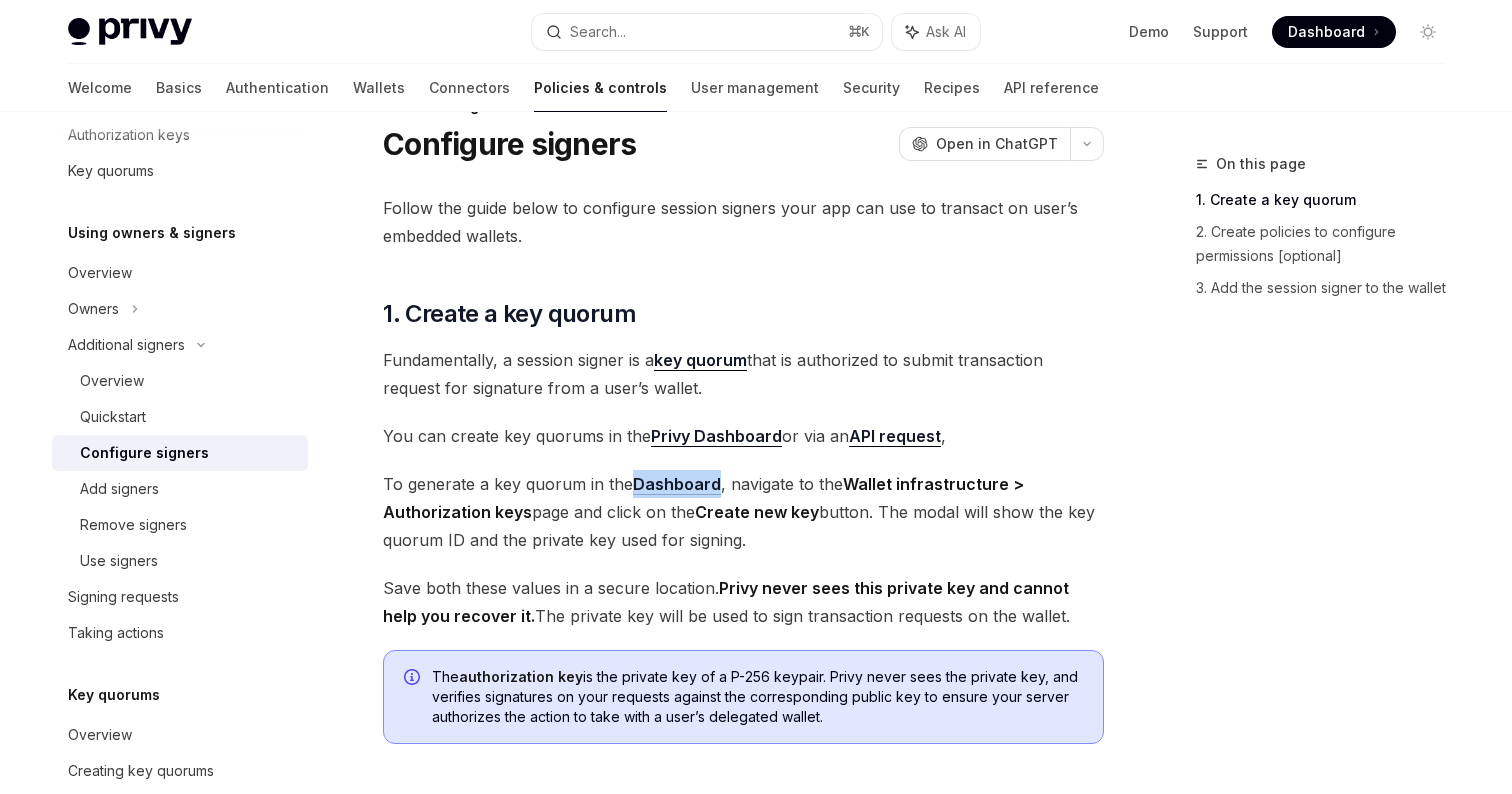 click on "key quorum" at bounding box center (700, 360) 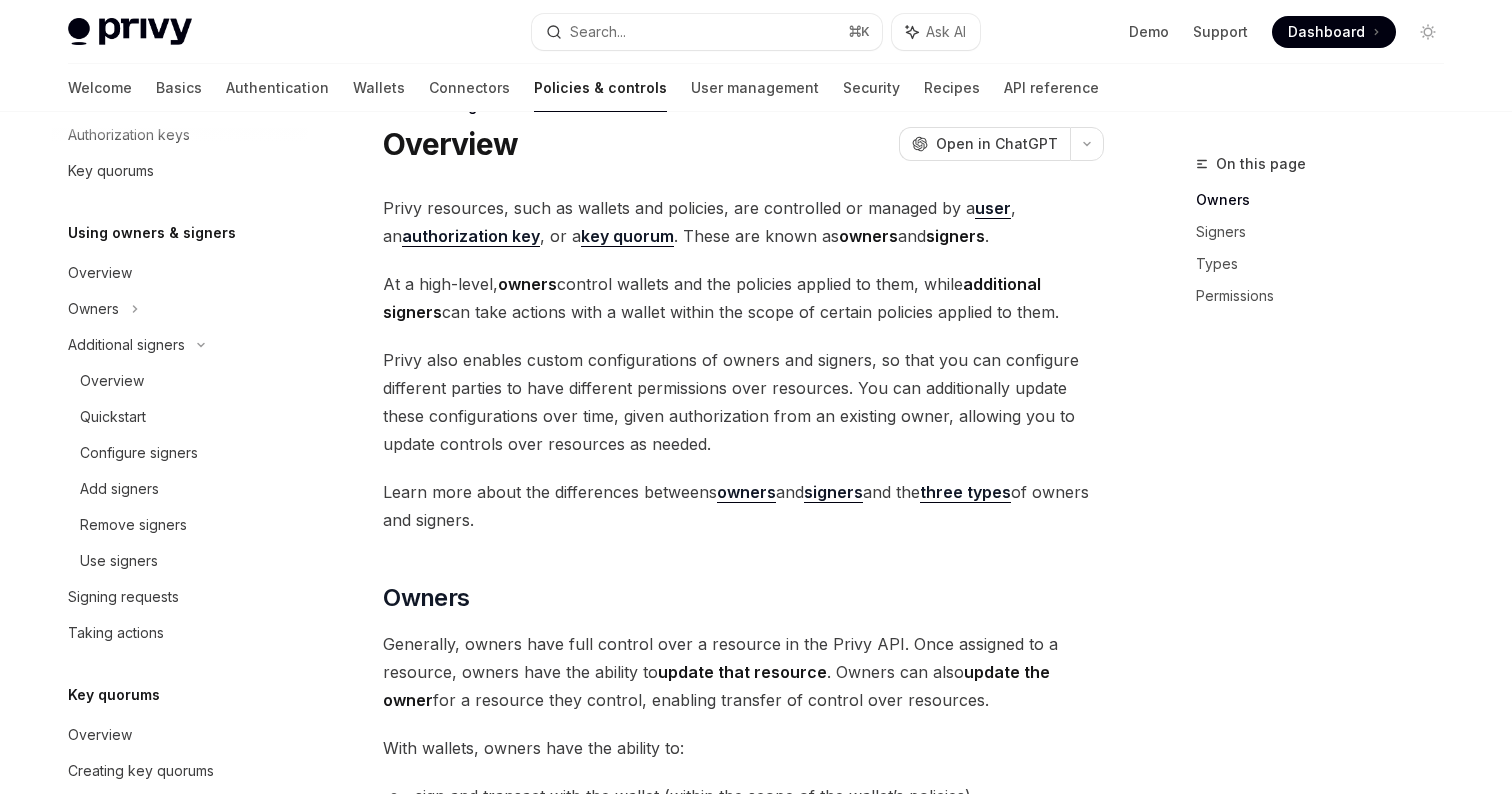 scroll, scrollTop: 0, scrollLeft: 0, axis: both 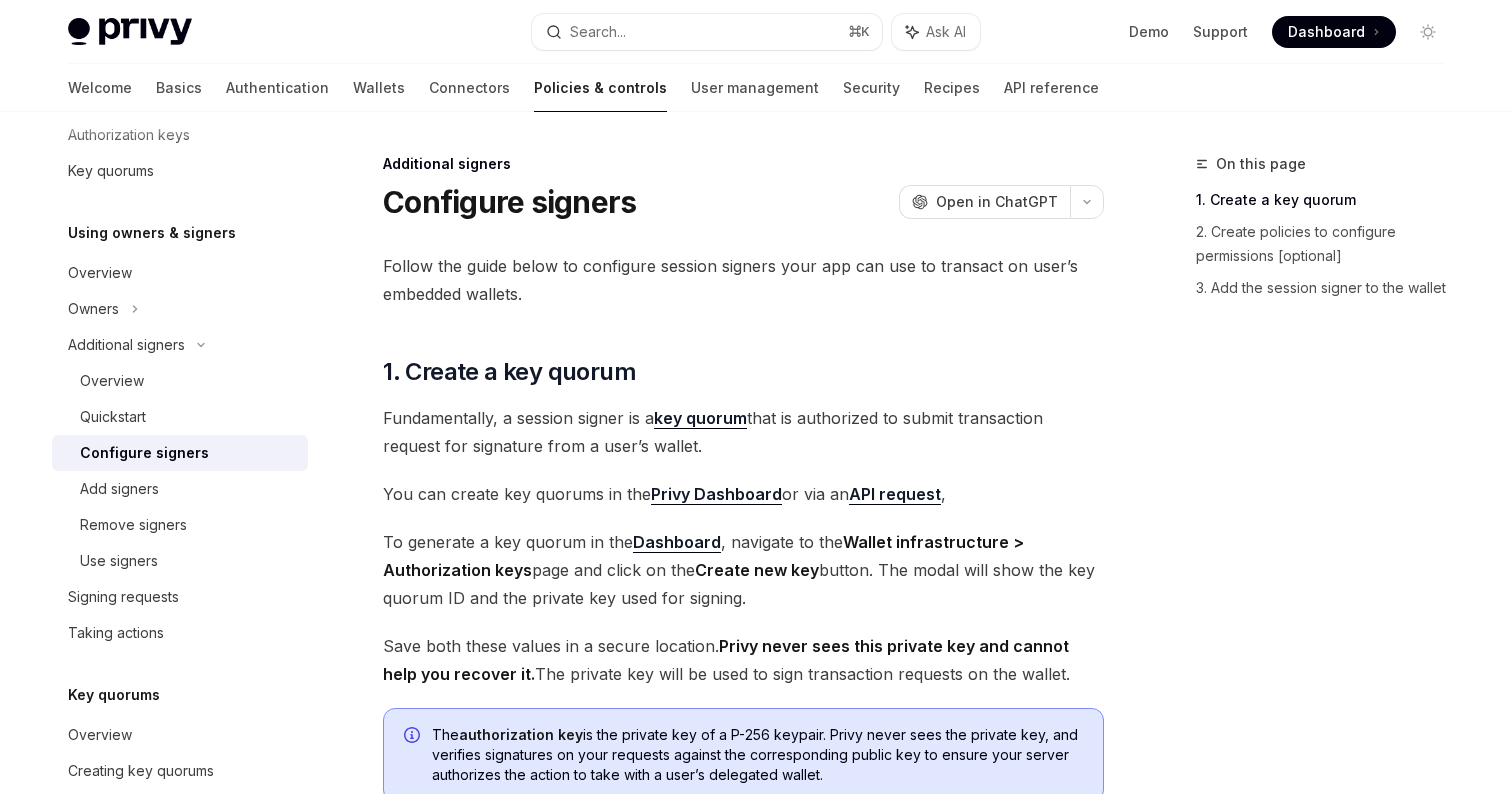 click on "key quorum" at bounding box center (700, 418) 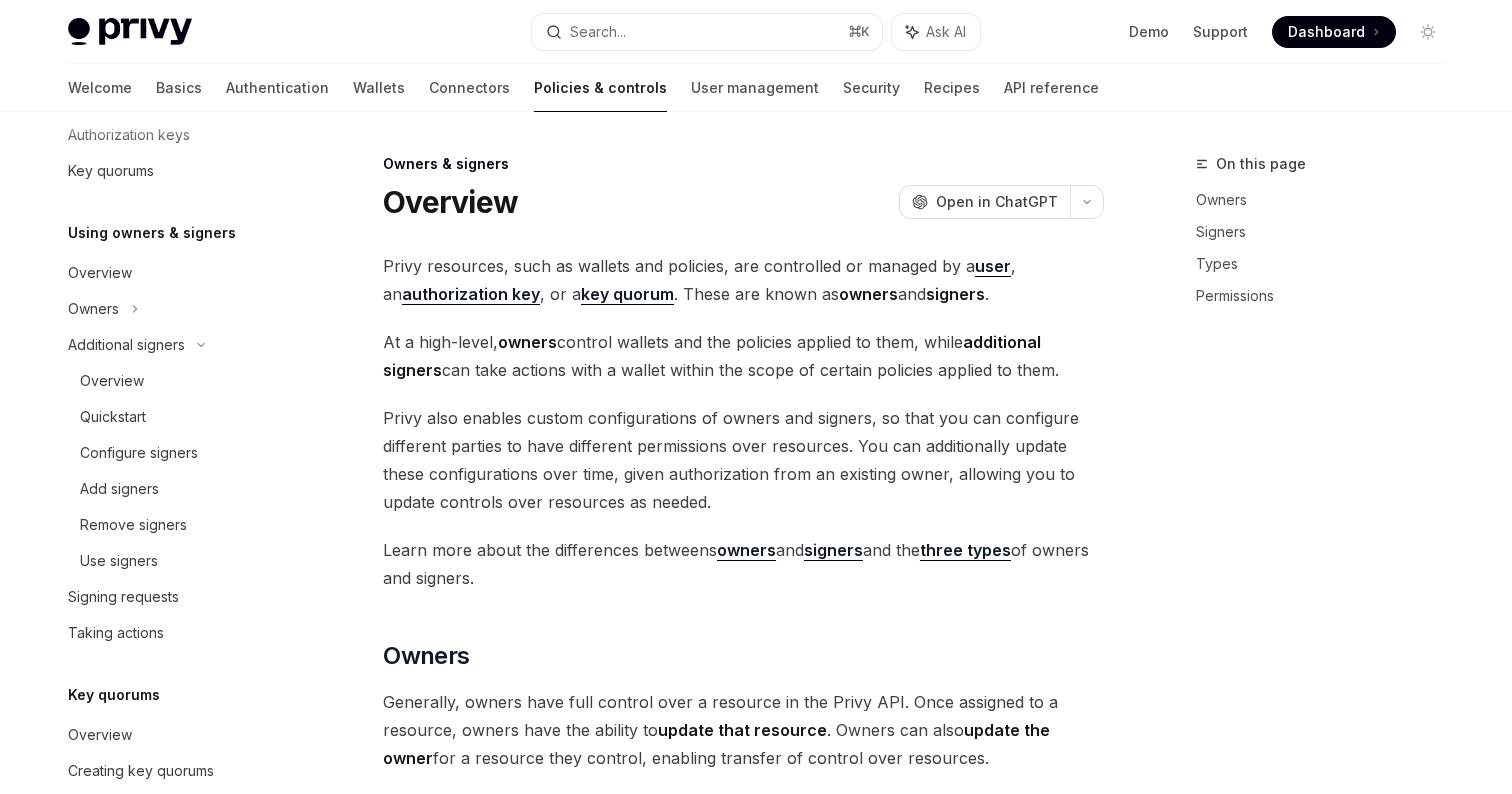 scroll, scrollTop: 0, scrollLeft: 0, axis: both 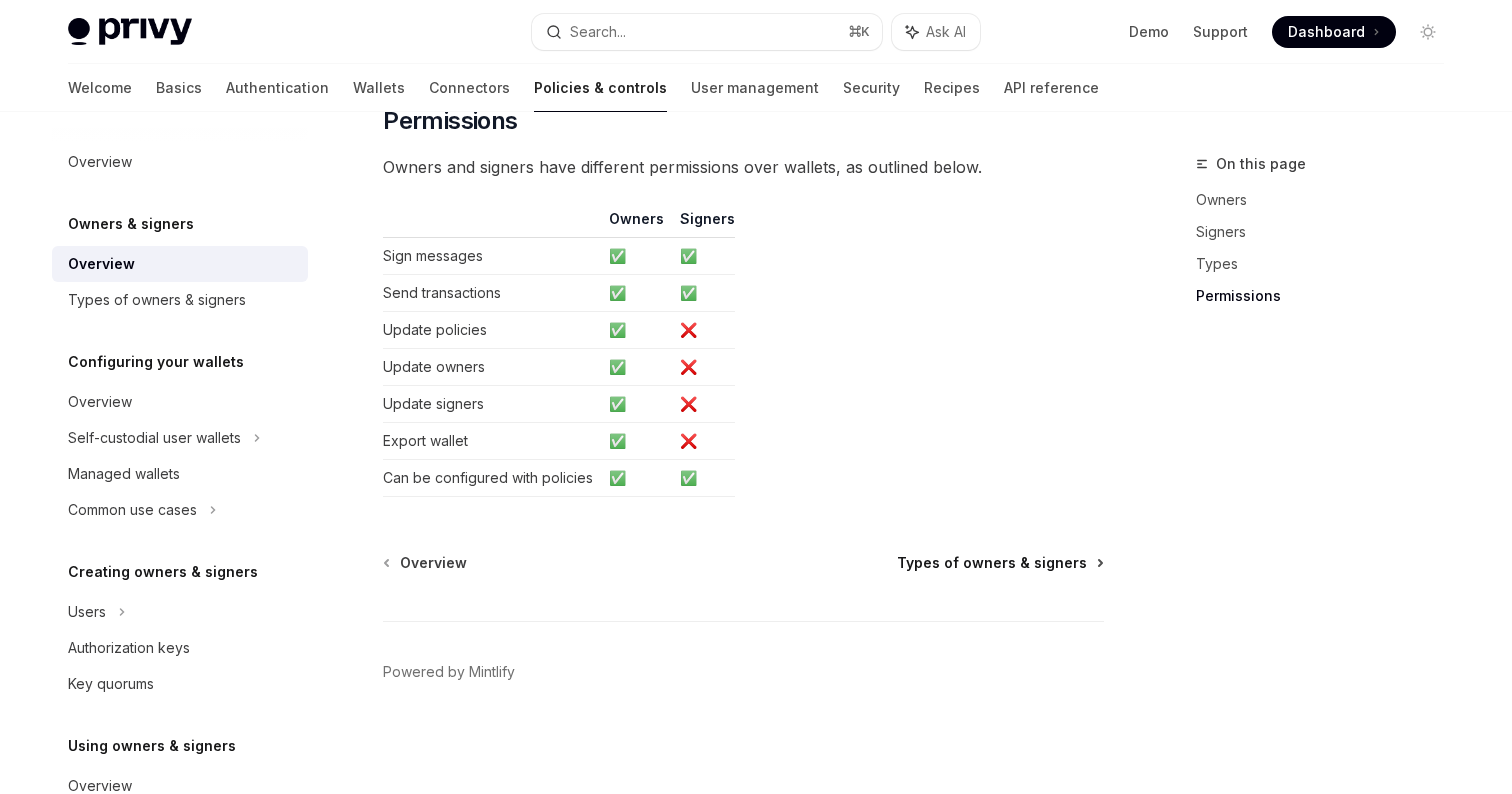 click on "Types of owners & signers" at bounding box center (992, 563) 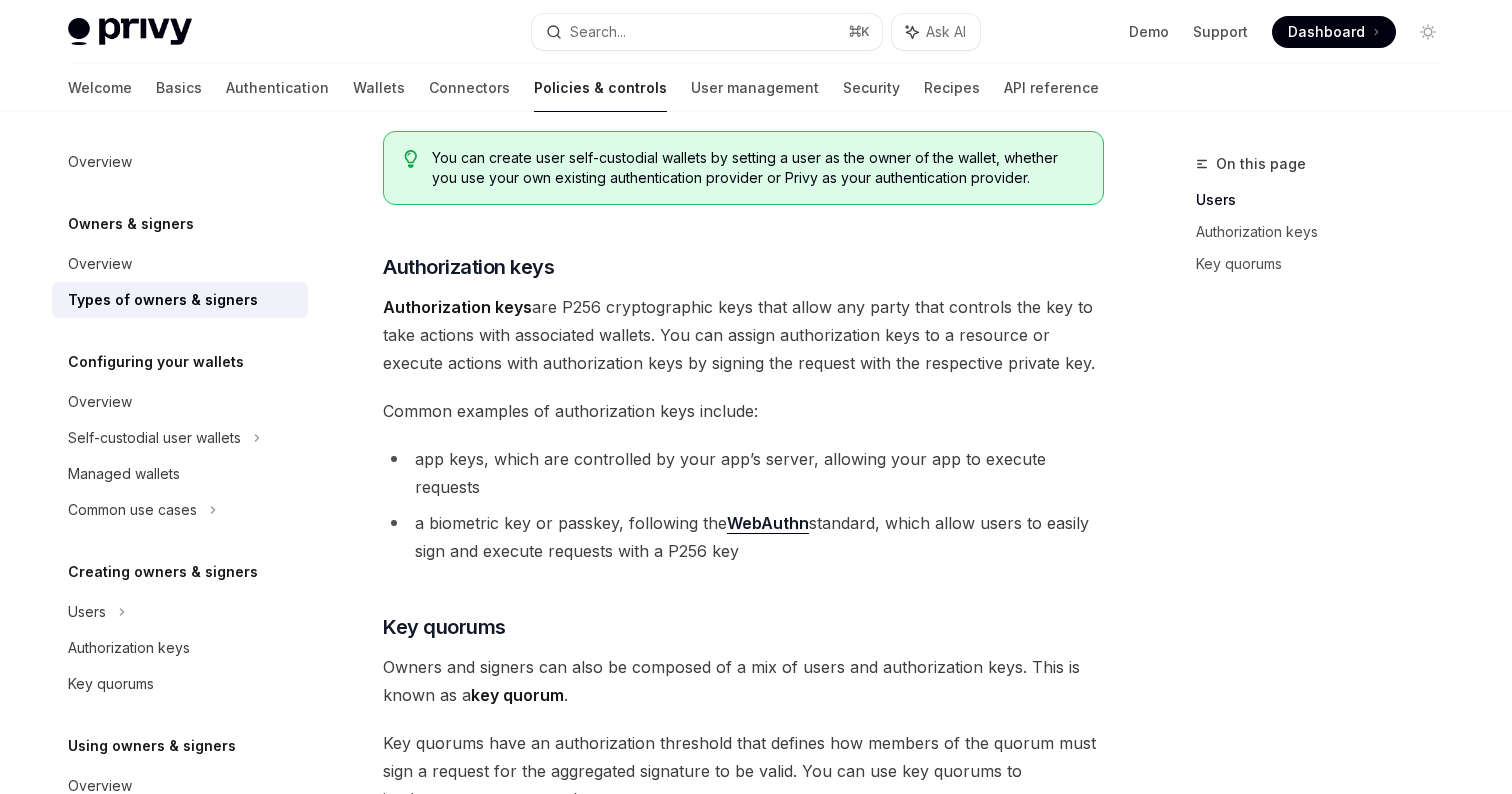 scroll, scrollTop: 332, scrollLeft: 0, axis: vertical 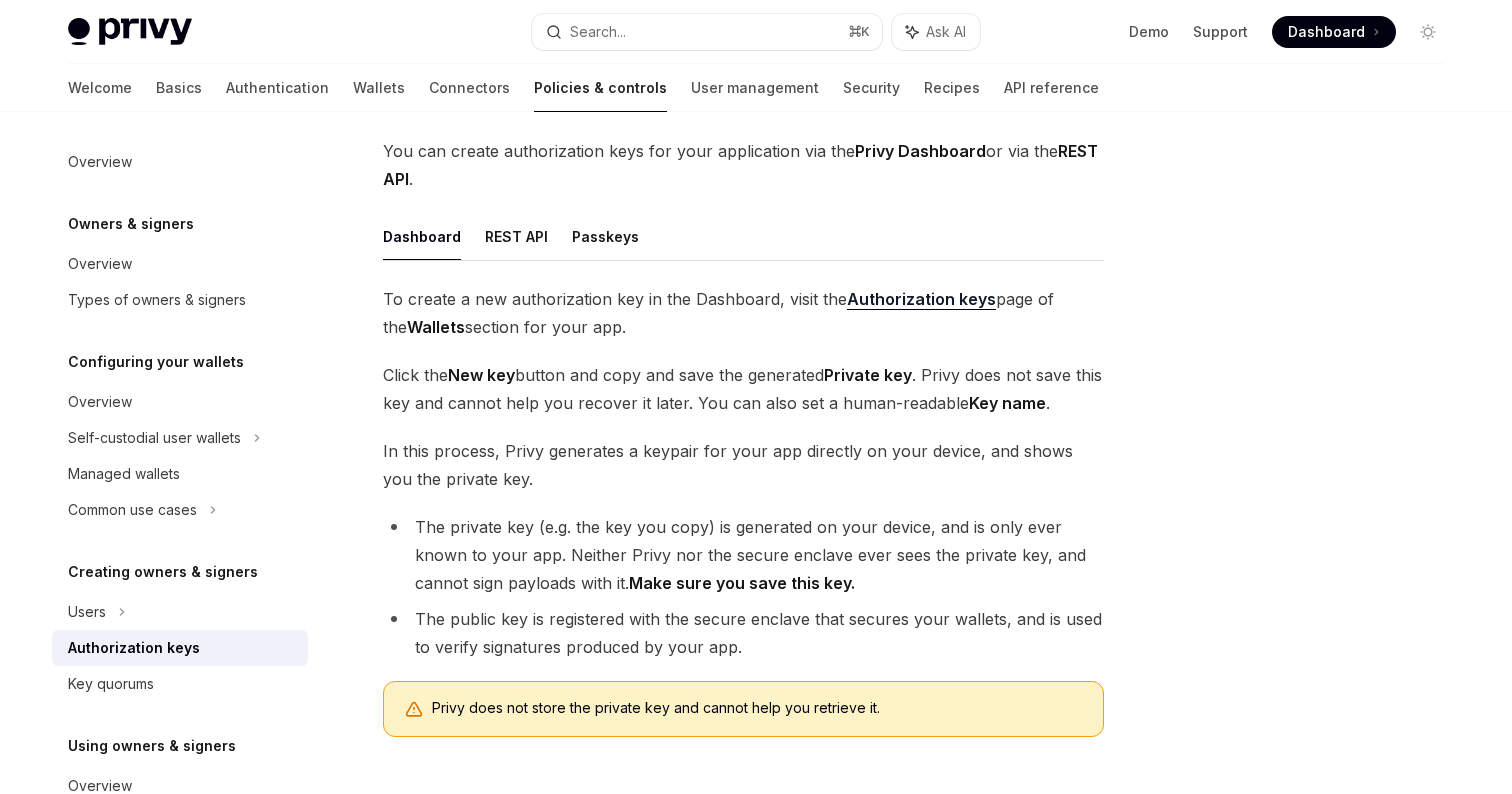 click on "Dashboard   REST API   Passkeys" at bounding box center (743, 237) 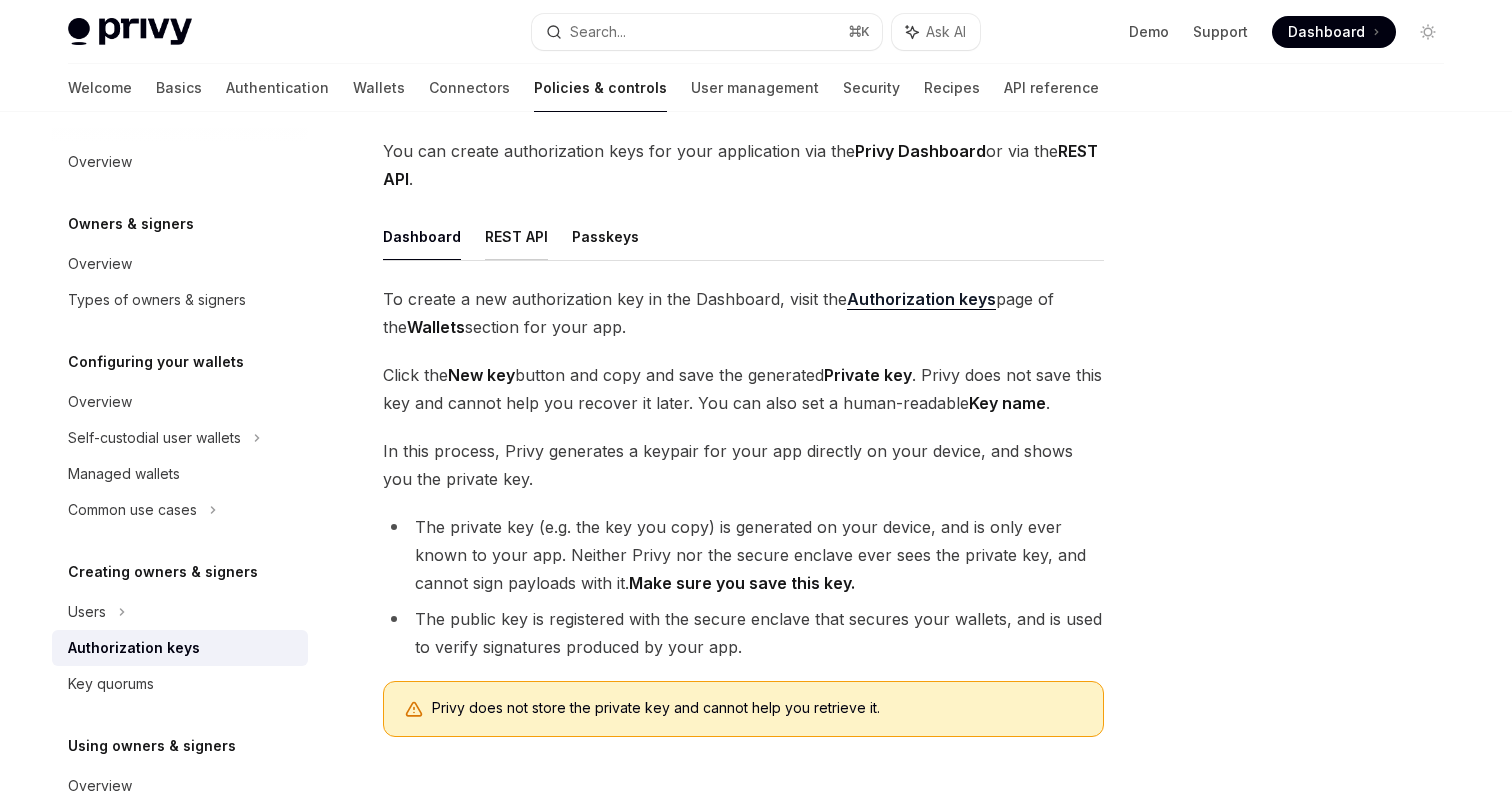 click on "REST API" at bounding box center [516, 236] 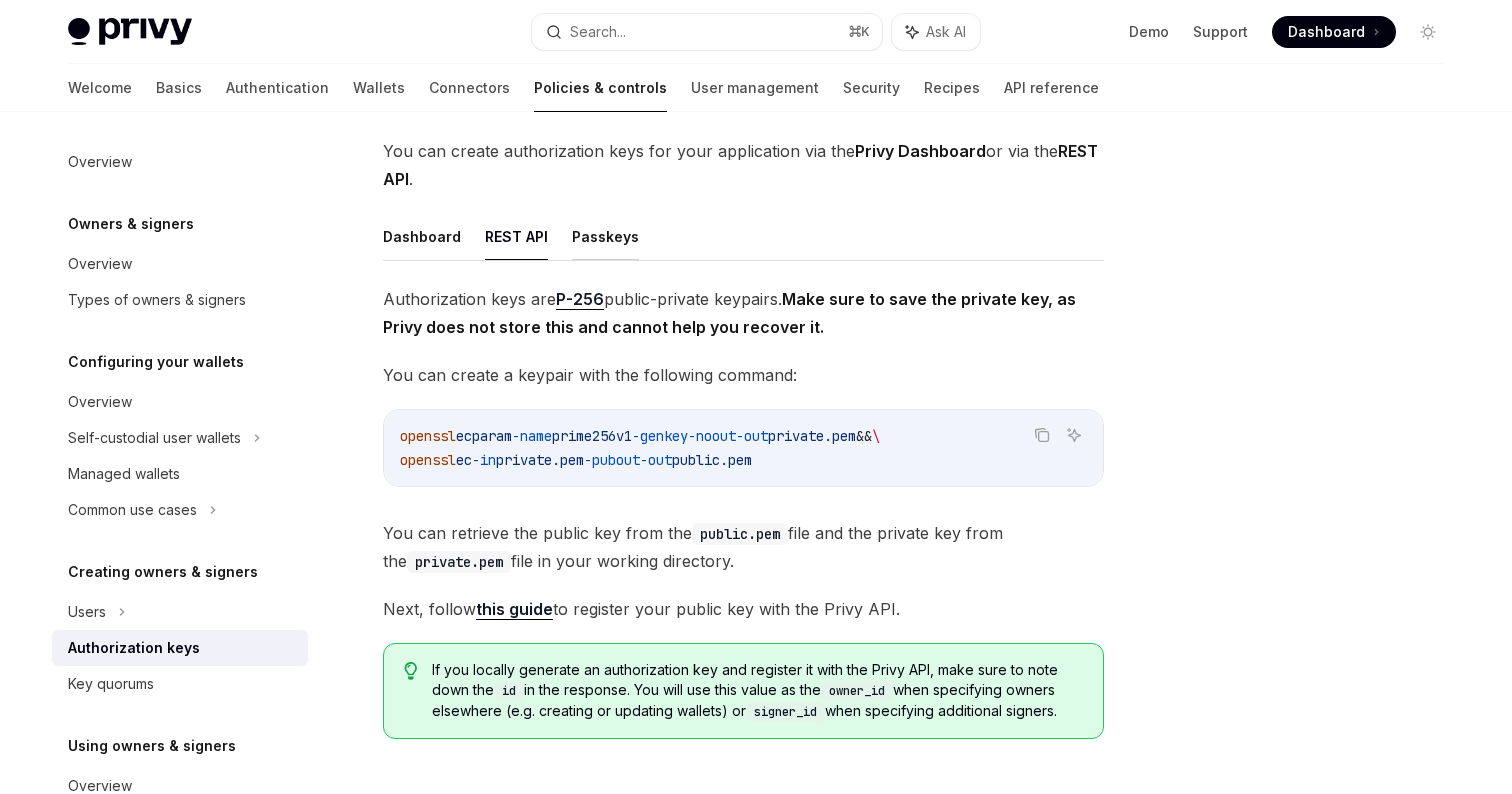 click on "Passkeys" at bounding box center (605, 236) 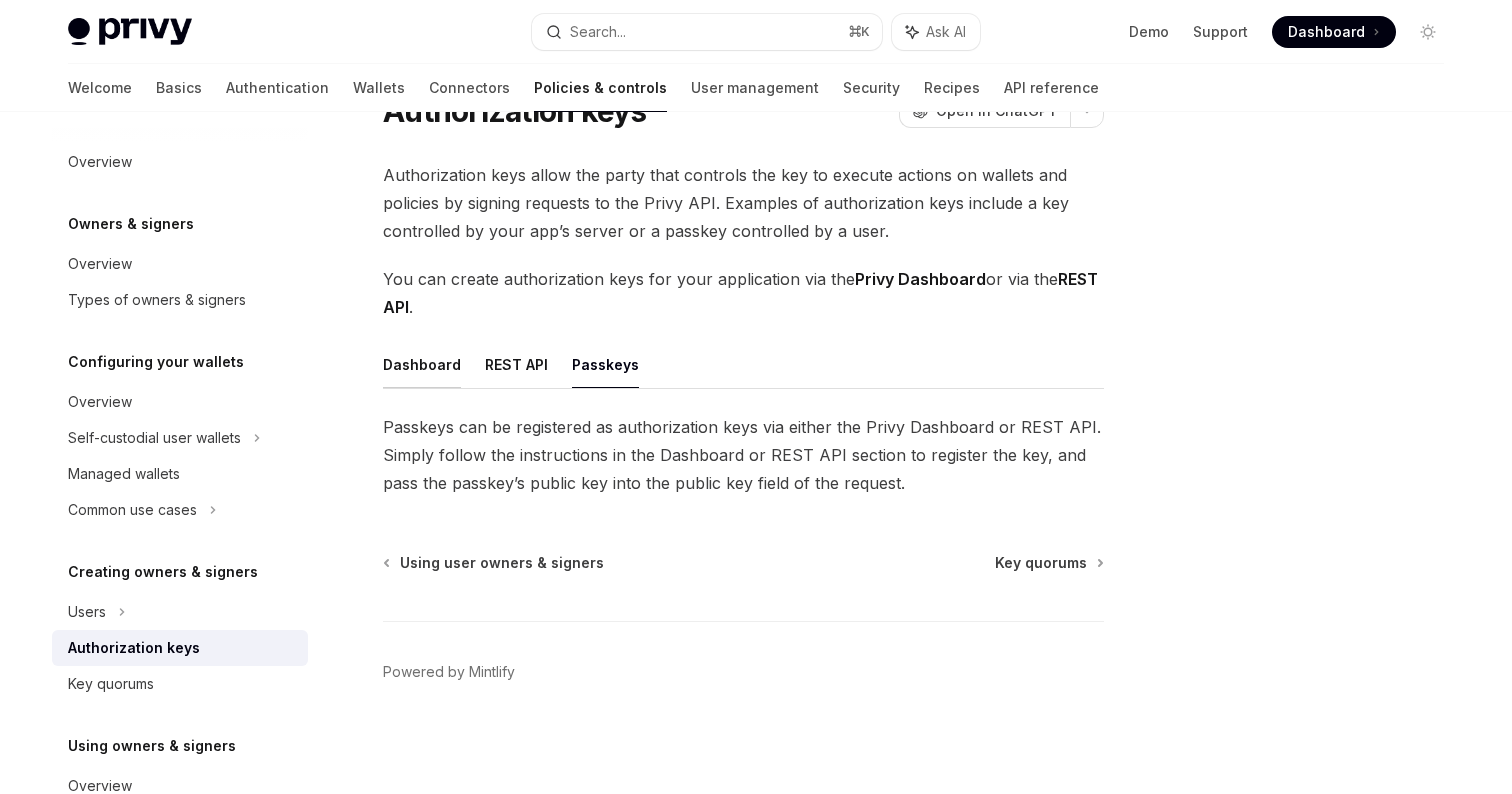 click on "Dashboard" at bounding box center [422, 364] 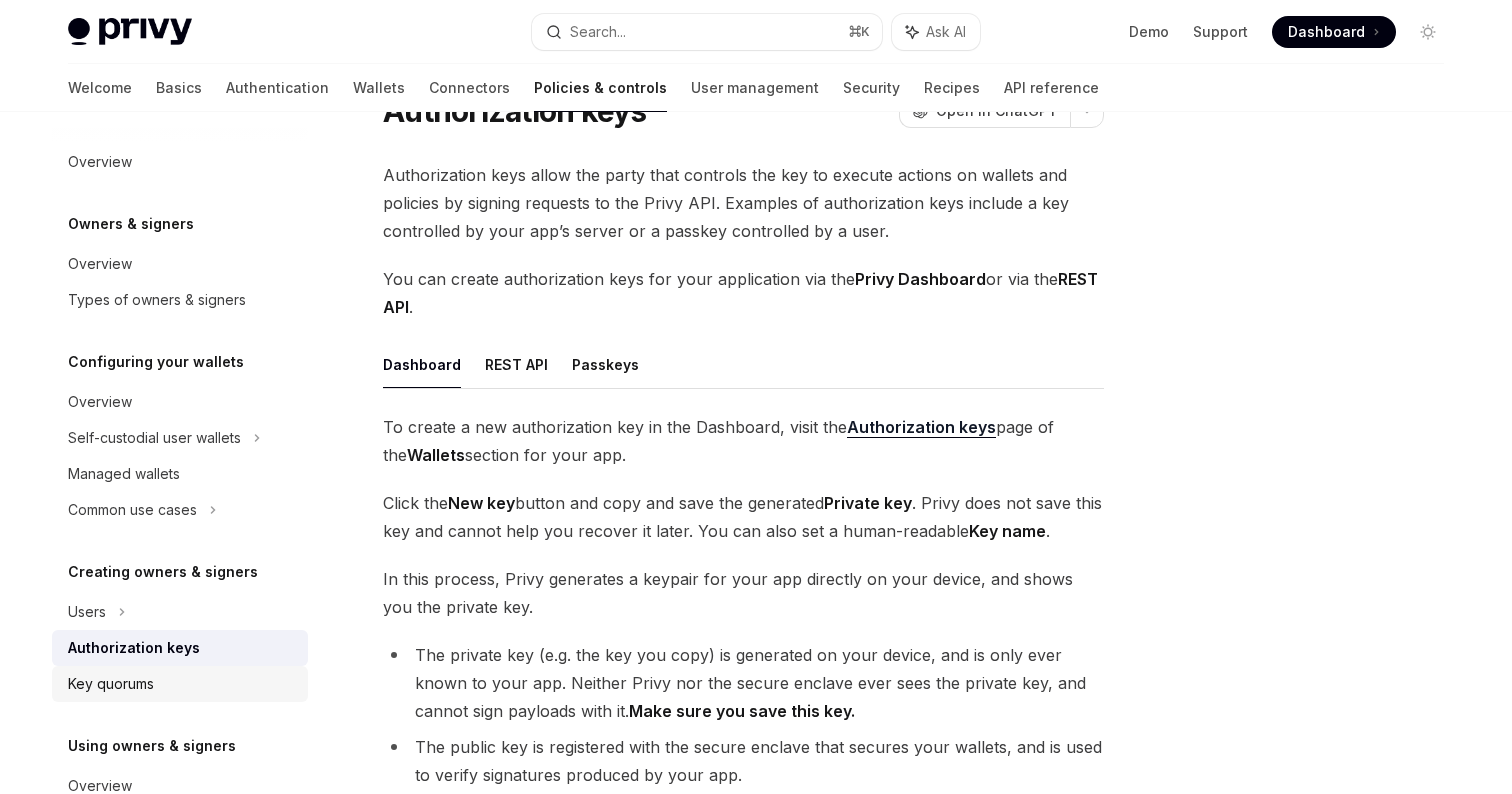 click on "Key quorums" at bounding box center [182, 684] 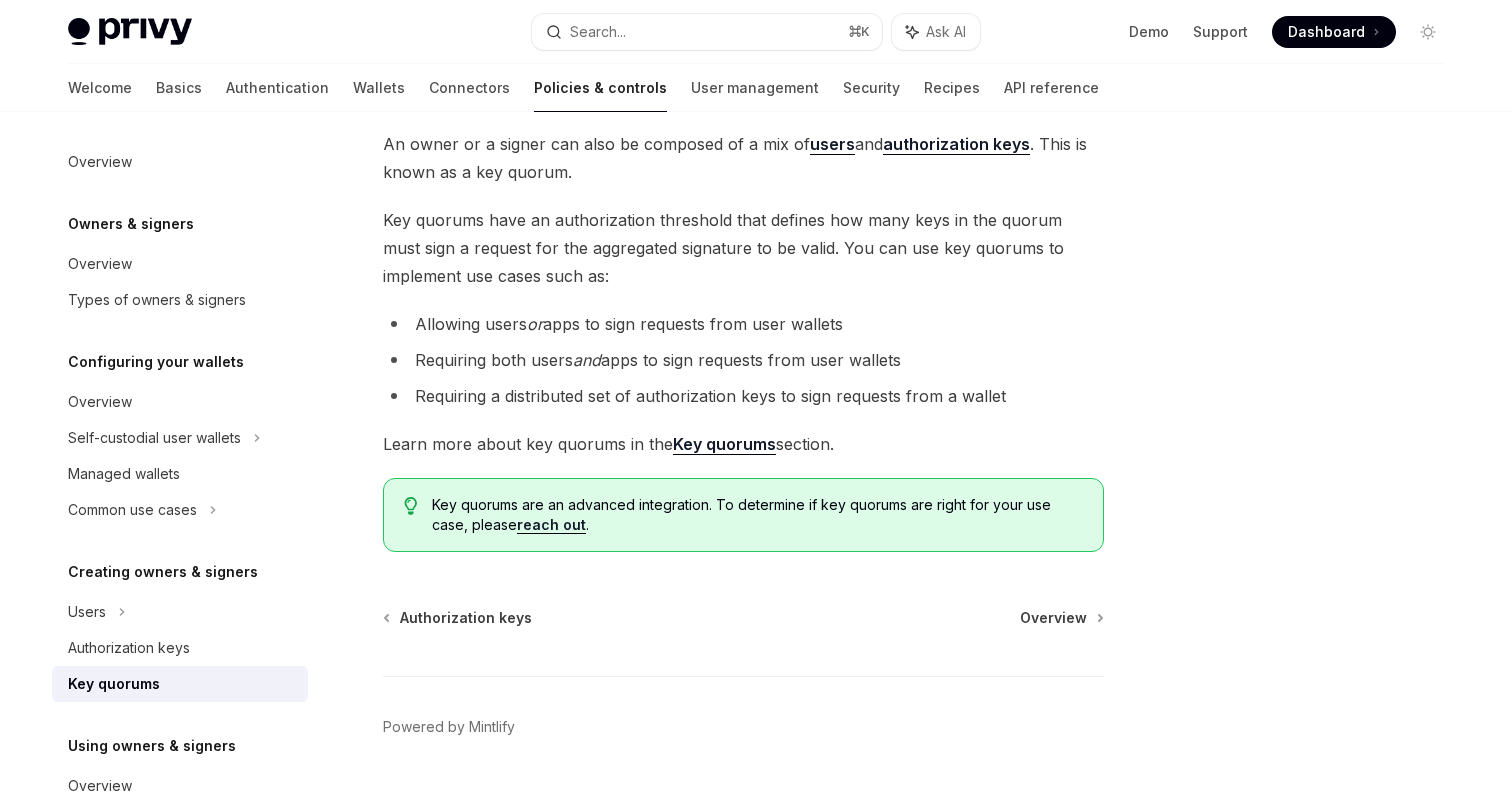 scroll, scrollTop: 177, scrollLeft: 0, axis: vertical 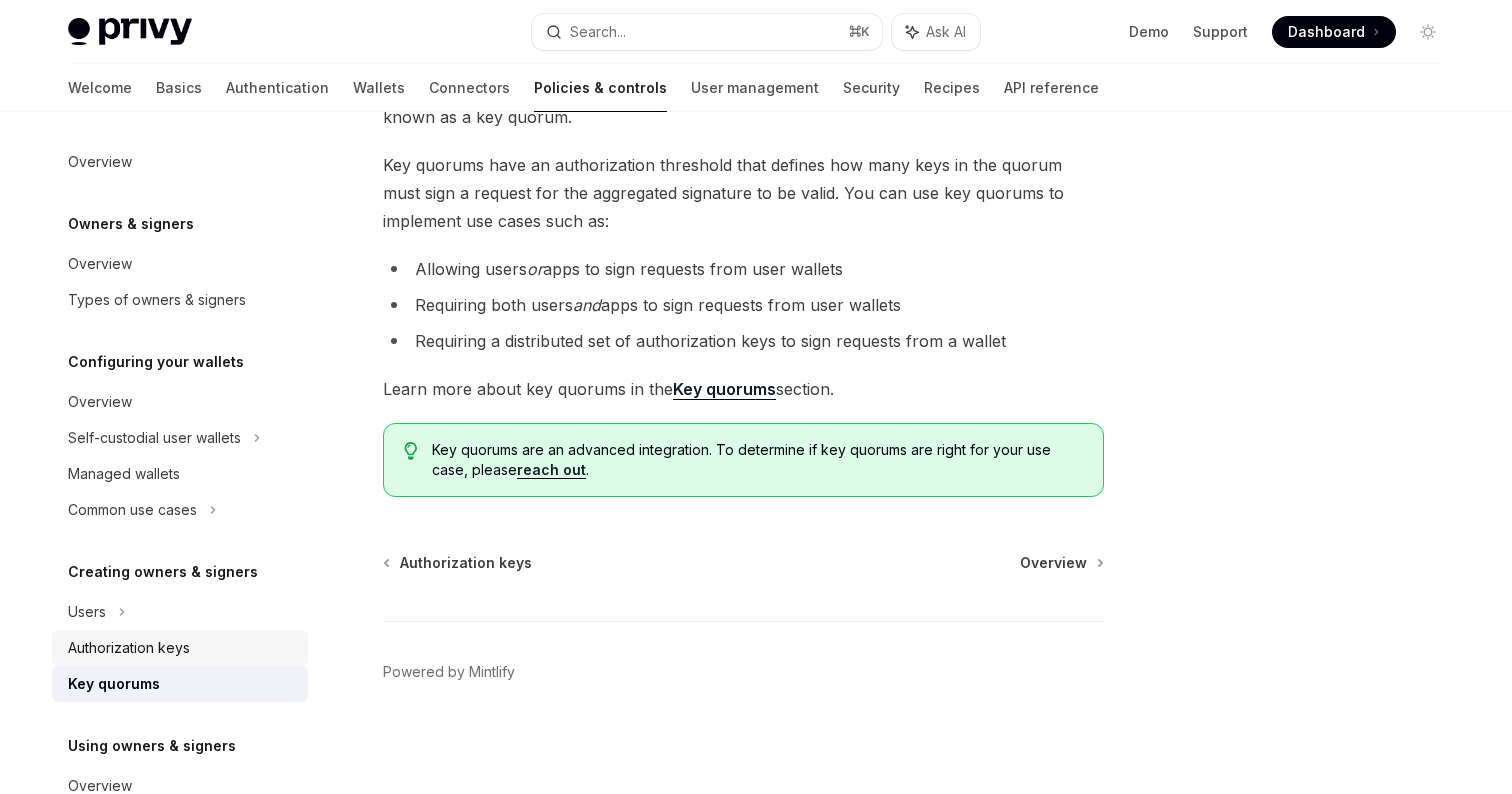 click on "Authorization keys" at bounding box center (180, 648) 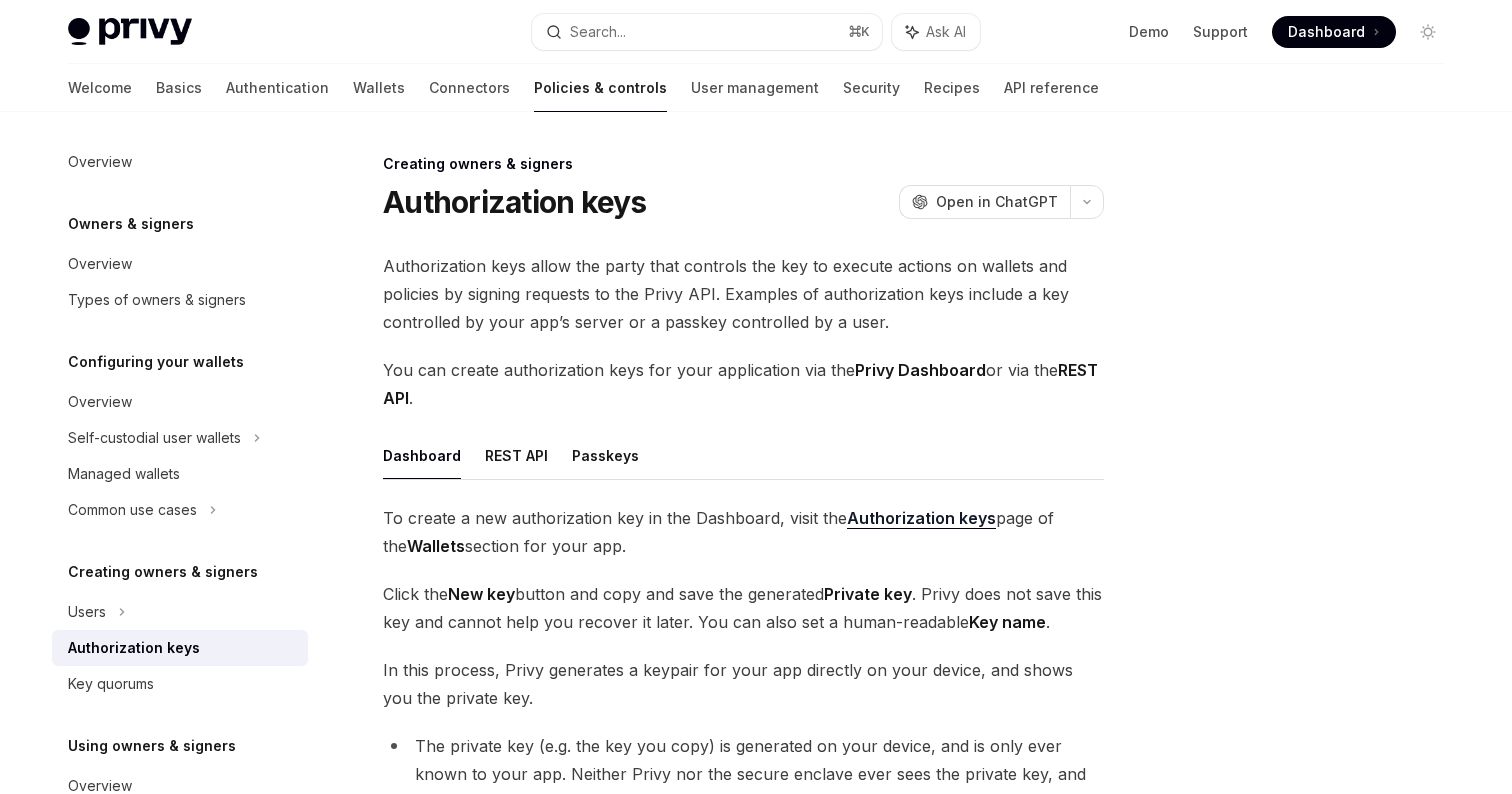 click on "You can create authorization keys for your application via the  Privy Dashboard  or via the  REST API ." at bounding box center (743, 384) 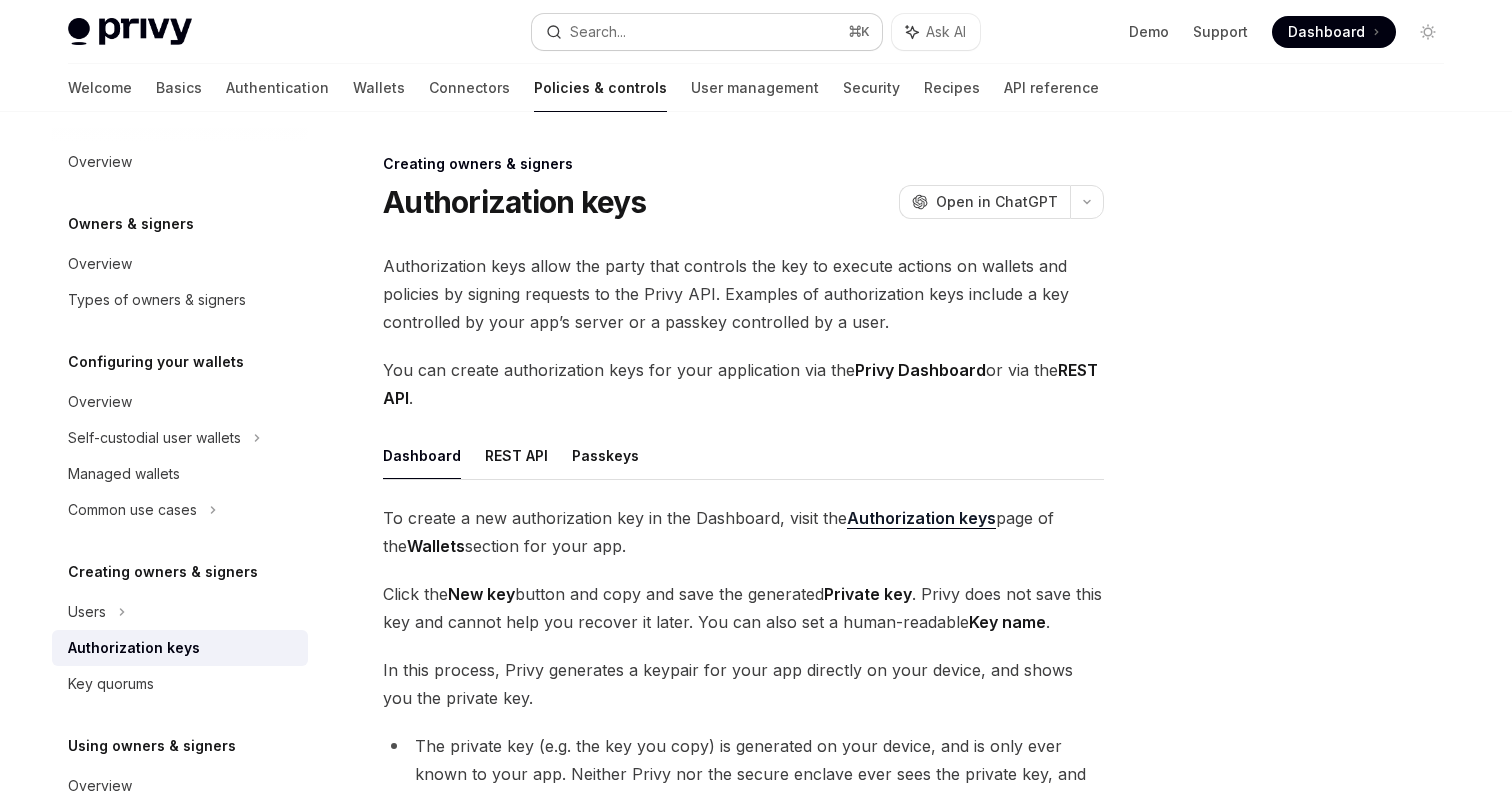 click on "Search..." at bounding box center [598, 32] 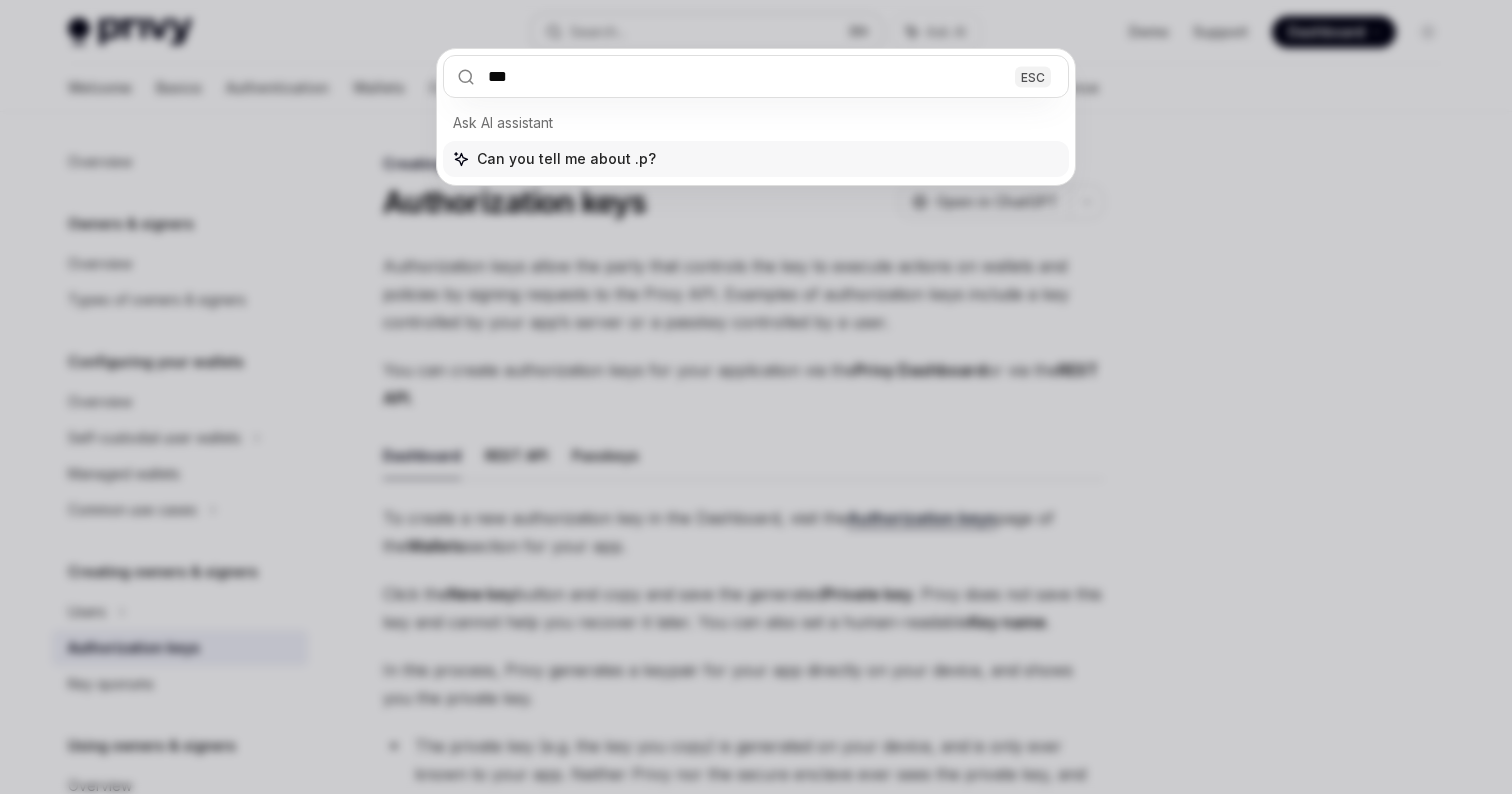type on "****" 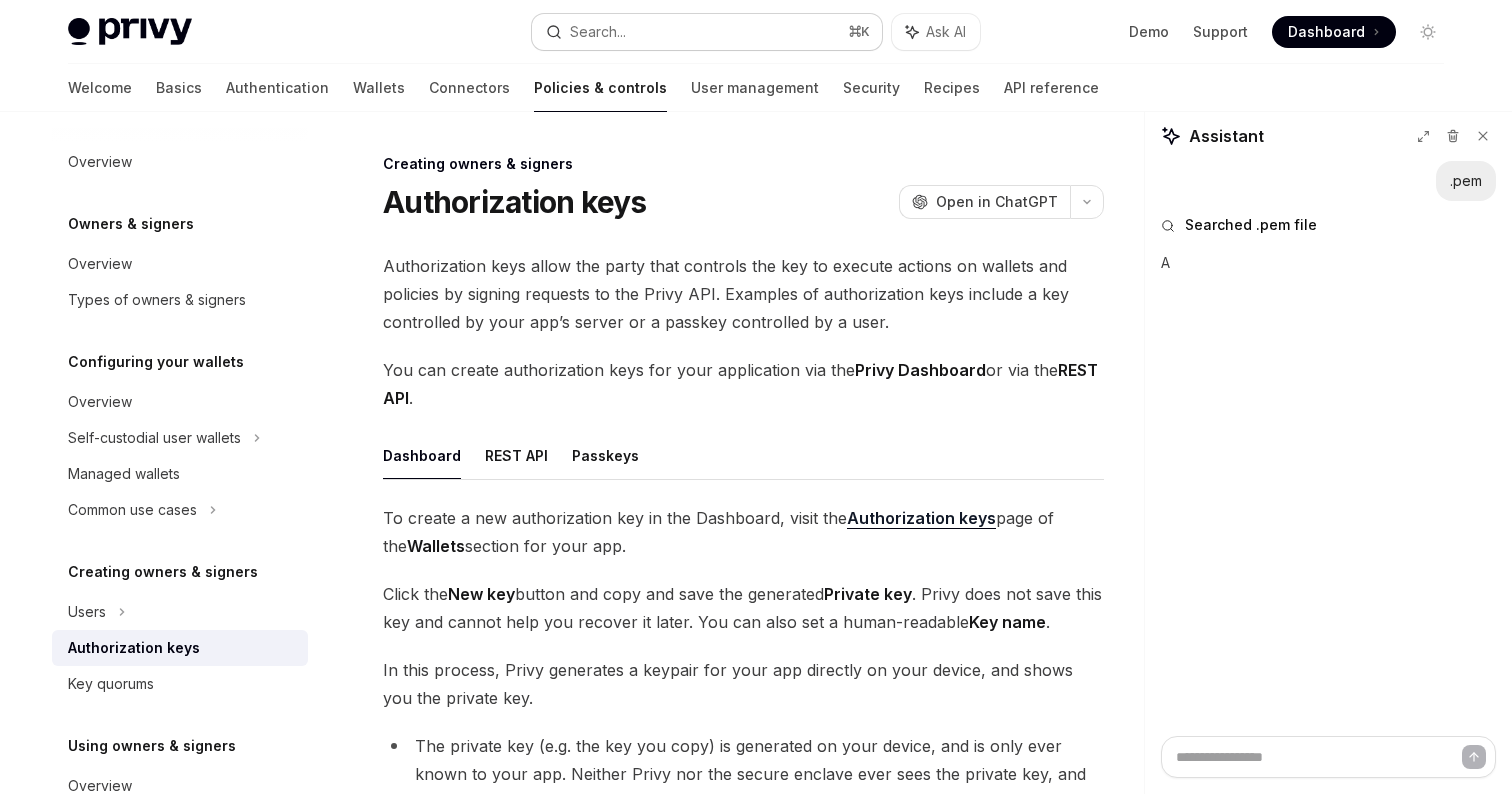 type on "*" 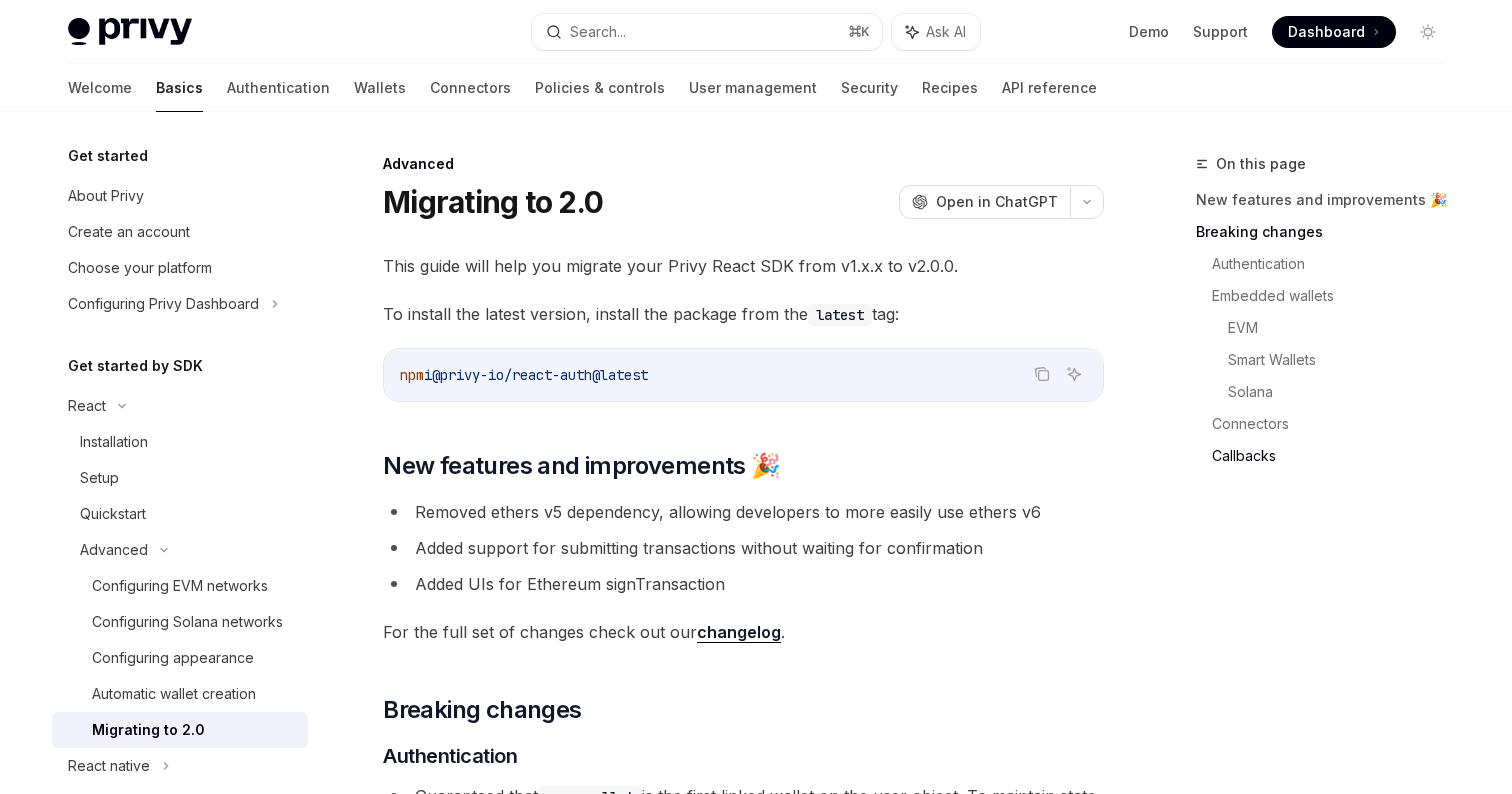 scroll, scrollTop: 5923, scrollLeft: 0, axis: vertical 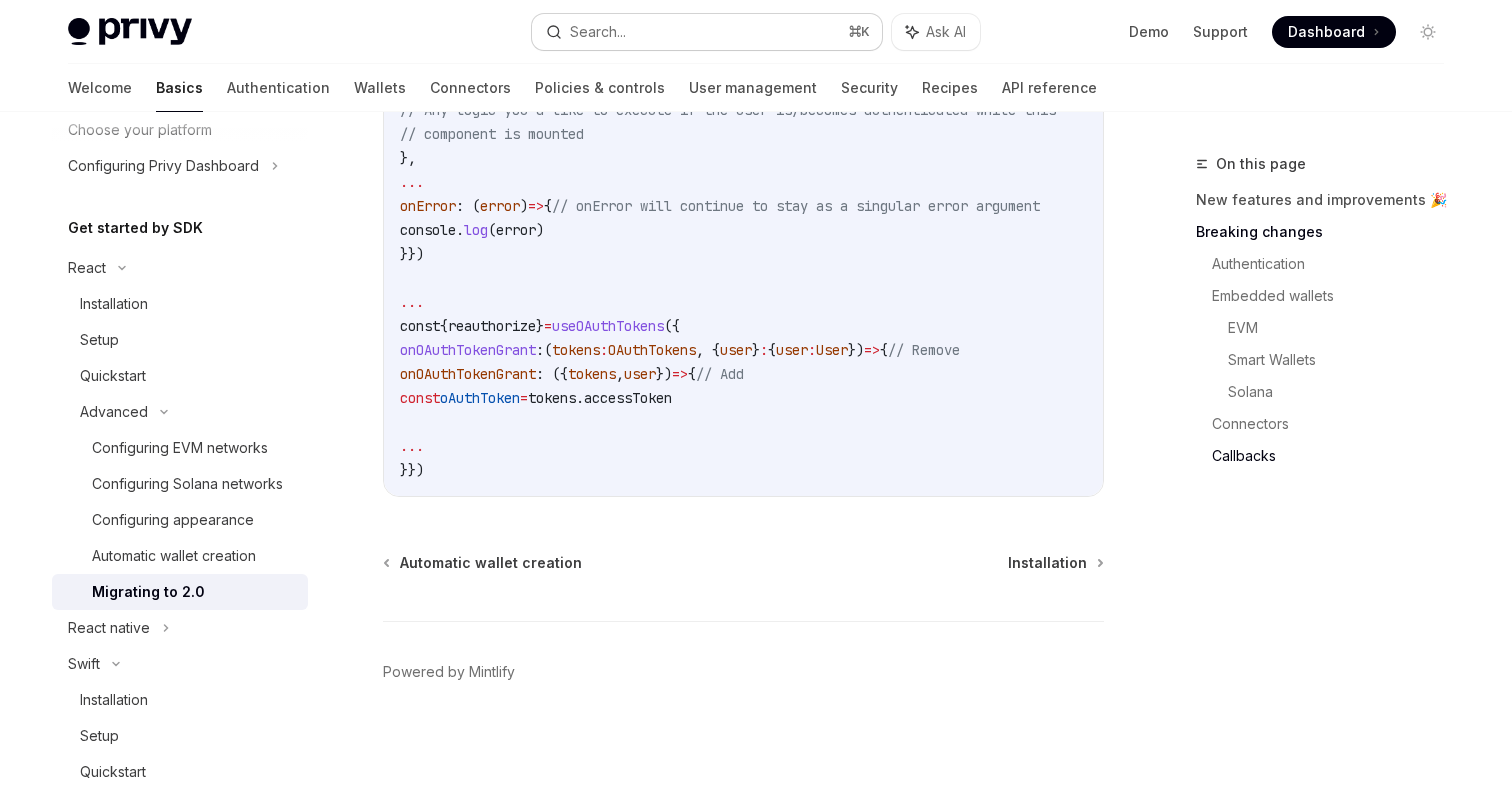 click on "Search... ⌘ K" at bounding box center (707, 32) 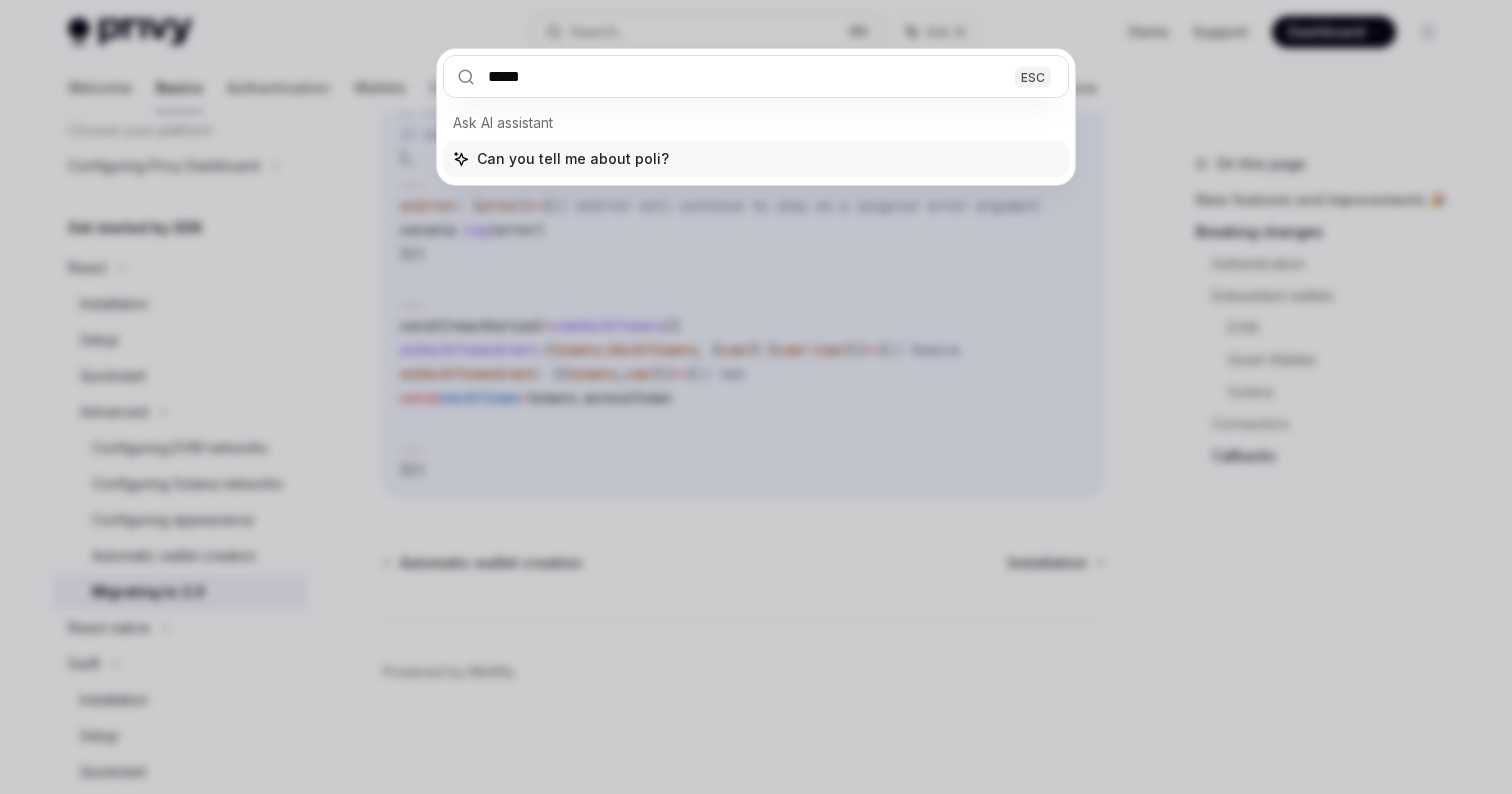 type on "******" 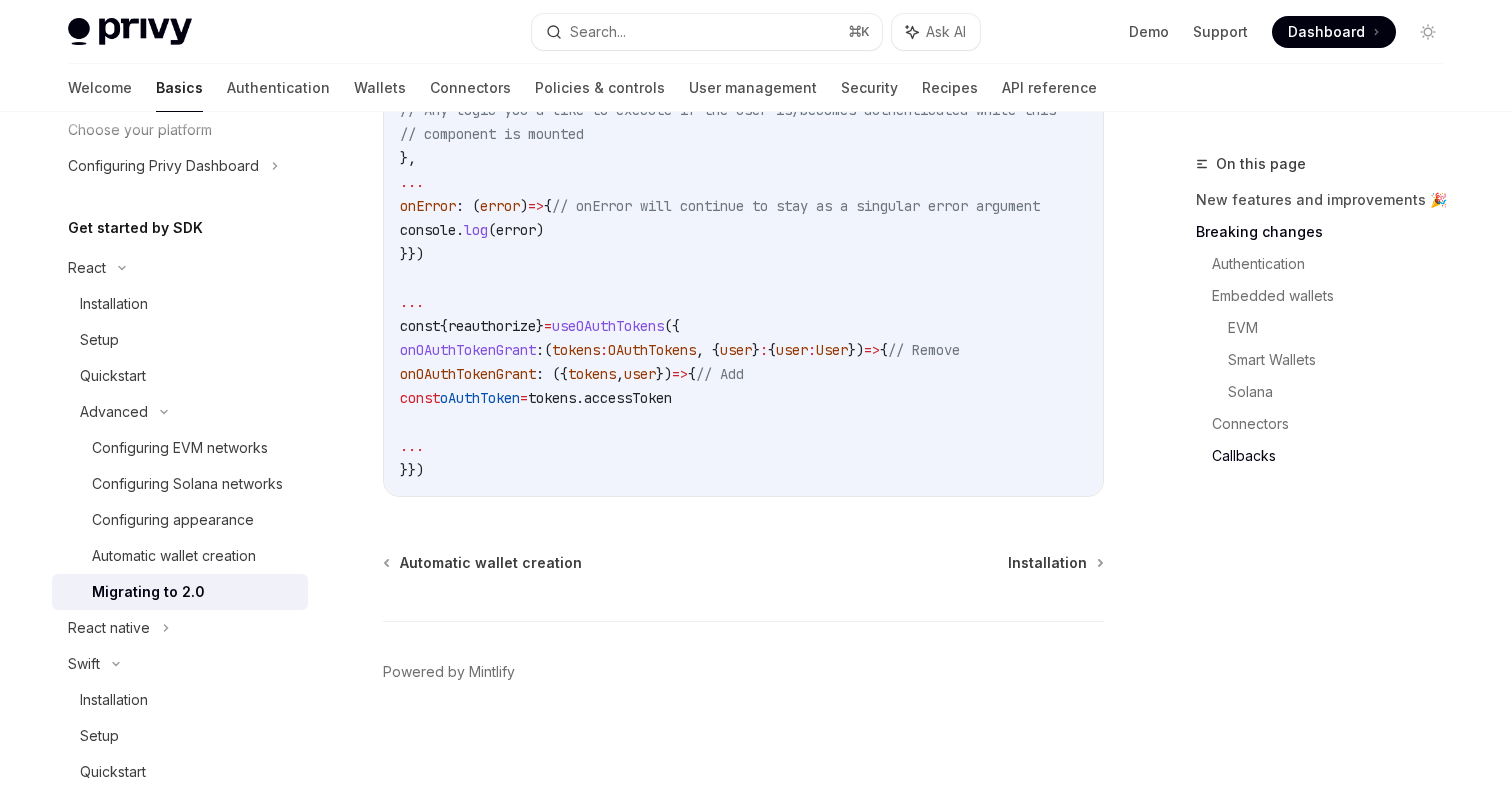 scroll, scrollTop: 112, scrollLeft: 0, axis: vertical 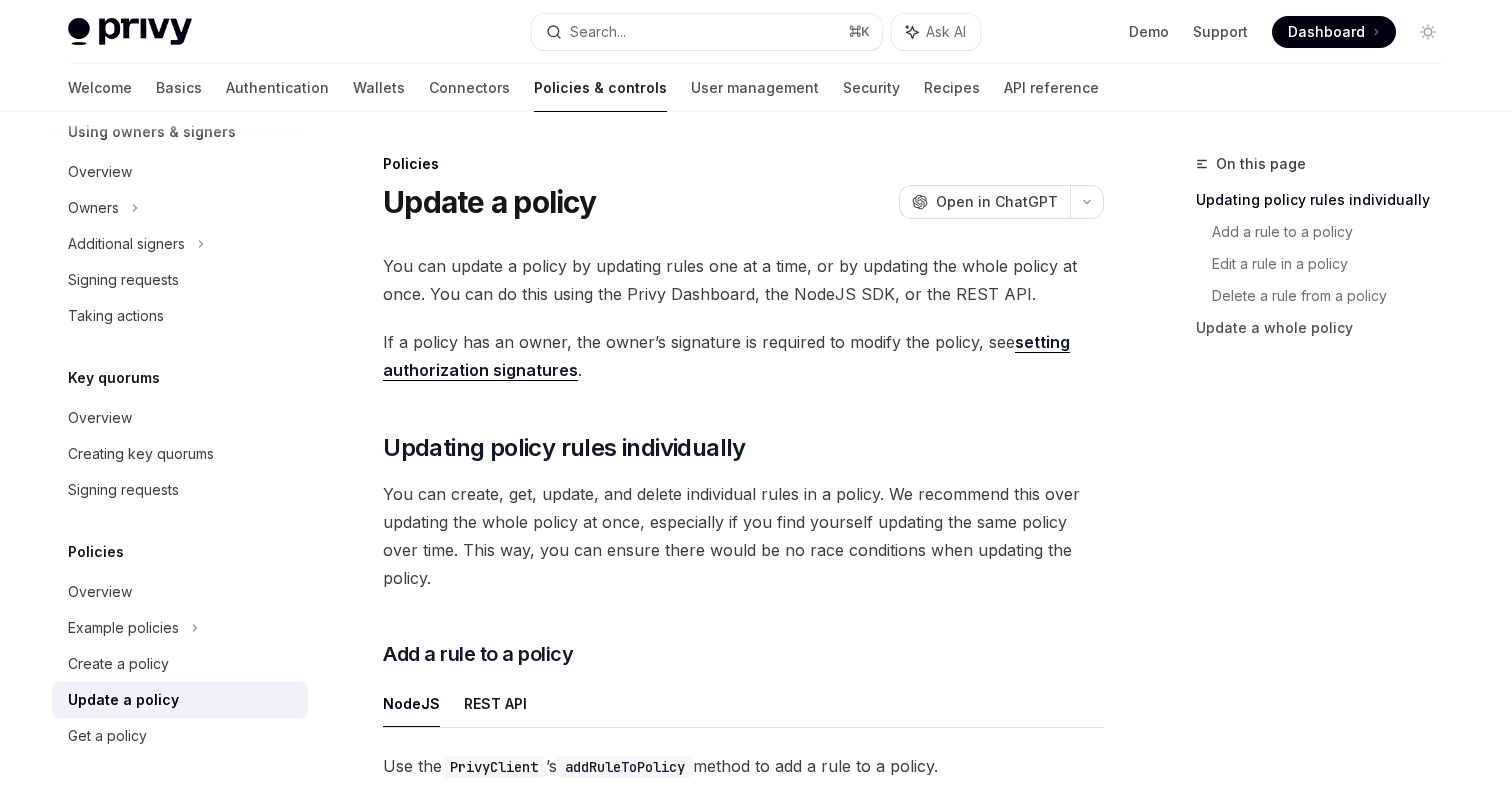 click on "setting authorization signatures" at bounding box center [726, 356] 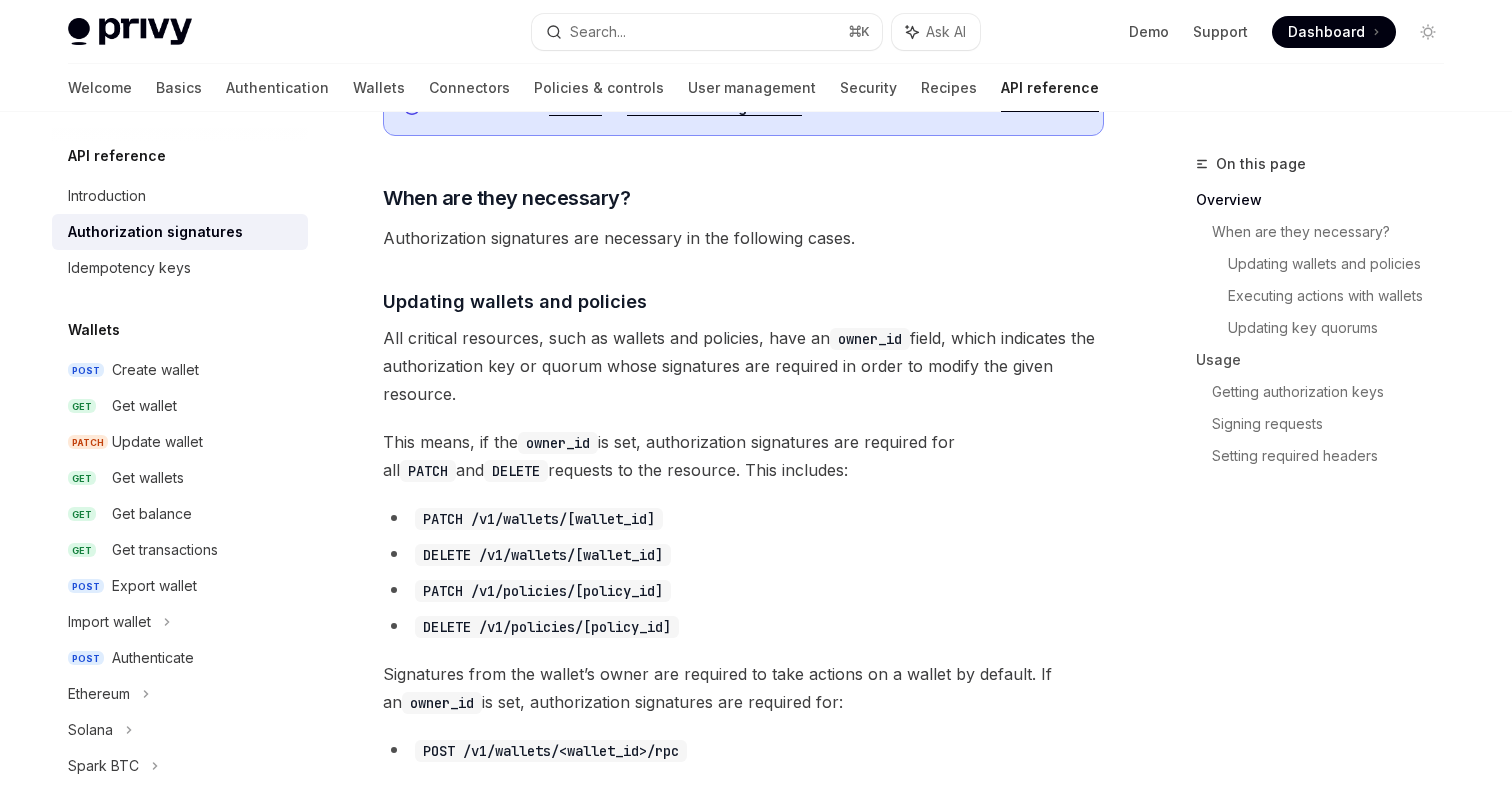scroll, scrollTop: 0, scrollLeft: 0, axis: both 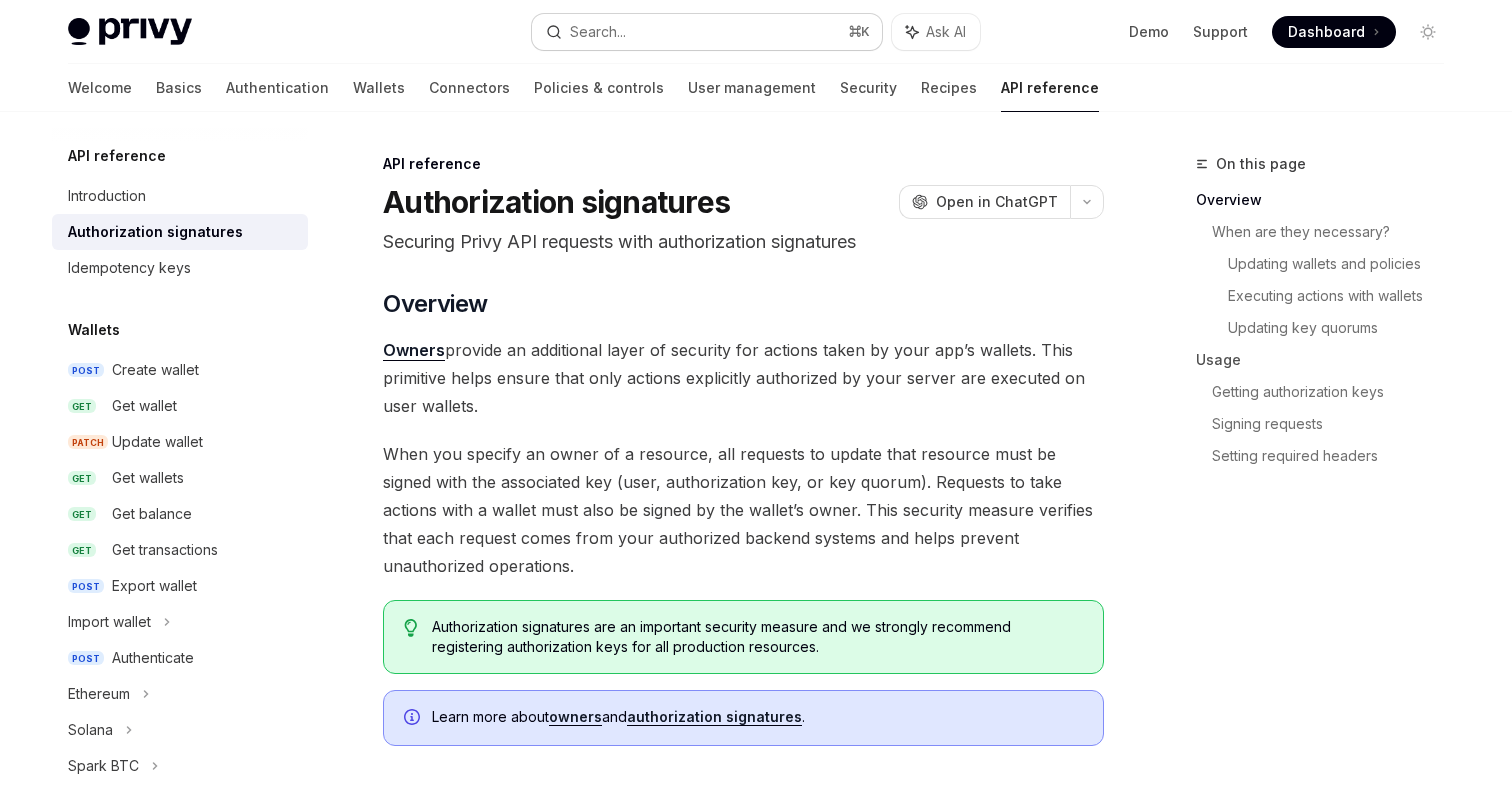 click on "Search..." at bounding box center (598, 32) 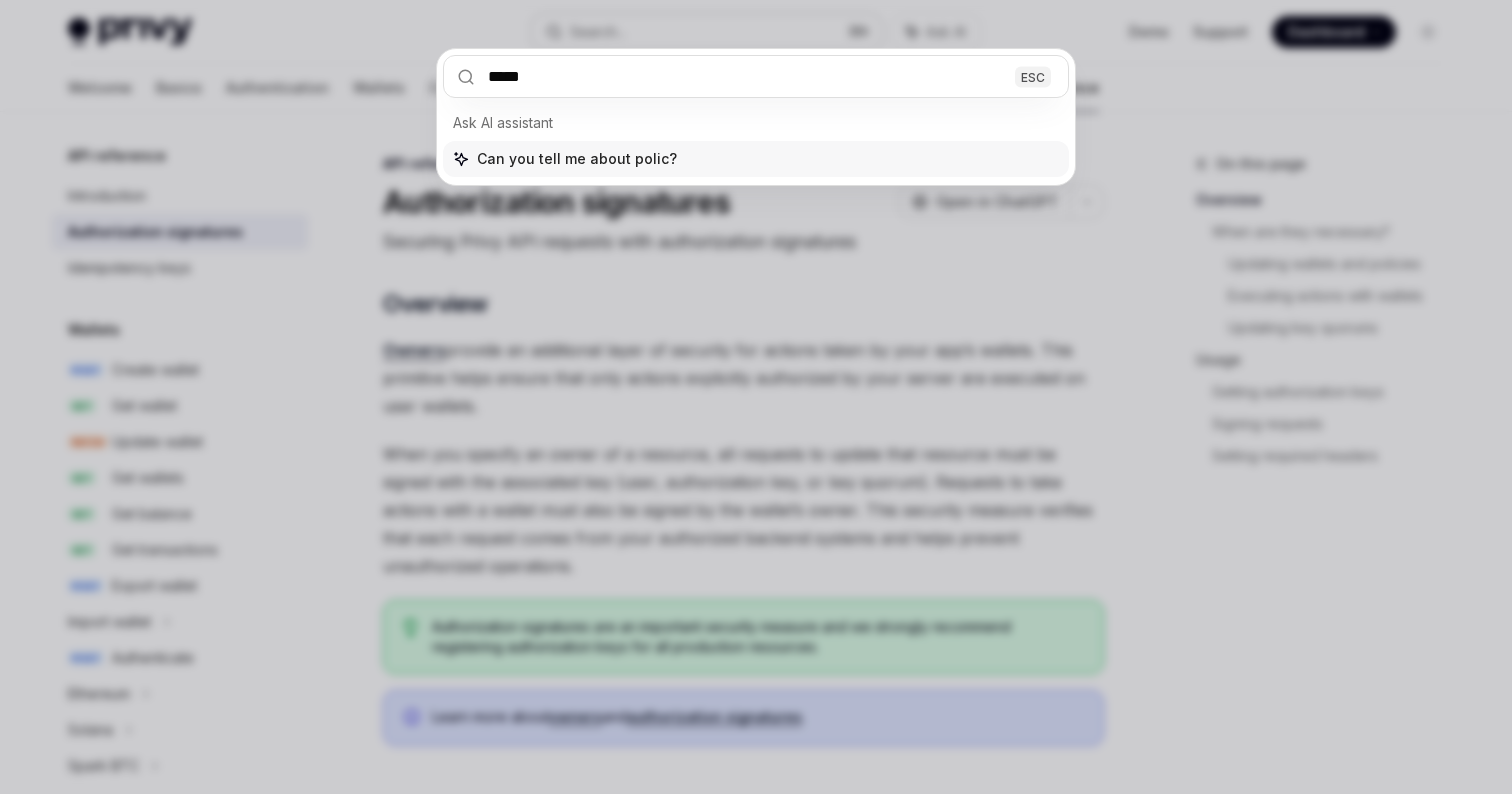 type on "******" 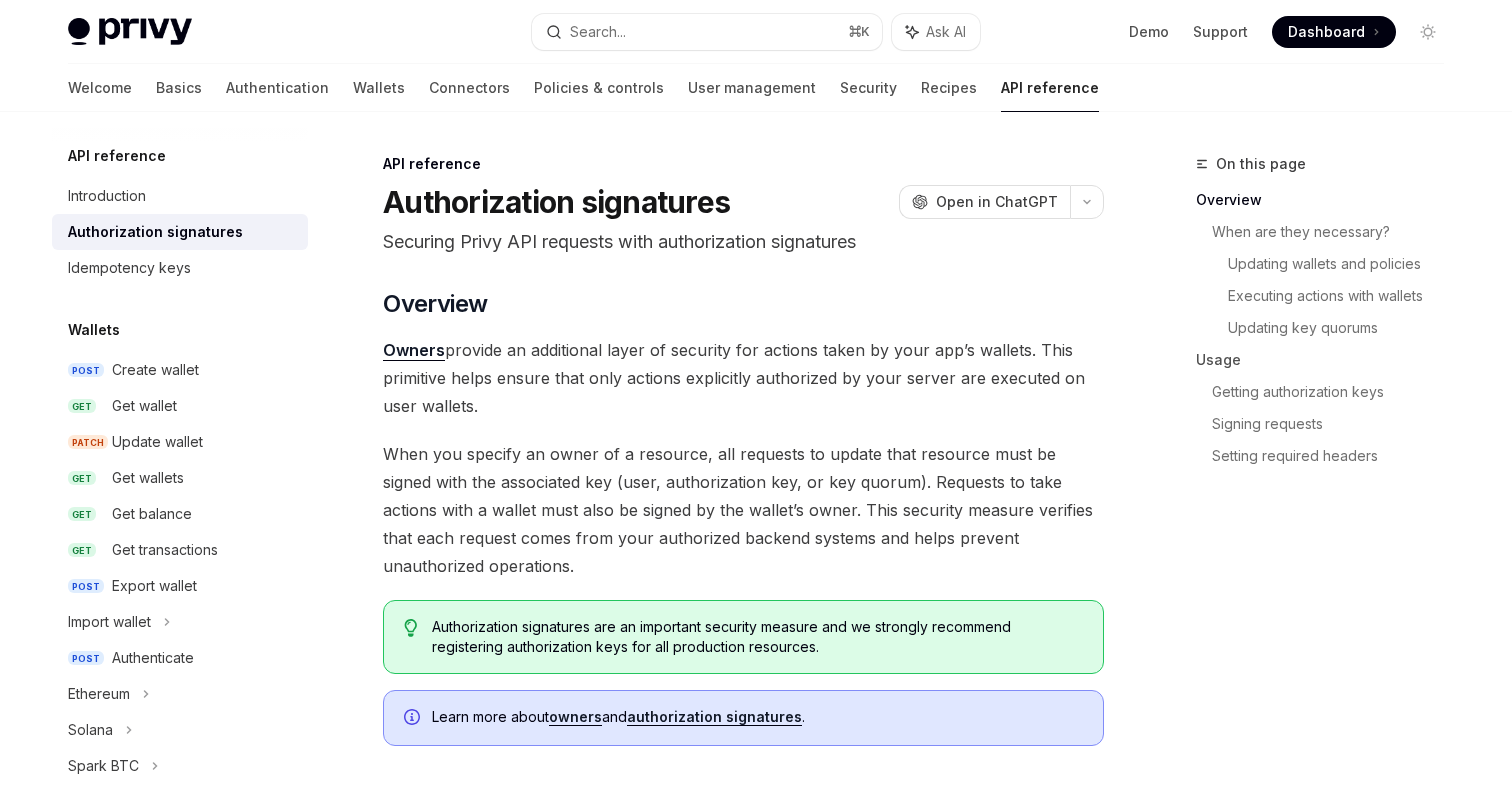 scroll, scrollTop: 112, scrollLeft: 0, axis: vertical 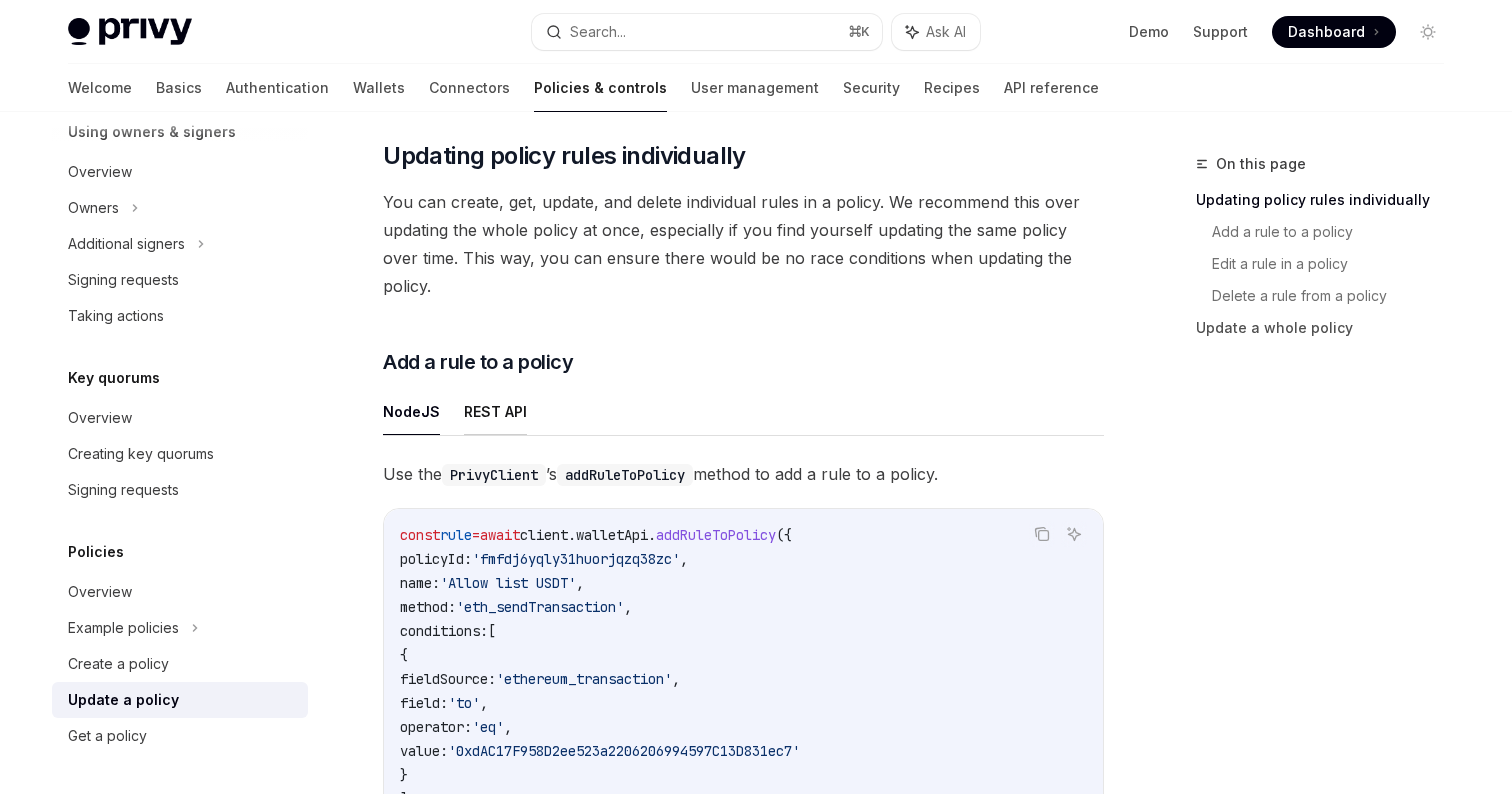 click on "REST API" at bounding box center (495, 411) 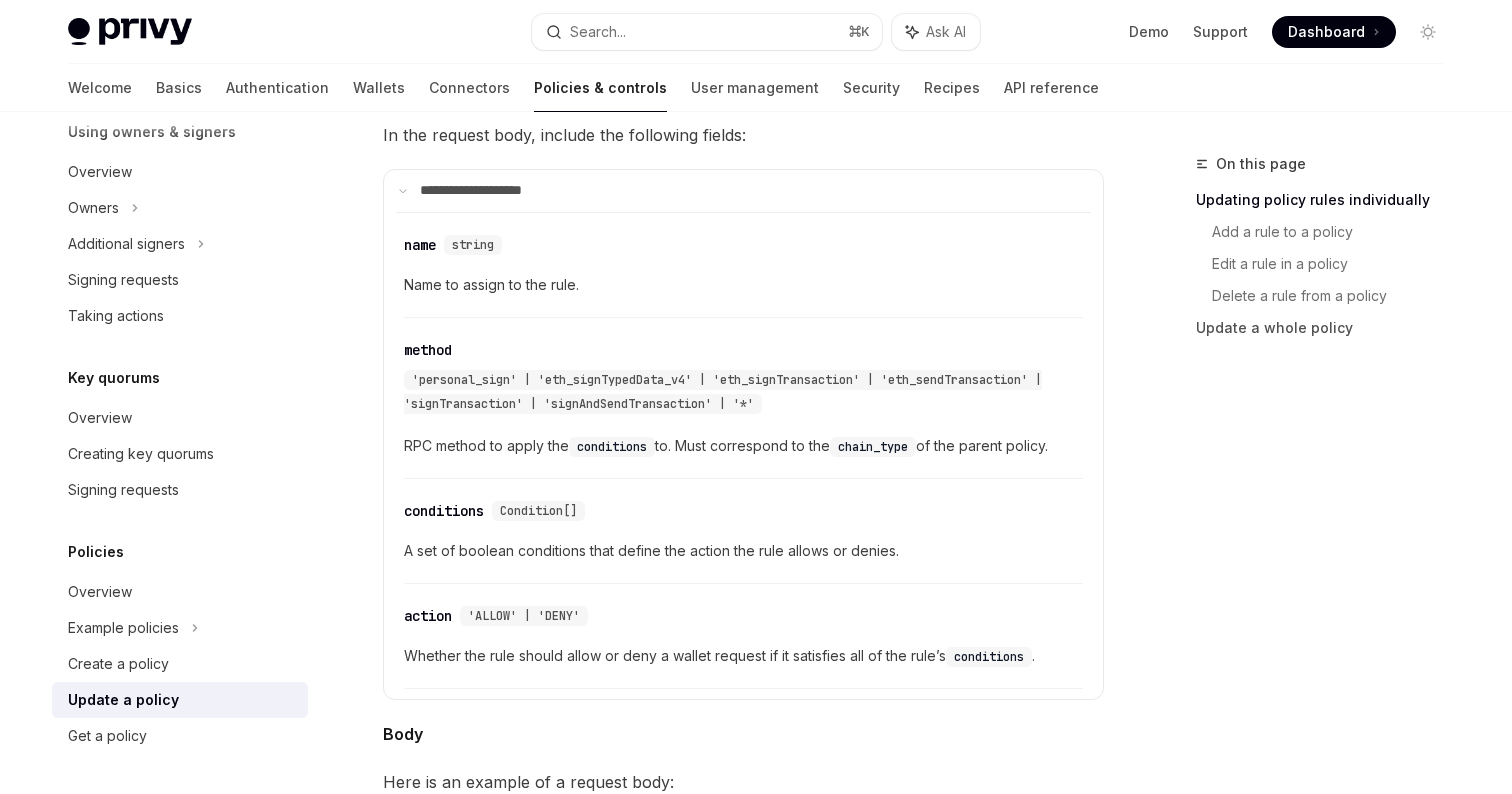 scroll, scrollTop: 0, scrollLeft: 0, axis: both 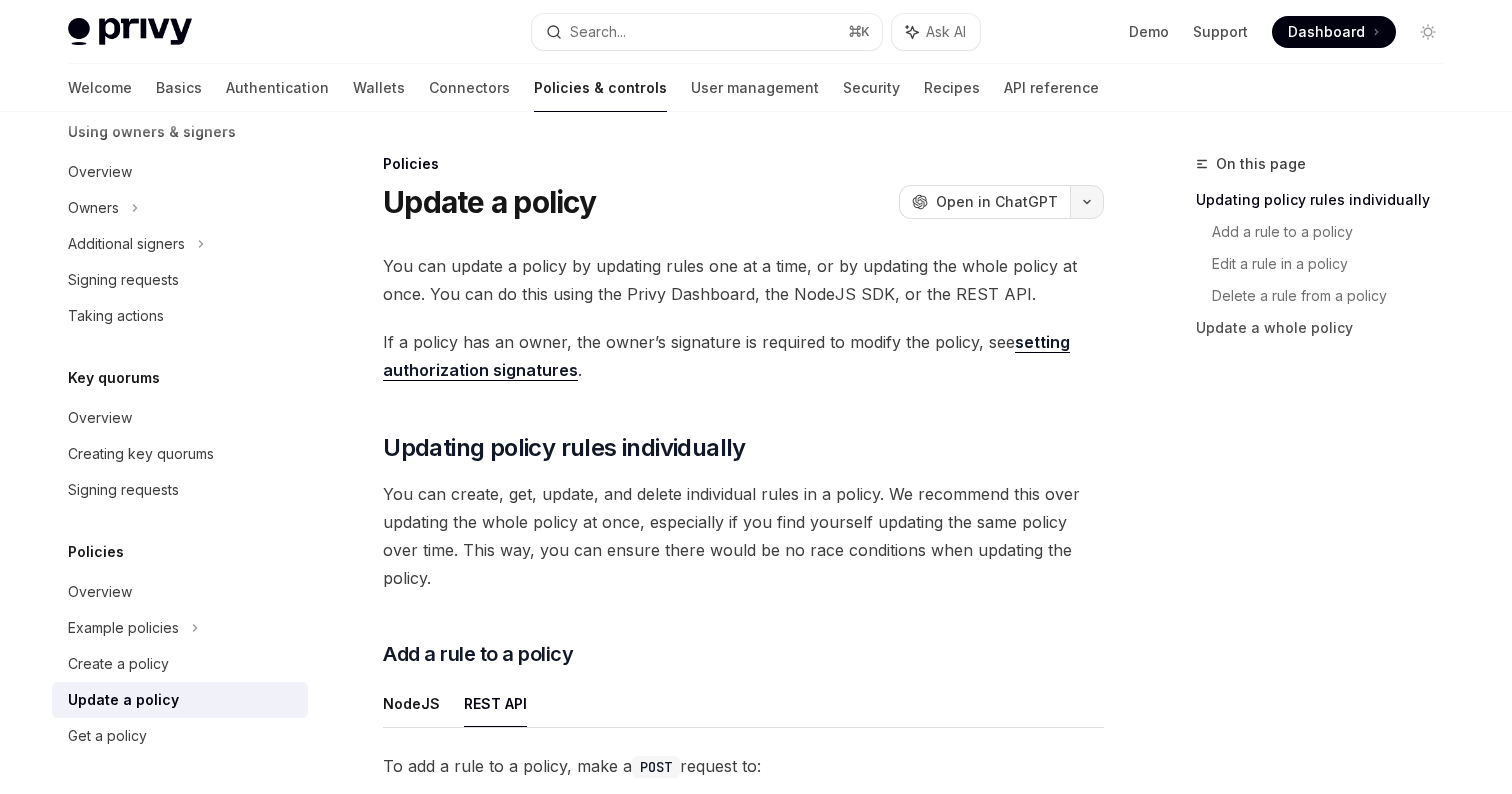click at bounding box center [1087, 202] 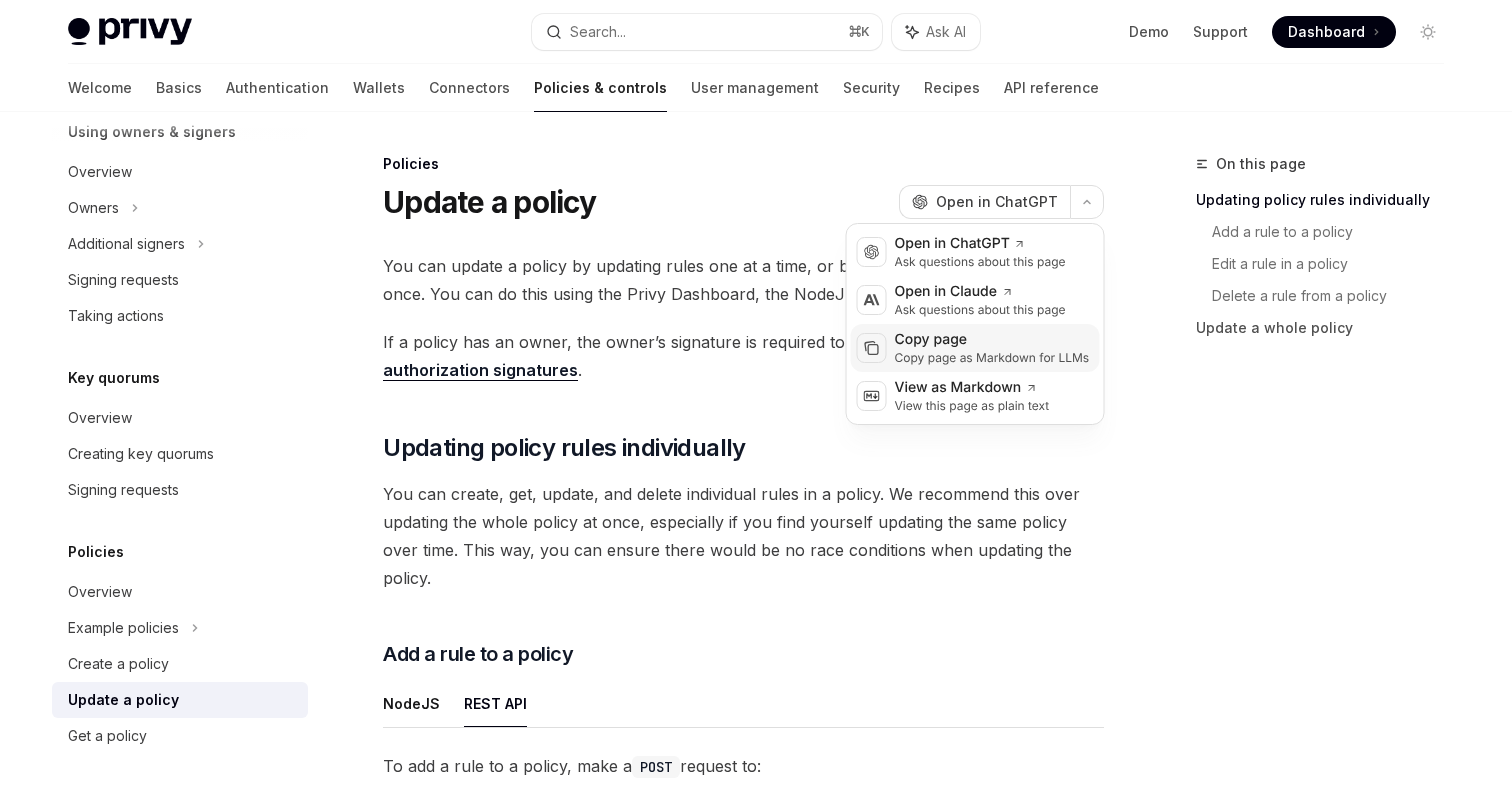 click on "Copy page" at bounding box center (992, 340) 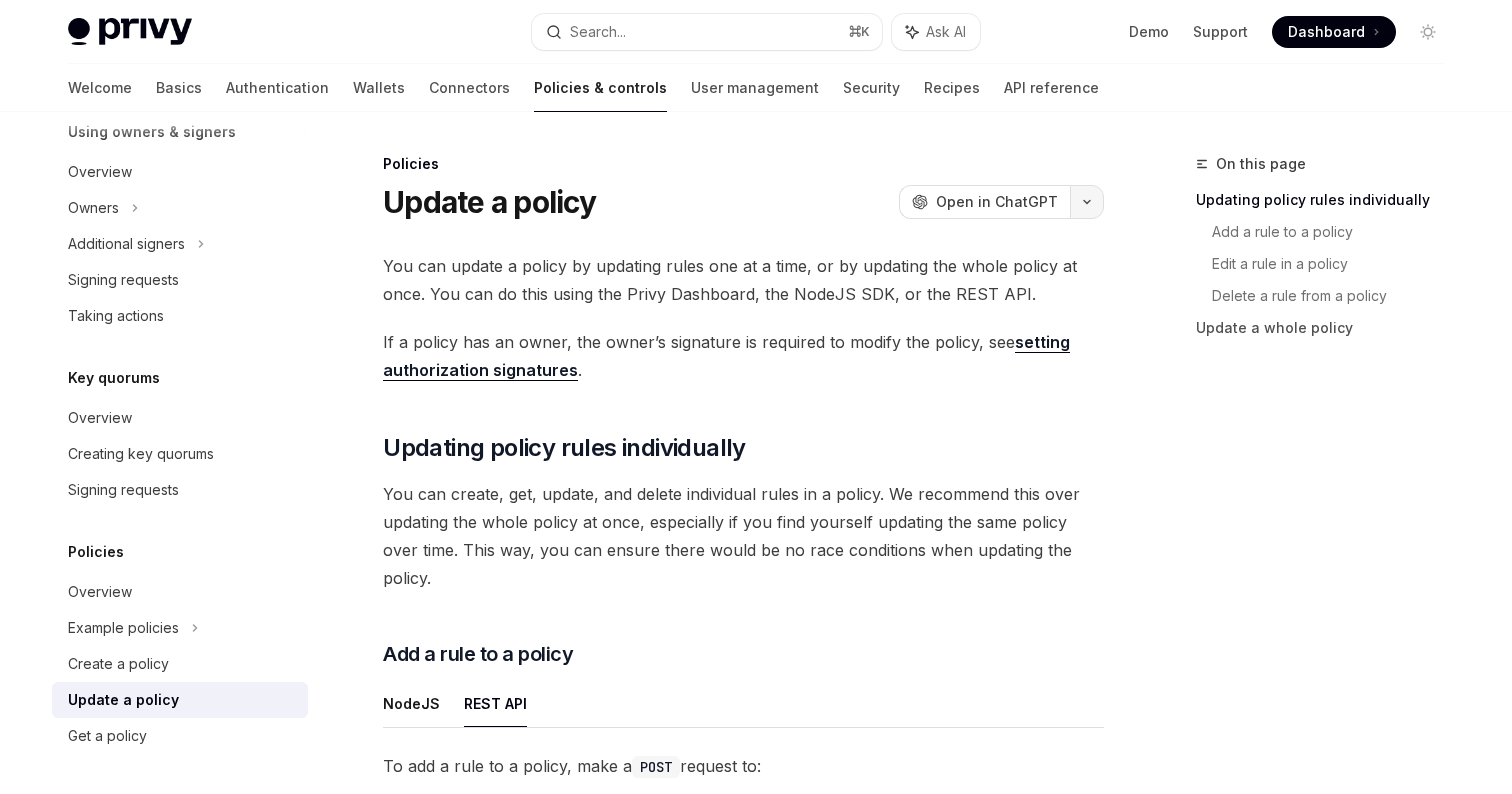 click 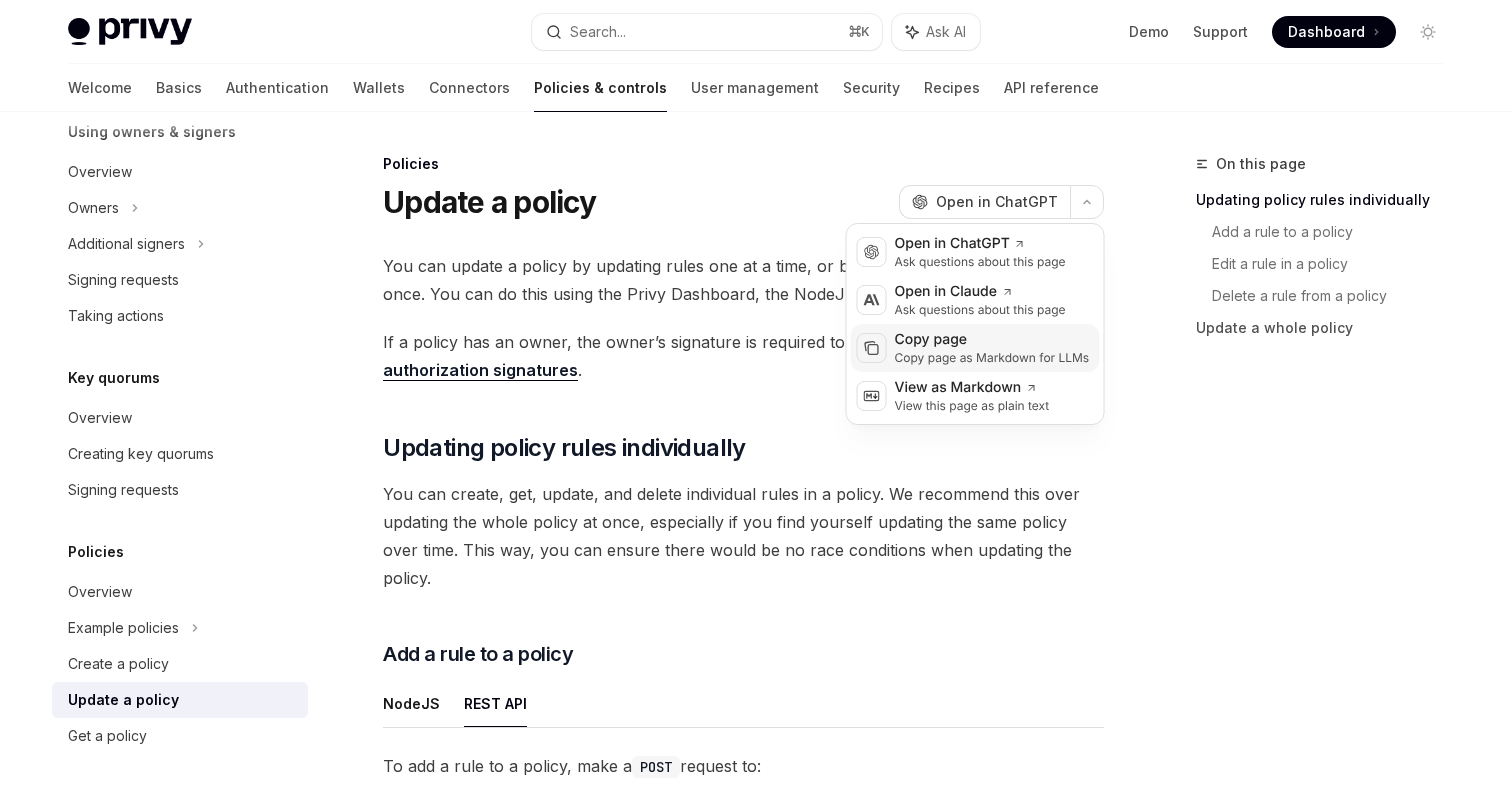 click on "Copy page" at bounding box center [992, 340] 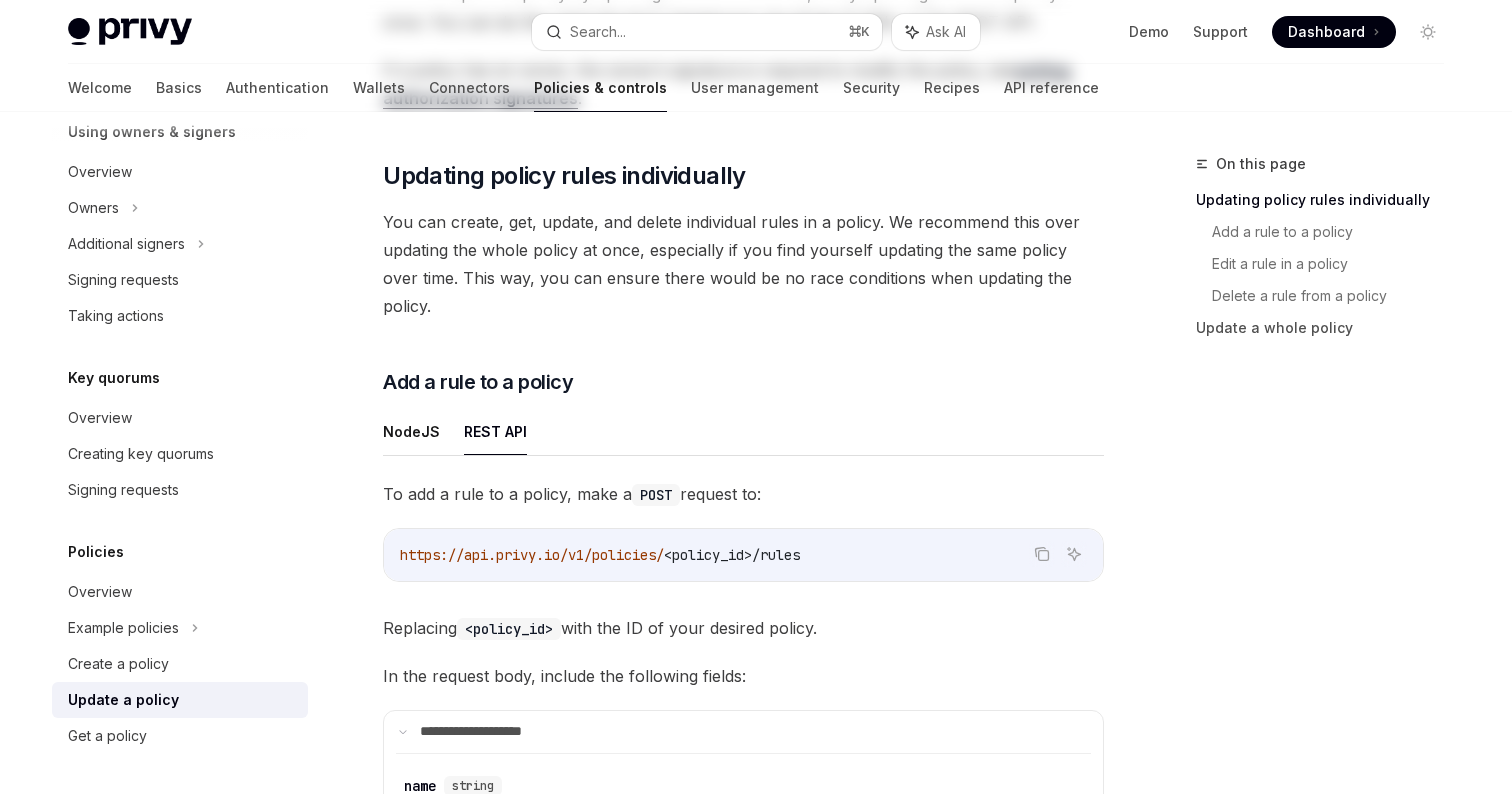 scroll, scrollTop: 378, scrollLeft: 0, axis: vertical 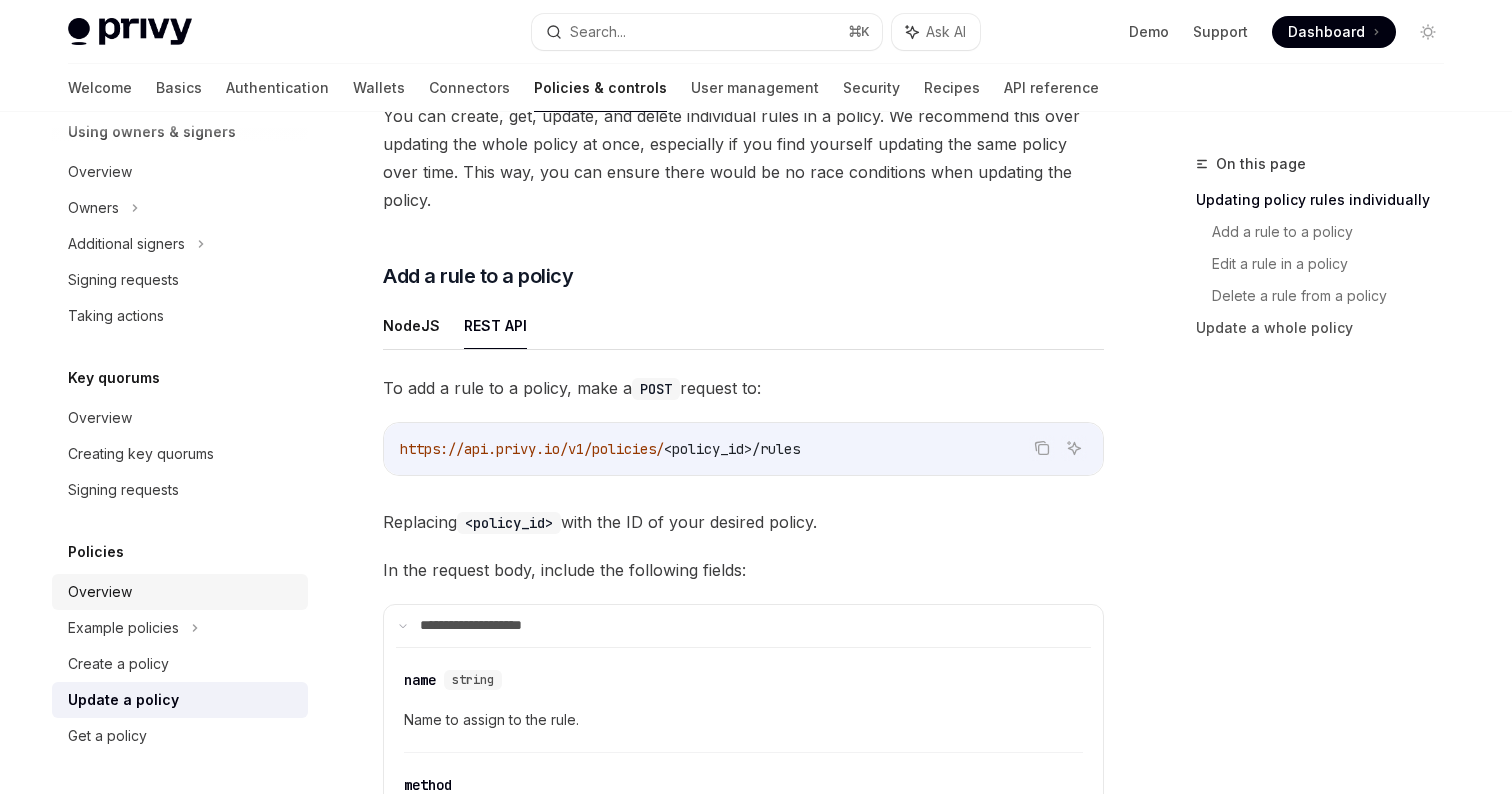 click on "Overview" at bounding box center [182, 592] 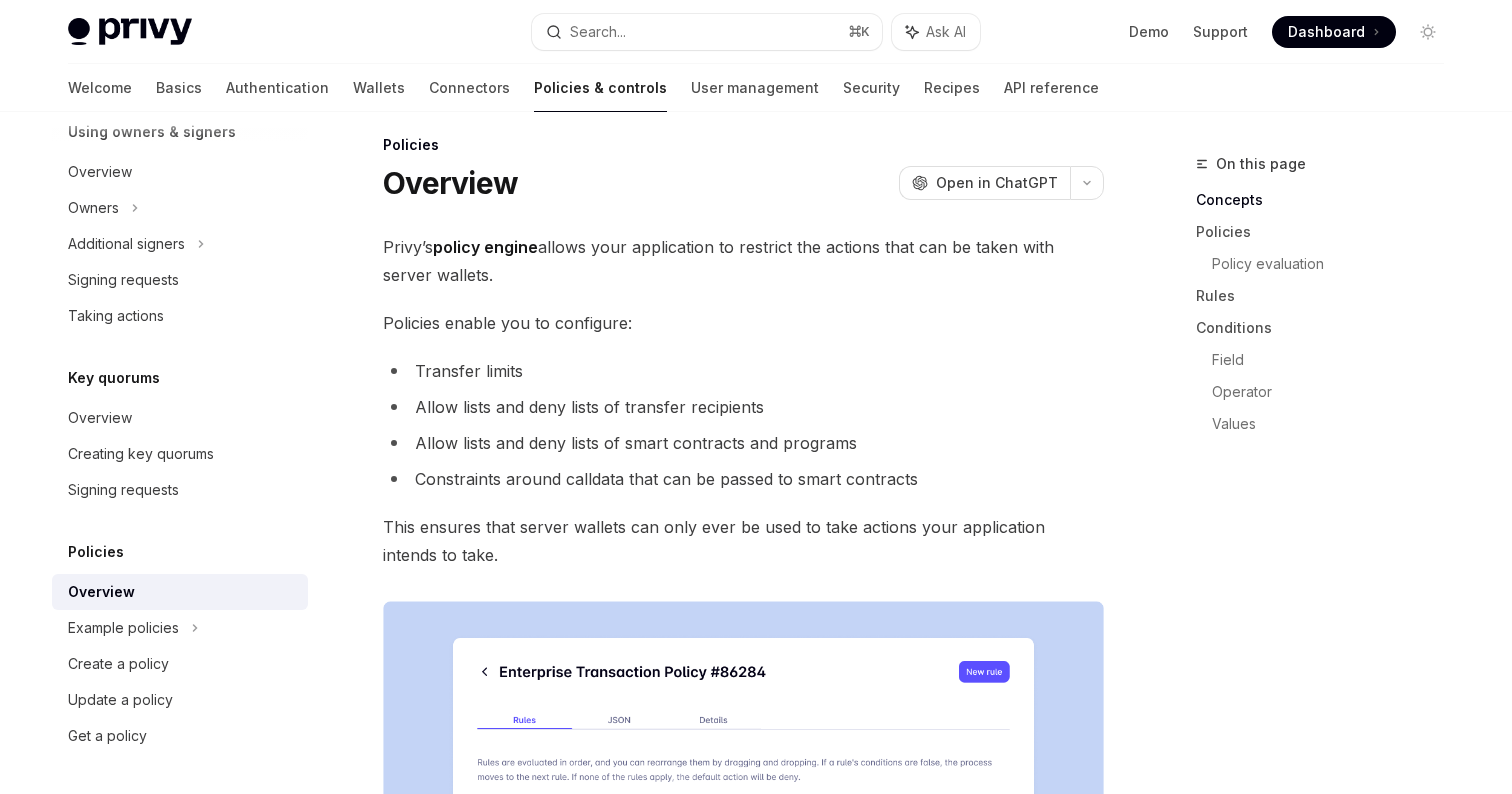 scroll, scrollTop: 14, scrollLeft: 0, axis: vertical 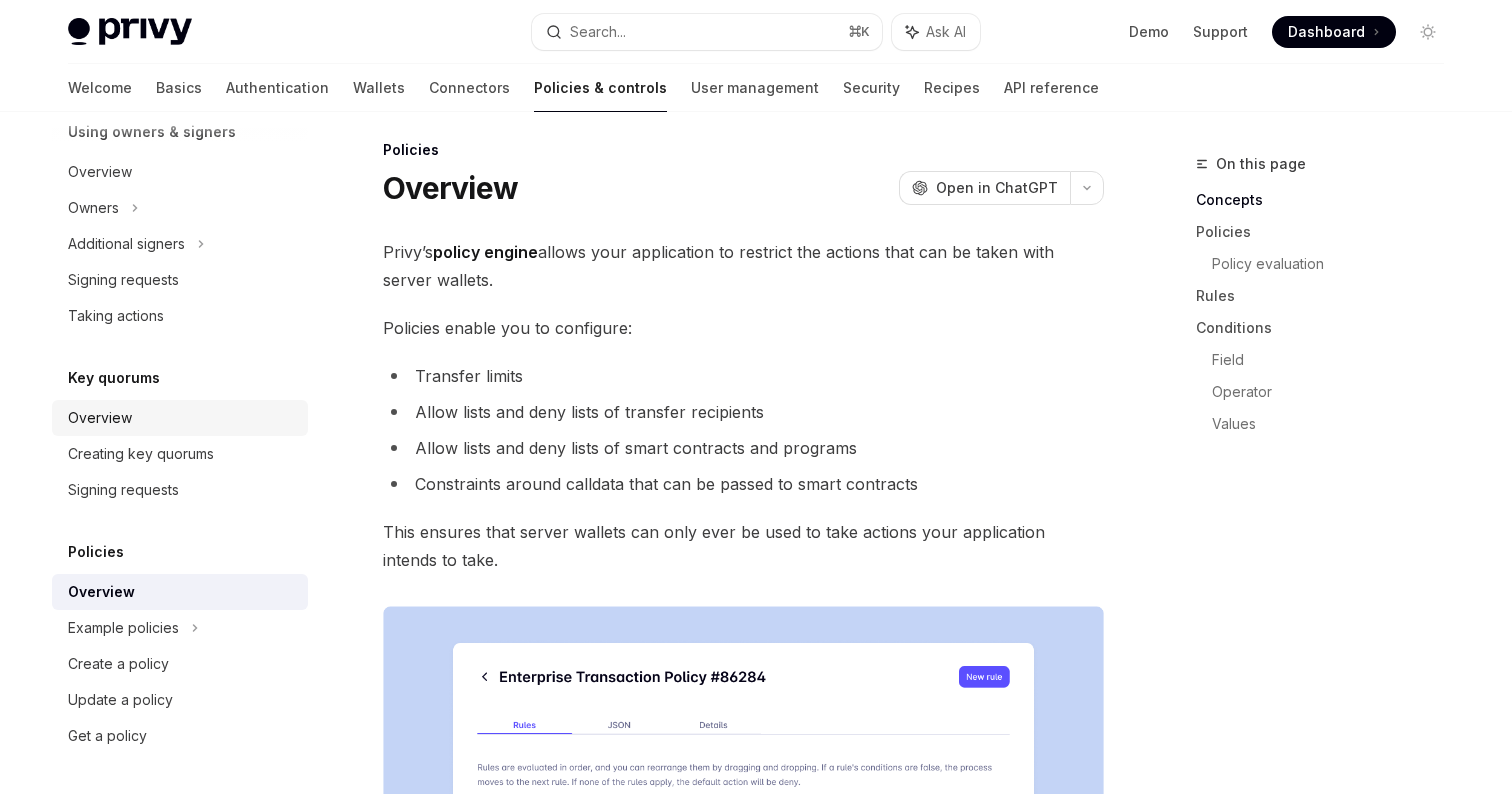 click on "Overview" at bounding box center [182, 418] 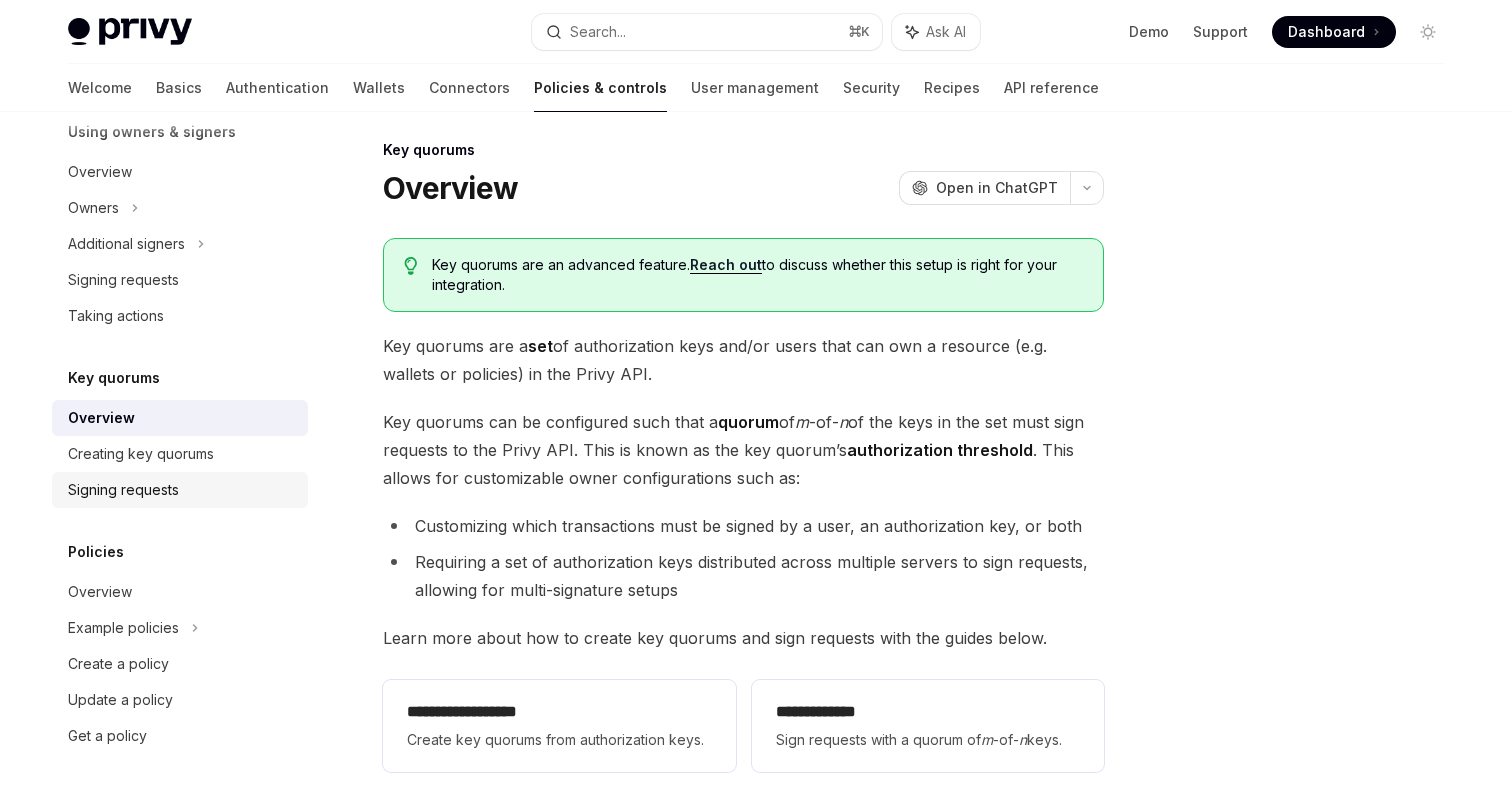 click on "Signing requests" at bounding box center [123, 490] 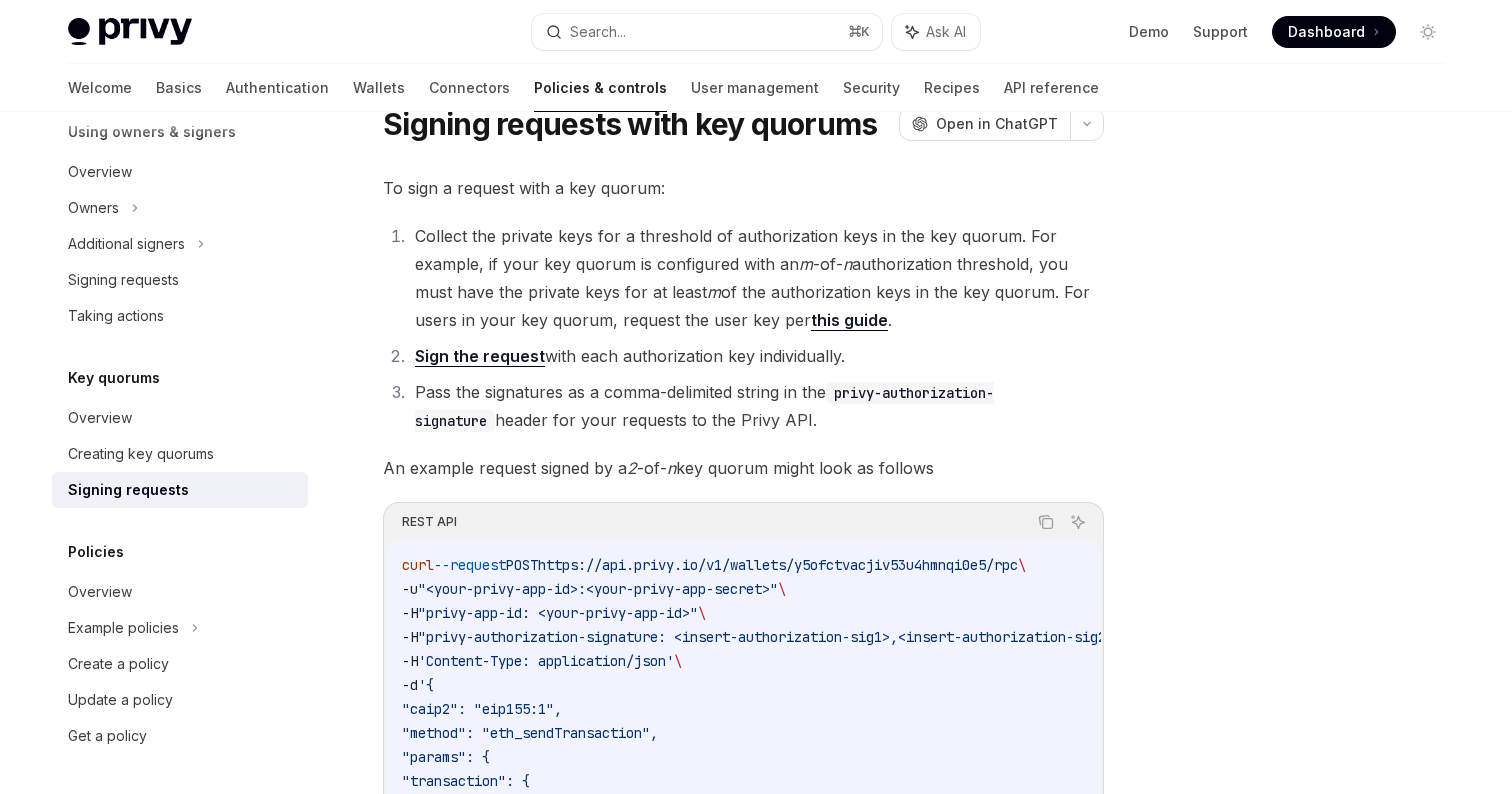 scroll, scrollTop: 13, scrollLeft: 0, axis: vertical 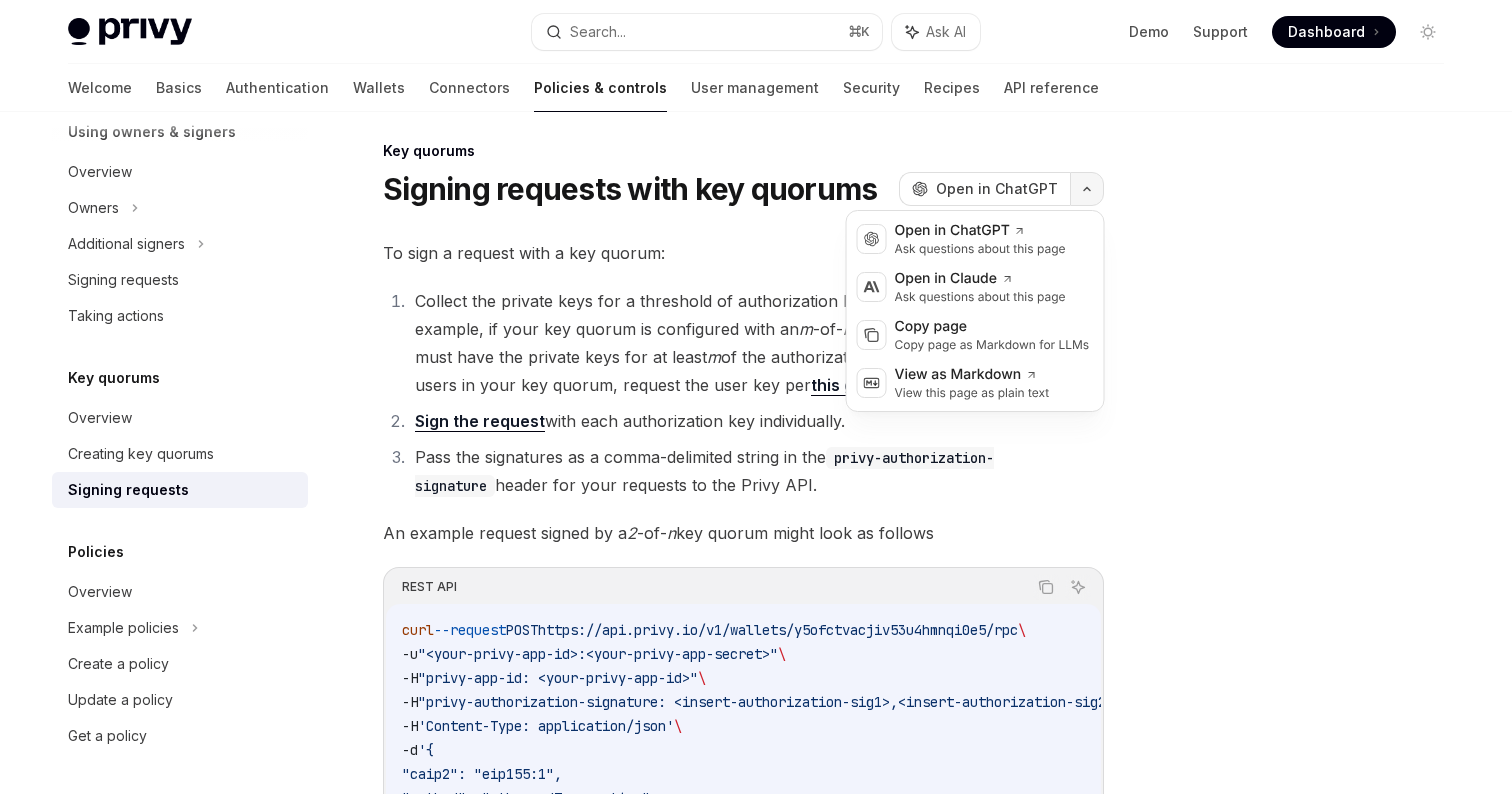 click 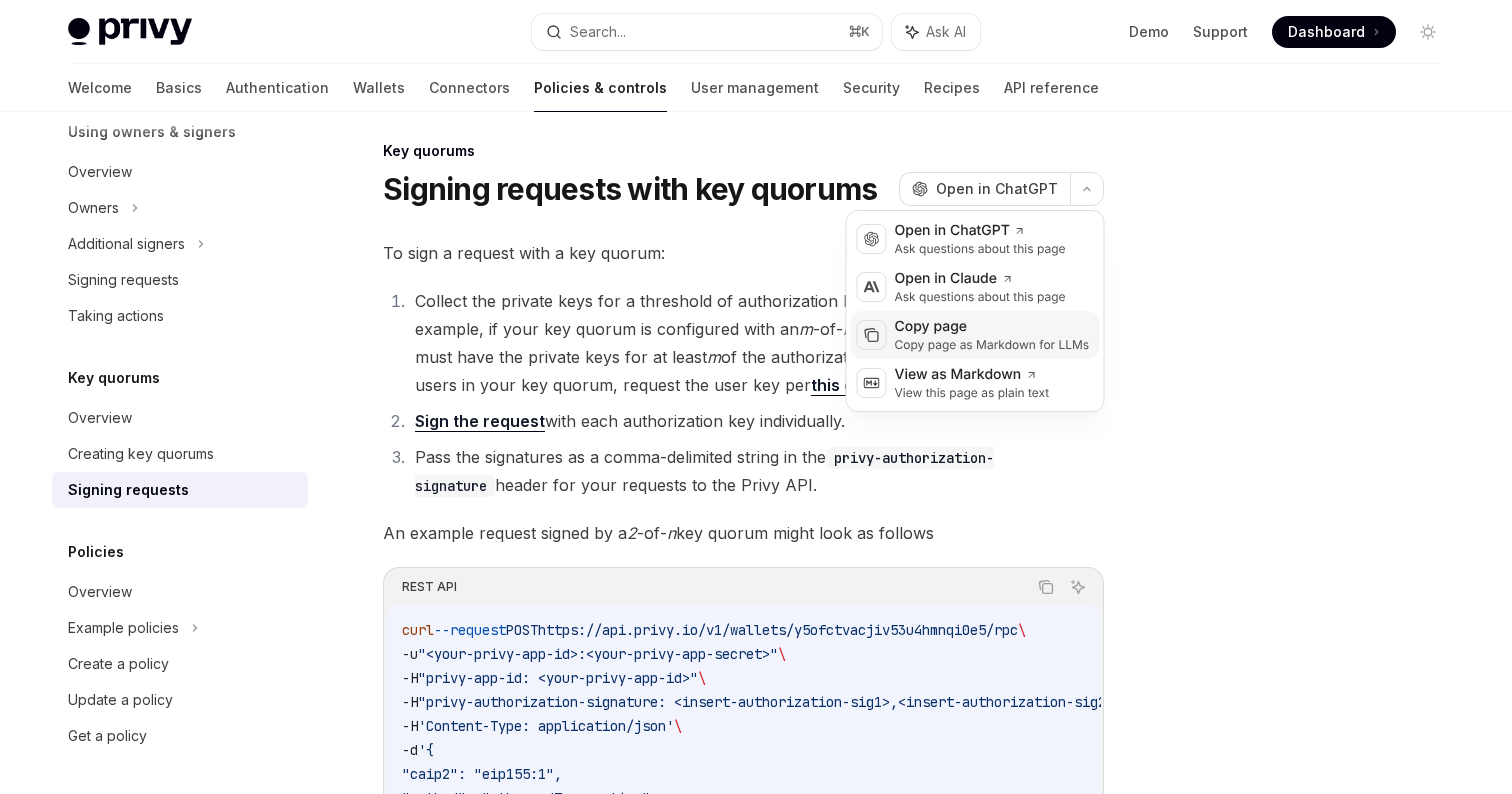 click on "Copy page" at bounding box center (992, 327) 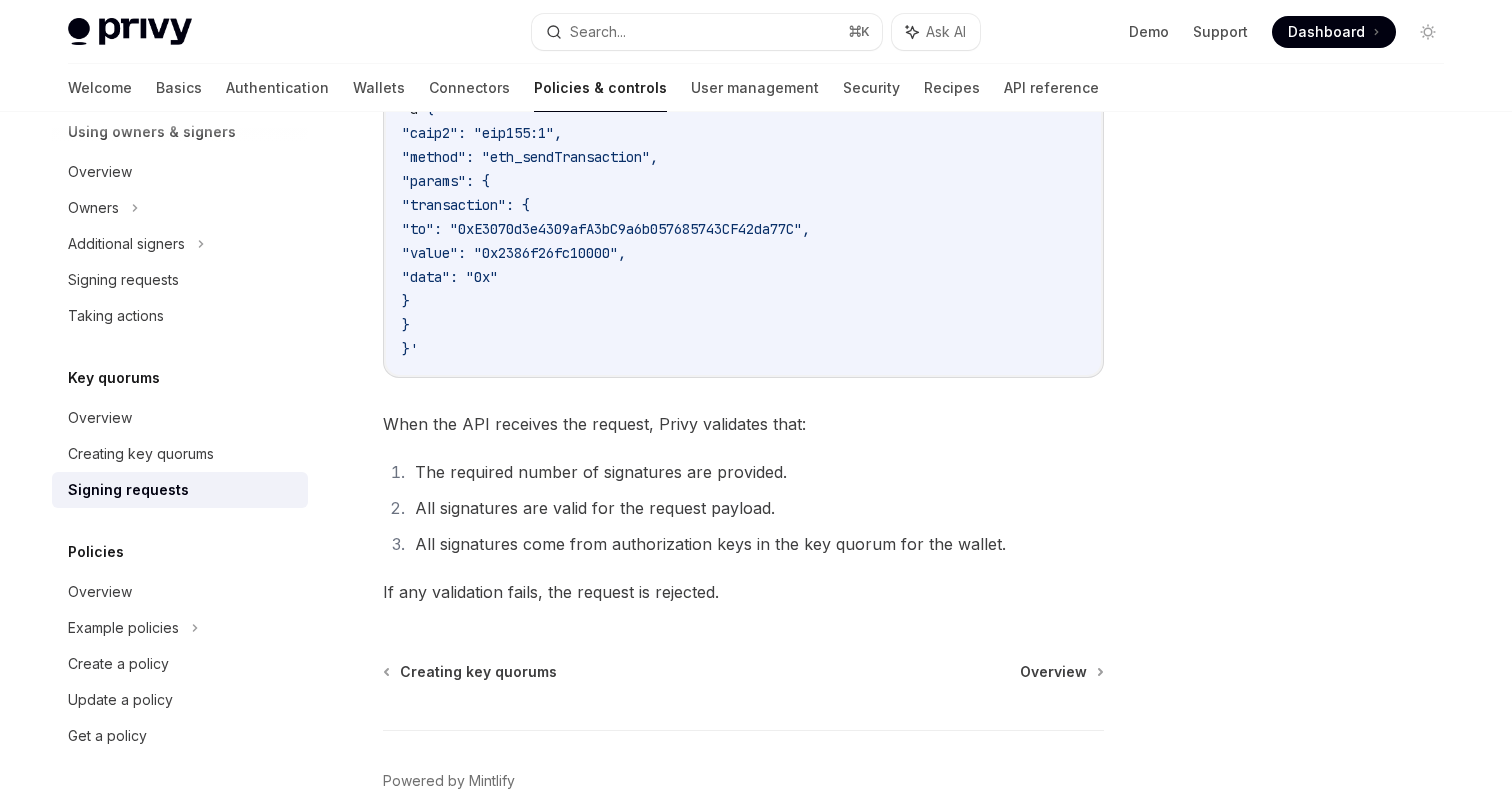 scroll, scrollTop: 771, scrollLeft: 0, axis: vertical 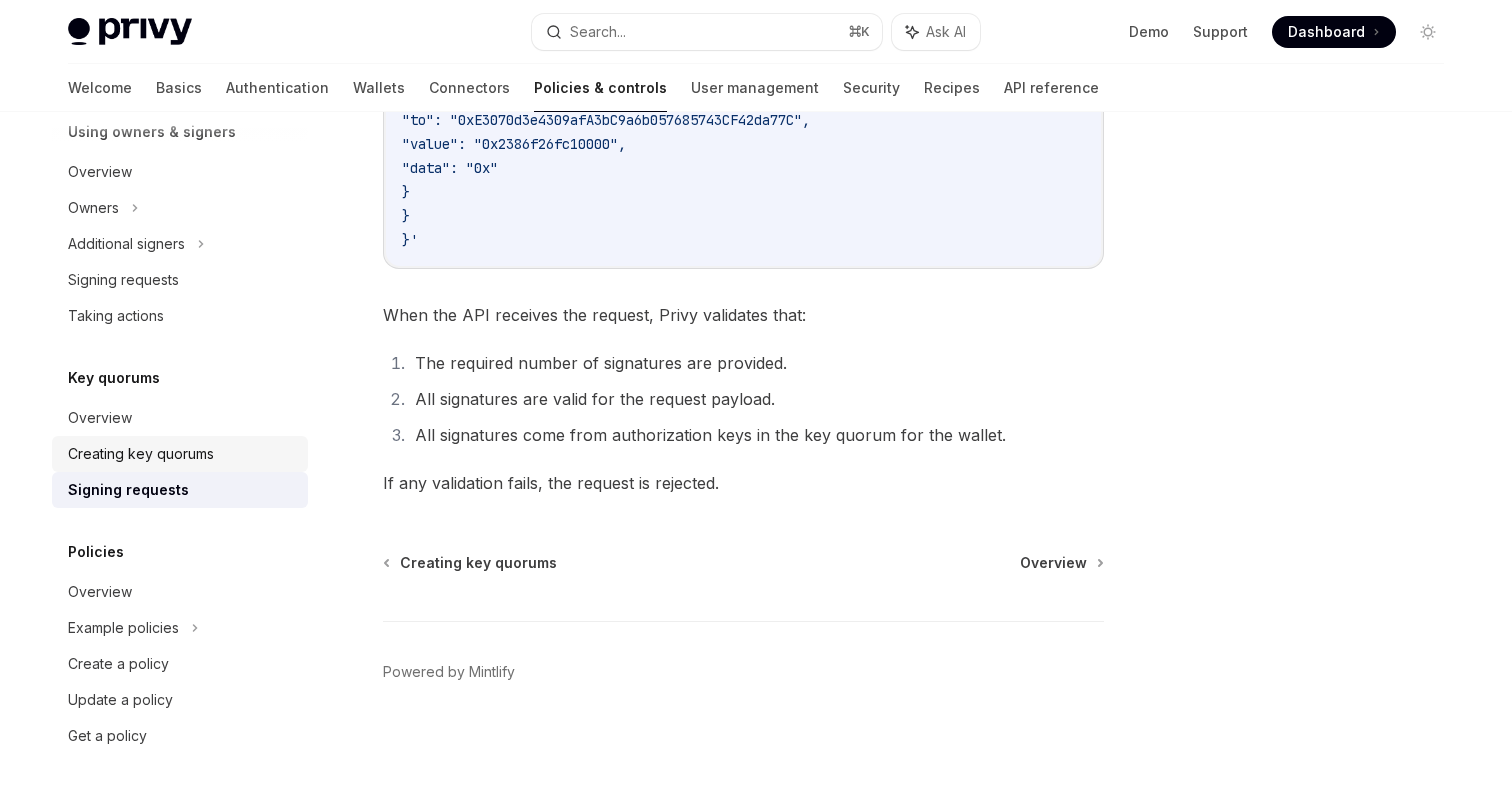 click on "Creating key quorums" at bounding box center (141, 454) 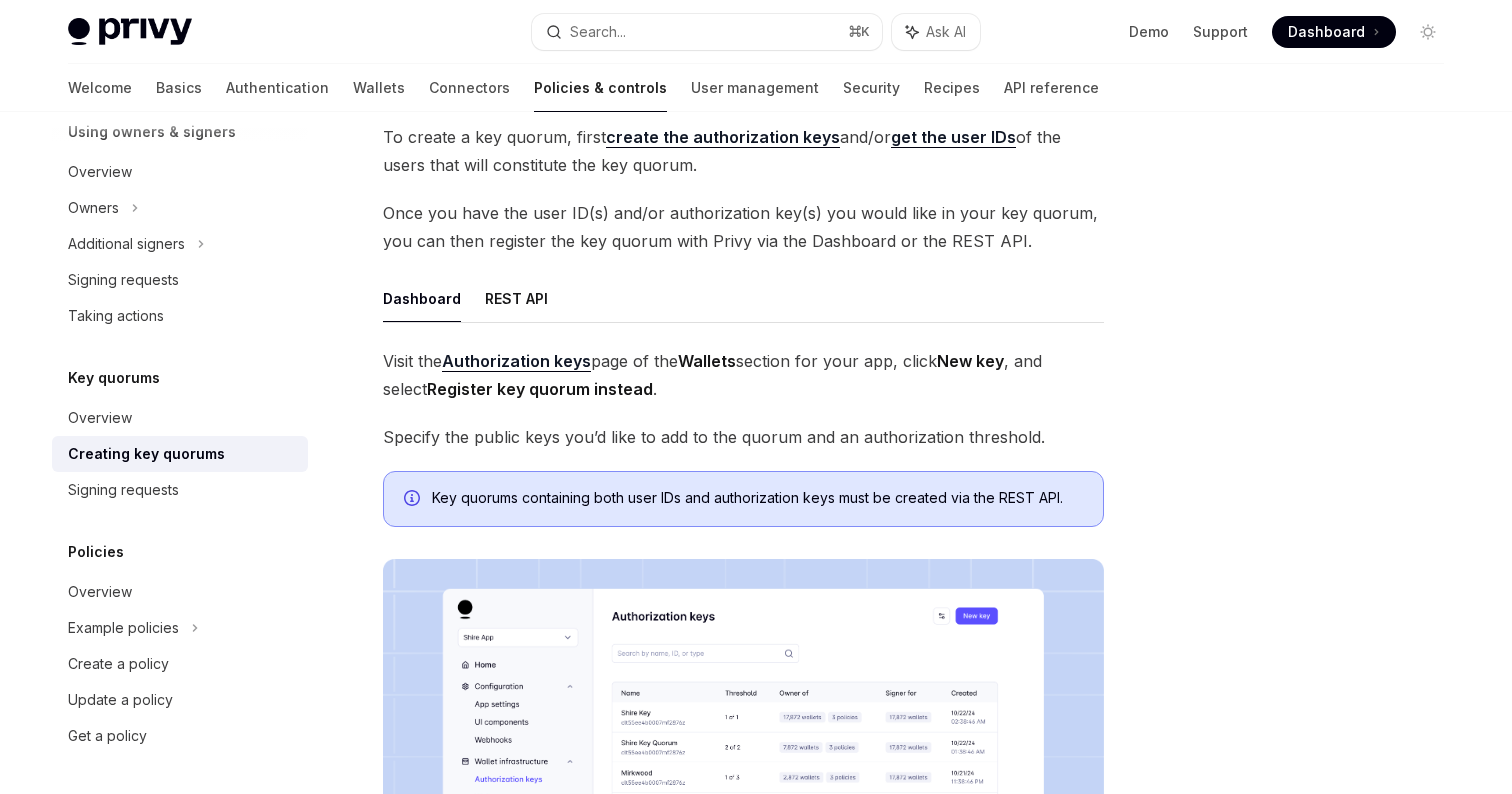 scroll, scrollTop: 0, scrollLeft: 0, axis: both 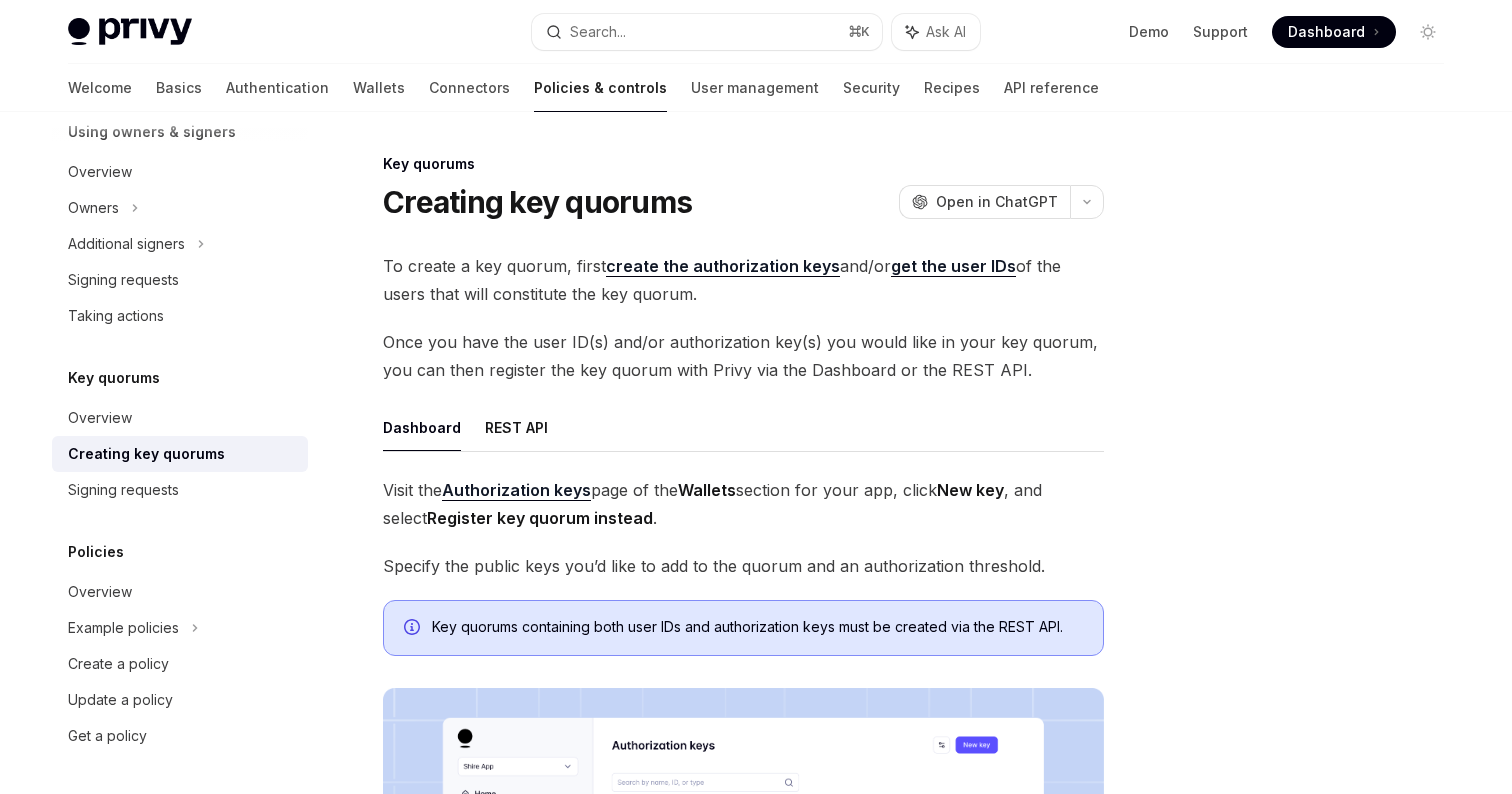 click on "Once you have the user ID(s) and/or authorization key(s) you would like in your key quorum, you can then register the key quorum with Privy via the Dashboard or the REST API." at bounding box center (743, 356) 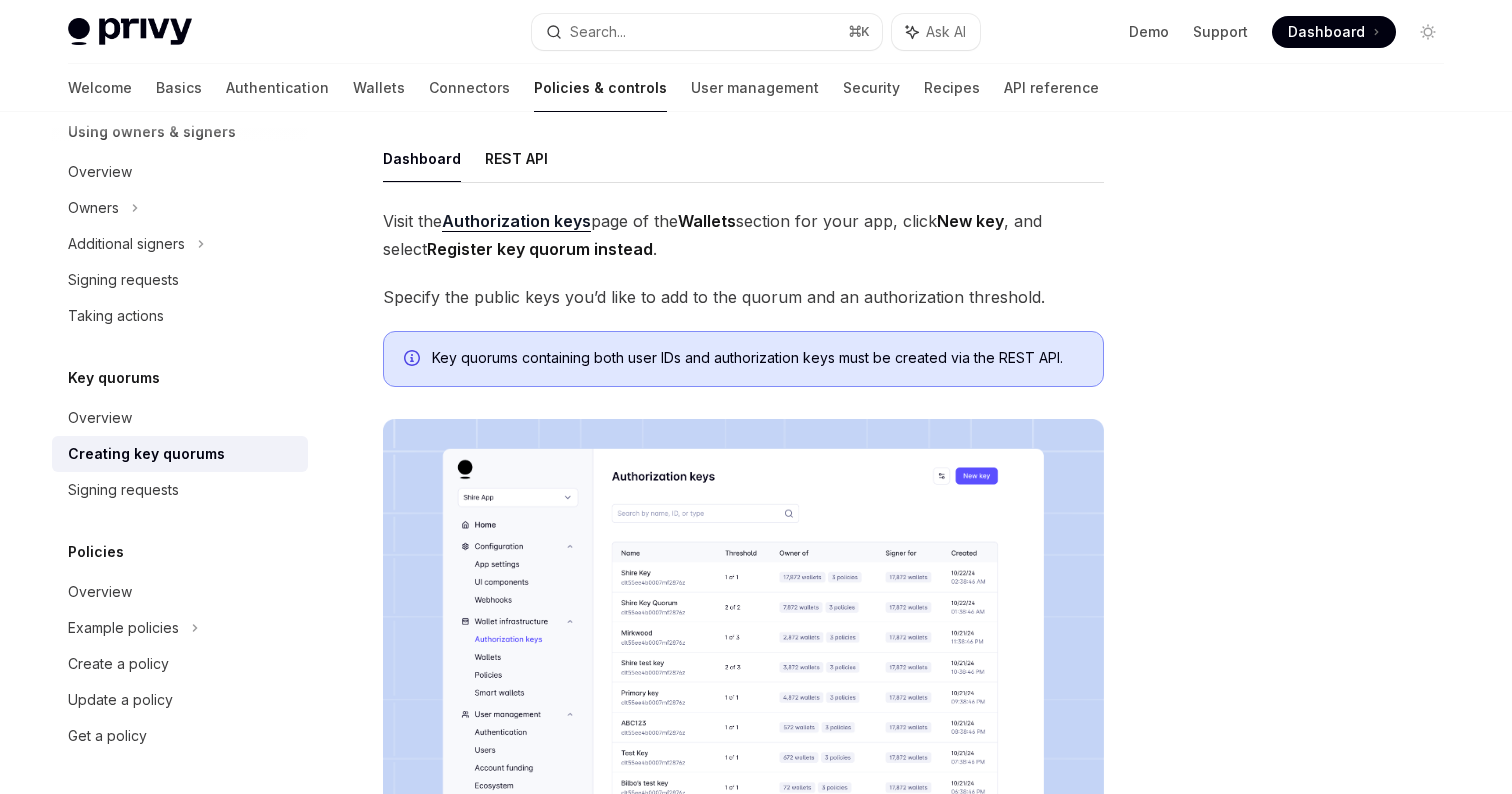 scroll, scrollTop: 284, scrollLeft: 0, axis: vertical 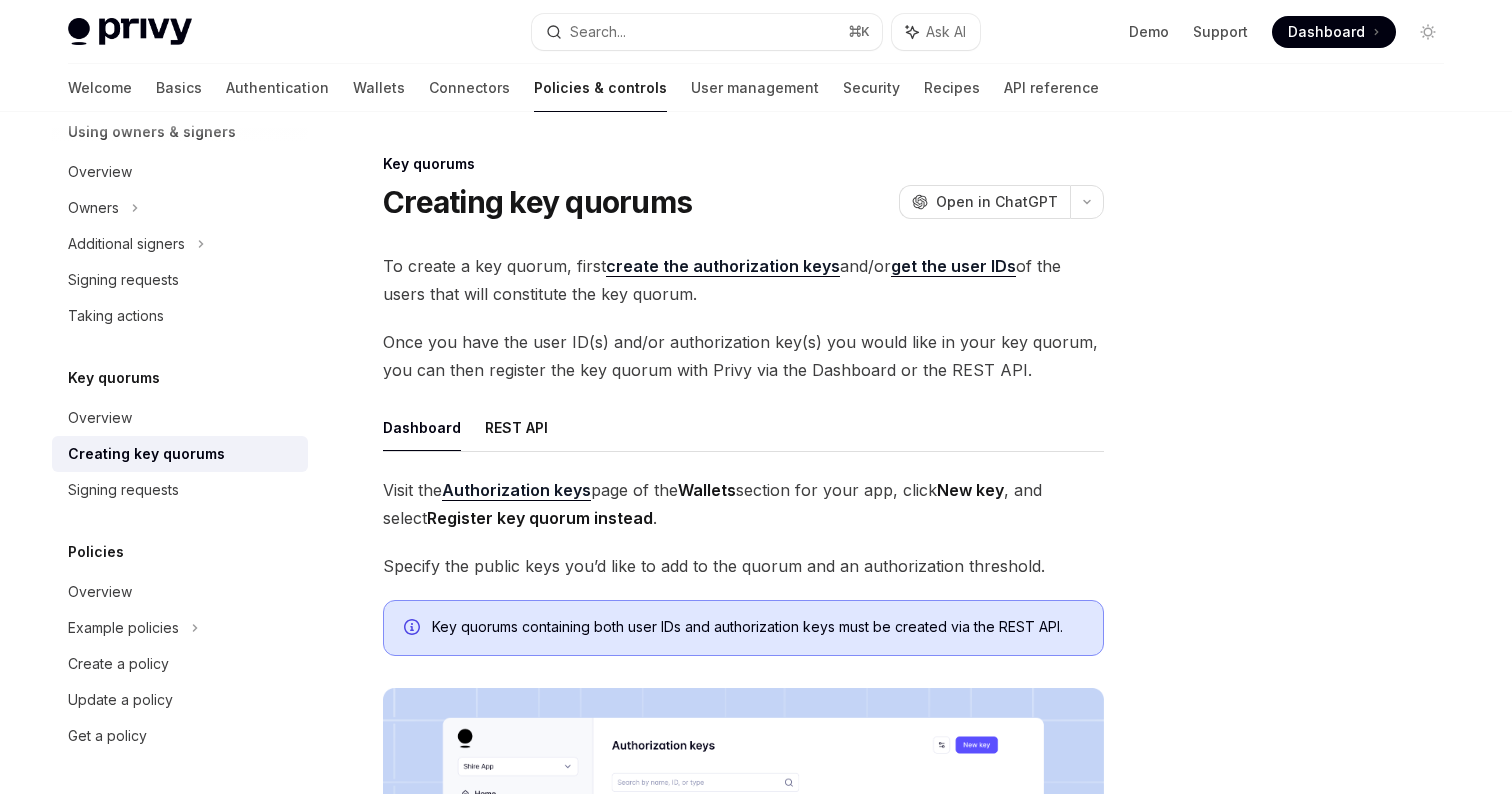 click on "Visit the  Authorization keys  page of the  Wallets  section for your app, click  New key , and select  Register key quorum instead ." at bounding box center [743, 504] 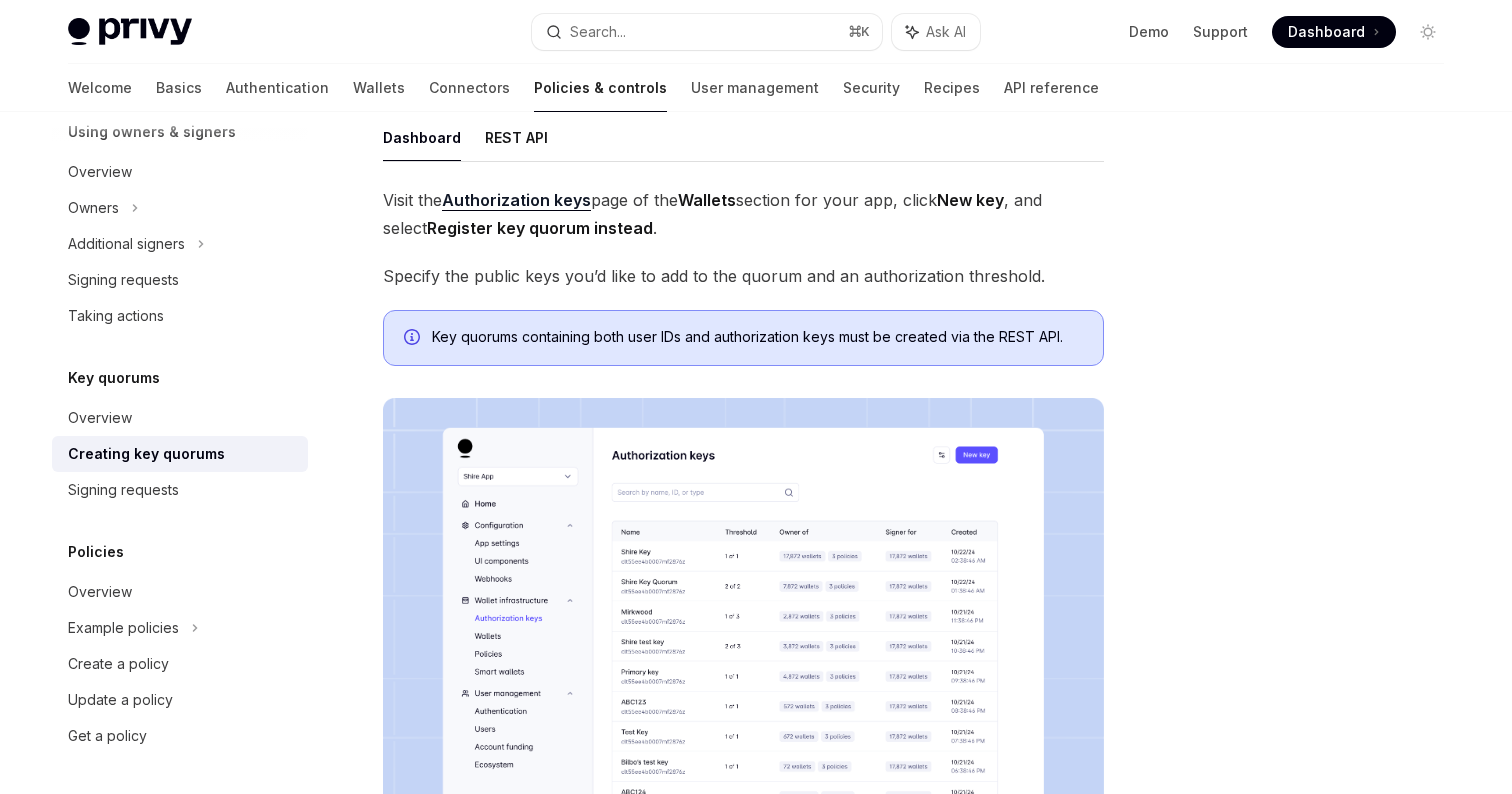 scroll, scrollTop: 738, scrollLeft: 0, axis: vertical 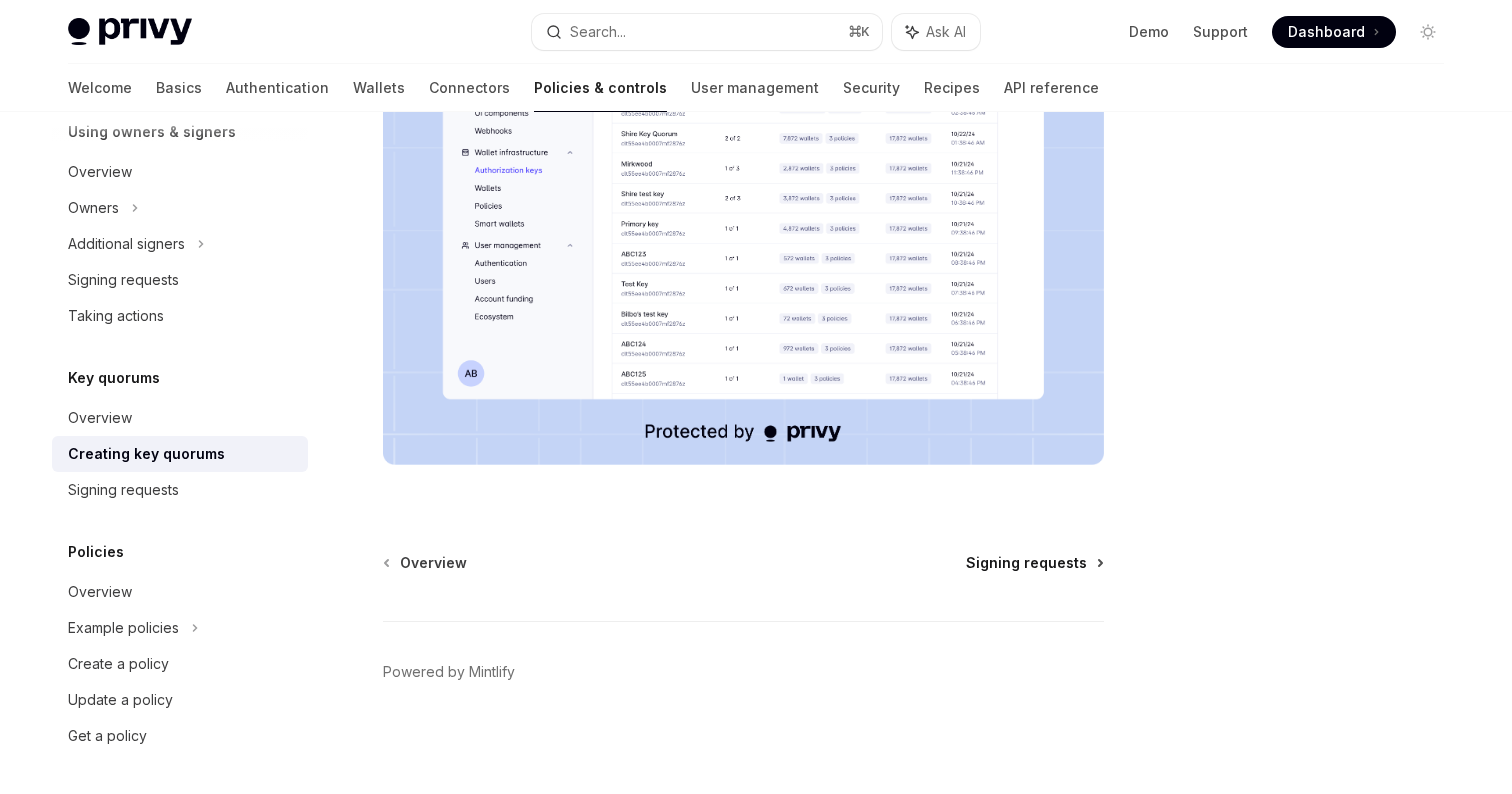click on "Signing requests" at bounding box center (1026, 563) 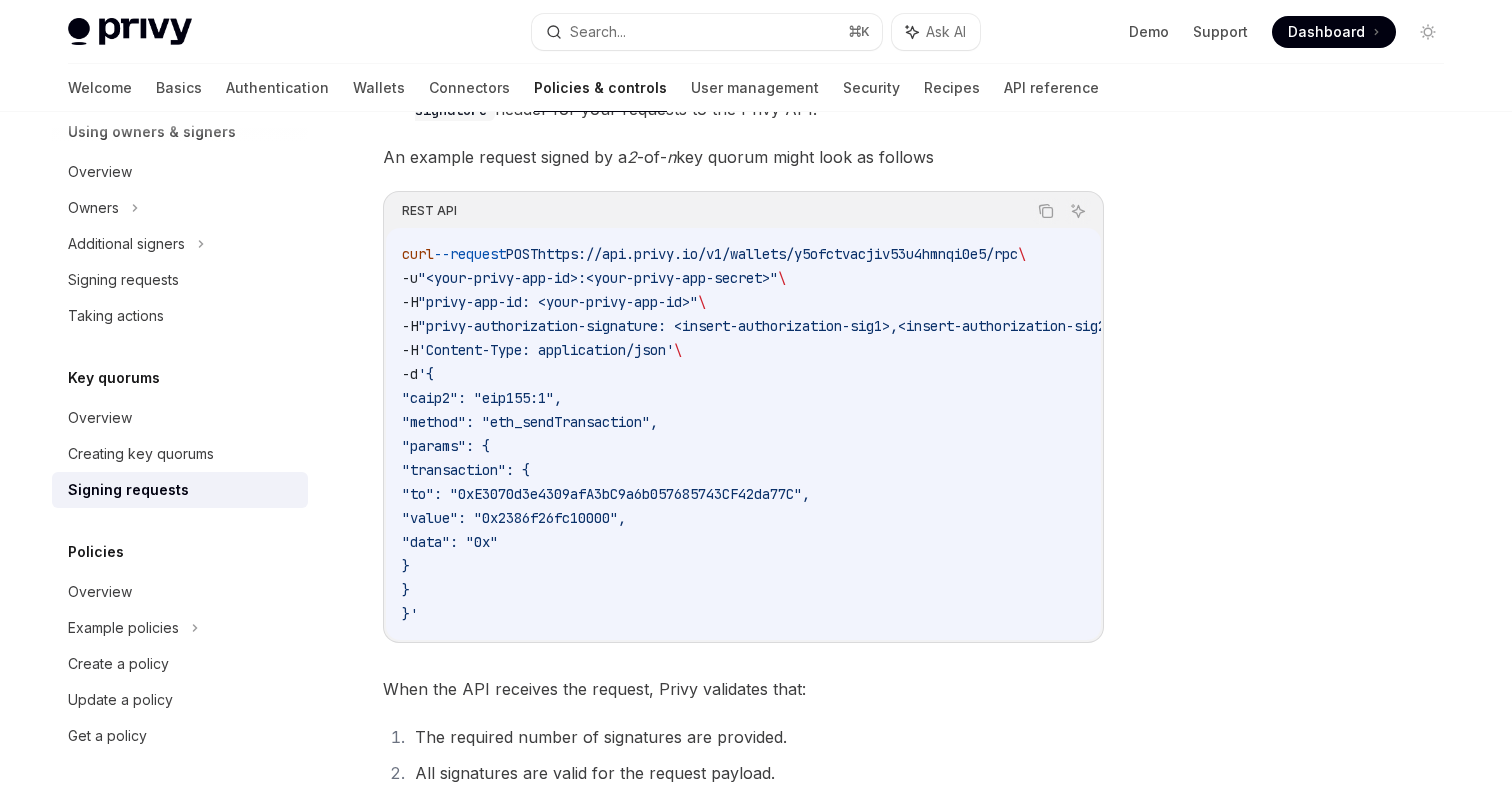 scroll, scrollTop: 0, scrollLeft: 0, axis: both 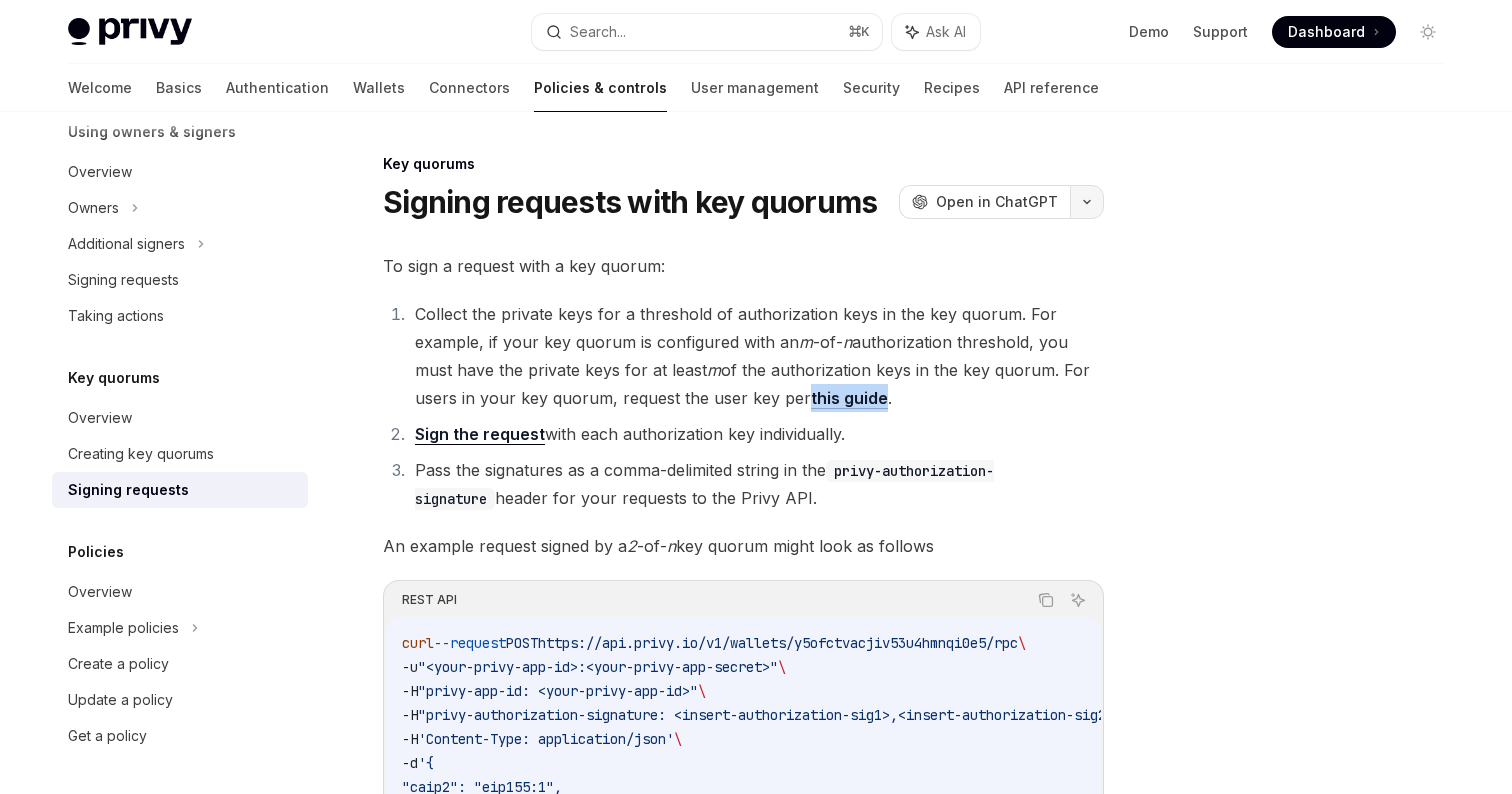 click at bounding box center (1087, 202) 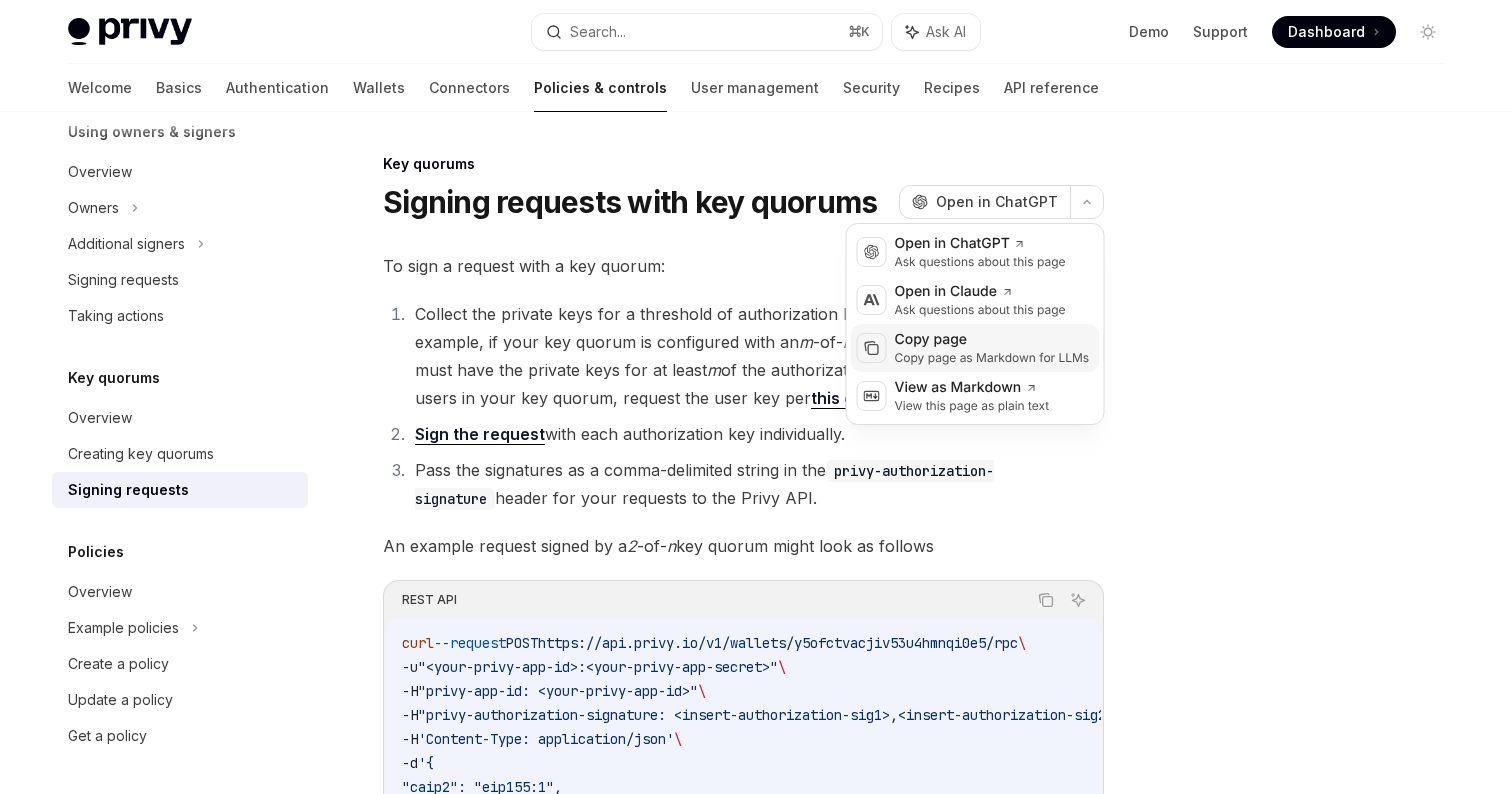 click on "Copy page as Markdown for LLMs" at bounding box center [992, 358] 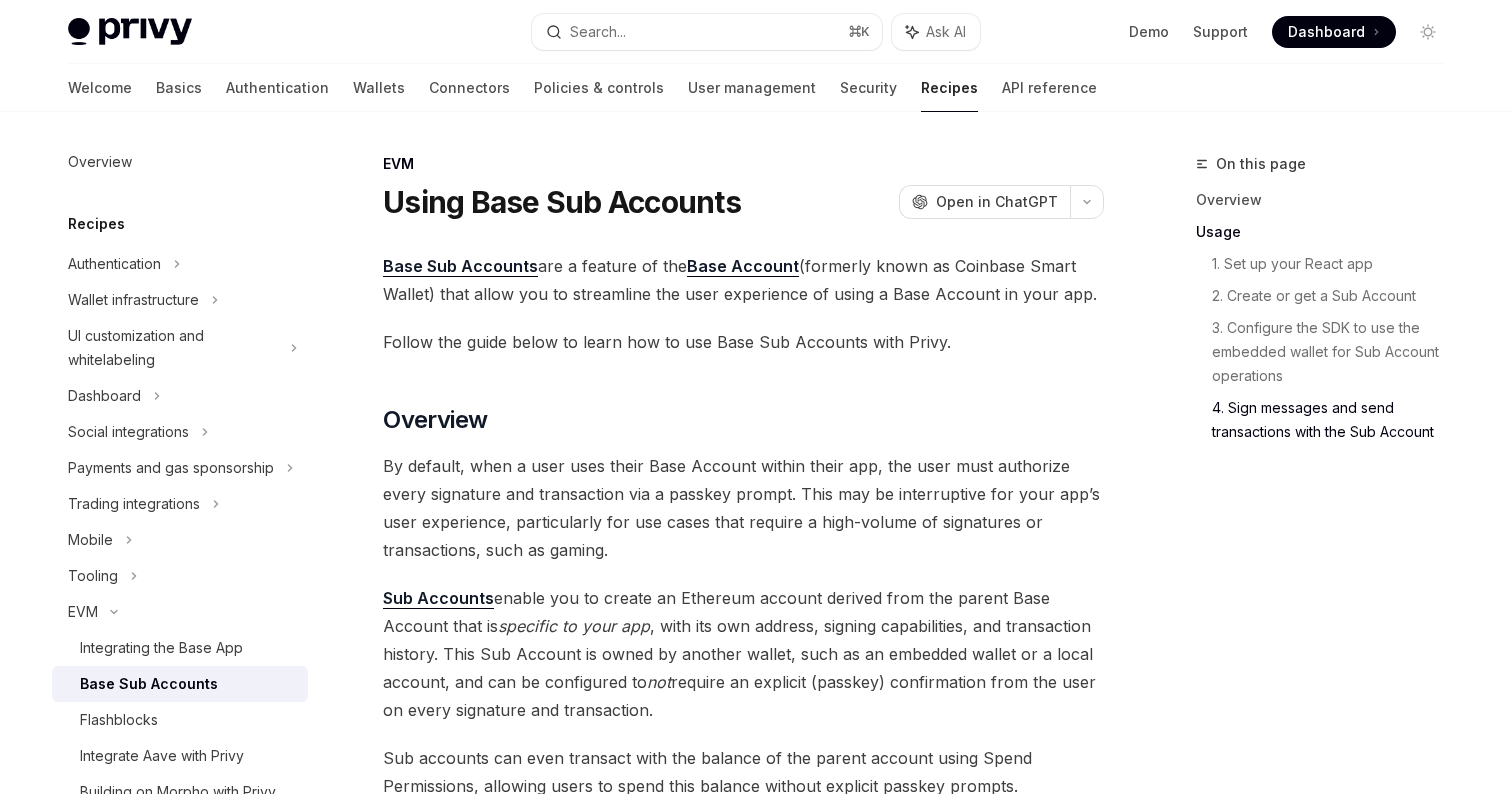 scroll, scrollTop: 4658, scrollLeft: 0, axis: vertical 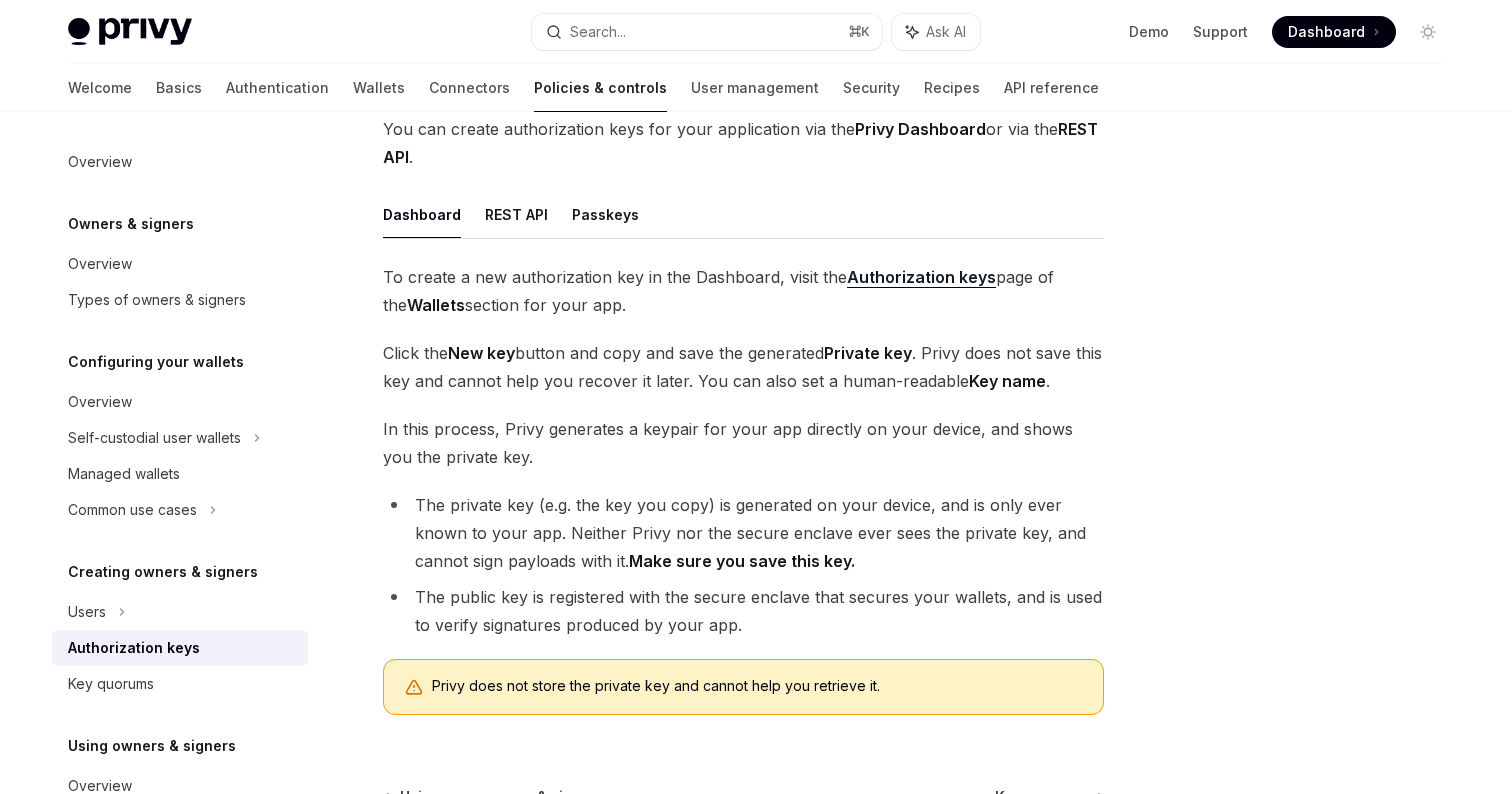 click on "Creating owners & signers Authorization keys OpenAI Open in ChatGPT OpenAI Open in ChatGPT Authorization keys allow the party that controls the key to execute actions on wallets and policies by signing requests to the Privy API. Examples of authorization keys include a key controlled by your app’s server or a passkey controlled by a user.
You can create authorization keys for your application via the Privy Dashboard or via the REST API.
Dashboard REST API Passkeys To create a new authorization key in the Dashboard, visit the Authorization keys page of the Wallets section for your app. Click the New key button and copy and save the generated Private key. Privy does not save this key and cannot help you recover it later. You can also set a human-readable Key name. In this process, Privy generates a keypair for your app directly on your device, and shows you the private key.
Make sure you save this key.
Privy does not store the private key and cannot help you retrieve it." at bounding box center [756, 449] 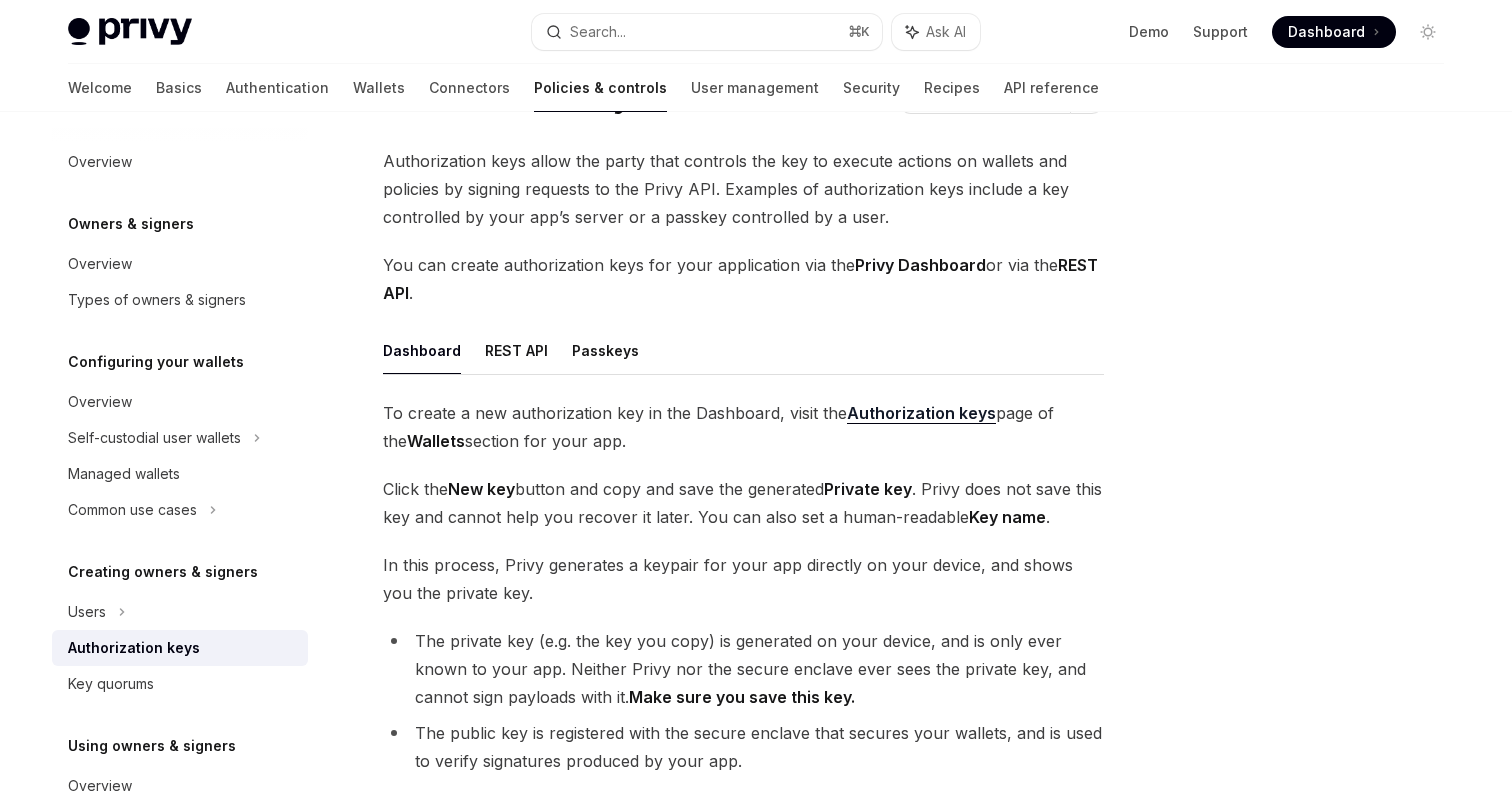 scroll, scrollTop: 69, scrollLeft: 0, axis: vertical 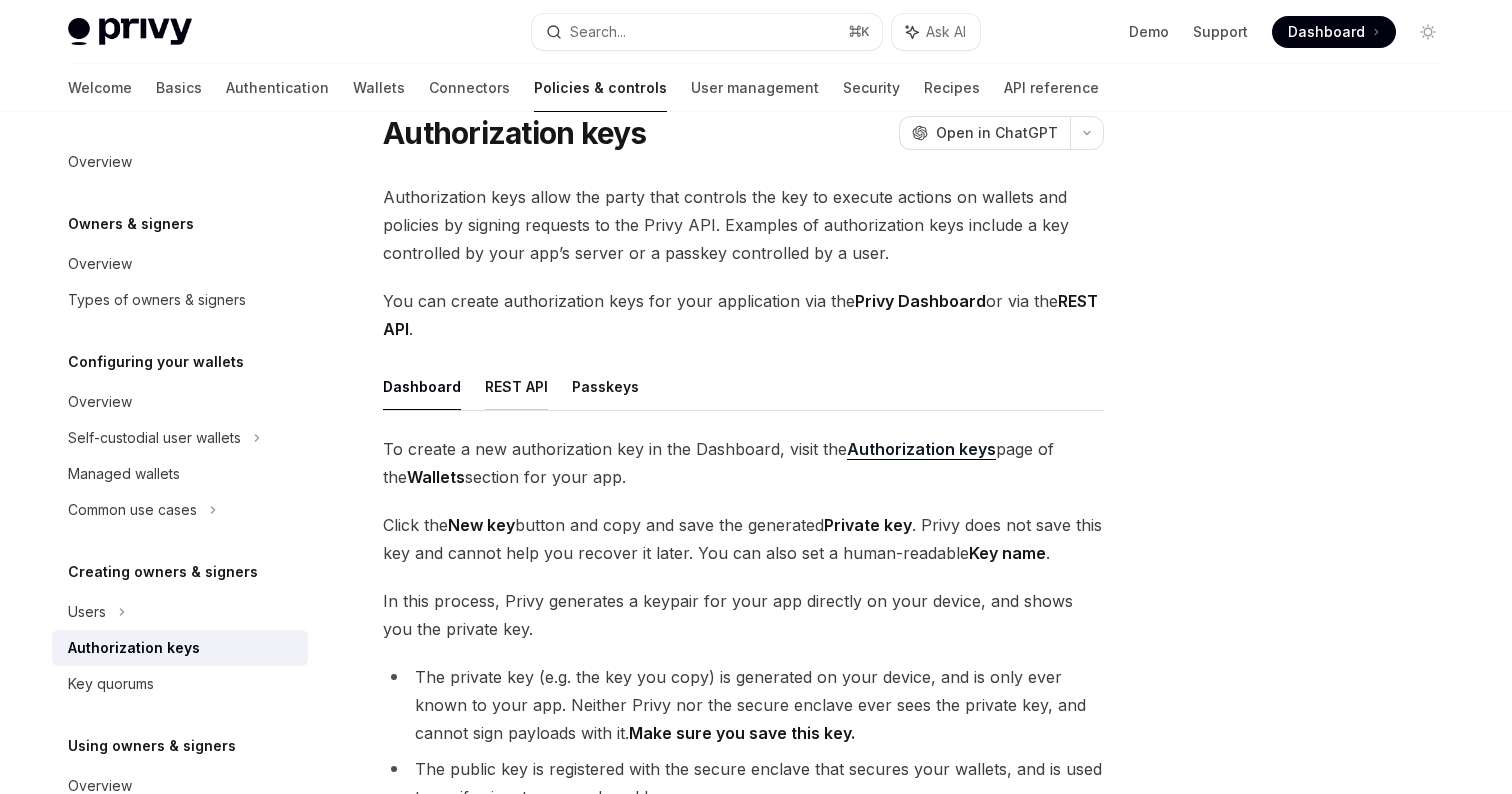 click on "REST API" at bounding box center [516, 386] 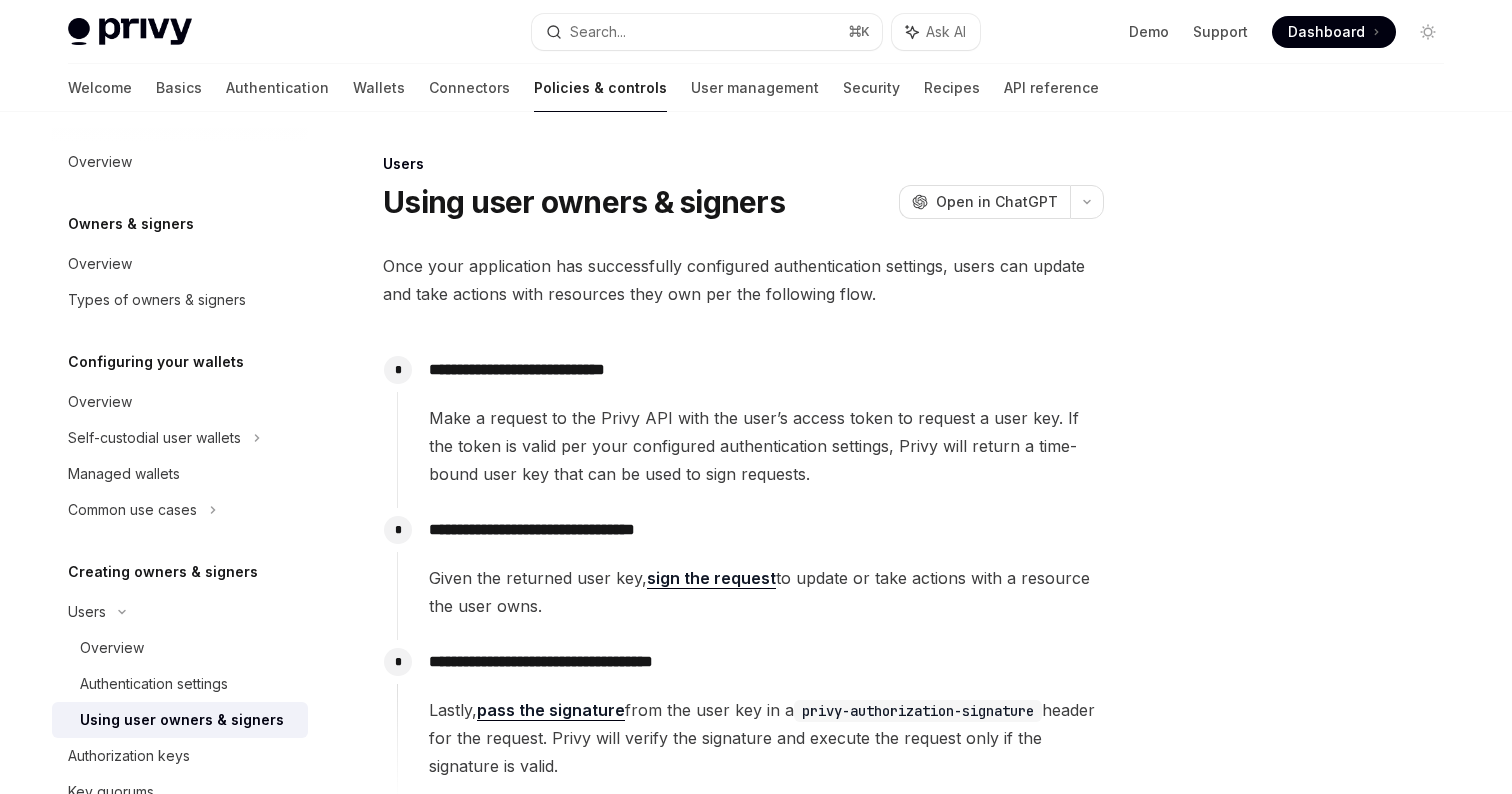 scroll, scrollTop: 0, scrollLeft: 0, axis: both 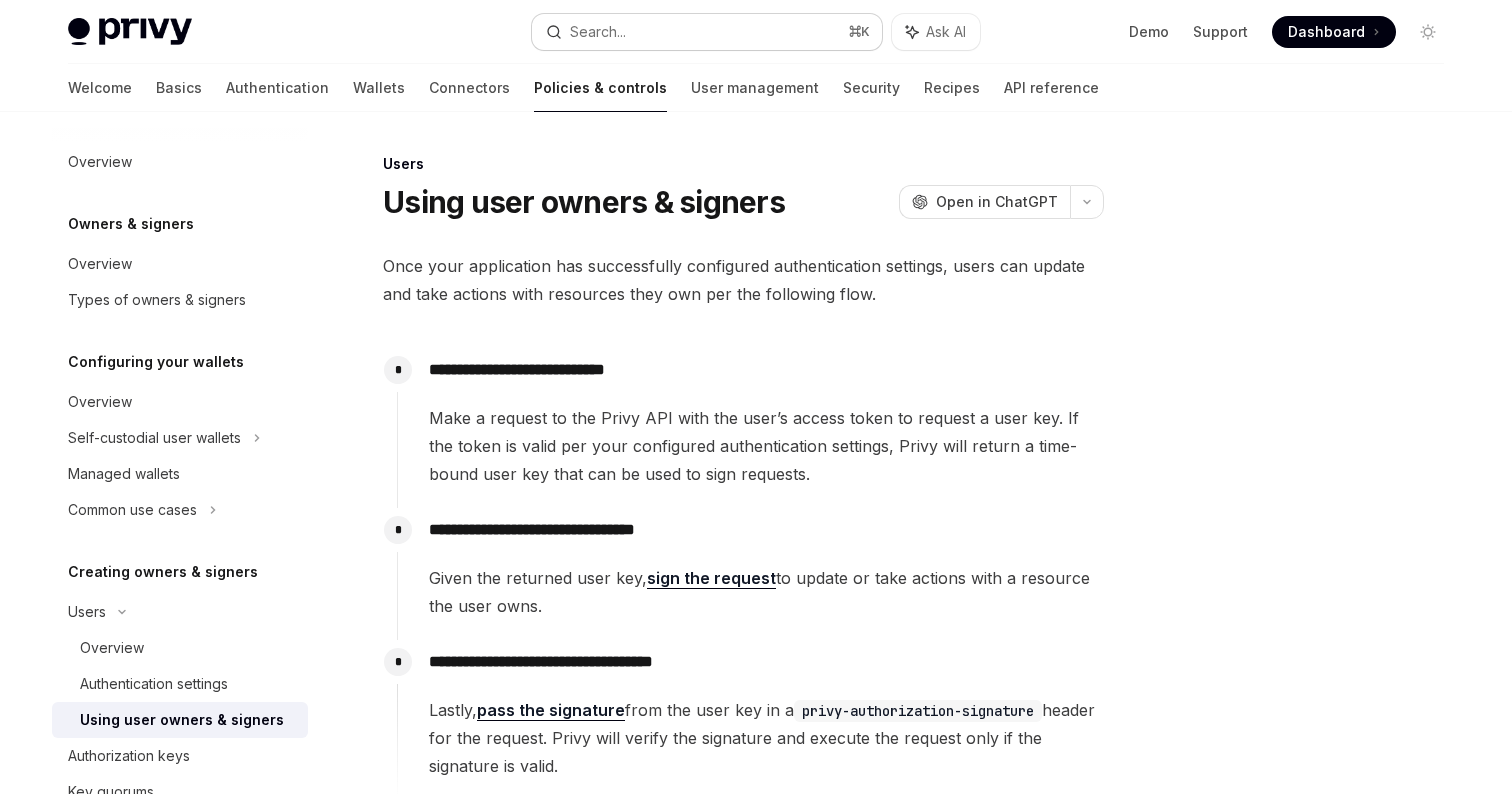 click on "Search... ⌘ K" at bounding box center (707, 32) 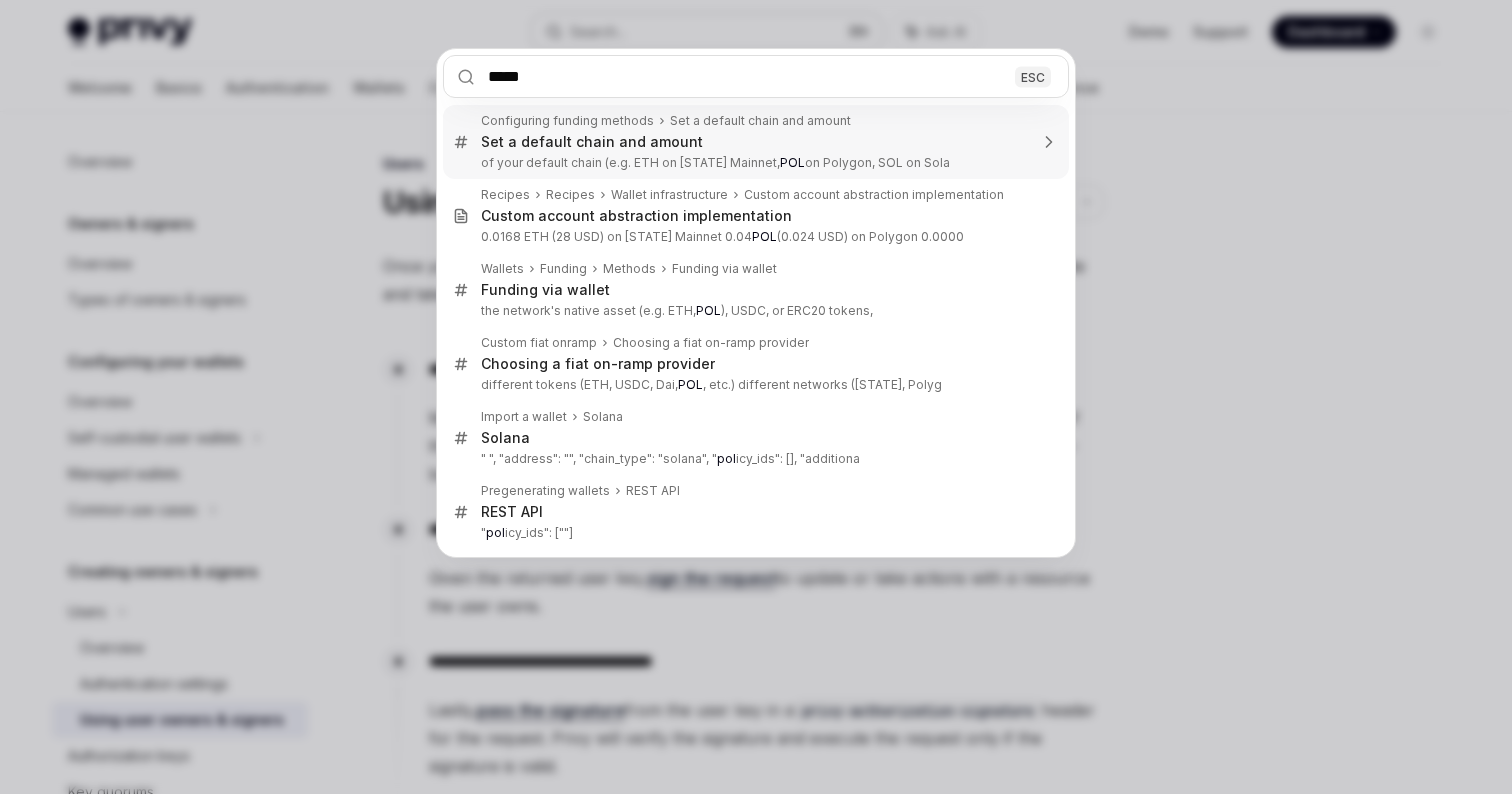type on "******" 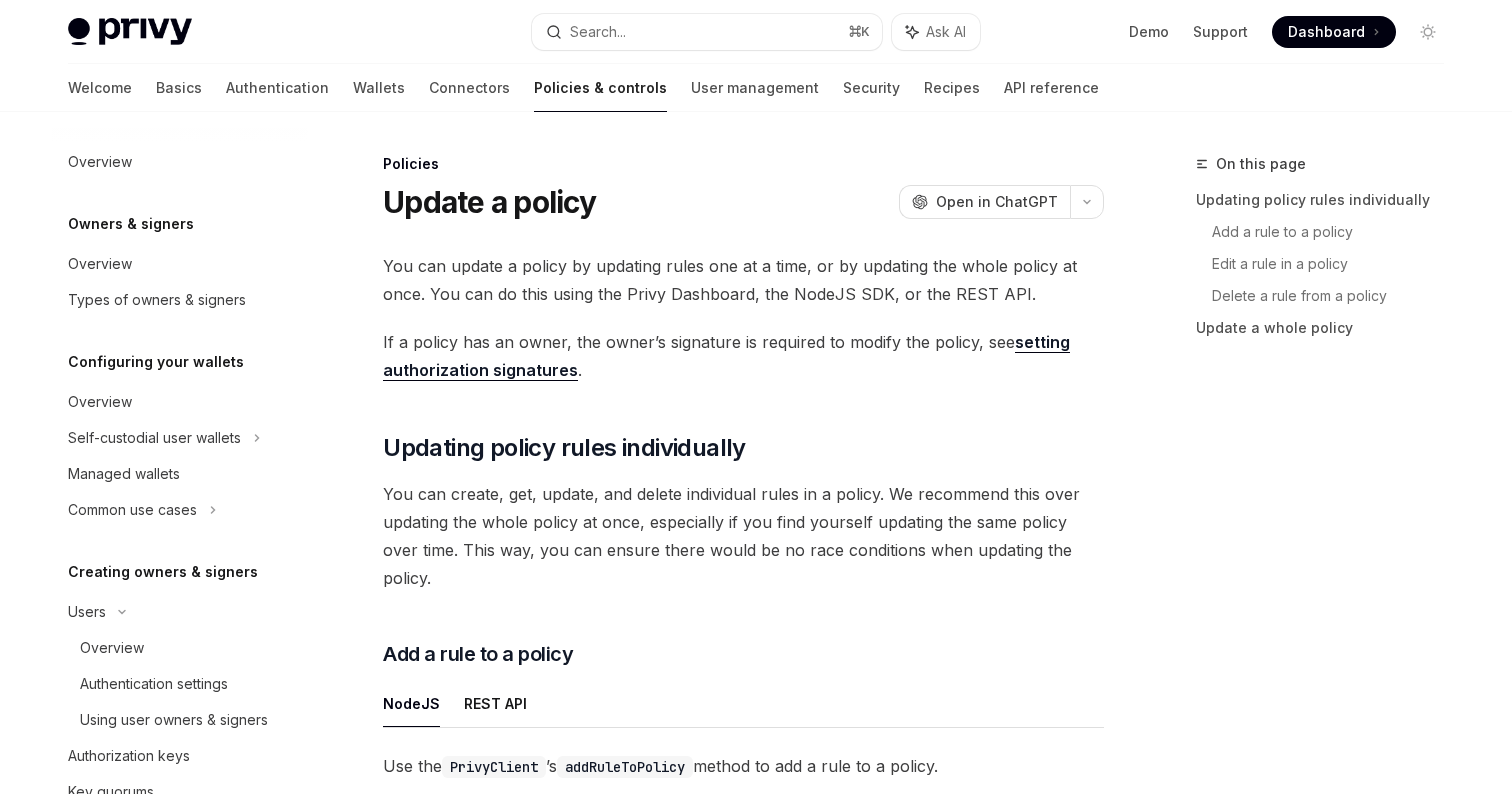 scroll, scrollTop: 112, scrollLeft: 0, axis: vertical 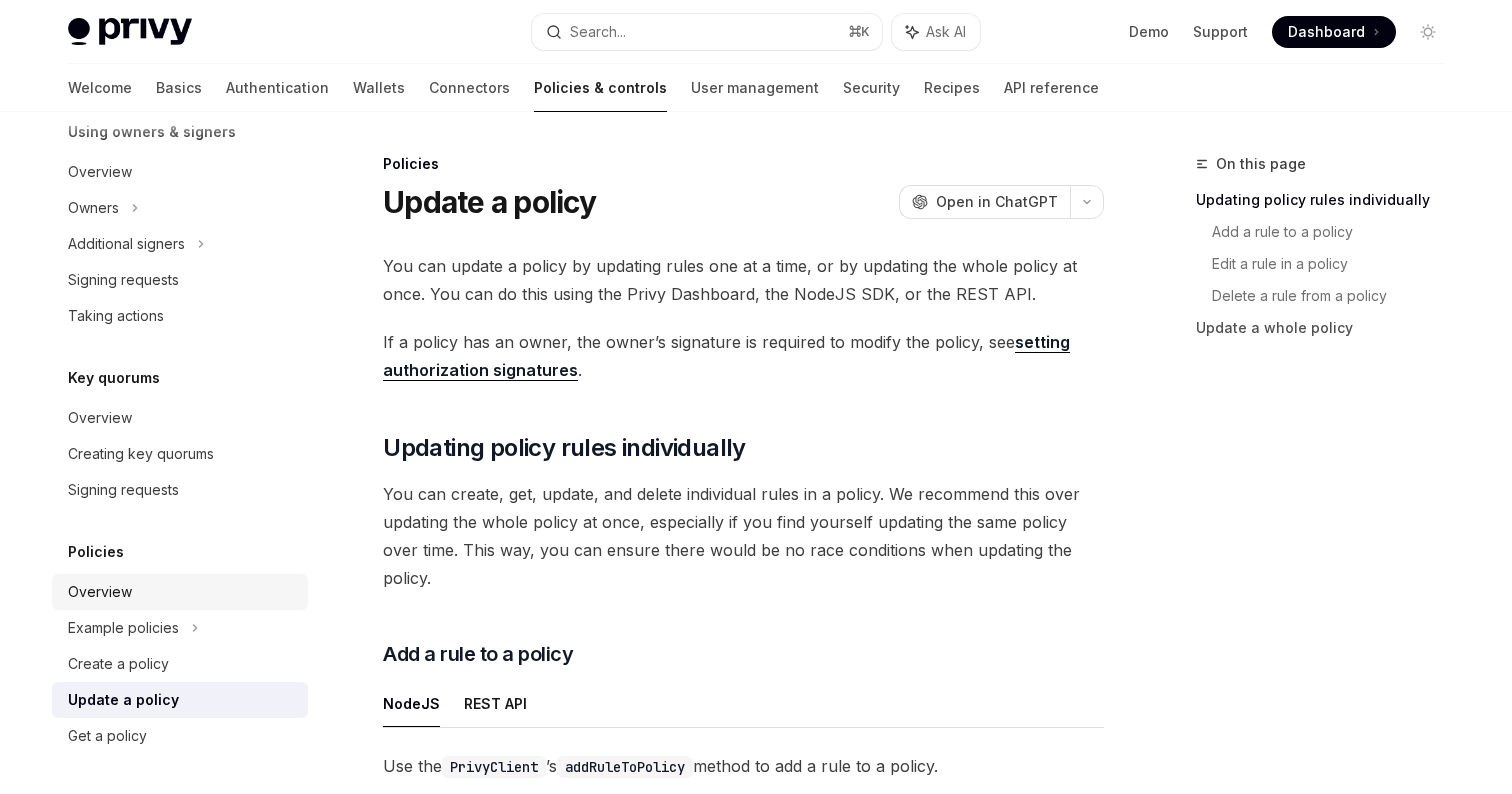 click on "Overview" at bounding box center (182, 592) 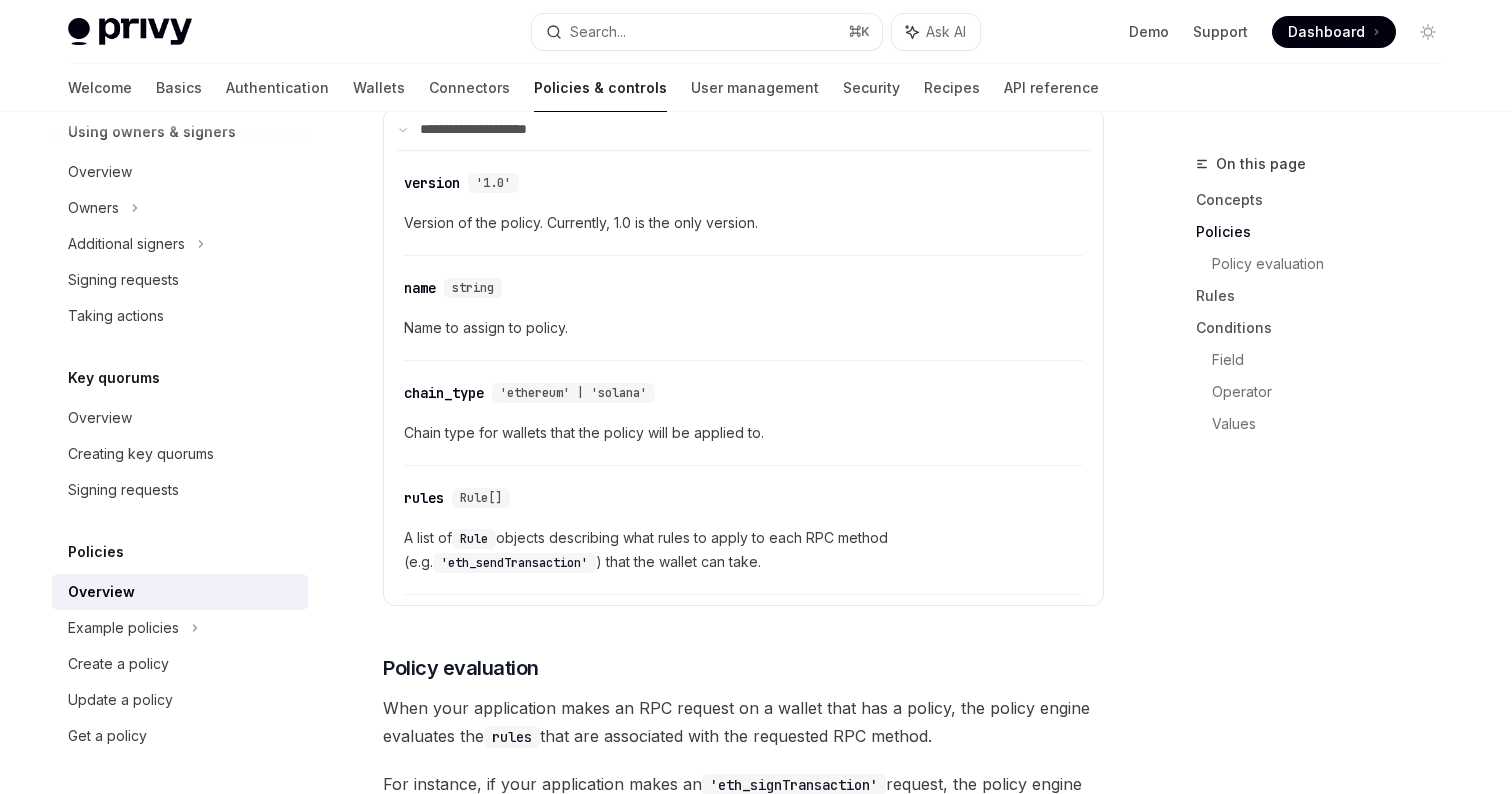 scroll, scrollTop: 0, scrollLeft: 0, axis: both 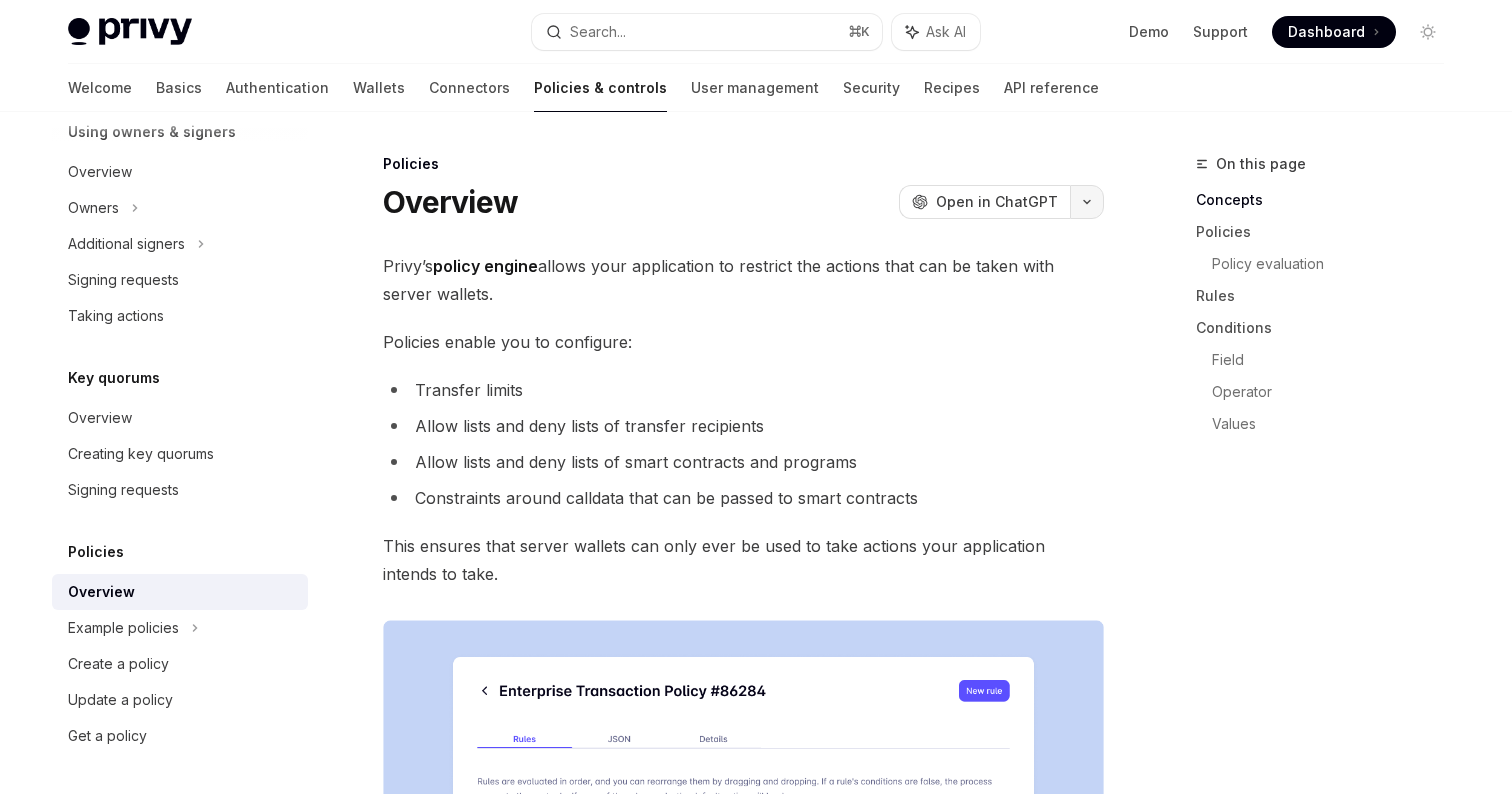 click 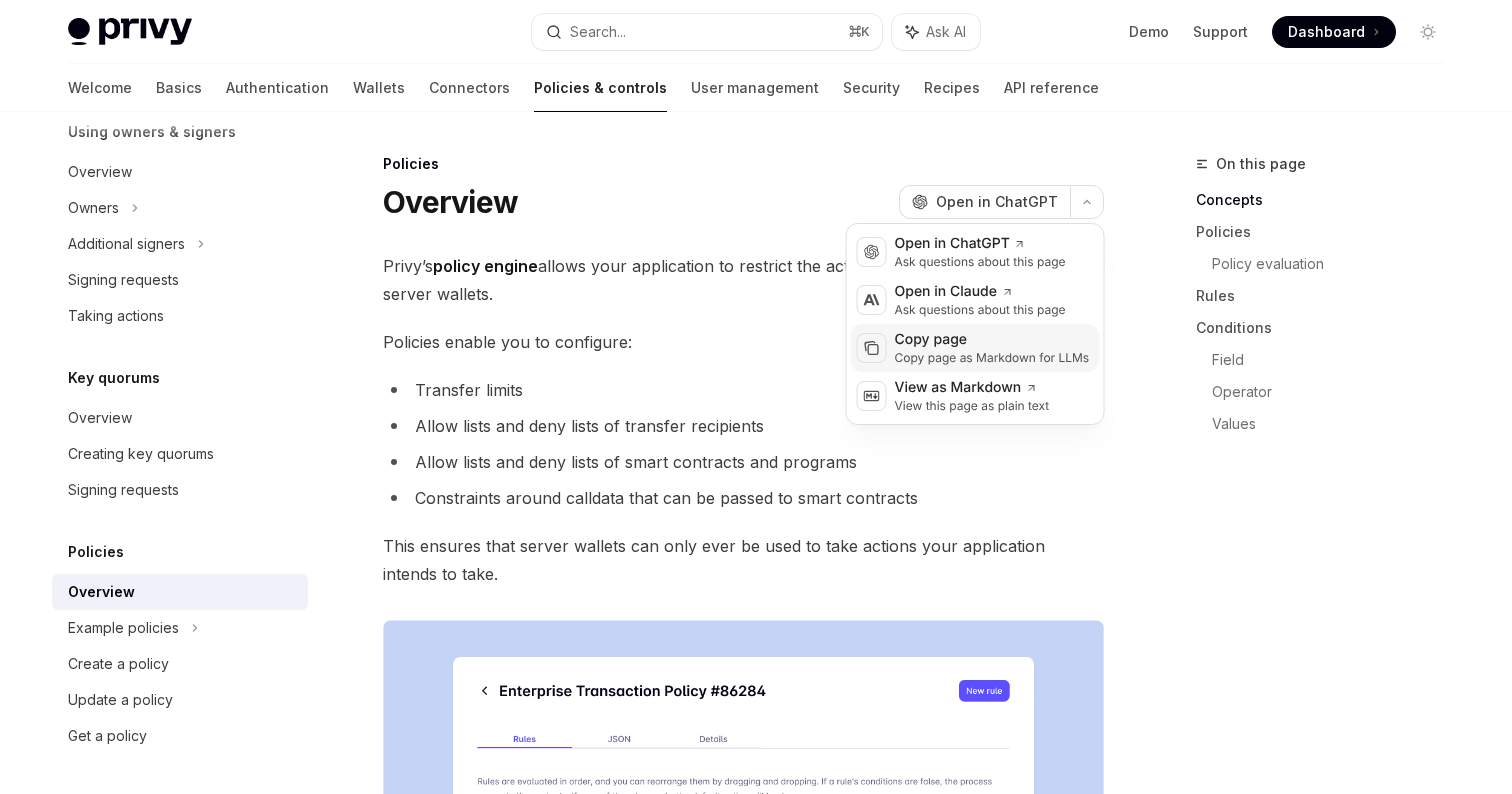 click on "Copy page" at bounding box center (992, 340) 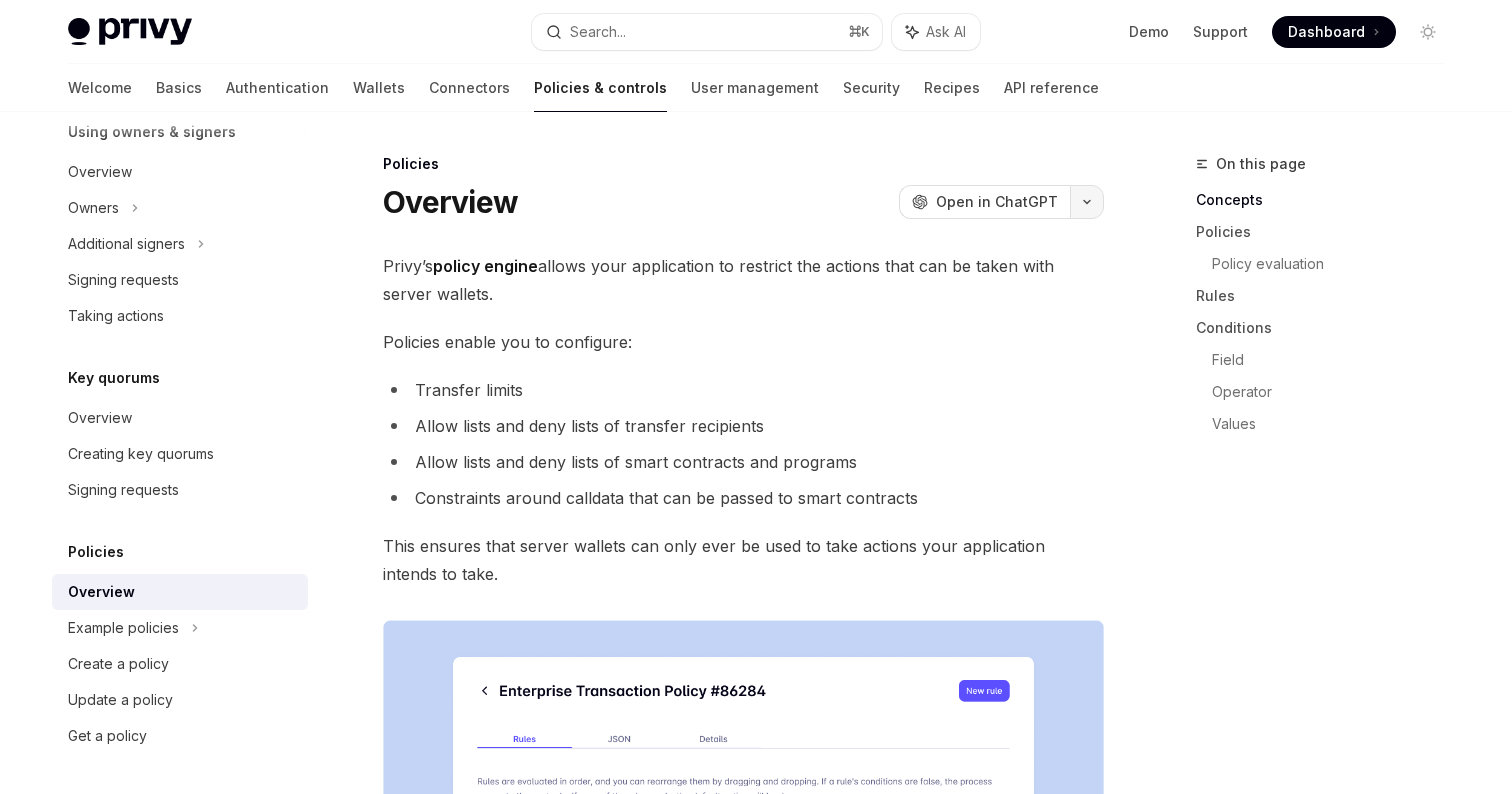 click at bounding box center [1087, 202] 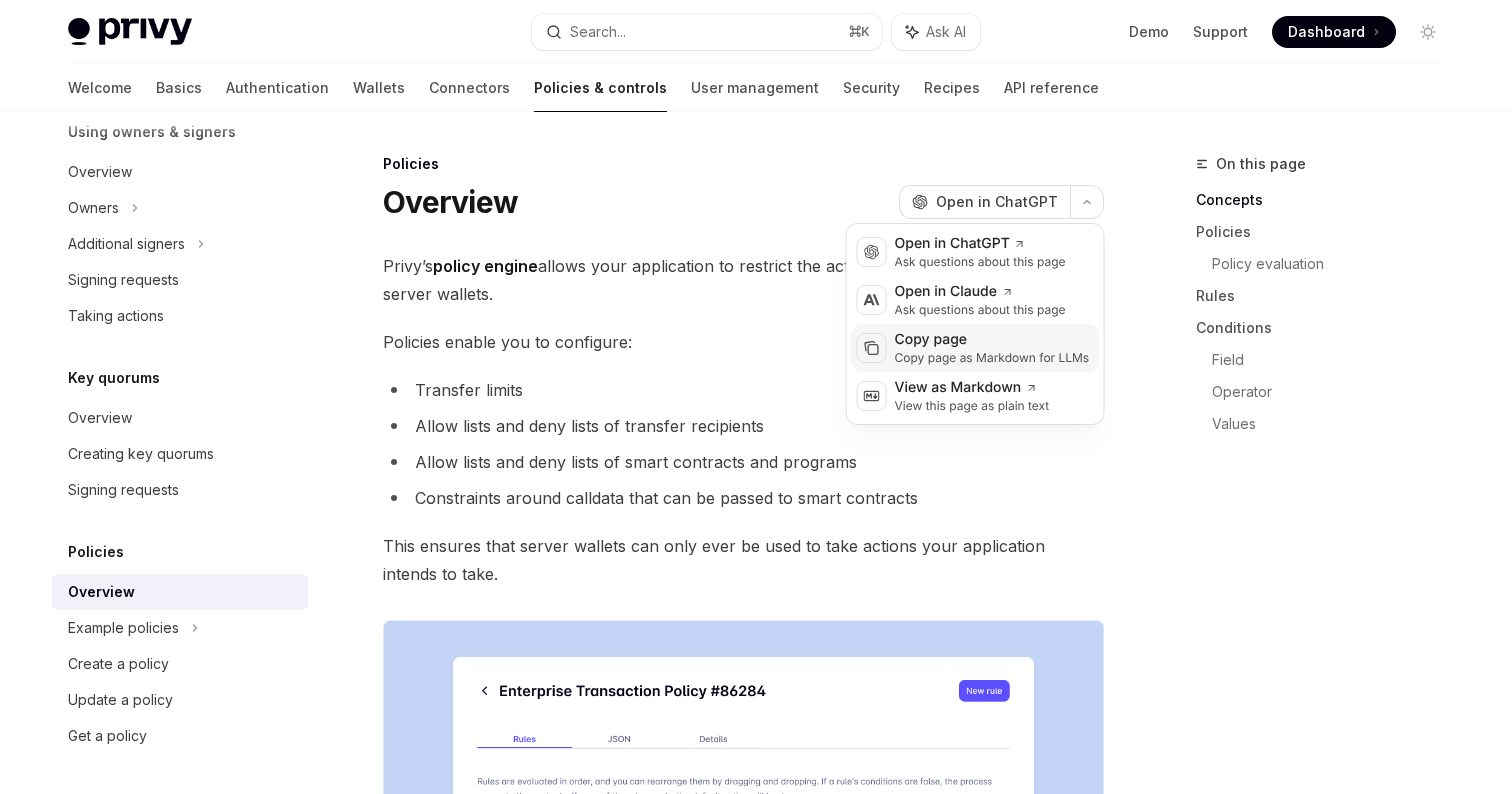 click on "Copy page as Markdown for LLMs" at bounding box center [992, 358] 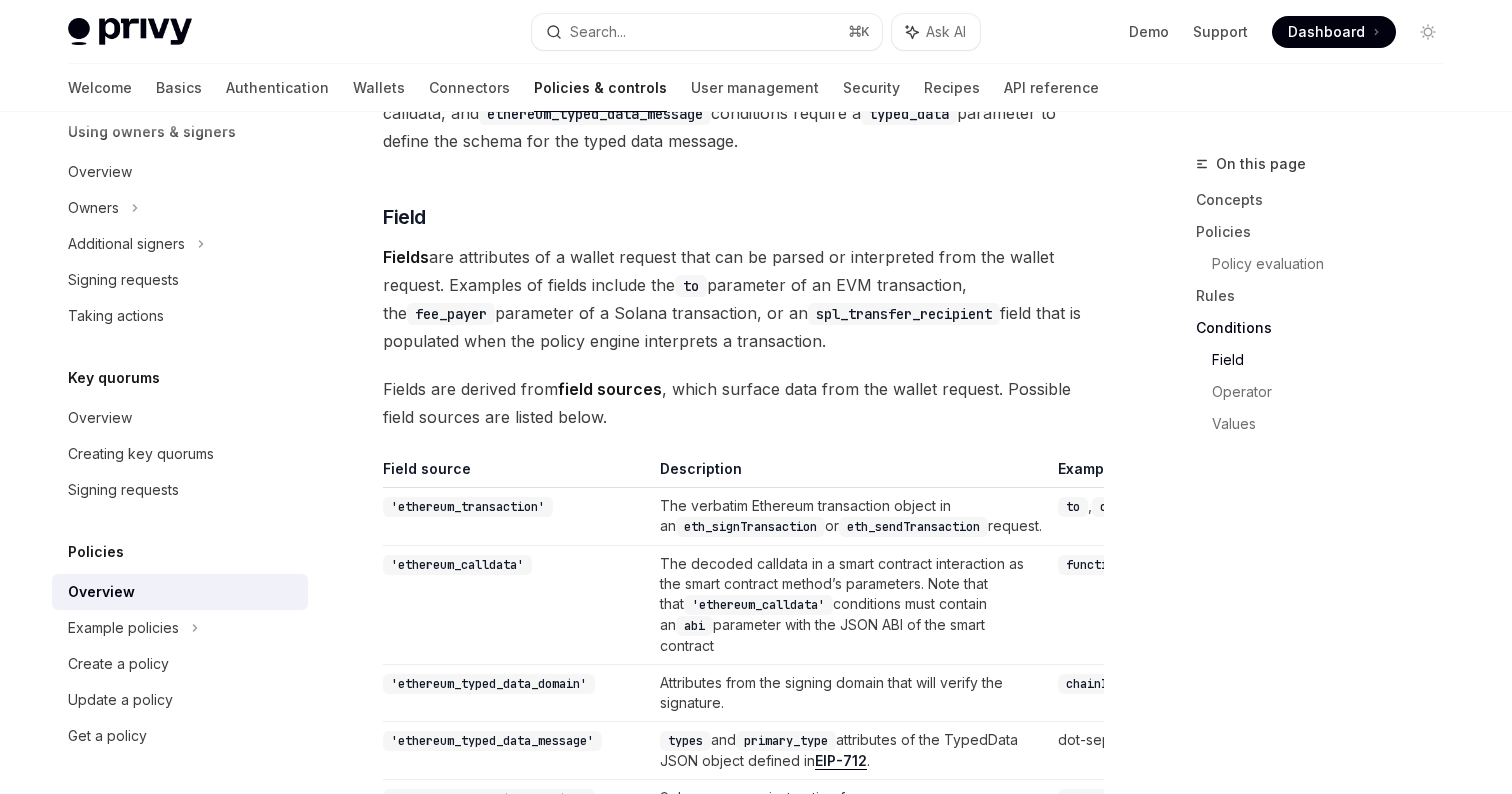 scroll, scrollTop: 5904, scrollLeft: 0, axis: vertical 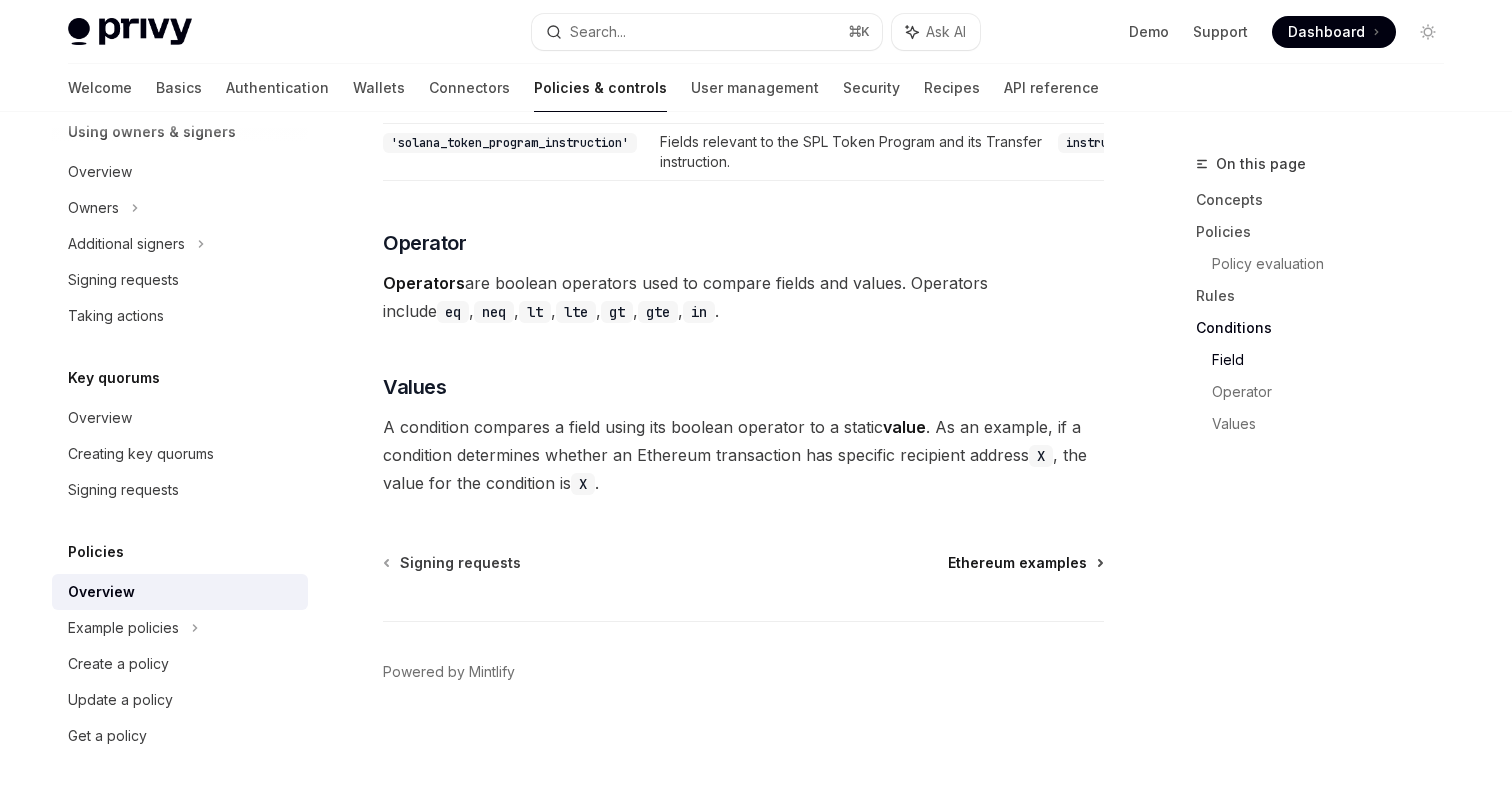 click on "Ethereum examples" at bounding box center (1017, 563) 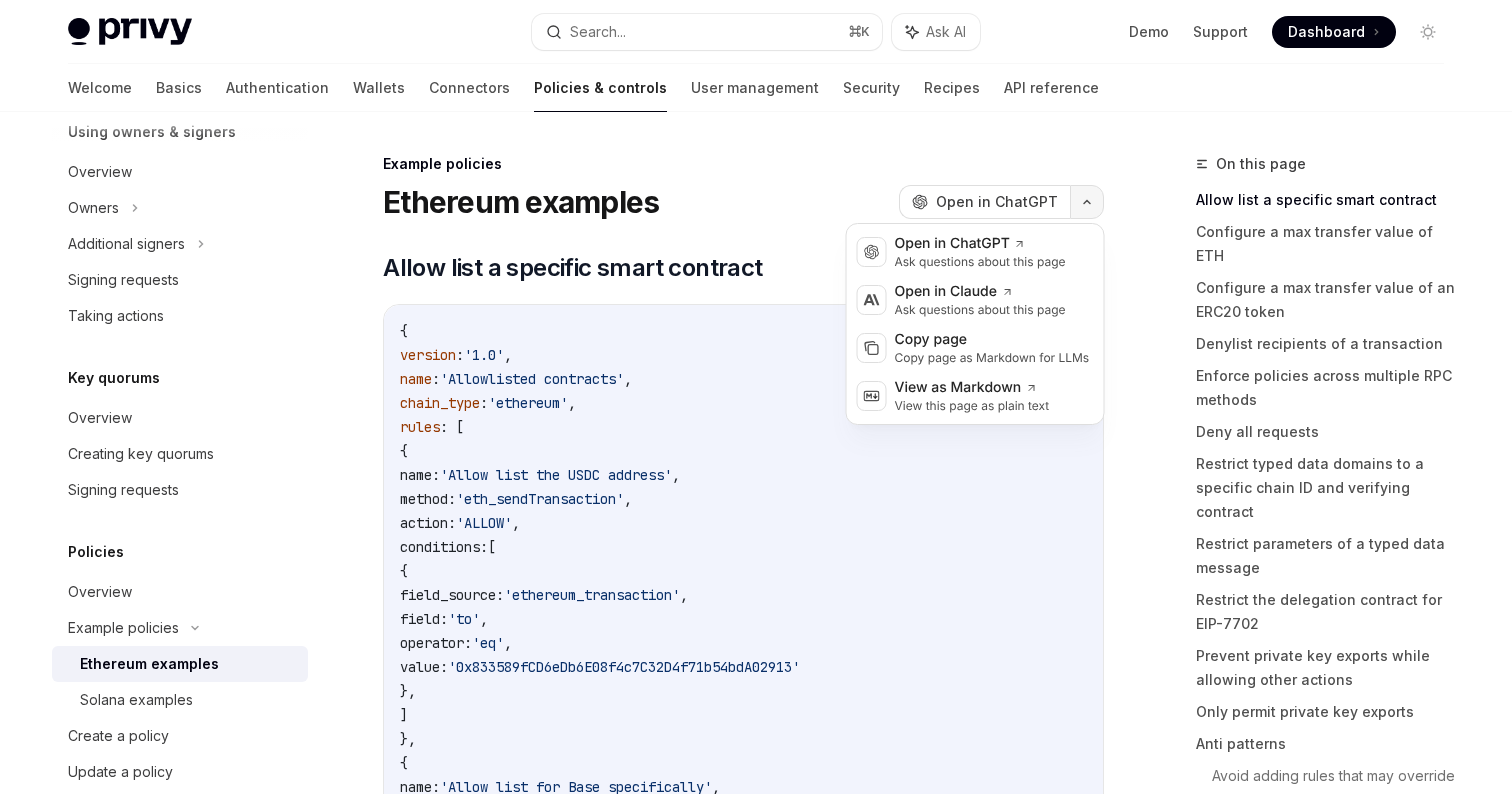 click 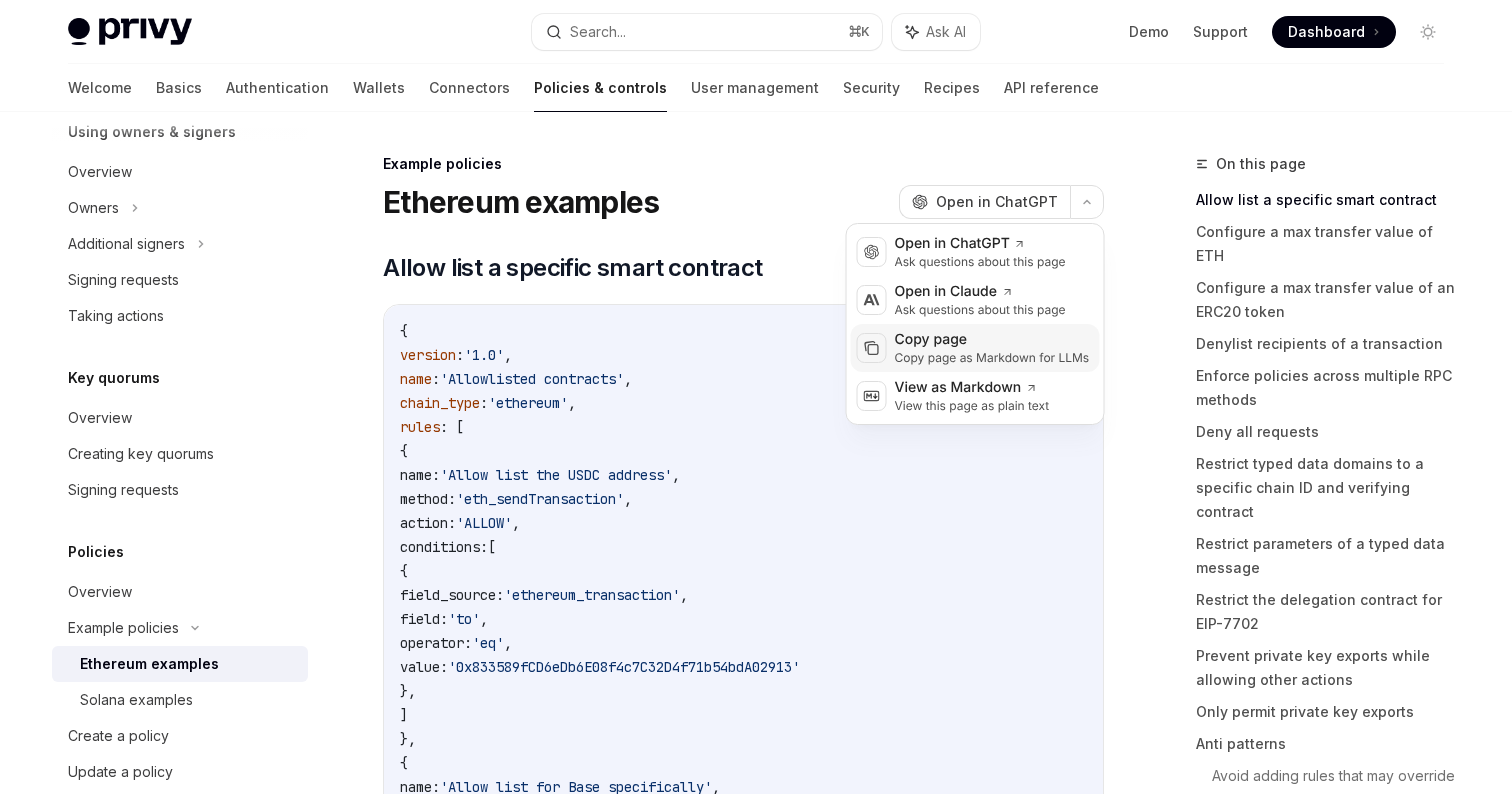 click on "Copy page as Markdown for LLMs" at bounding box center (992, 358) 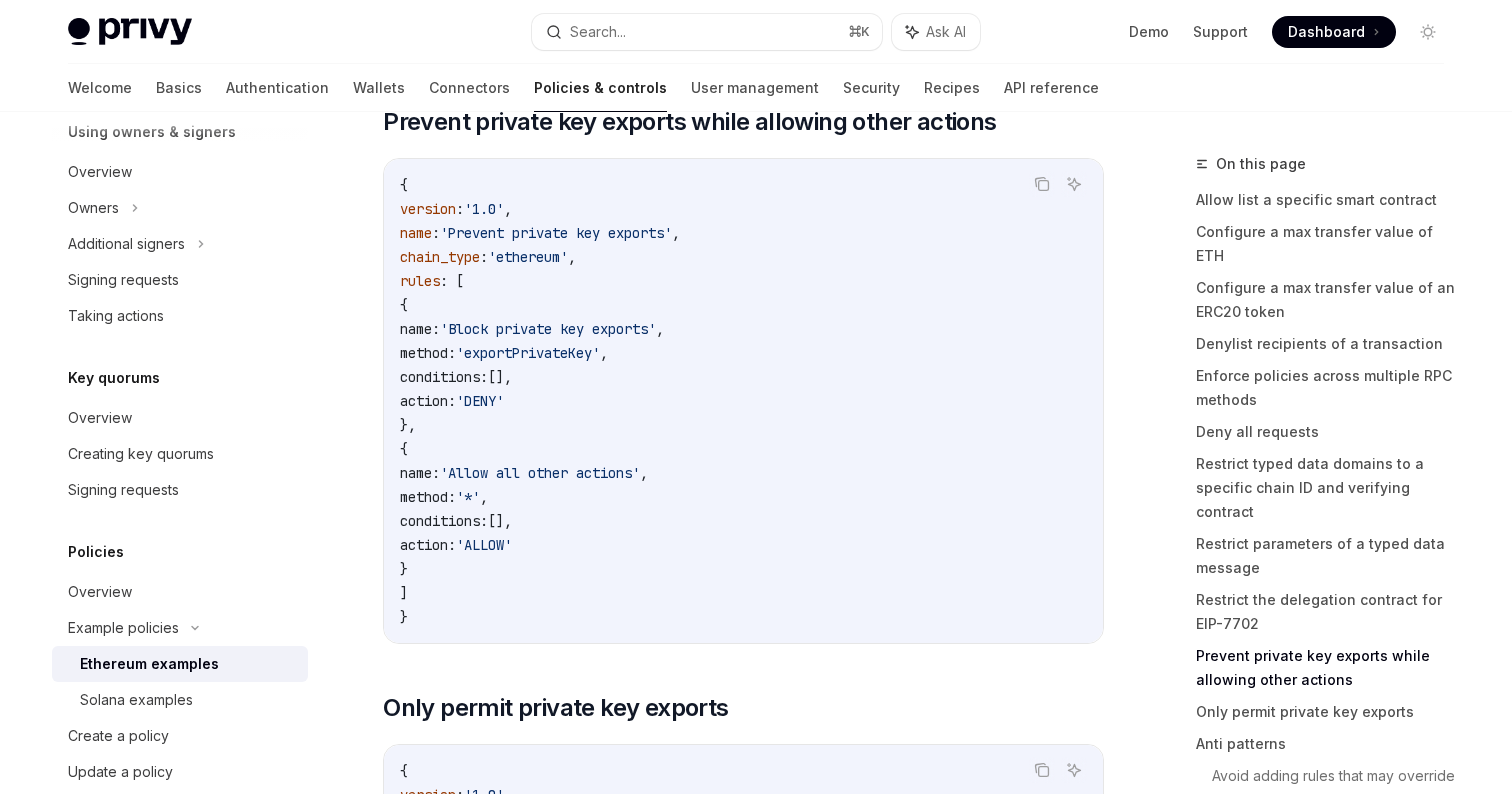 scroll, scrollTop: 9695, scrollLeft: 0, axis: vertical 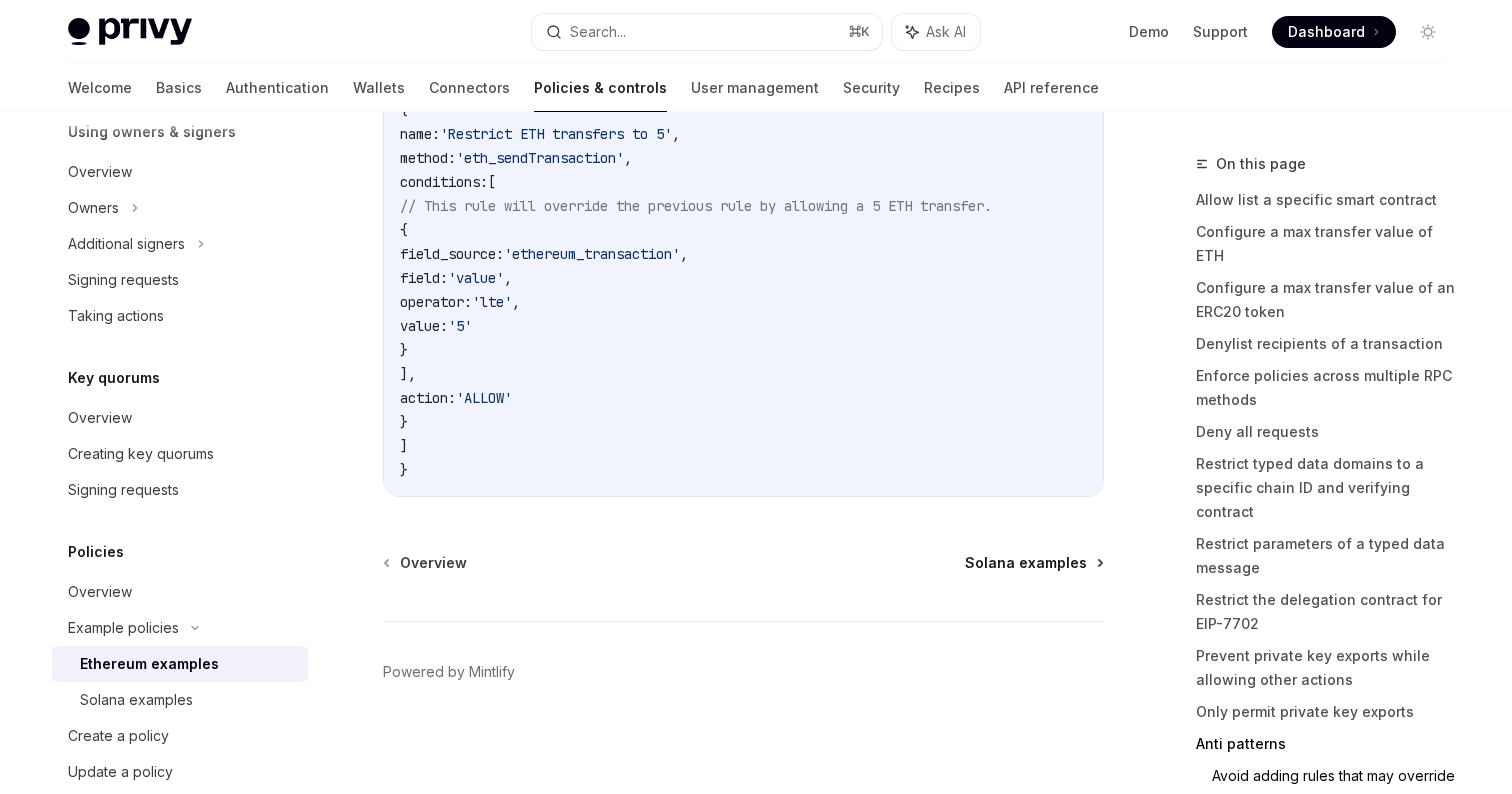 click on "Solana examples" at bounding box center [1026, 563] 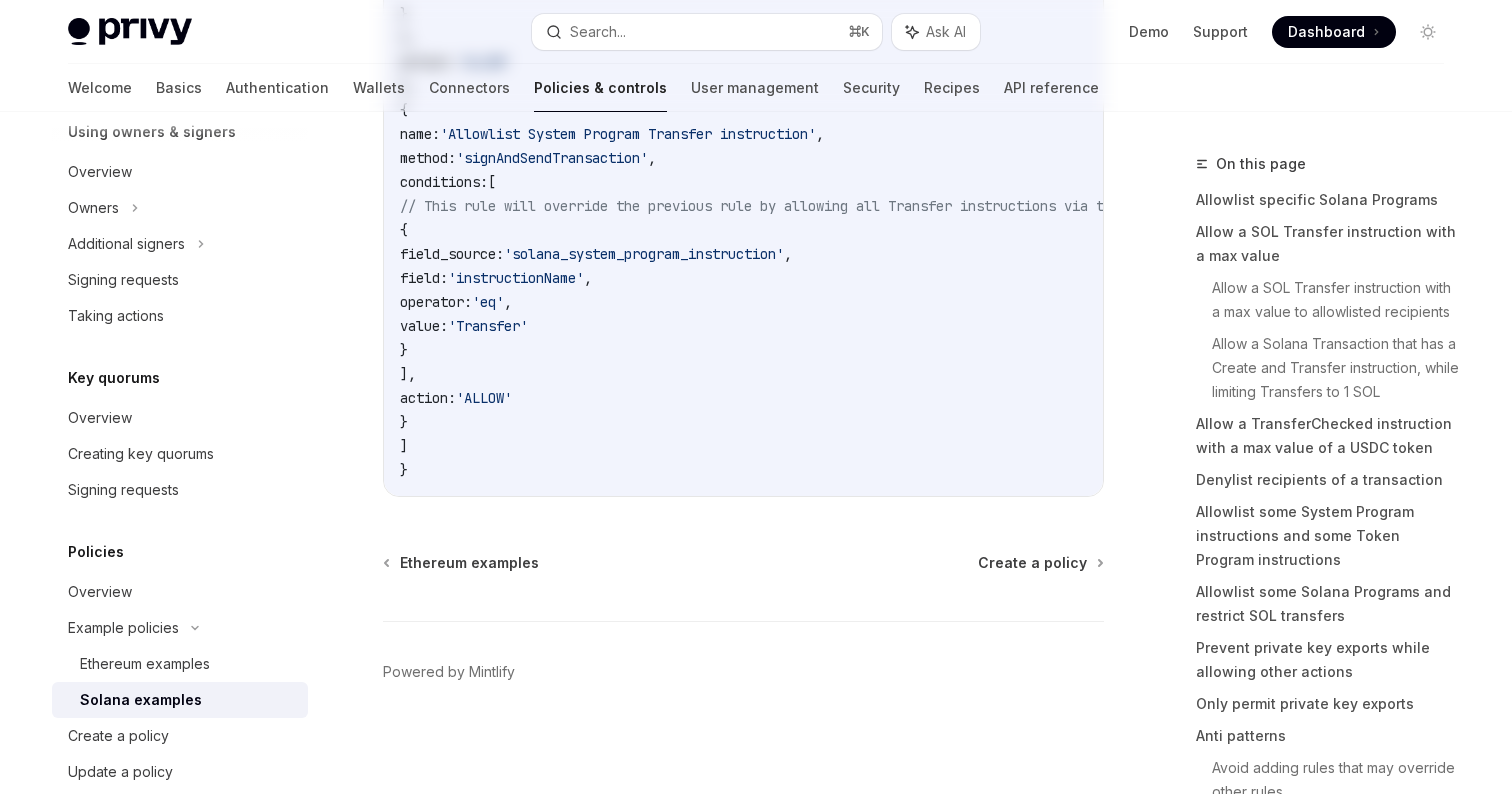 scroll, scrollTop: 0, scrollLeft: 0, axis: both 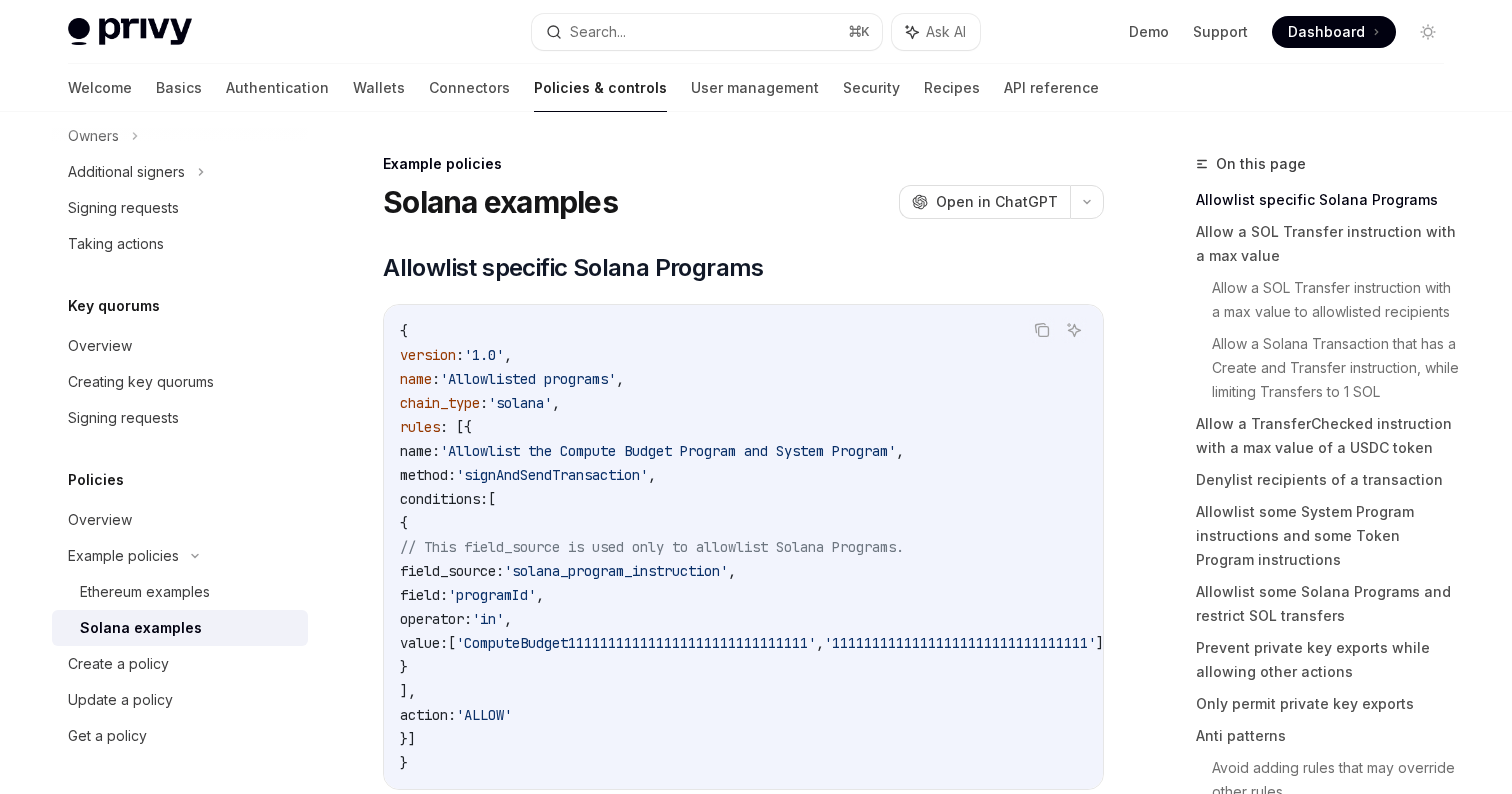 click on "Solana examples" at bounding box center (180, 628) 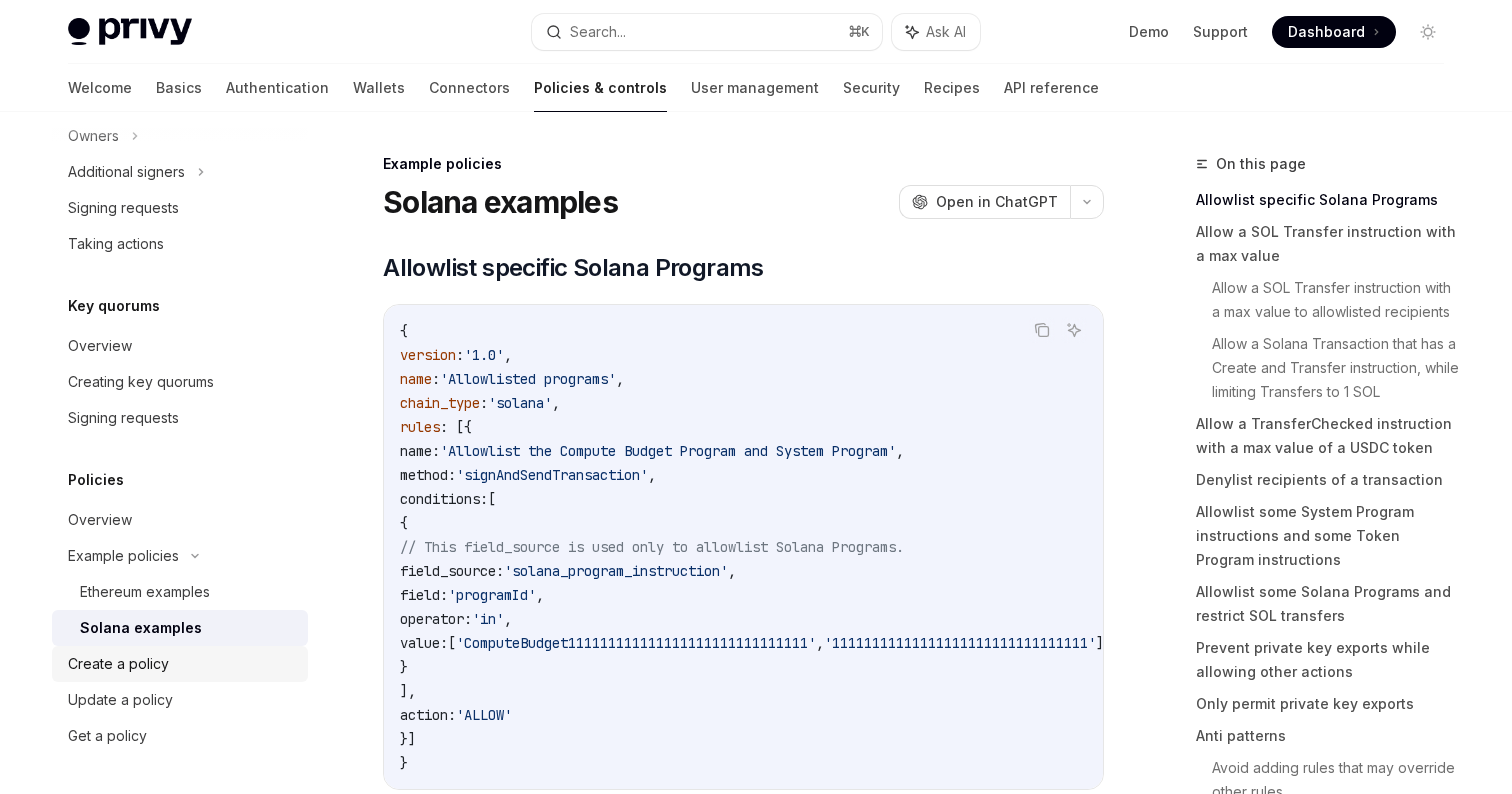 click on "Create a policy" at bounding box center [118, 664] 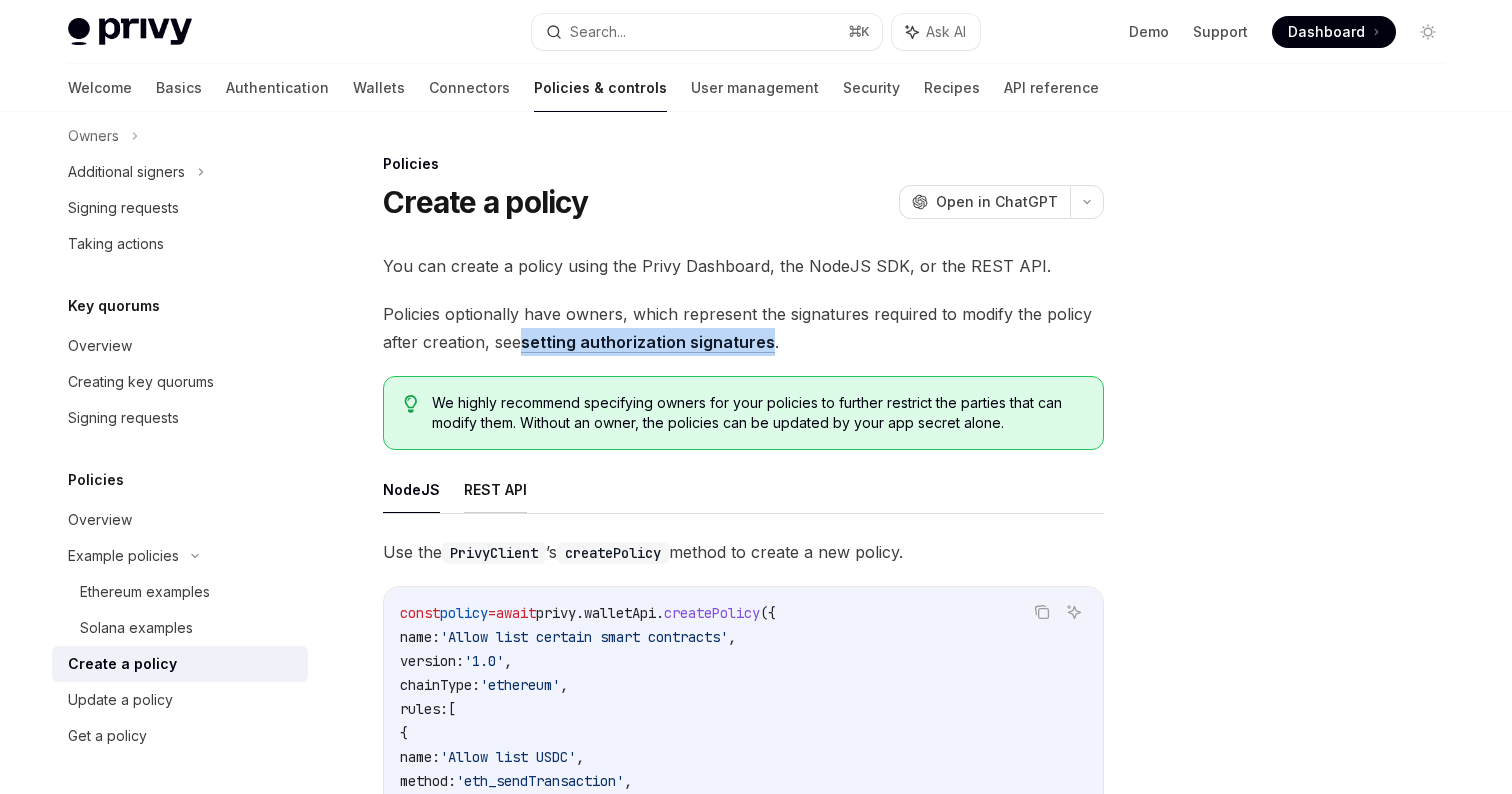 click on "REST API" at bounding box center (495, 489) 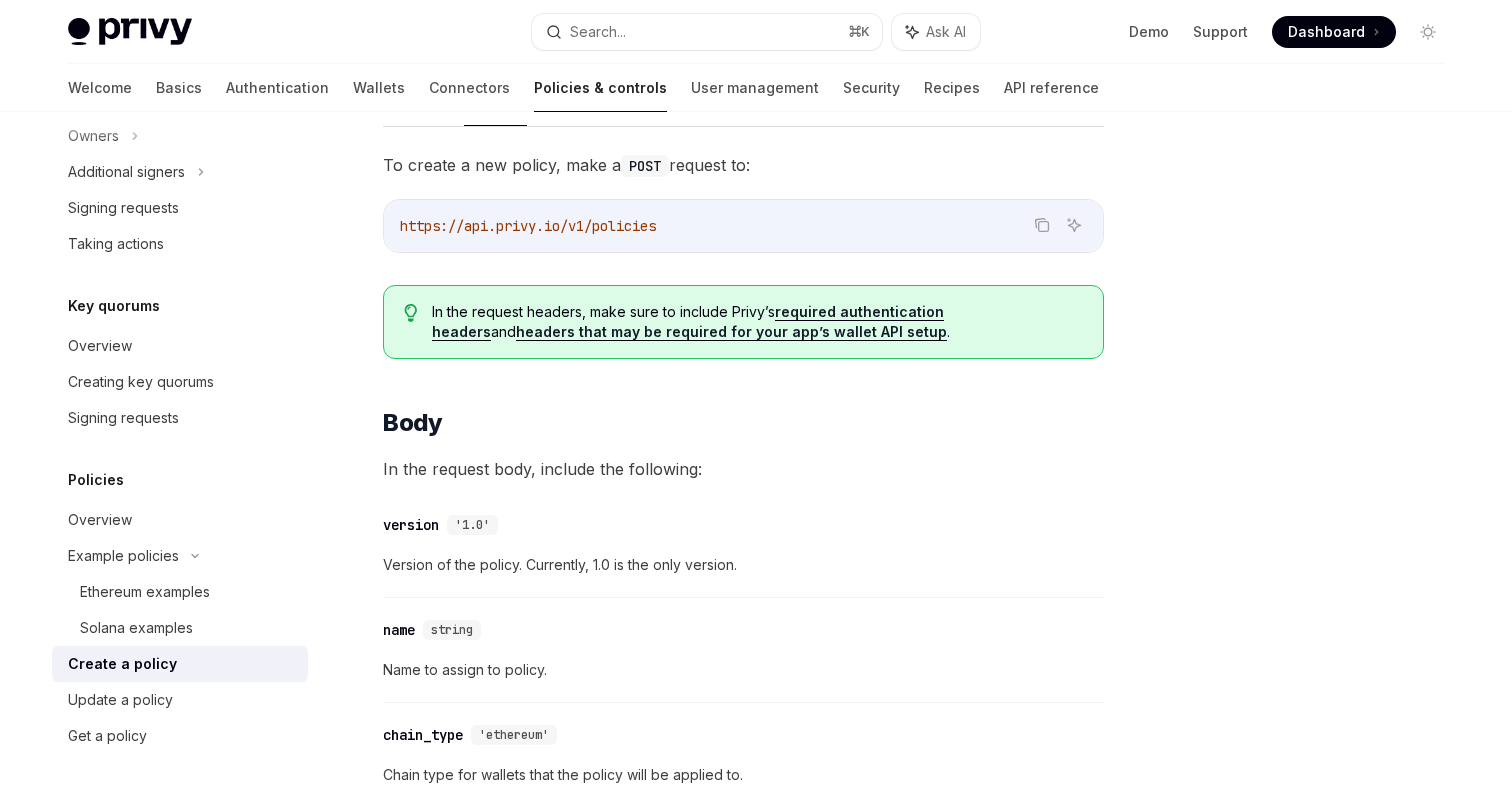 scroll, scrollTop: 376, scrollLeft: 0, axis: vertical 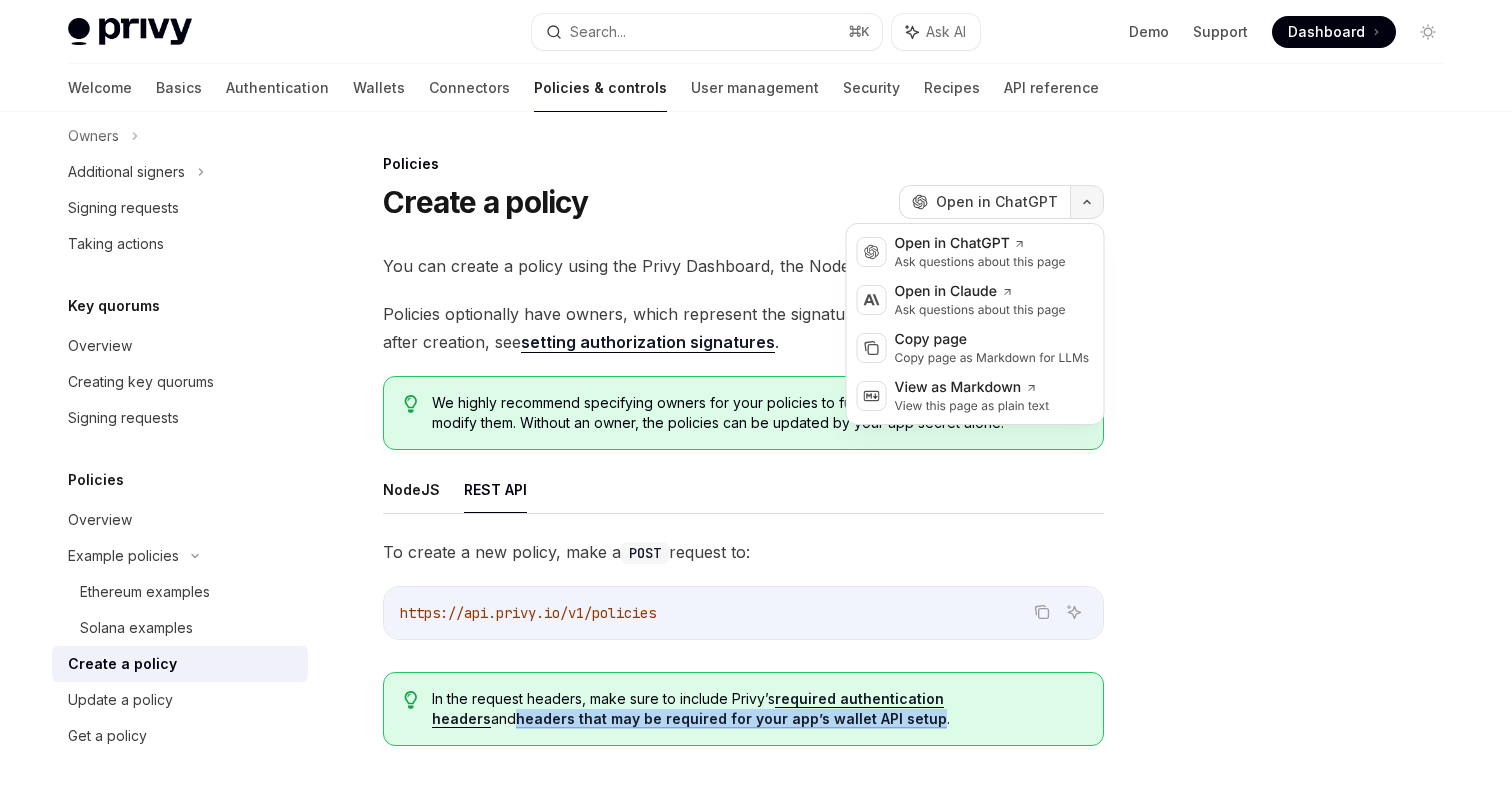 click 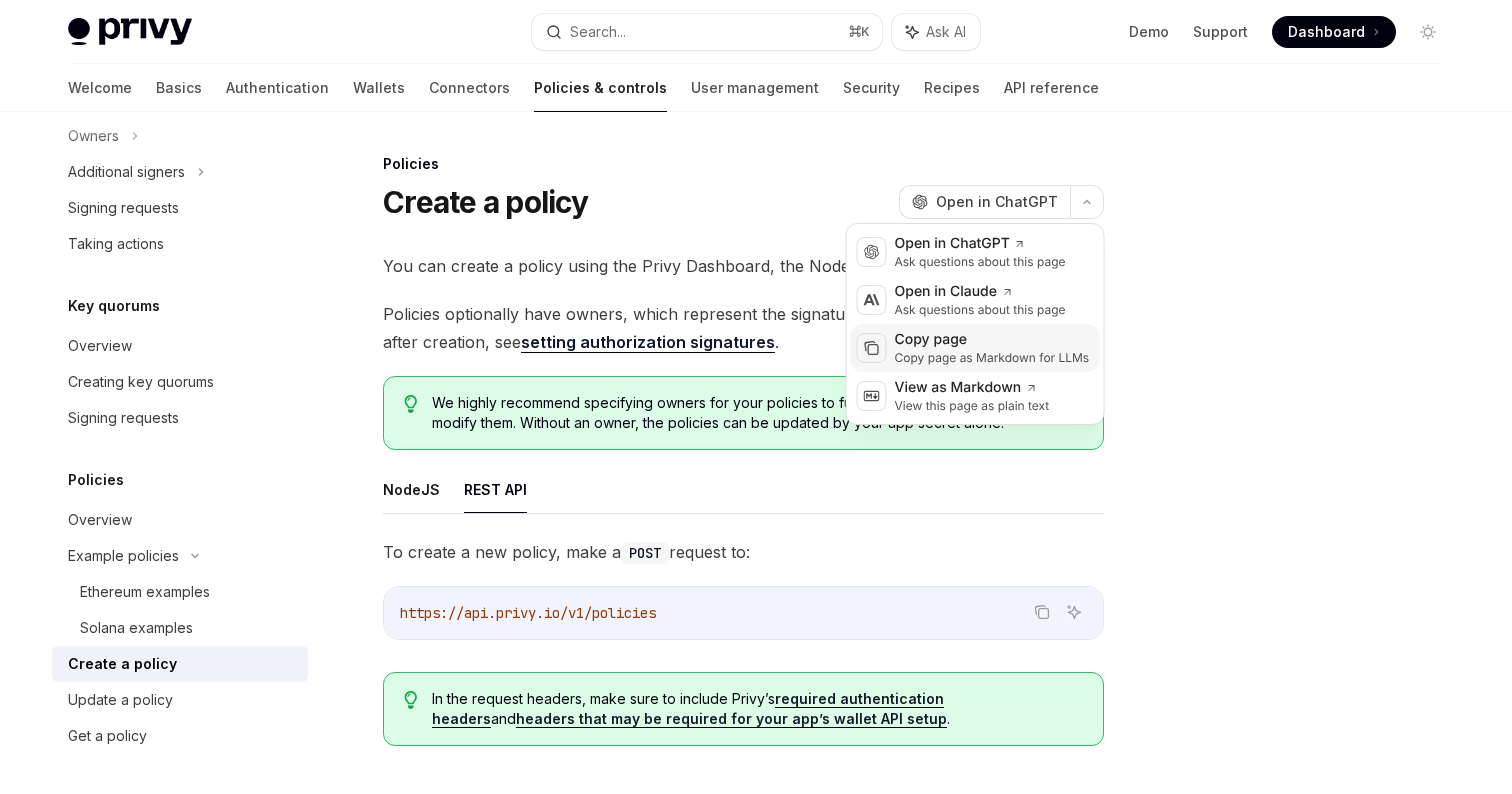 click on "Copy page as Markdown for LLMs" at bounding box center [992, 358] 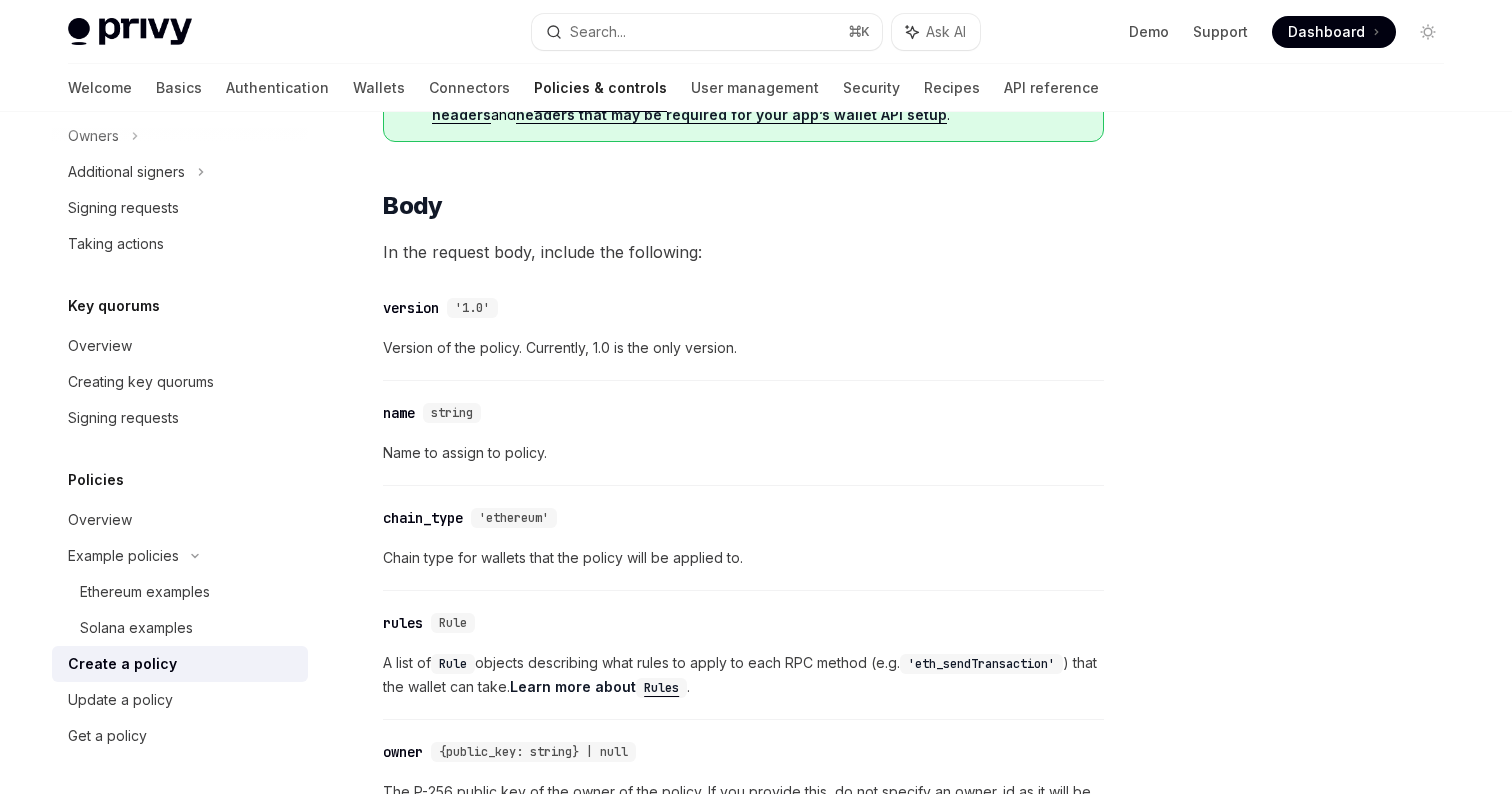 scroll, scrollTop: 118, scrollLeft: 0, axis: vertical 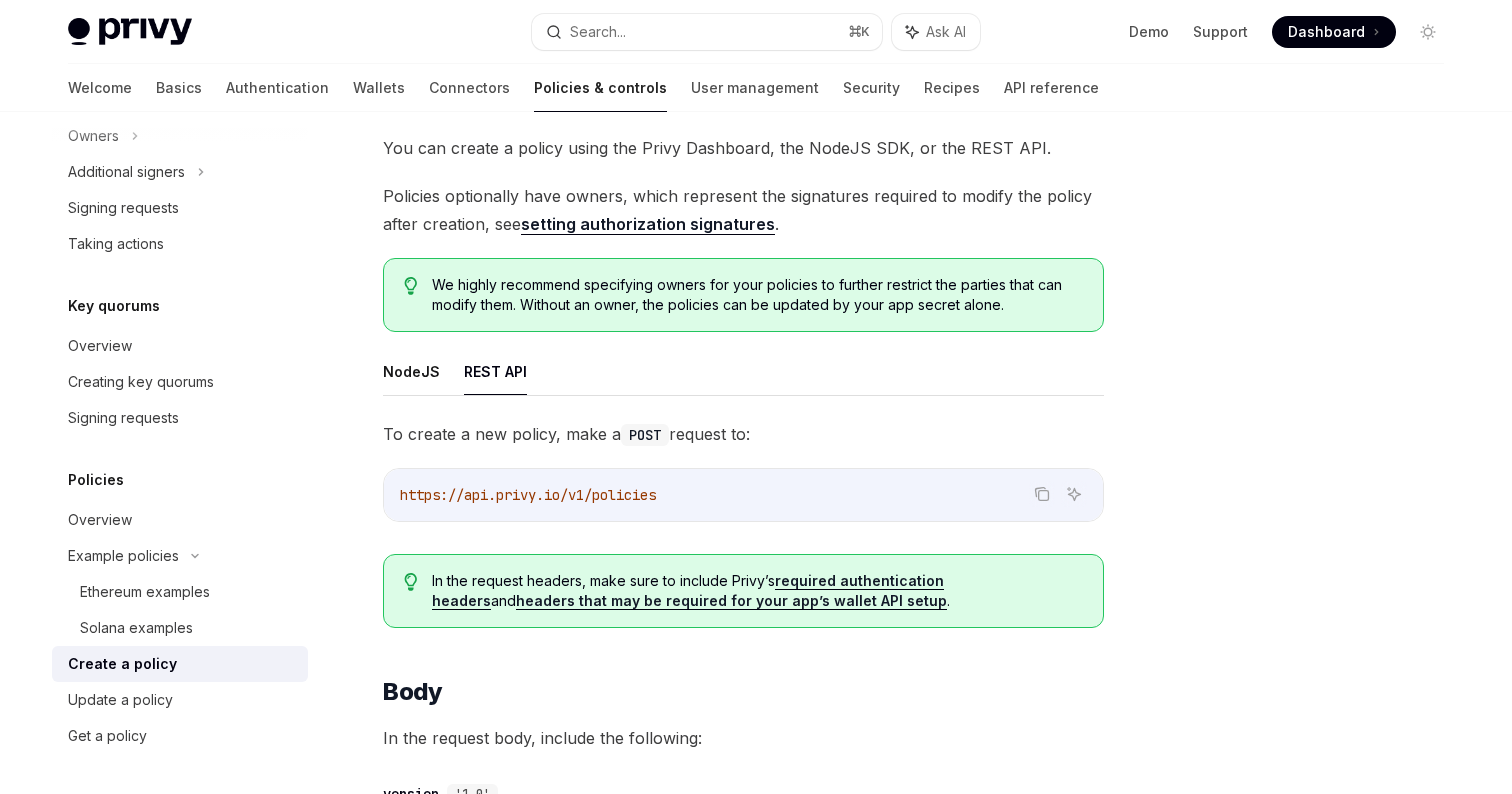 click on "Policies Create a policy OpenAI Open in ChatGPT OpenAI Open in ChatGPT You can create a policy using the Privy Dashboard, the NodeJS SDK, or the REST API.
Policies optionally have owners, which represent the signatures required to modify the policy after creation, see  setting authorization signatures .
We highly recommend specifying owners for your policies to further restrict the parties that can
modify them. Without an owner, the policies can be updated by your app secret alone.
NodeJS   REST API To create a new policy, make a  POST  request to: Copy Ask AI https://api.privy.io/v1/policies
In the request headers, make sure to include Privy’s  required authentication
headers  and  headers that may be required for your app’s
wallet API setup . ​ Body In the request body, include the following: ​ version '1.0' Version of the policy. Currently, 1.0 is the only version. ​ name string Name to assign to policy. ​ chain_type 'ethereum' ​ rules Rule A list of  Rule 'eth_sendTransaction' . ." at bounding box center [756, 2099] 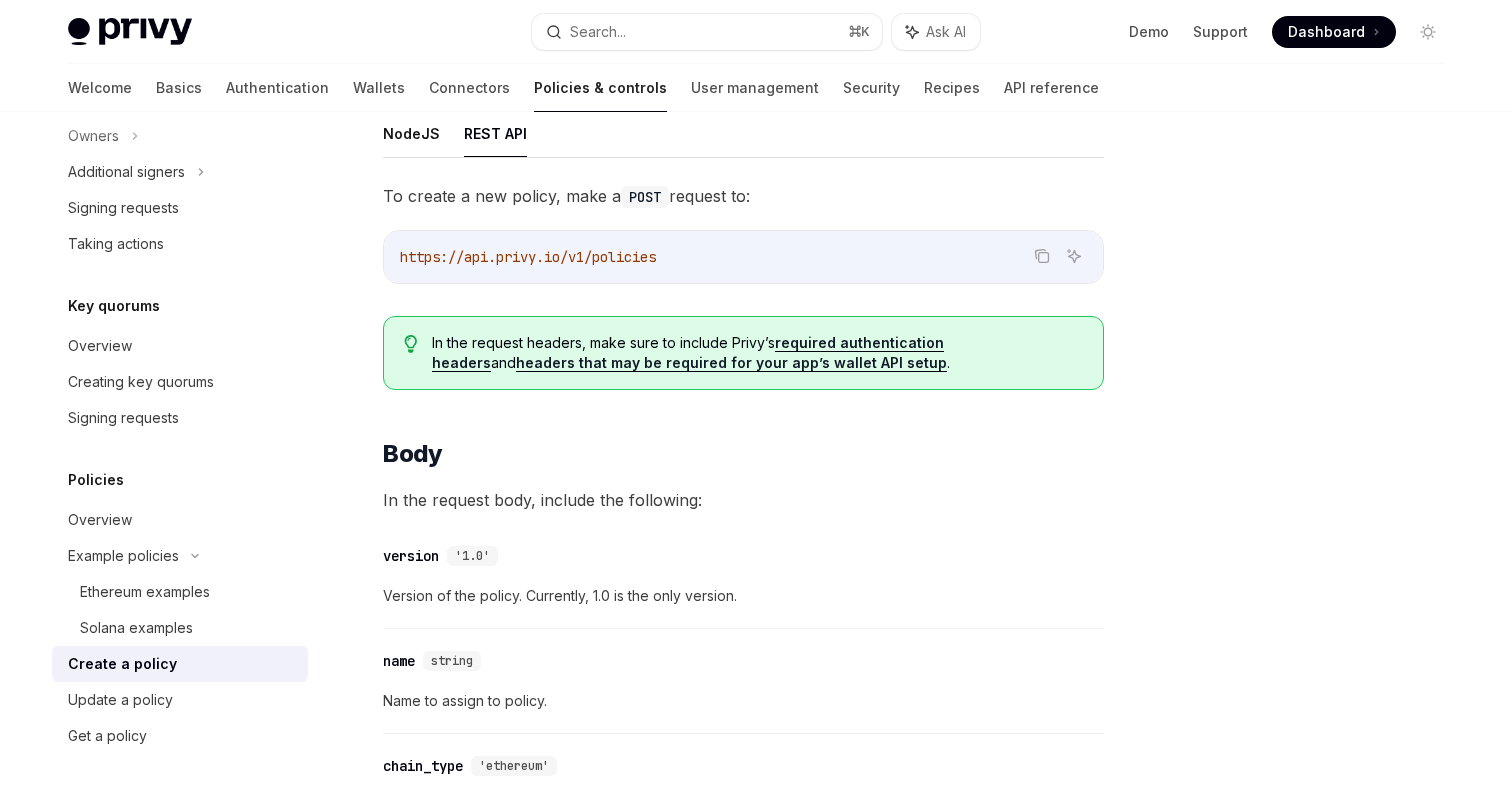 scroll, scrollTop: 400, scrollLeft: 0, axis: vertical 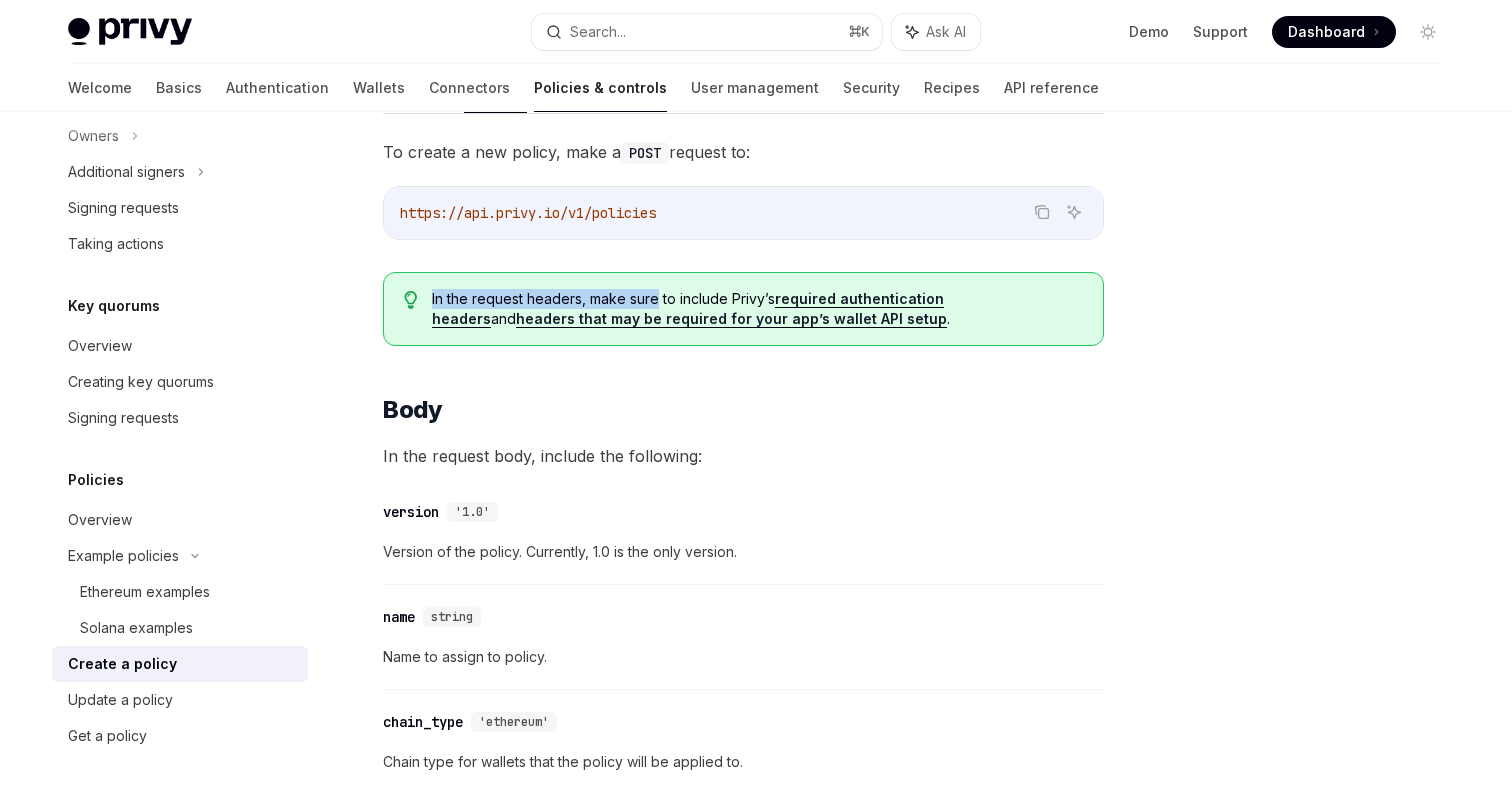 drag, startPoint x: 430, startPoint y: 302, endPoint x: 655, endPoint y: 305, distance: 225.02 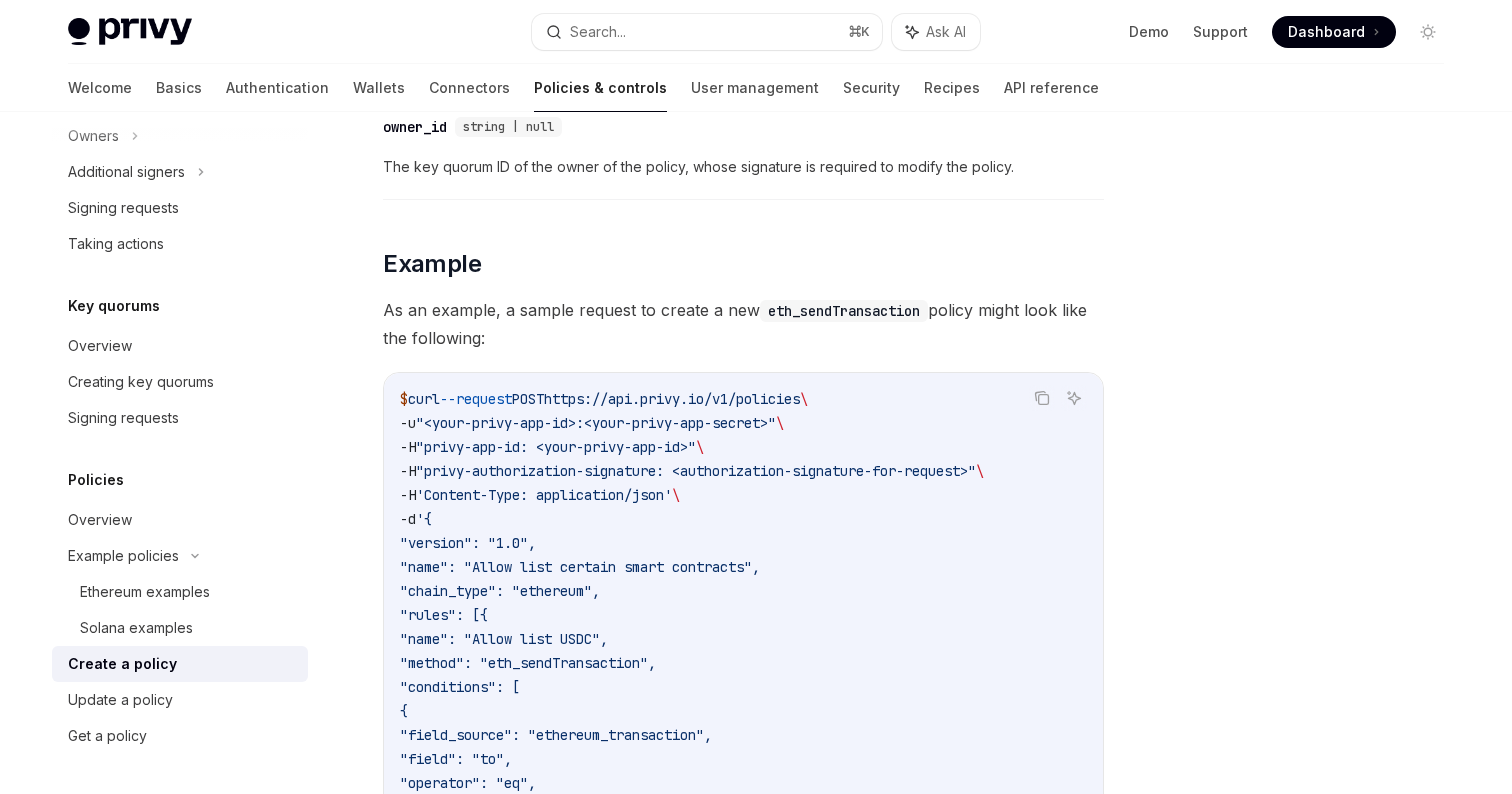 scroll, scrollTop: 3537, scrollLeft: 0, axis: vertical 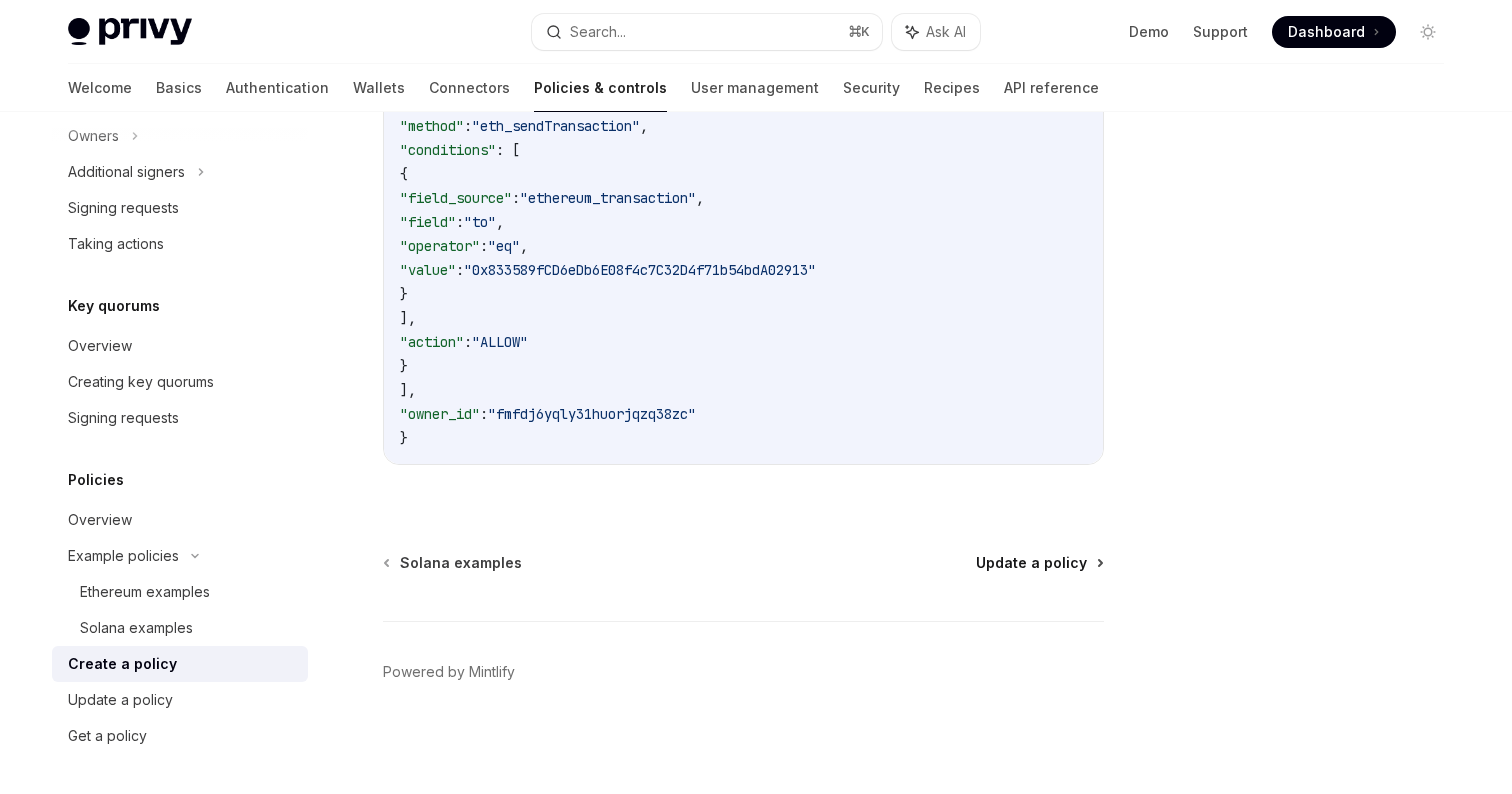click on "Update a policy" at bounding box center [1031, 563] 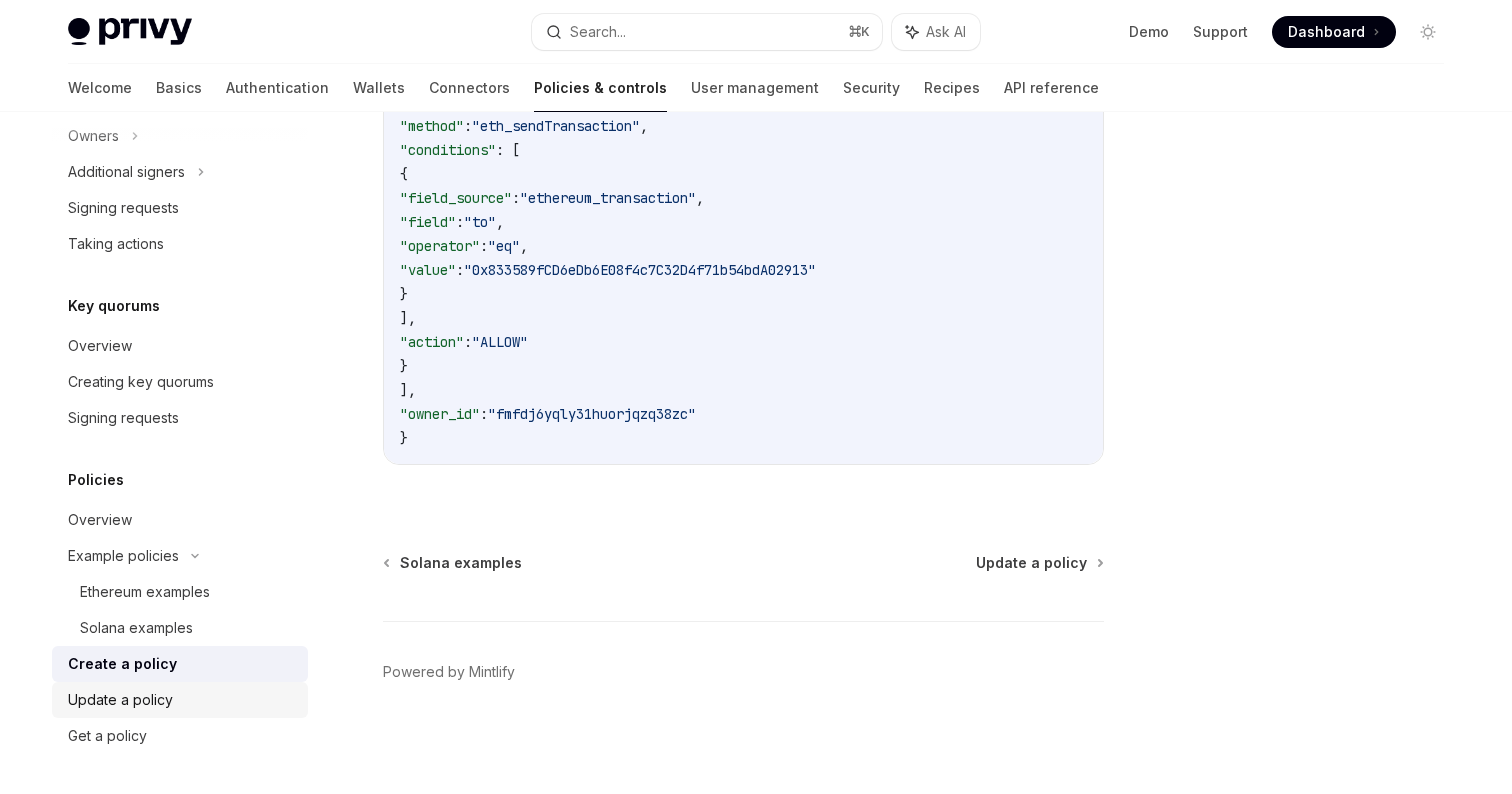 click on "Update a policy" at bounding box center [120, 700] 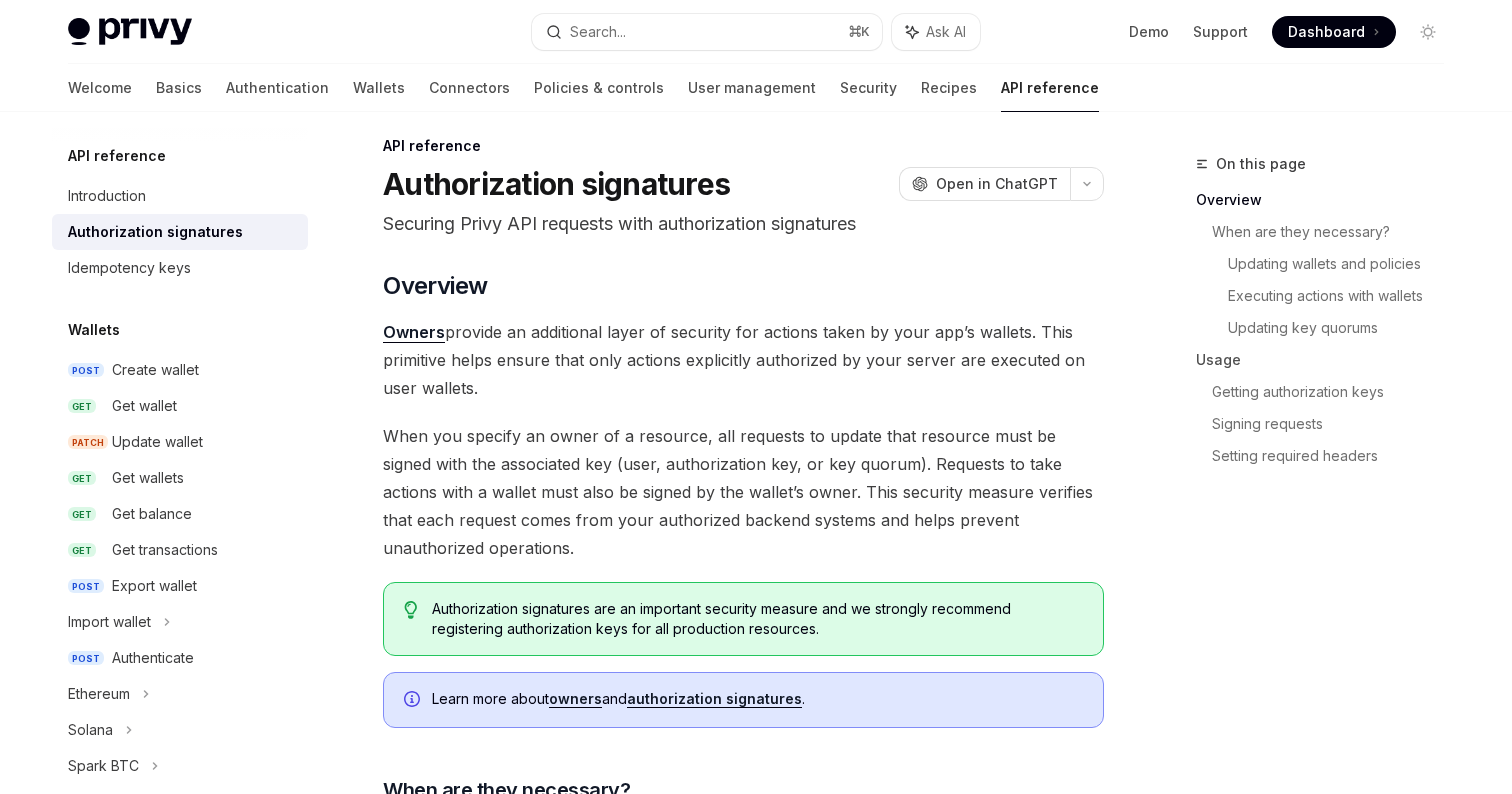 scroll, scrollTop: 0, scrollLeft: 0, axis: both 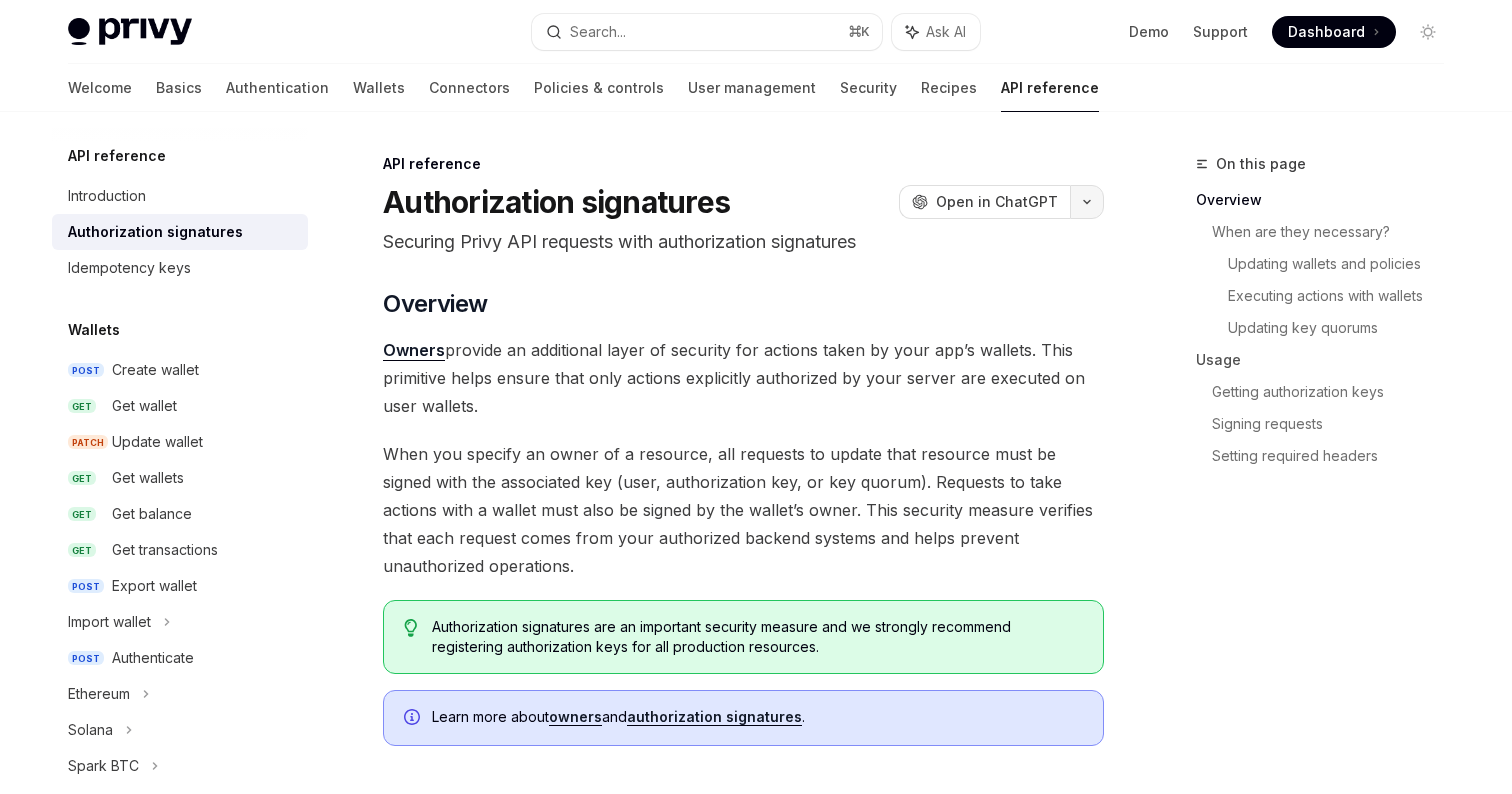 click at bounding box center [1087, 202] 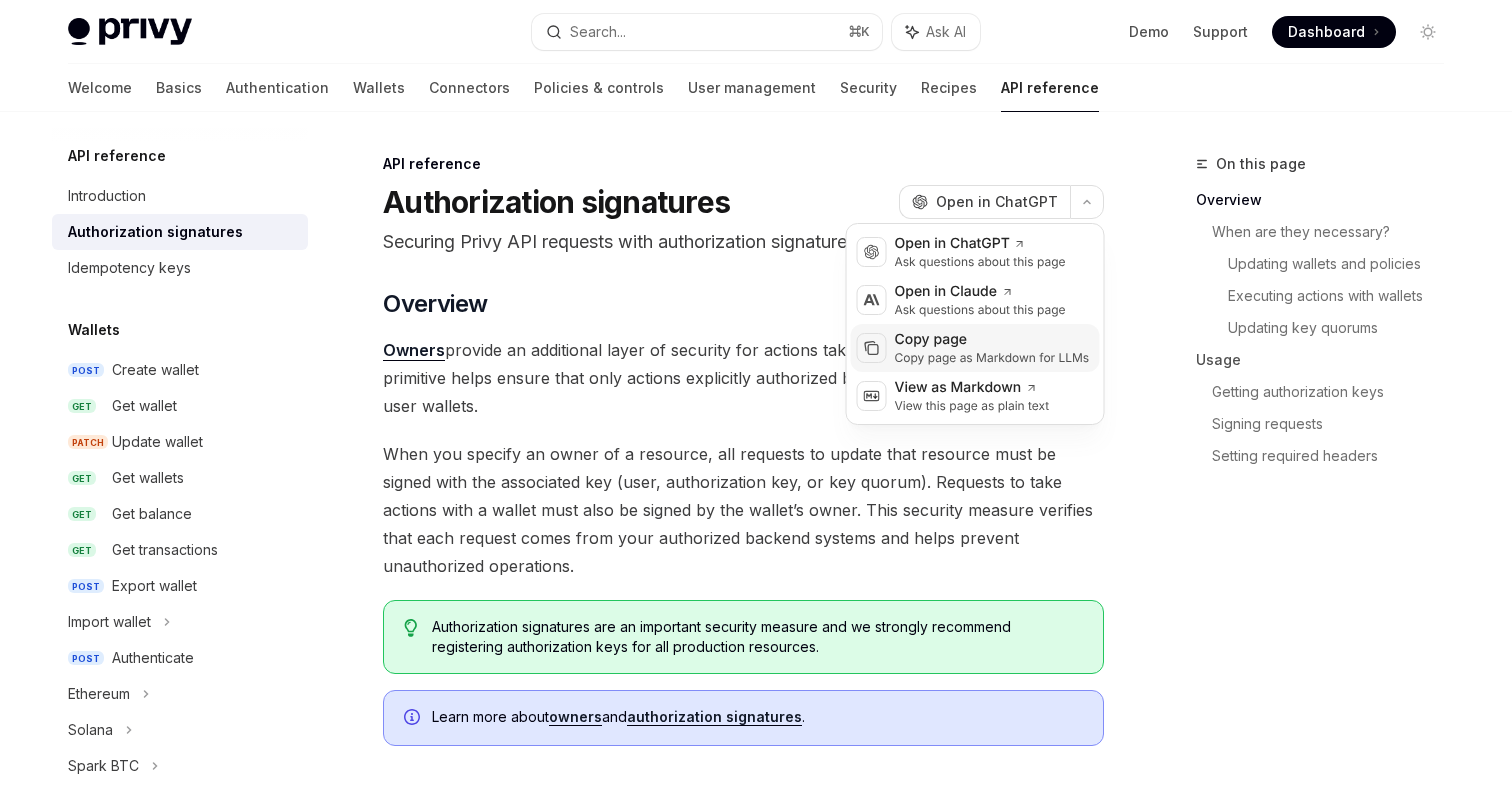 click on "Copy page" at bounding box center [992, 340] 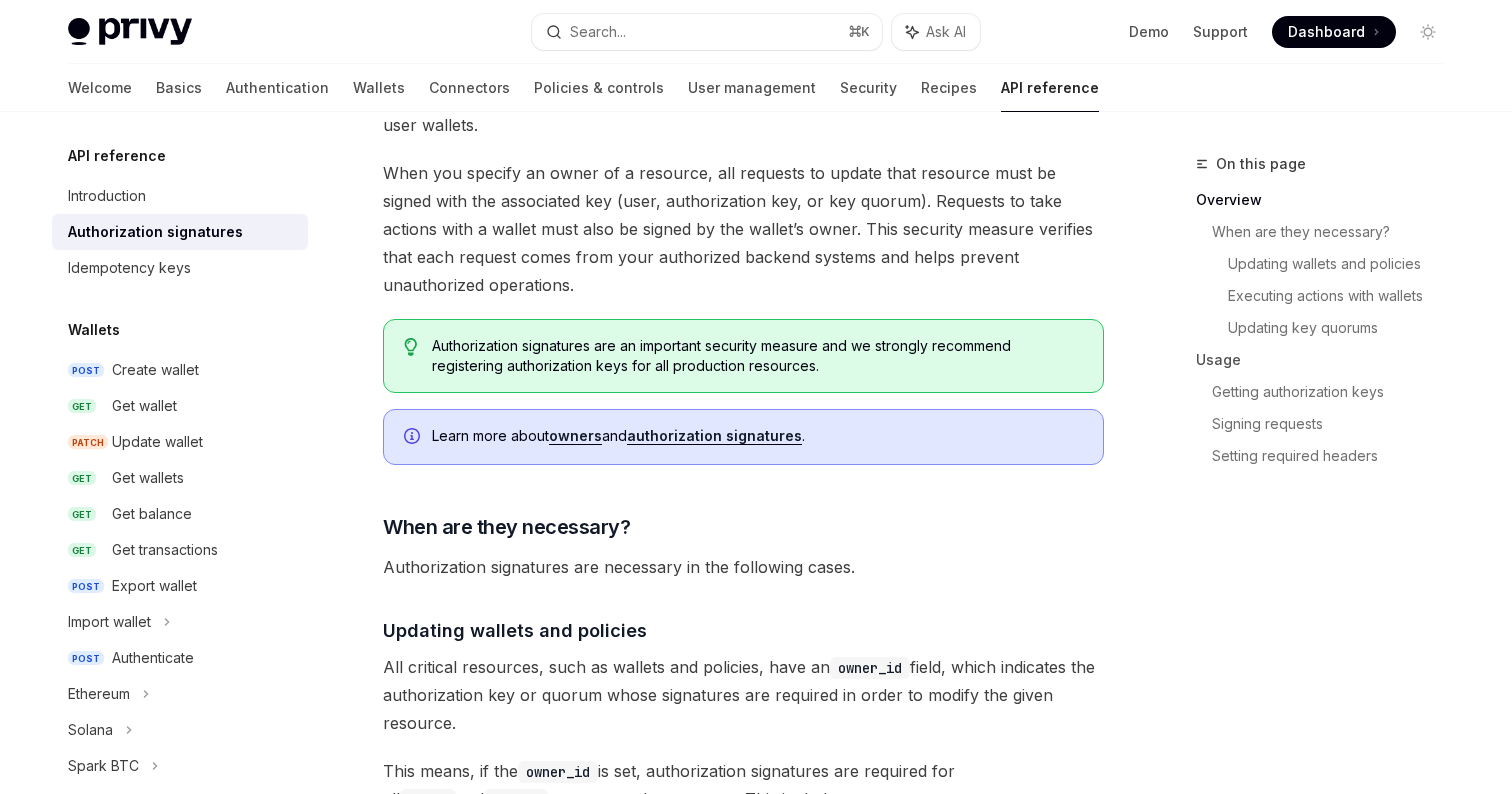 scroll, scrollTop: 288, scrollLeft: 0, axis: vertical 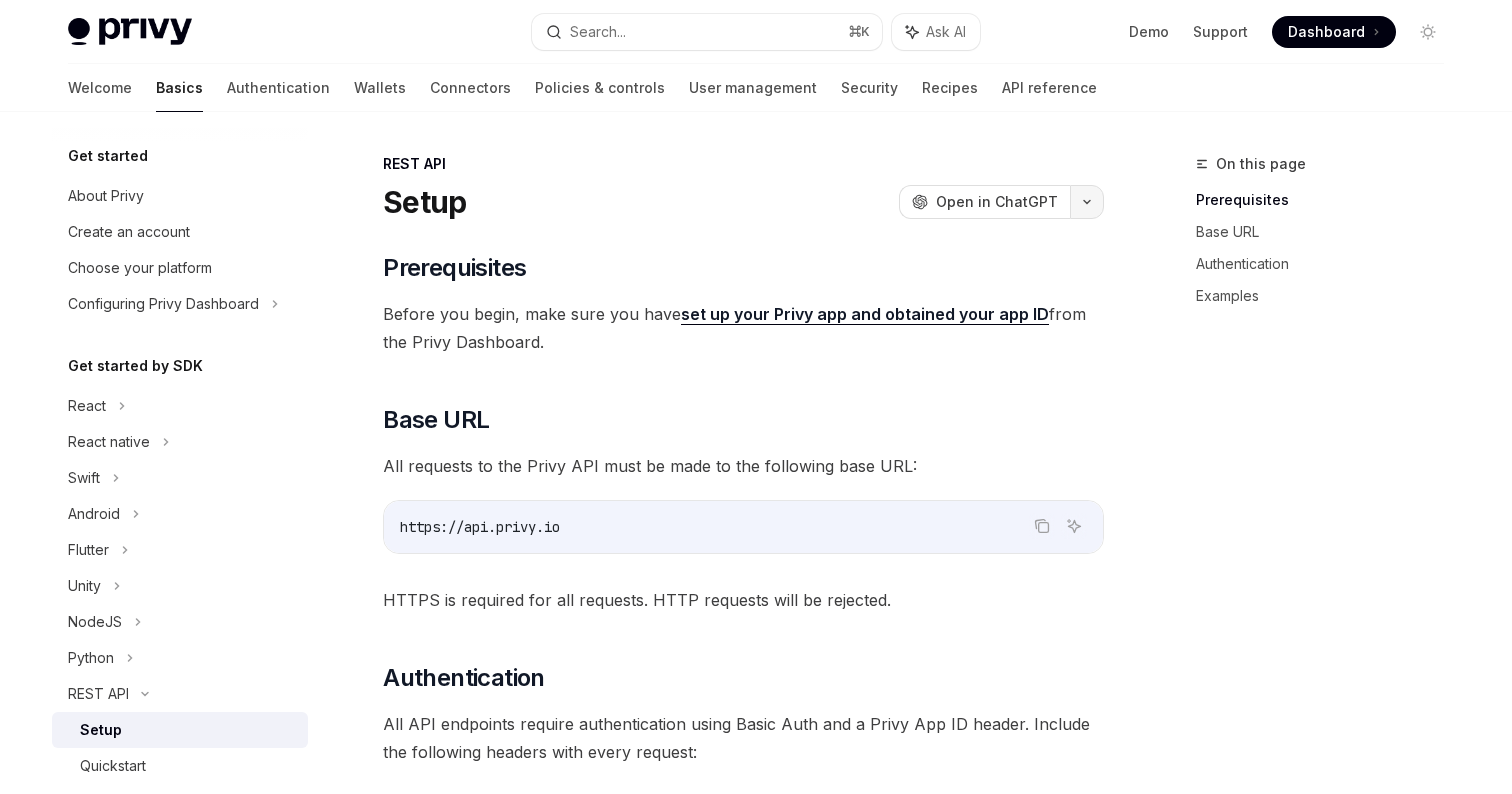 click 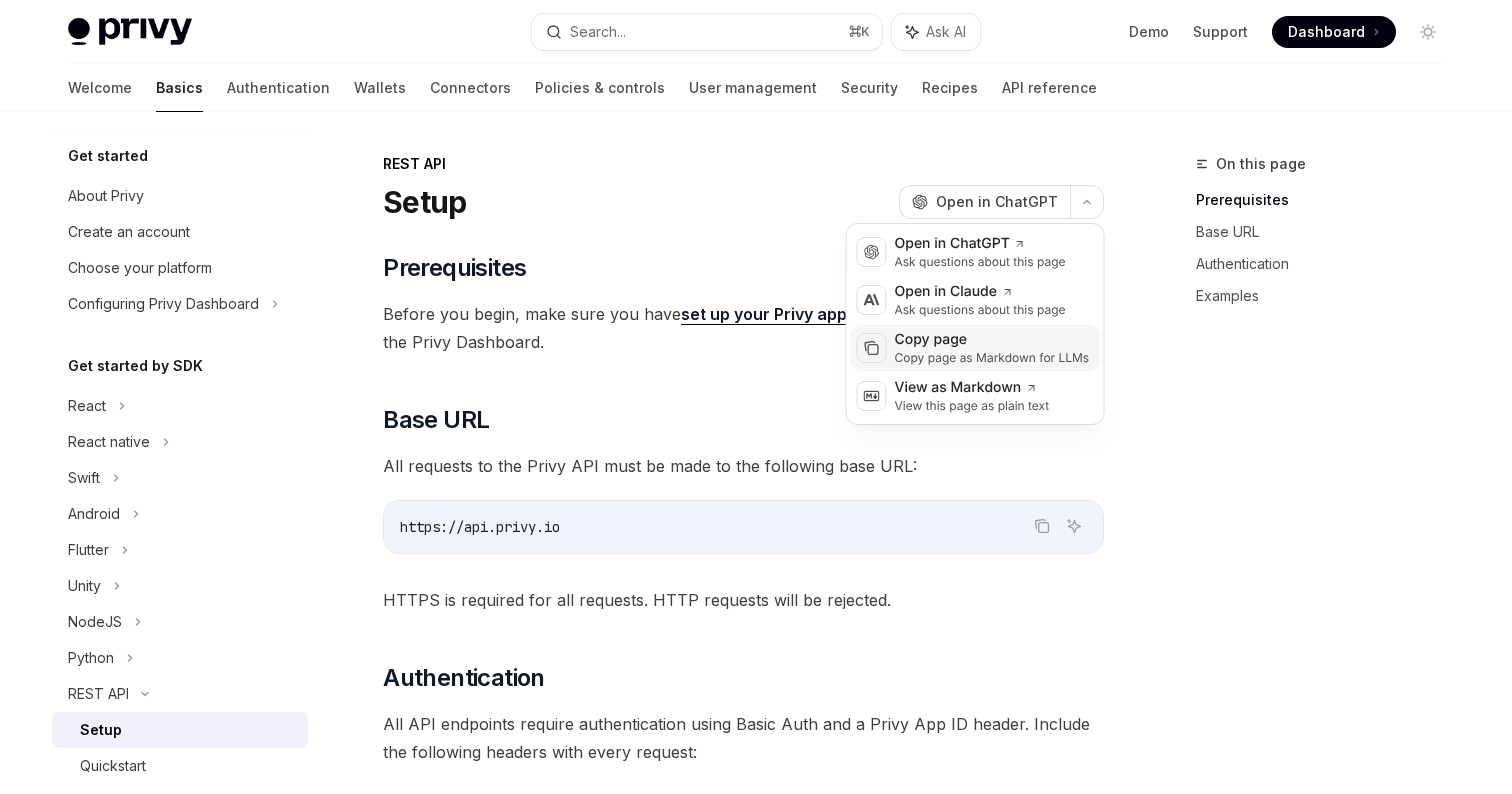 click on "Copy page" at bounding box center [992, 340] 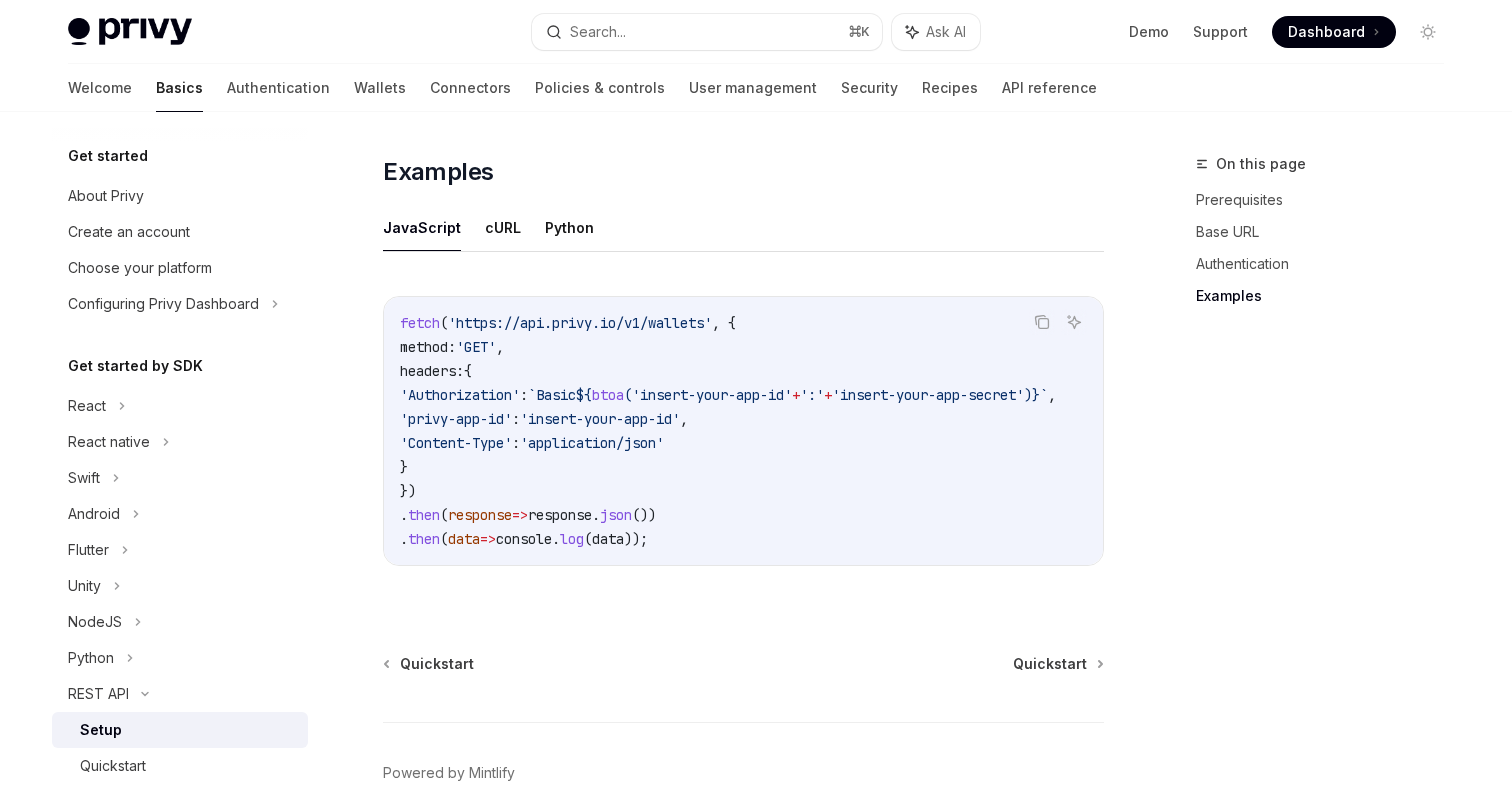 scroll, scrollTop: 1111, scrollLeft: 0, axis: vertical 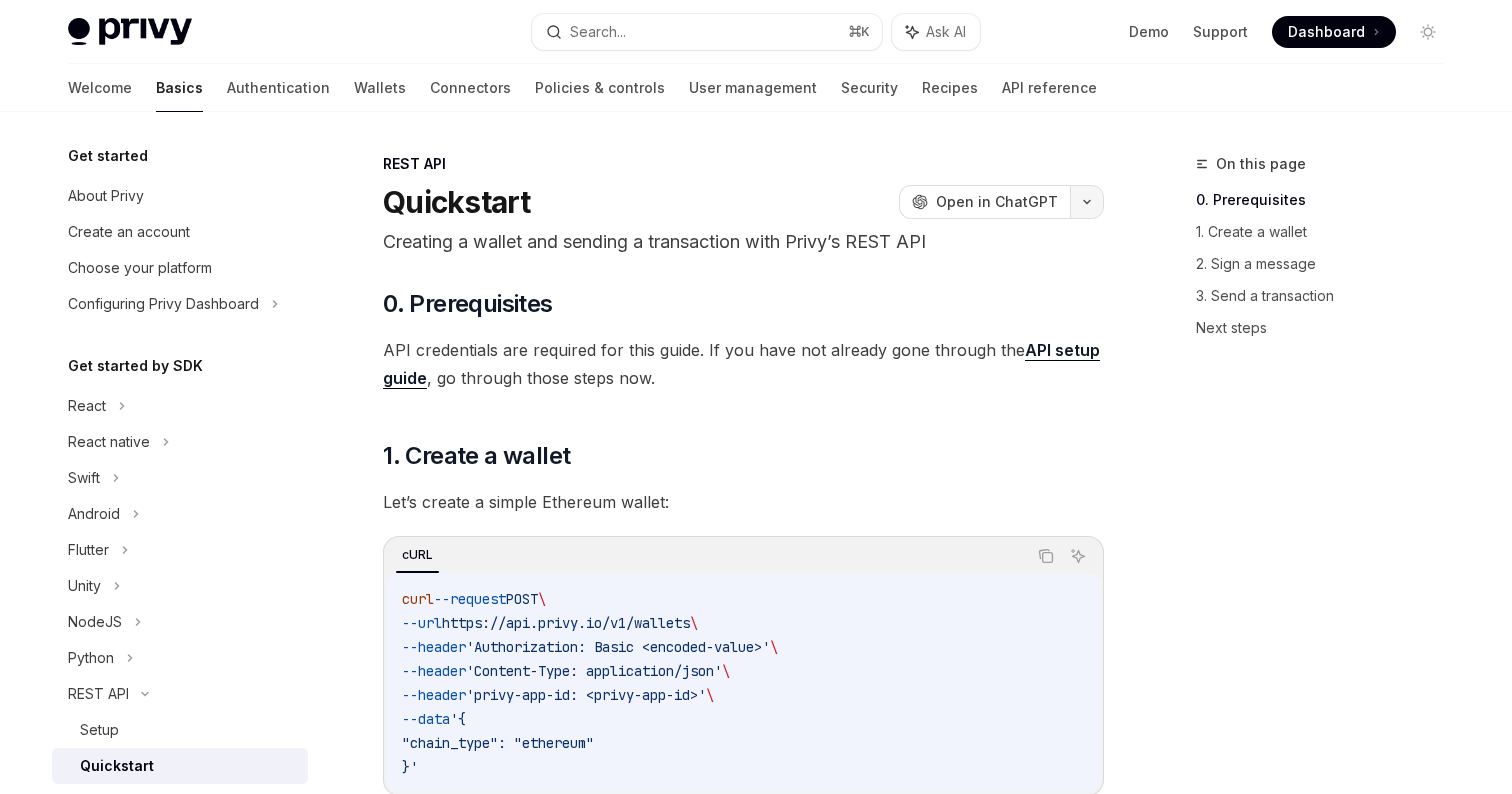 click at bounding box center (1087, 202) 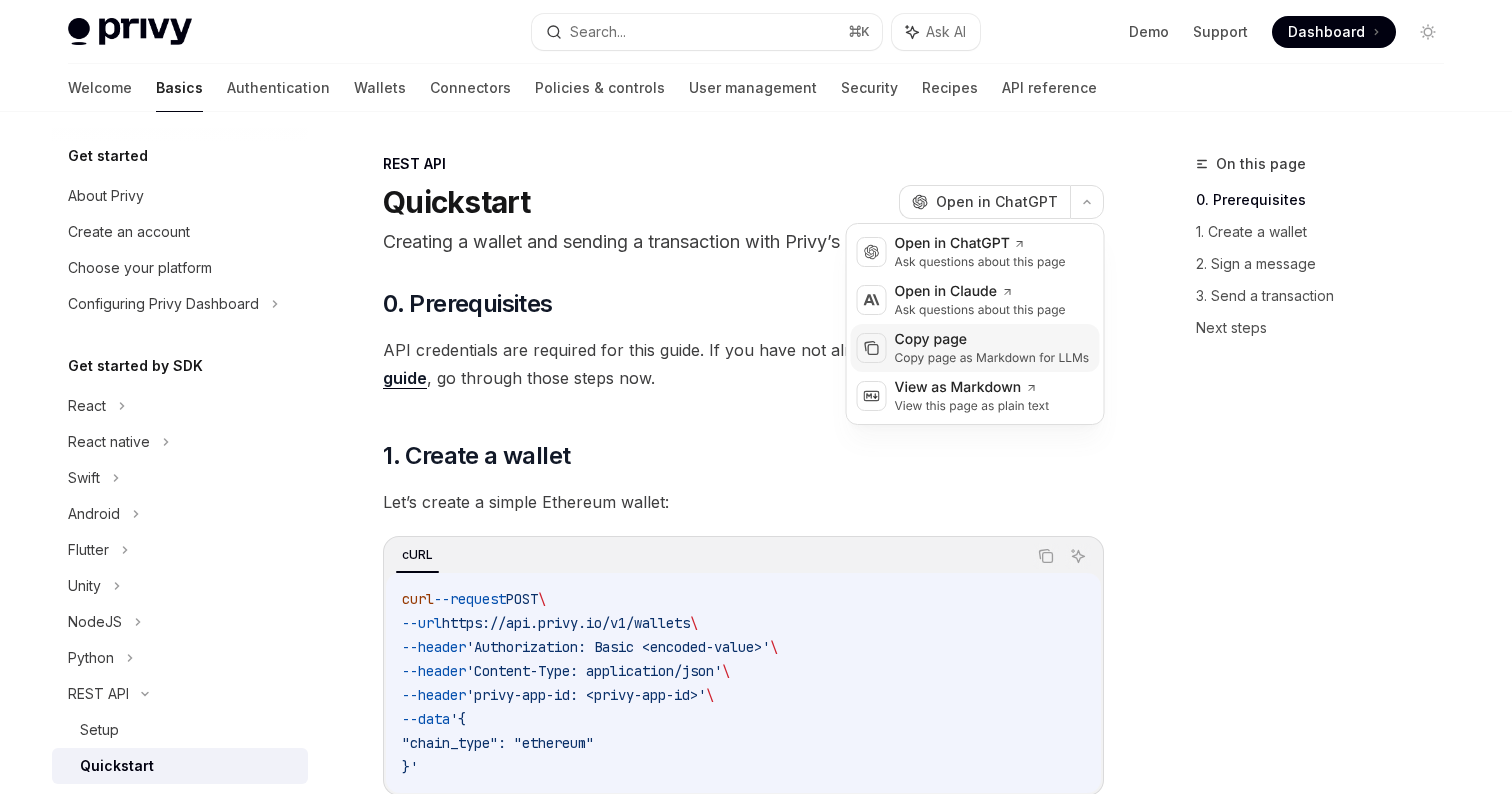 click on "Copy page as Markdown for LLMs" at bounding box center [992, 358] 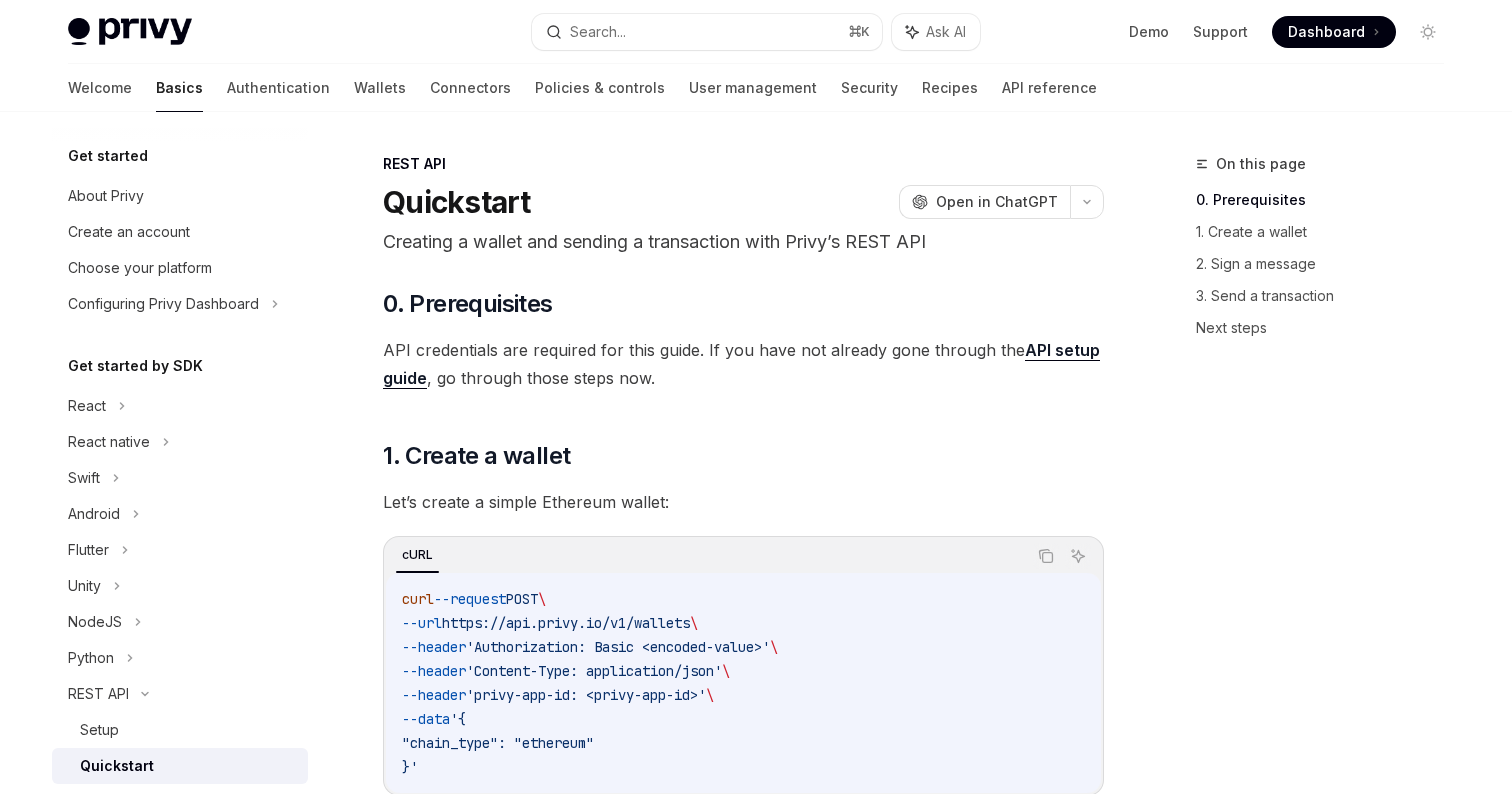 click on "REST API Quickstart OpenAI Open in ChatGPT Creating a wallet and sending a transaction with Privy’s REST API OpenAI Open in ChatGPT ​ 0. Prerequisites
API credentials are required for this guide. If you have not already gone through the  API setup guide , go through those steps now.
​ 1. Create a wallet
Let’s create a simple Ethereum wallet:
cURL Copy Ask AI curl  --request  POST  \
--url  https://api.privy.io/v1/wallets  \
--header  'Authorization: Basic <encoded-value>'  \
--header  'Content-Type: application/json'  \
--header  'privy-app-id: <privy-app-id>'  \
--data  '{
"chain_type": "ethereum"
}'
Authorization signatures  are an optional security
improvement that requires all requests to be authorized by you.
The response will include the wallet ID and public address:
Copy Ask AI {
"id" :  "[ID]" ,
"address" :  "[ADDRESS]" ,
"chain_type" :  "ethereum" ,
"policy_ids" : []" at bounding box center (556, 1833) 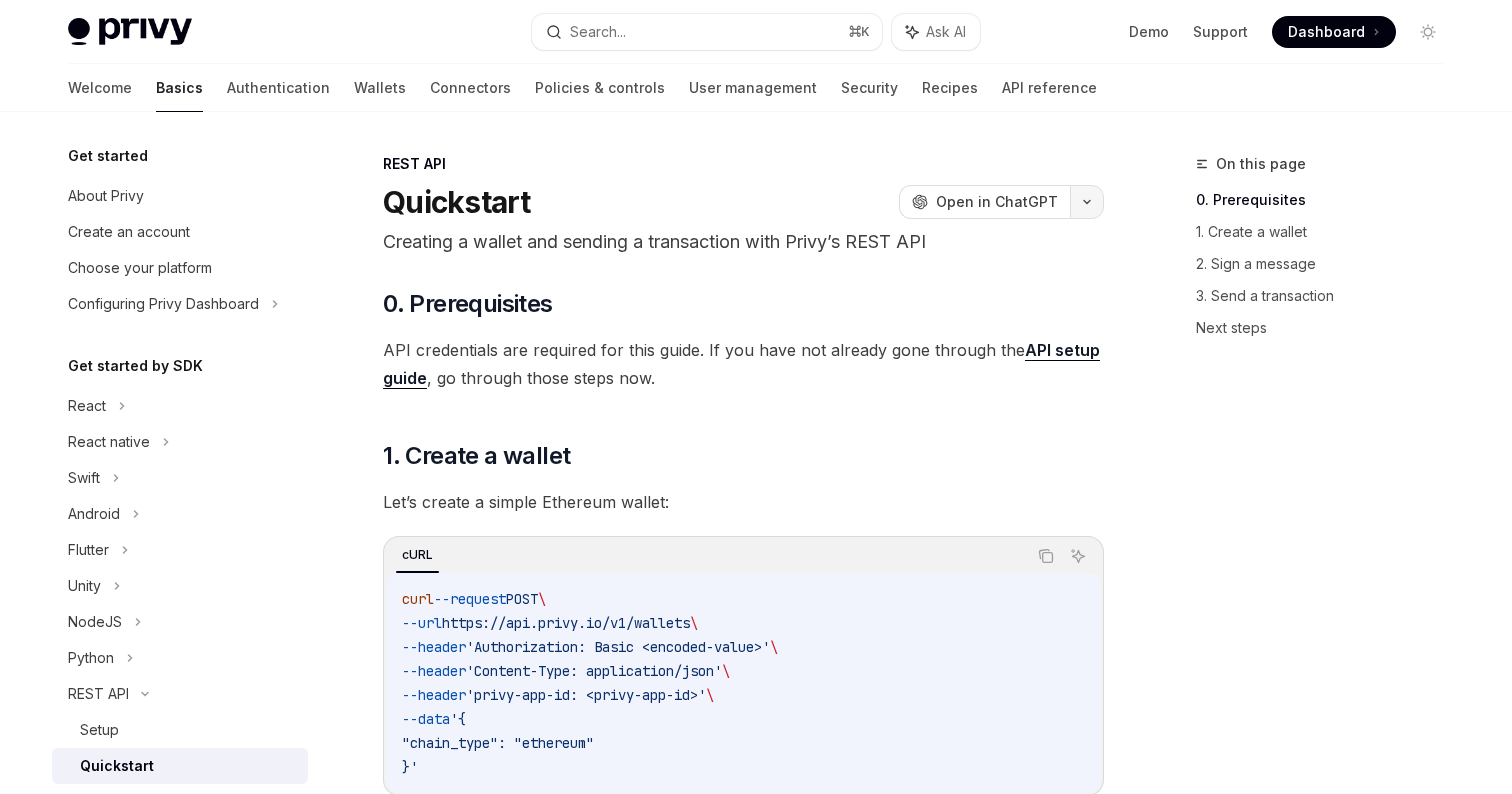 click at bounding box center (1087, 202) 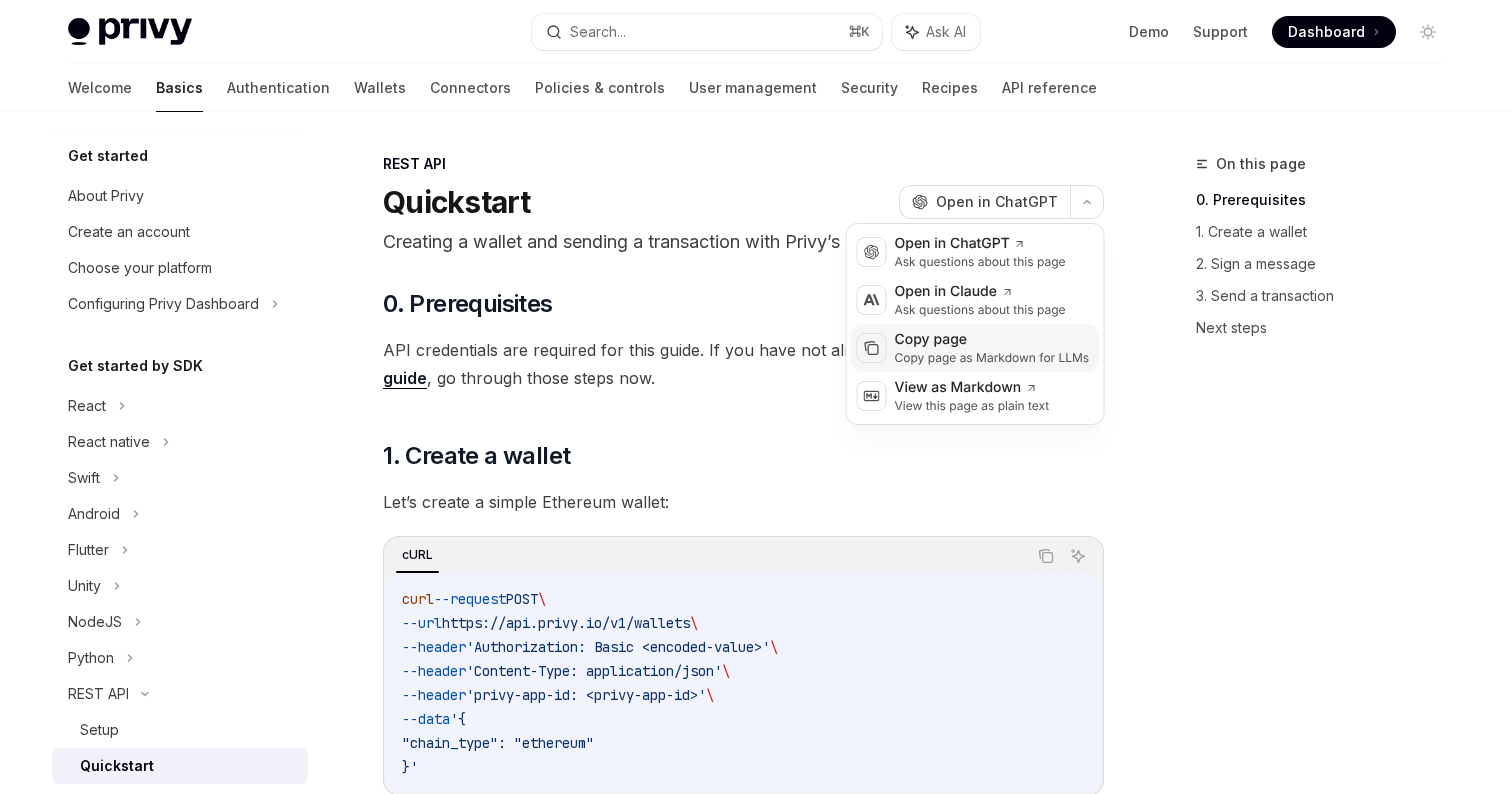 click on "Copy page as Markdown for LLMs" at bounding box center (992, 358) 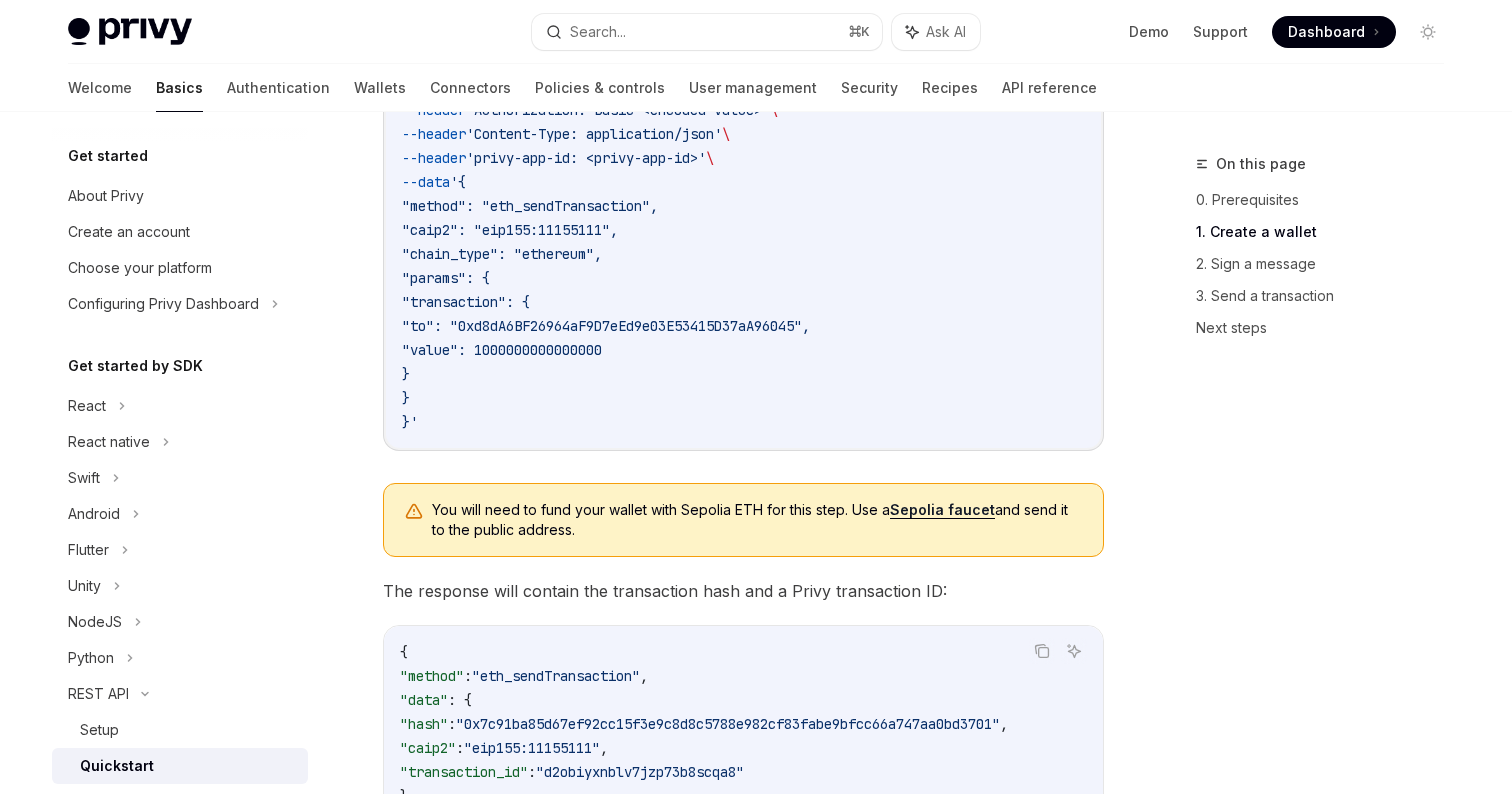 scroll, scrollTop: 2737, scrollLeft: 0, axis: vertical 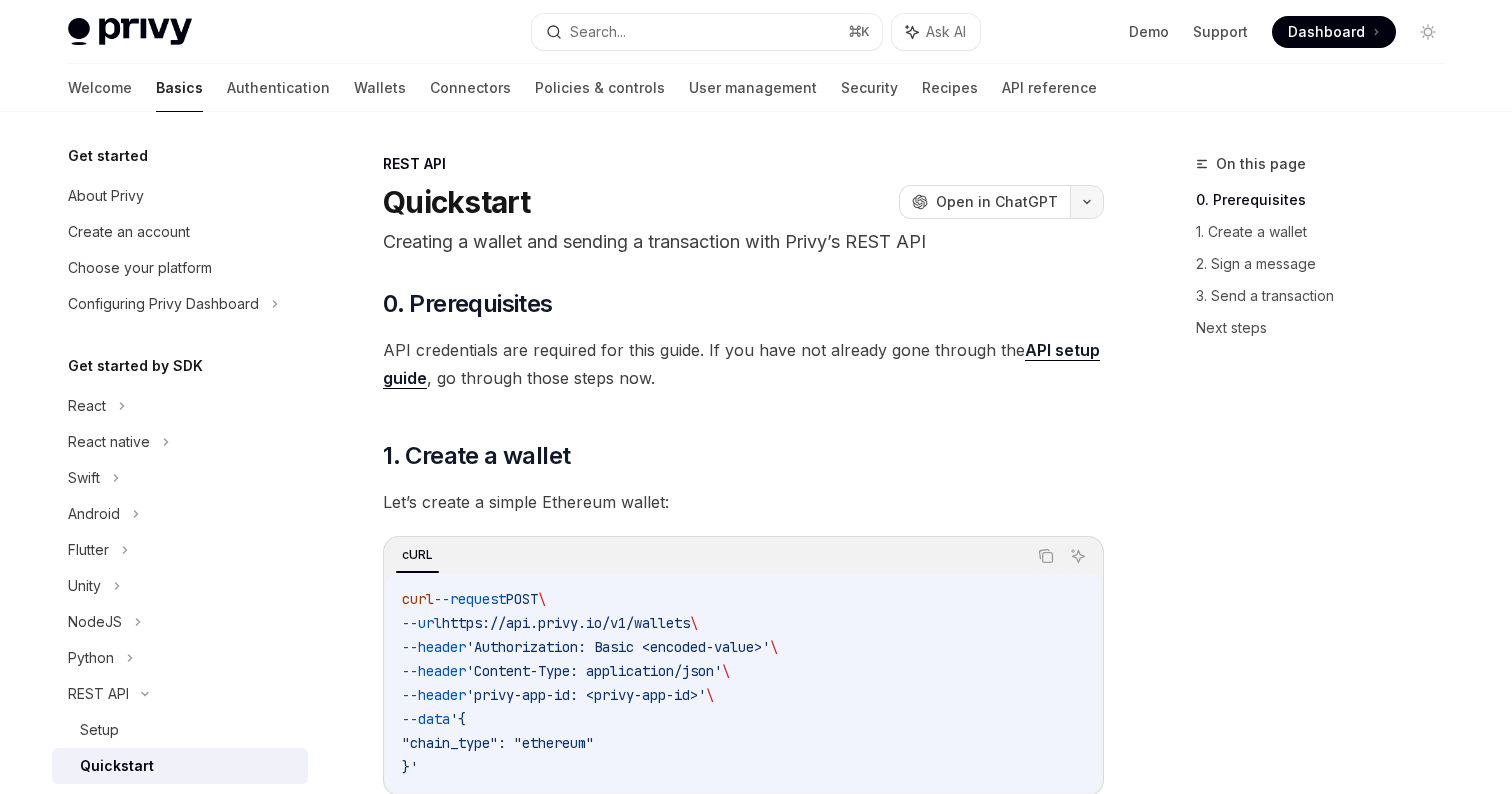 click at bounding box center (1087, 202) 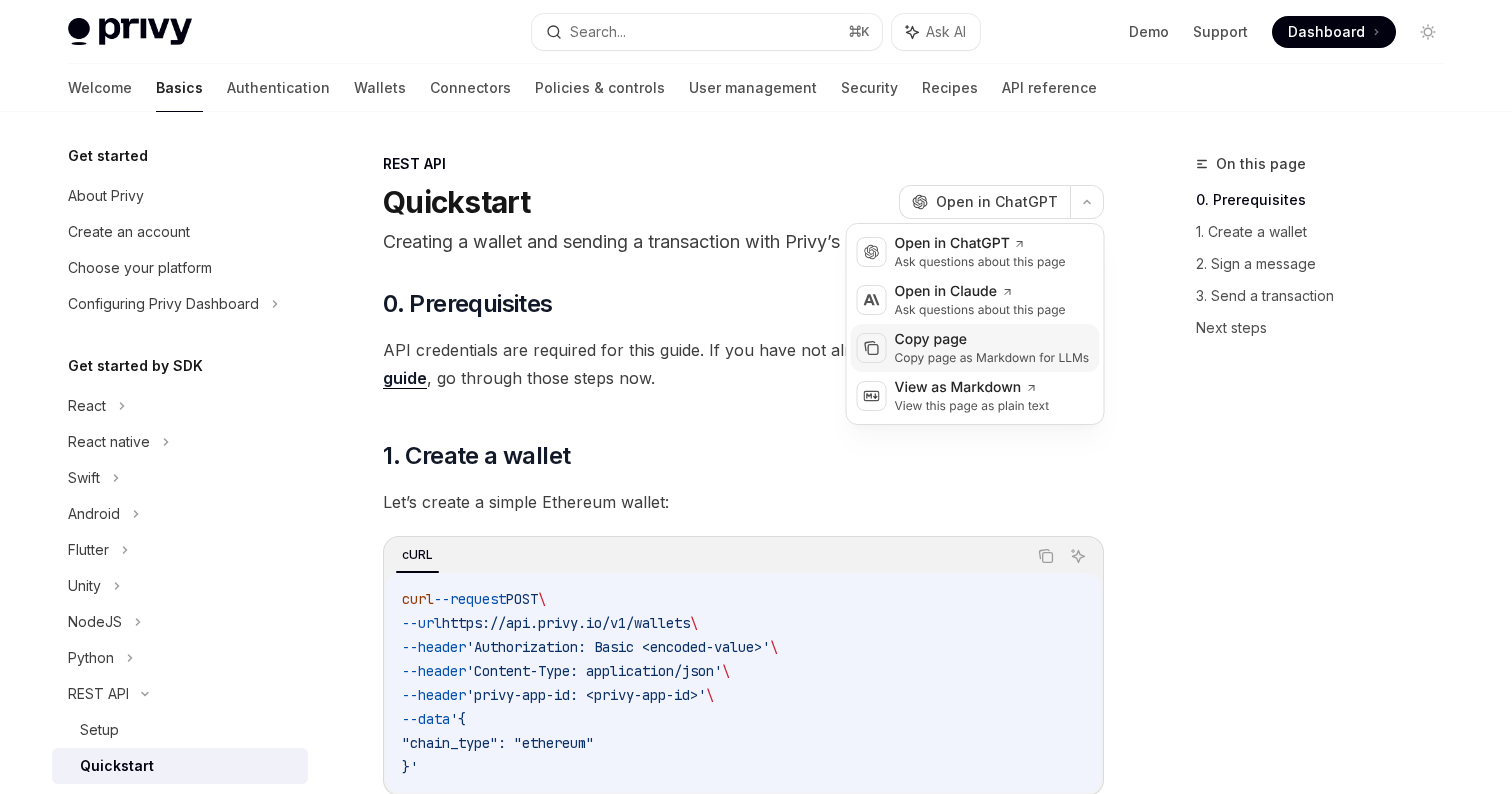 click on "Copy page" at bounding box center [992, 340] 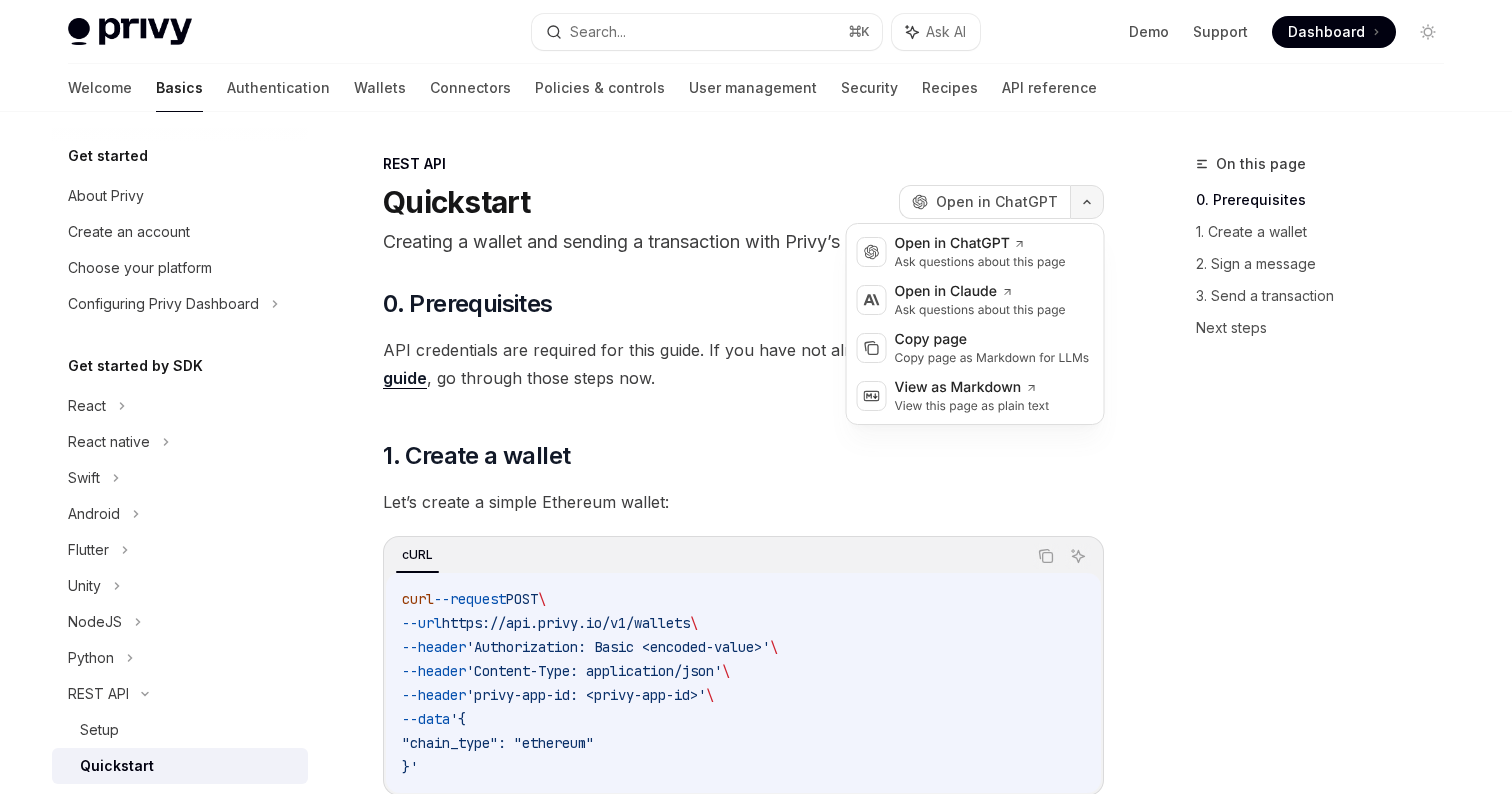 click at bounding box center [1087, 202] 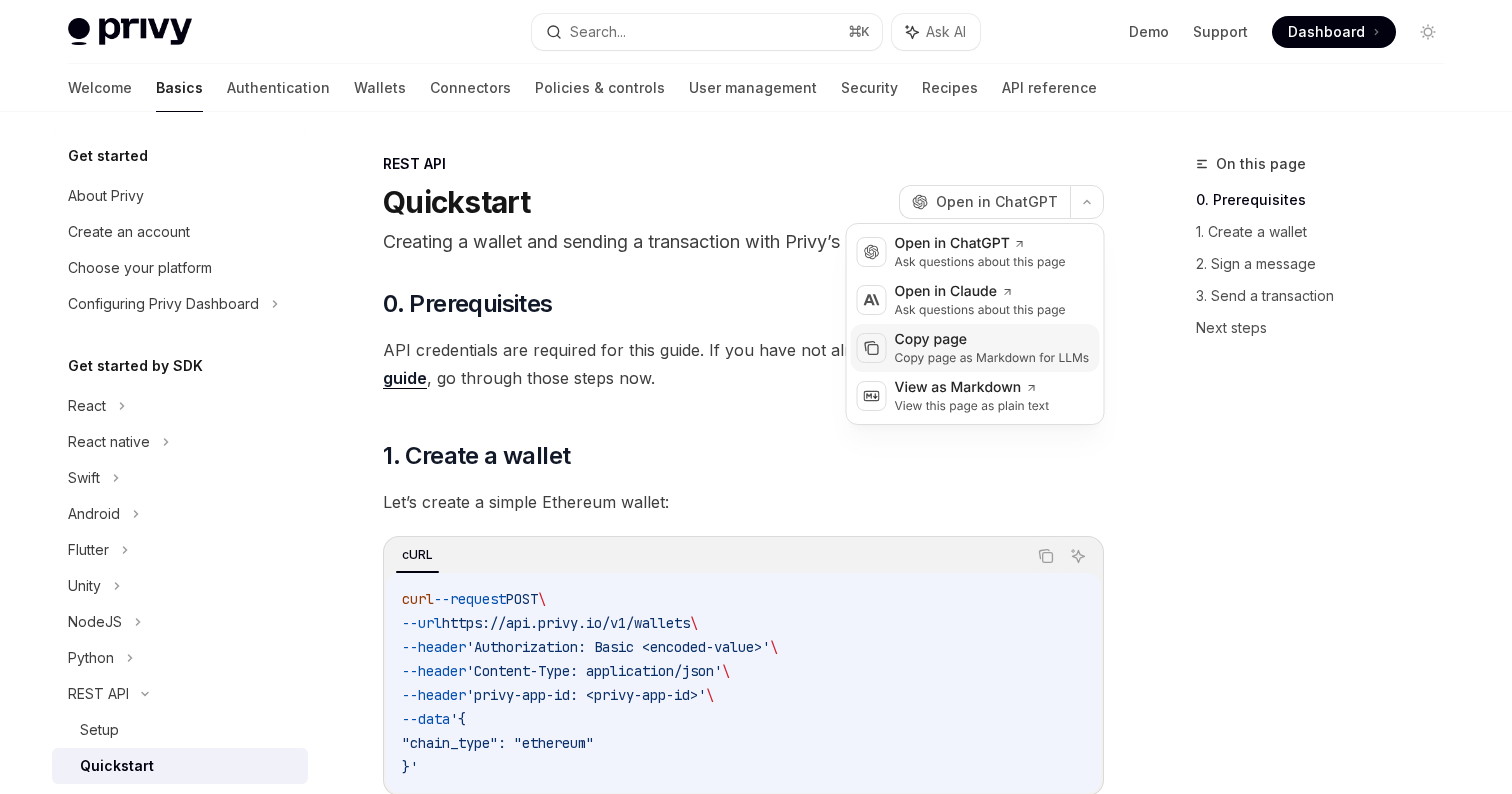 click on "Copy page as Markdown for LLMs" at bounding box center (992, 358) 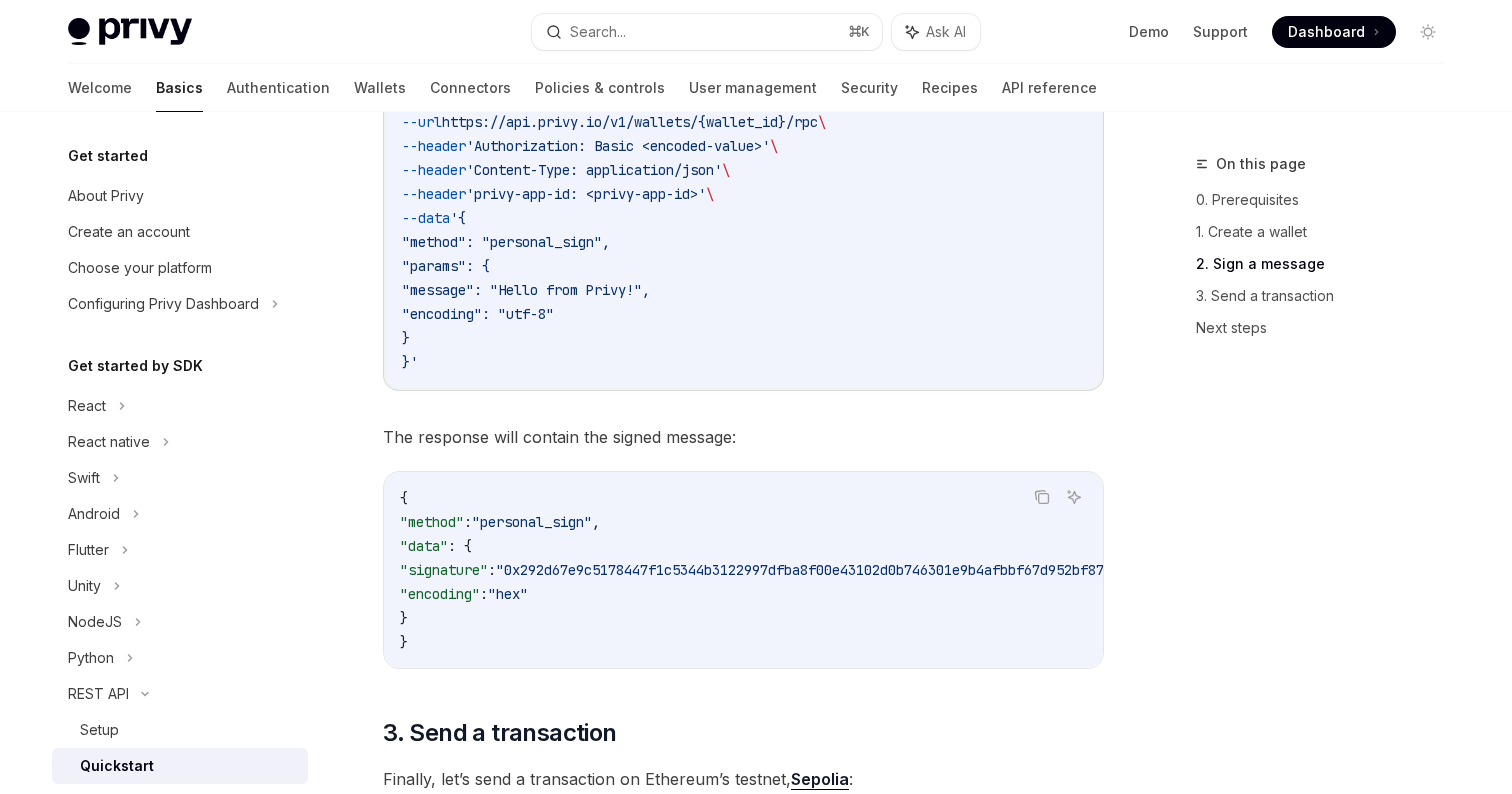 click on "On this page 0. Prerequisites 1. Create a wallet 2. Sign a message 3. Send a transaction Next steps REST API Quickstart OpenAI Open in ChatGPT Creating a wallet and sending a transaction with Privy’s REST API OpenAI Open in ChatGPT ​ 0. Prerequisites
API credentials are required for this guide. If you have not already gone through the  API setup guide , go through those steps now.
​ 1. Create a wallet
Let’s create a simple Ethereum wallet:
cURL Copy Ask AI curl  --request  POST  \
--url  https://api.privy.io/v1/wallets  \
--header  'Authorization: Basic <encoded-value>'  \
--header  'Content-Type: application/json'  \
--header  'privy-app-id: <privy-app-id>'  \
--data  '{
"chain_type": "ethereum"
}'
Authorization signatures  are an optional security
improvement that requires all requests to be authorized by you.
The response will include the wallet ID and public address:
Copy Ask AI {
"id" :  "jf4mev19seymsqulciv8on0c" ,
"address" :  ,
"chain_type"" at bounding box center [756, 536] 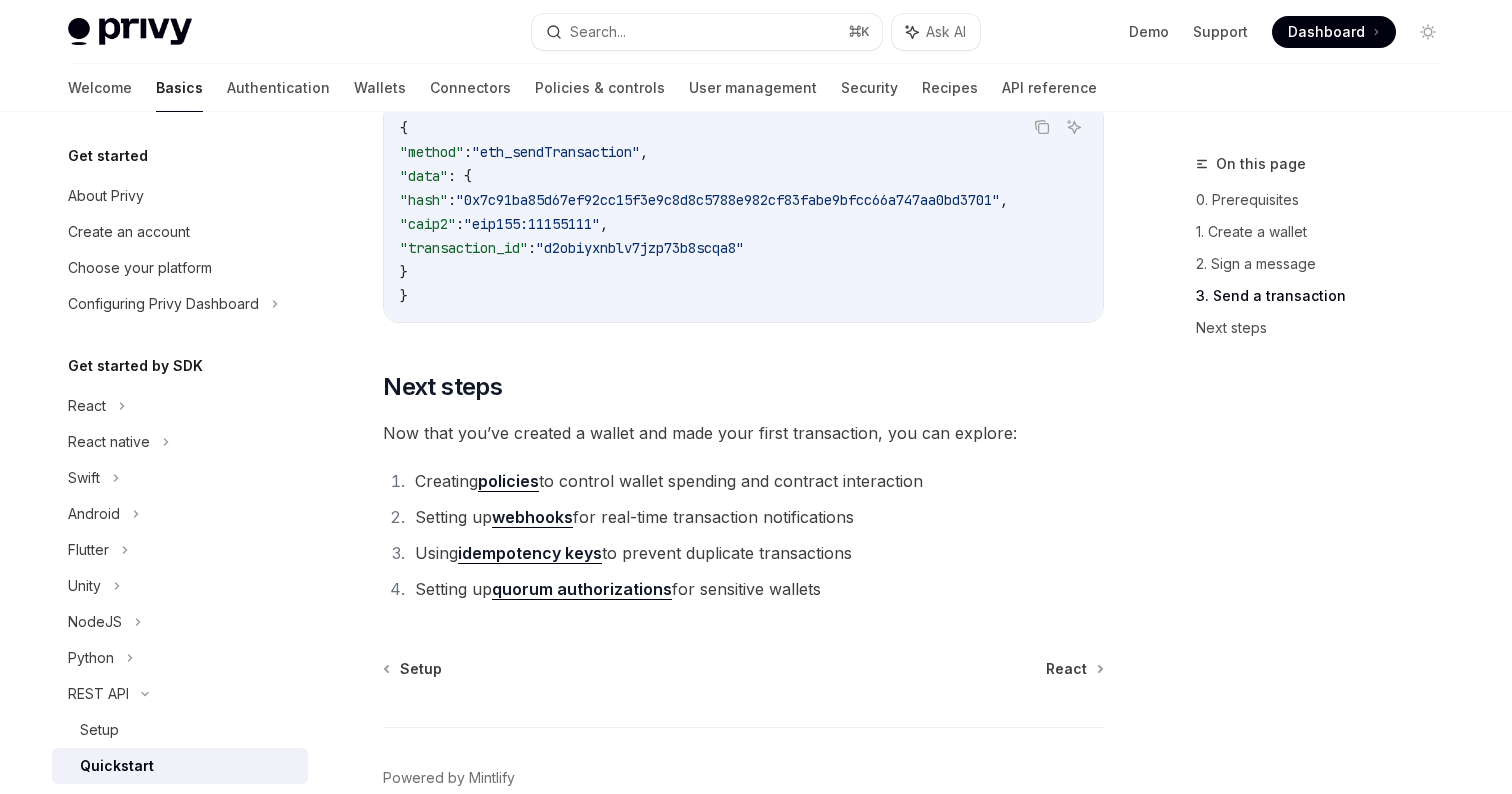 scroll, scrollTop: 2737, scrollLeft: 0, axis: vertical 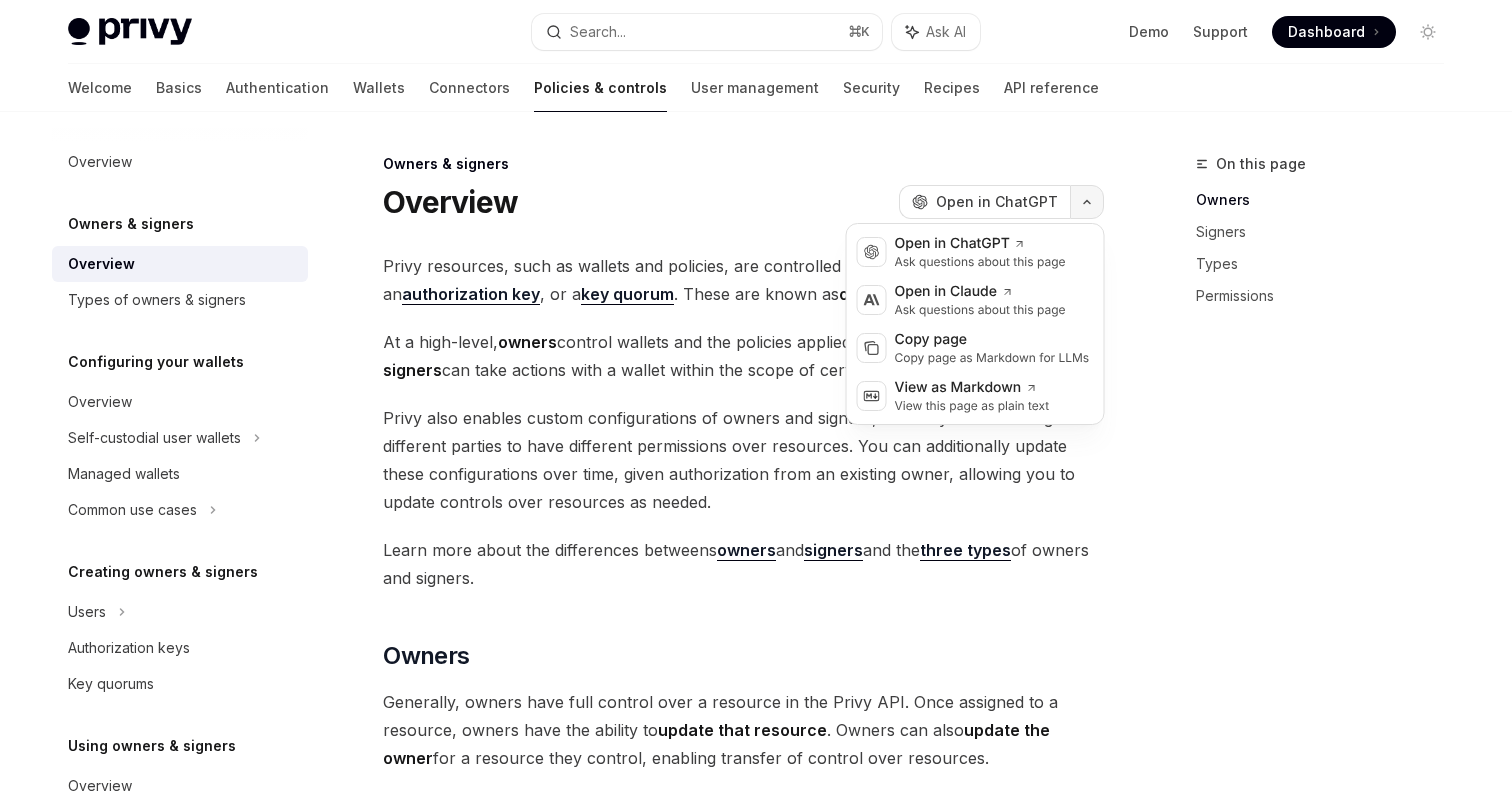 click at bounding box center (1087, 202) 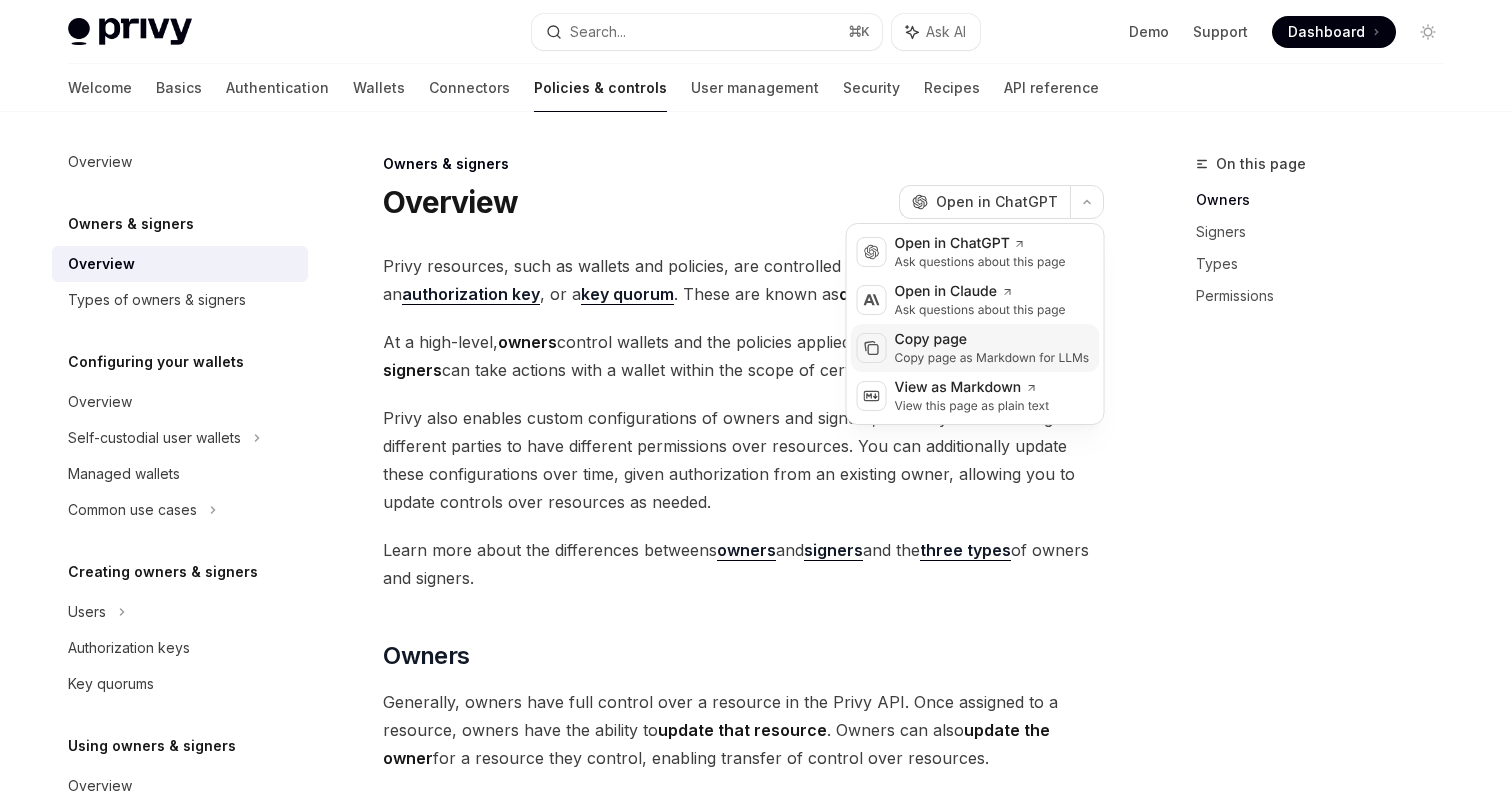 click on "Copy page as Markdown for LLMs" at bounding box center (992, 358) 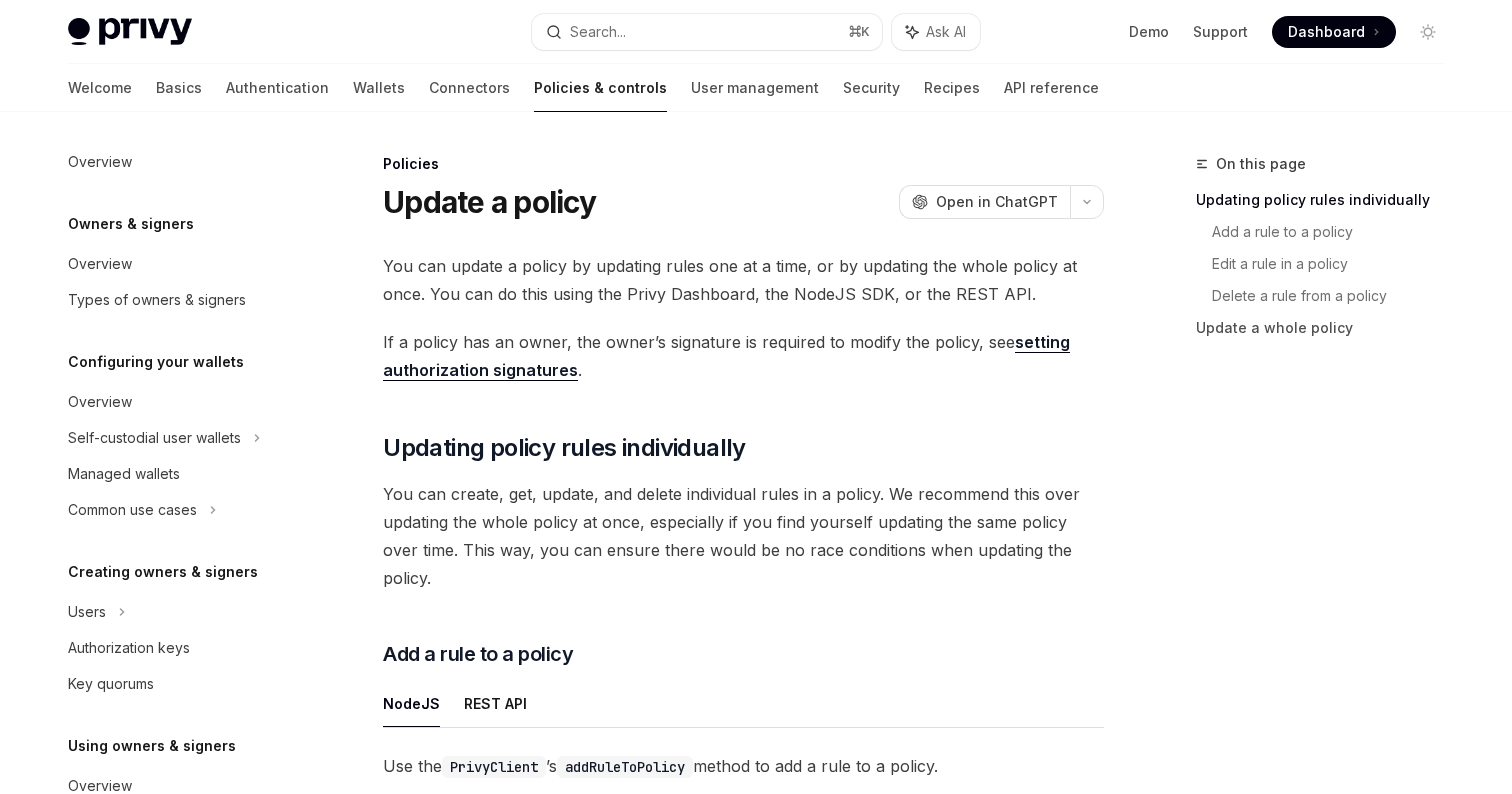 scroll, scrollTop: 0, scrollLeft: 0, axis: both 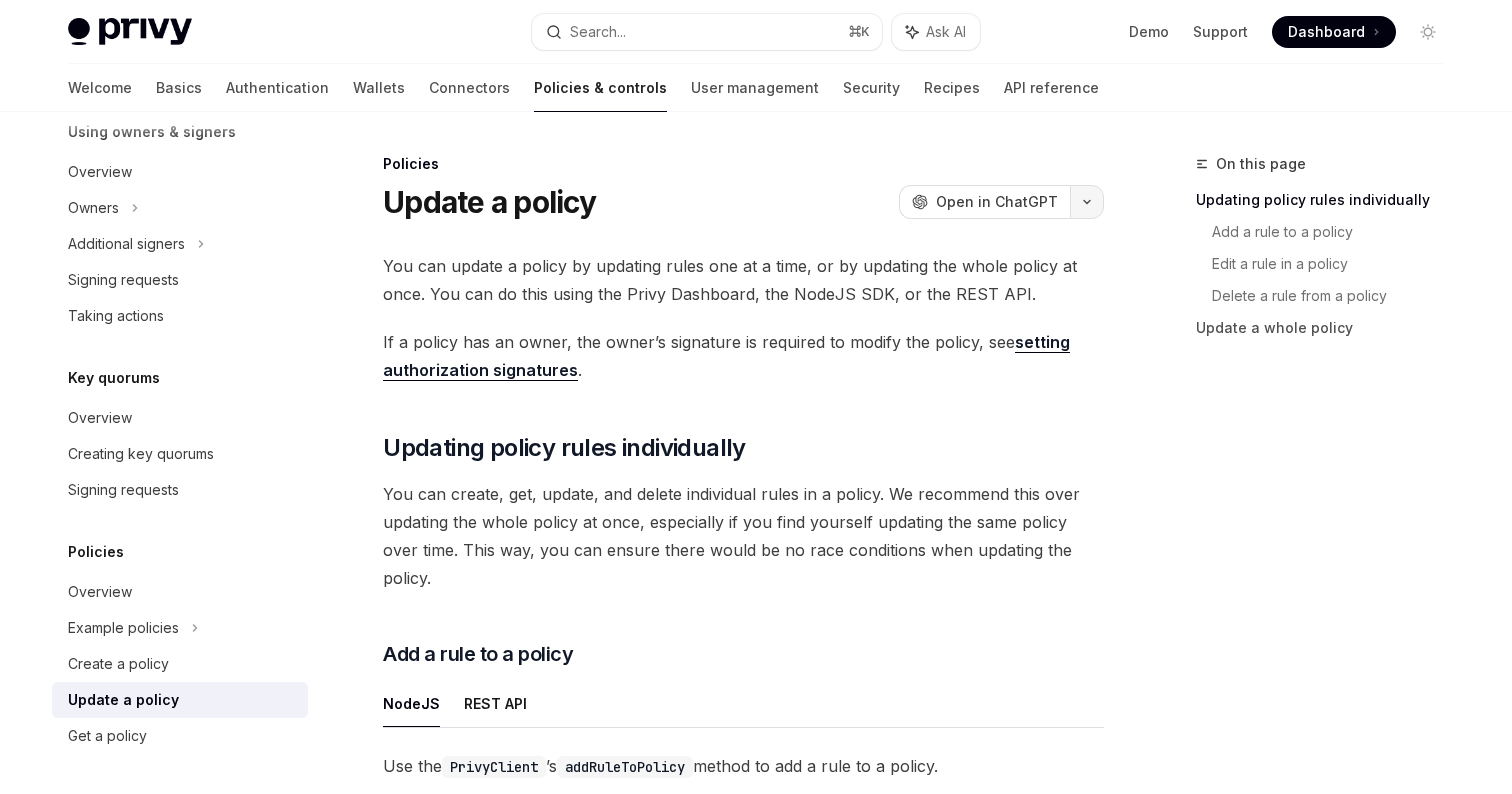 click at bounding box center (1087, 202) 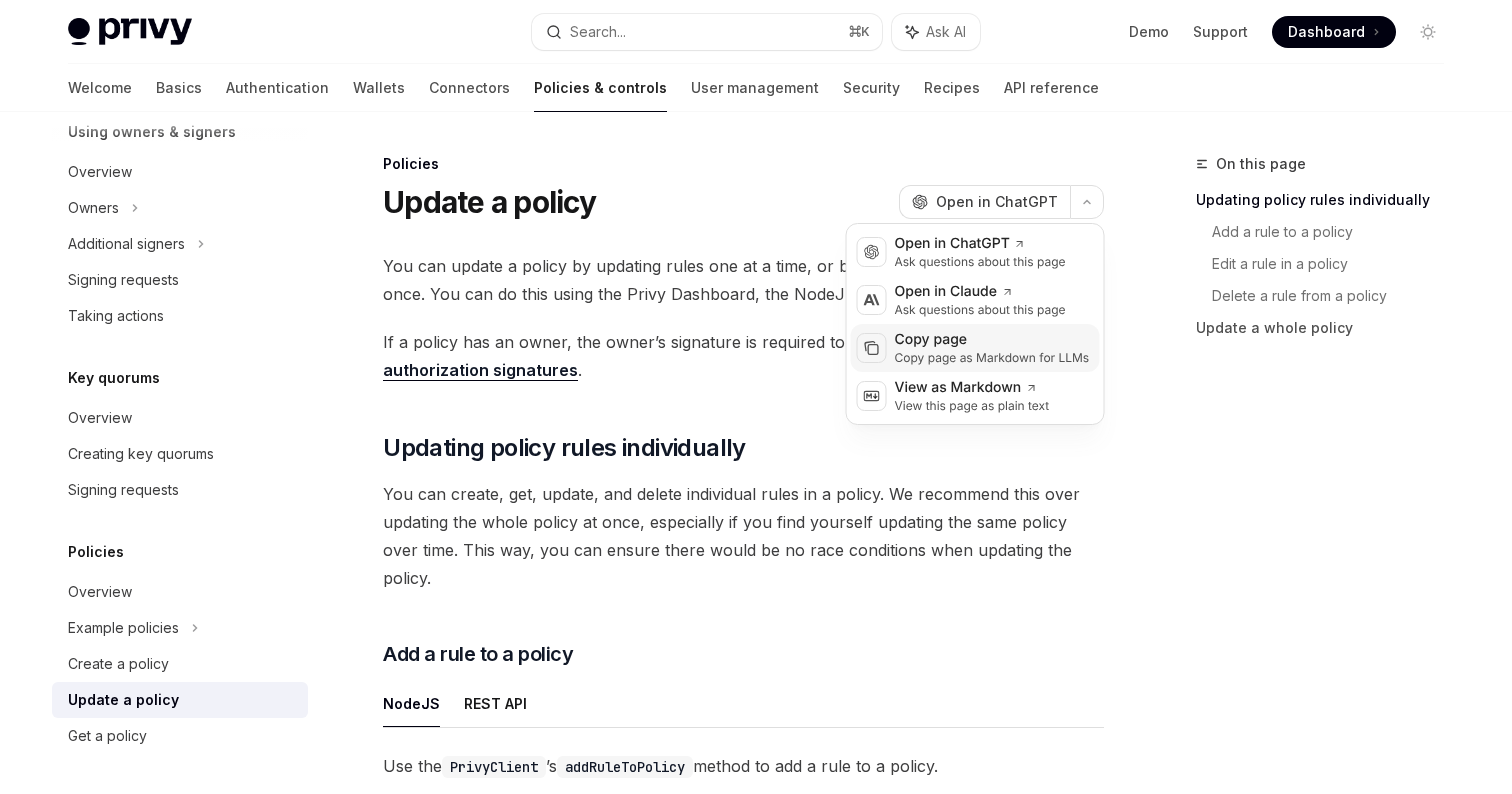 click on "Copy page as Markdown for LLMs" at bounding box center [992, 358] 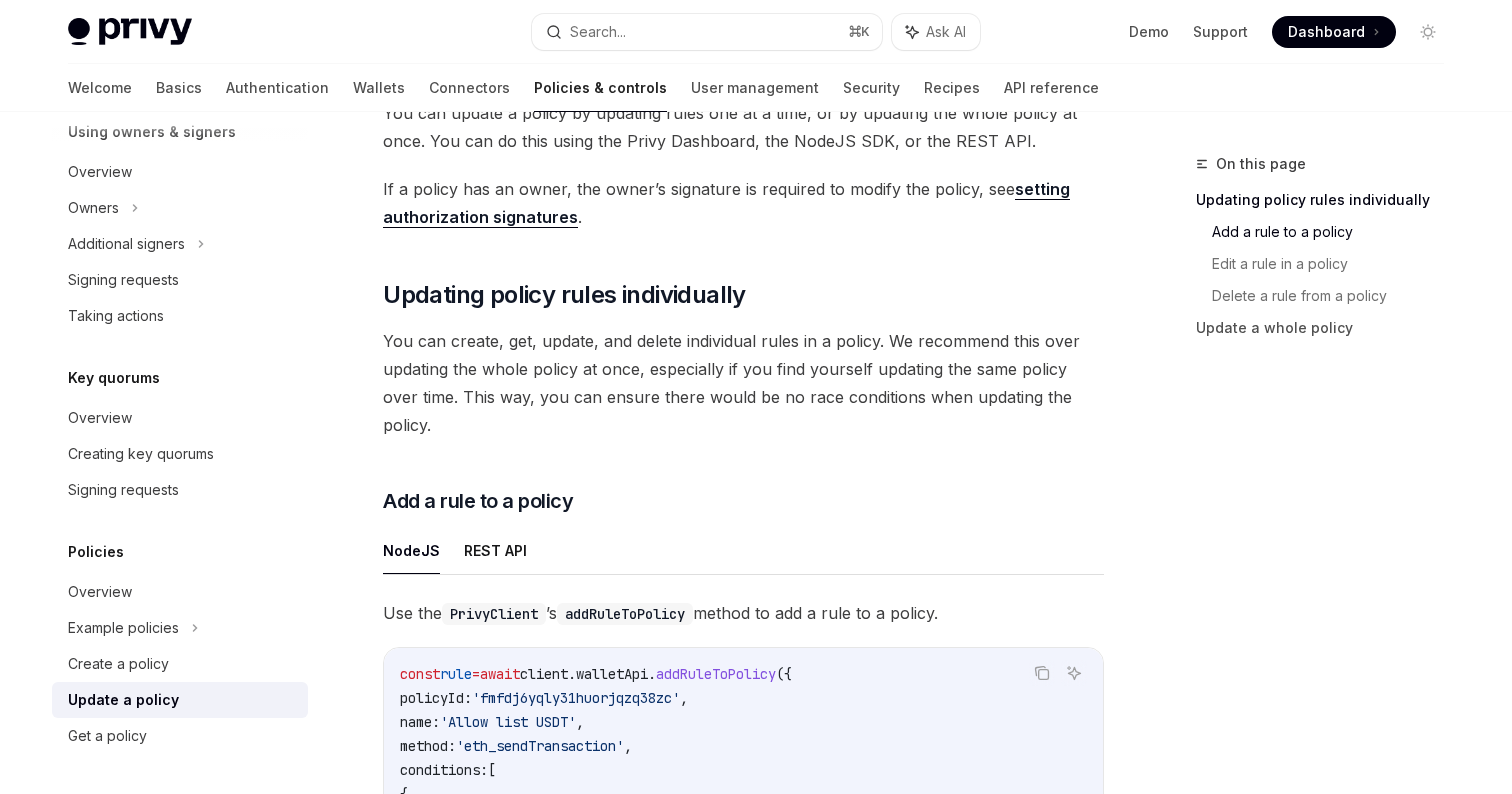 scroll, scrollTop: 0, scrollLeft: 0, axis: both 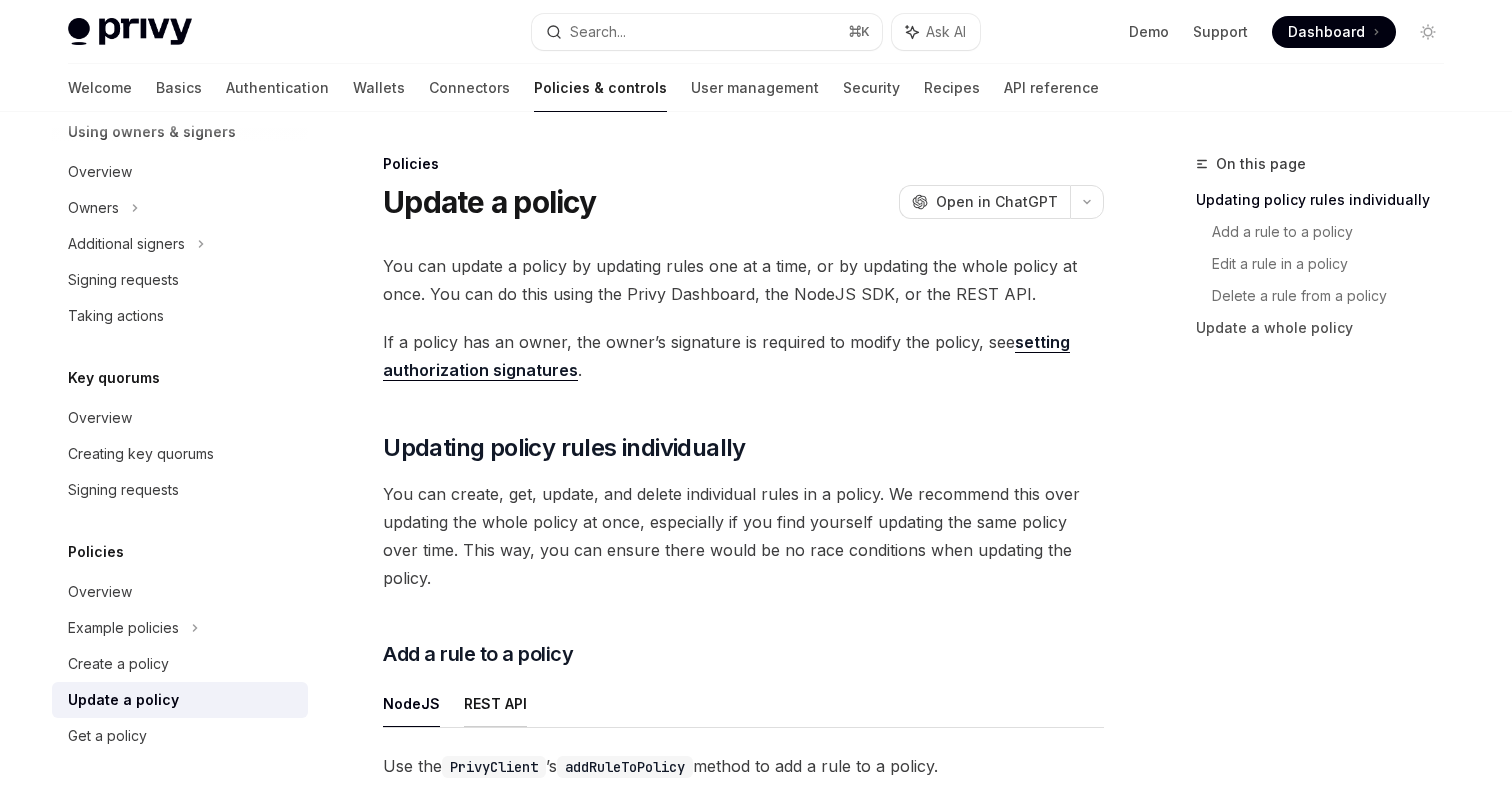click on "REST API" at bounding box center [495, 703] 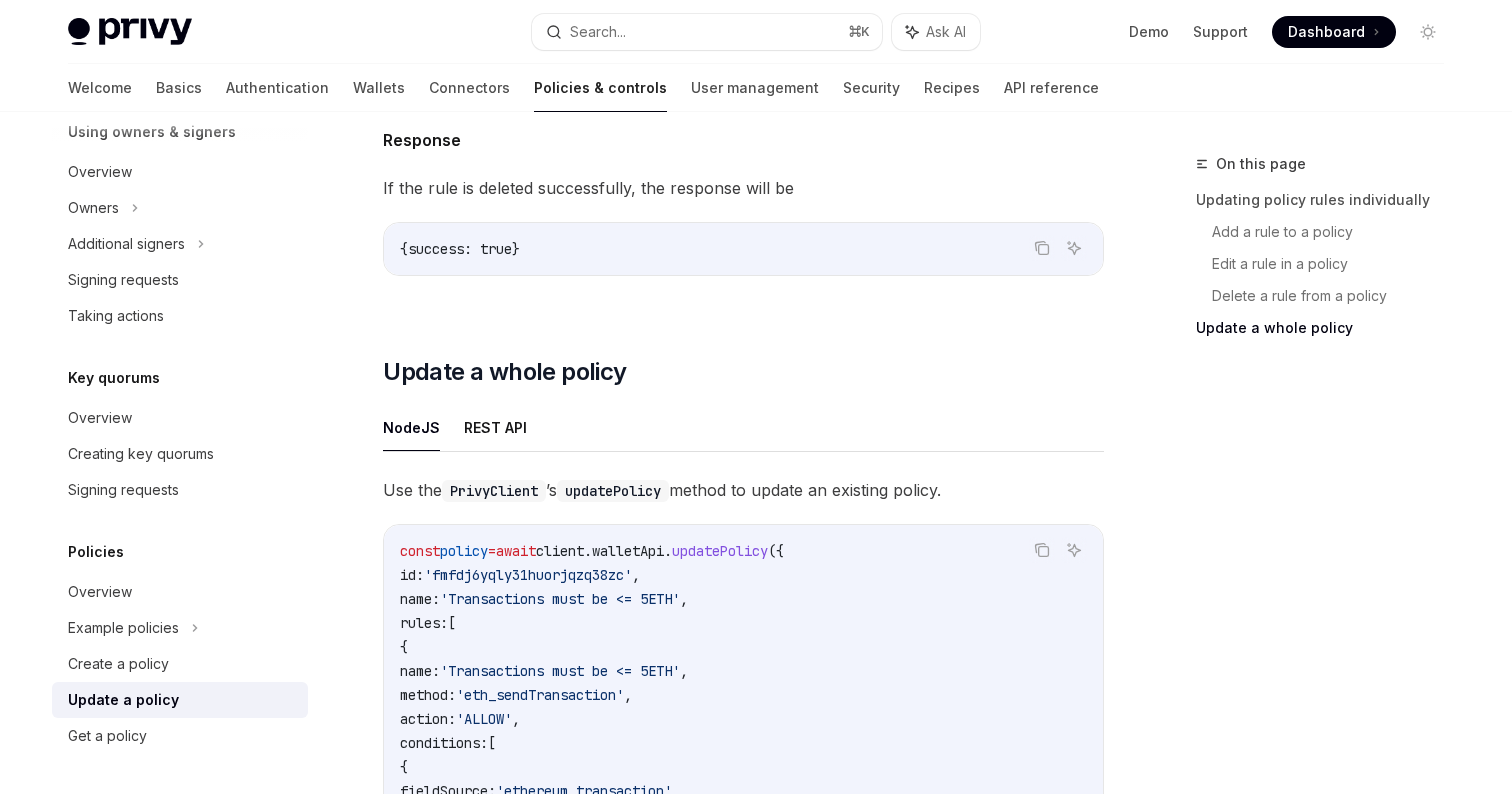 scroll, scrollTop: 3673, scrollLeft: 0, axis: vertical 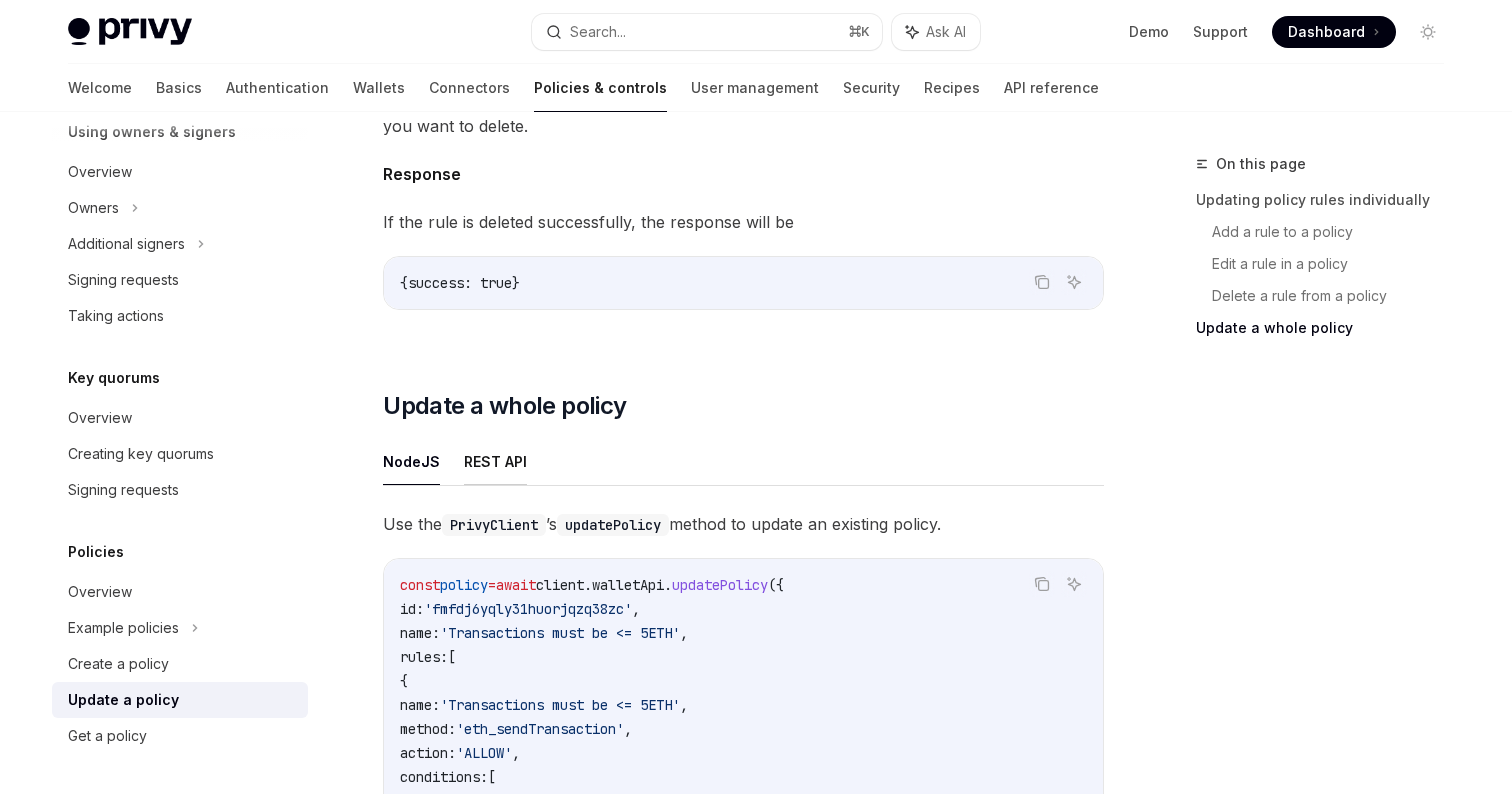 click on "REST API" at bounding box center (495, 461) 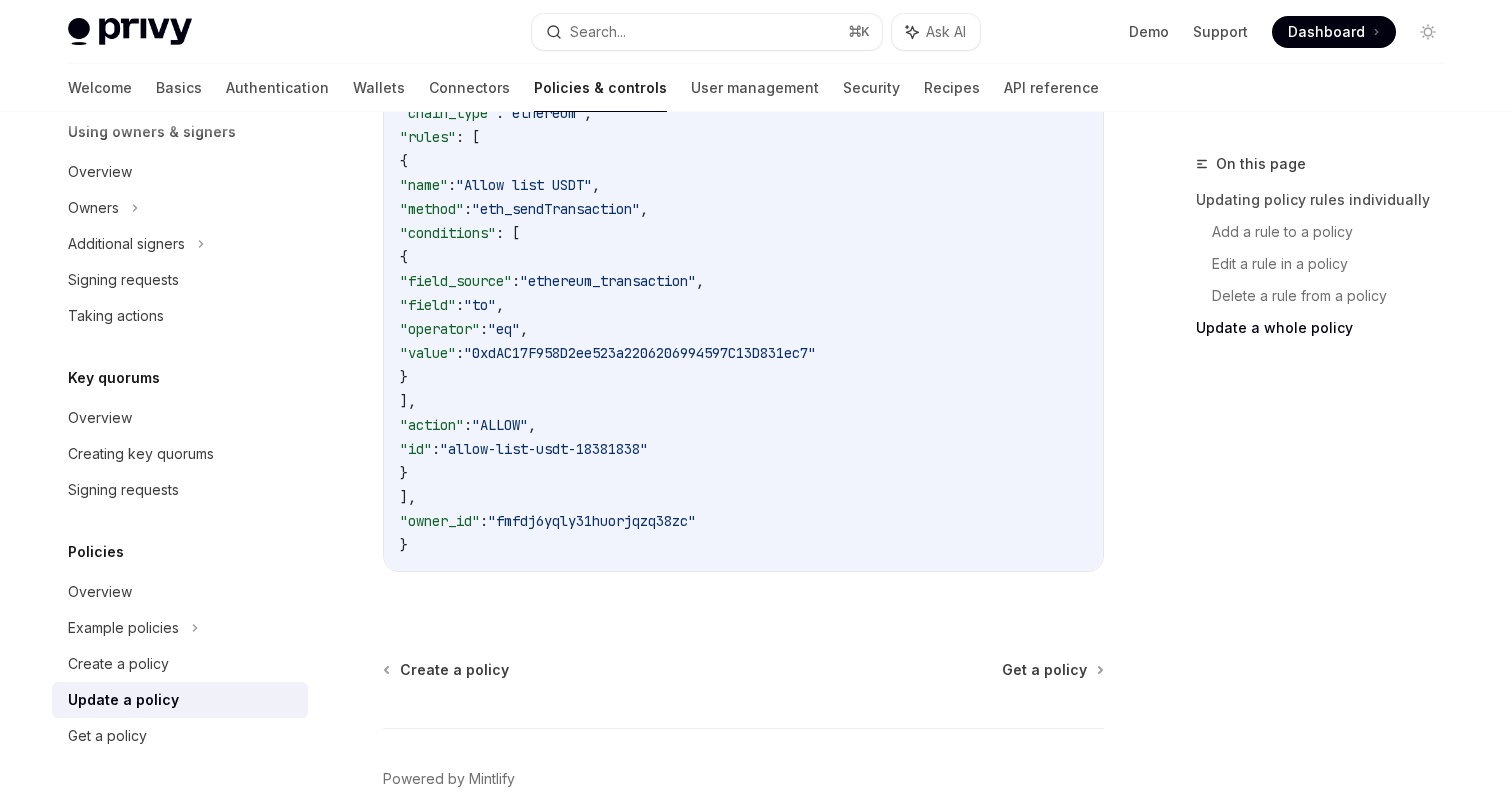 scroll, scrollTop: 6851, scrollLeft: 0, axis: vertical 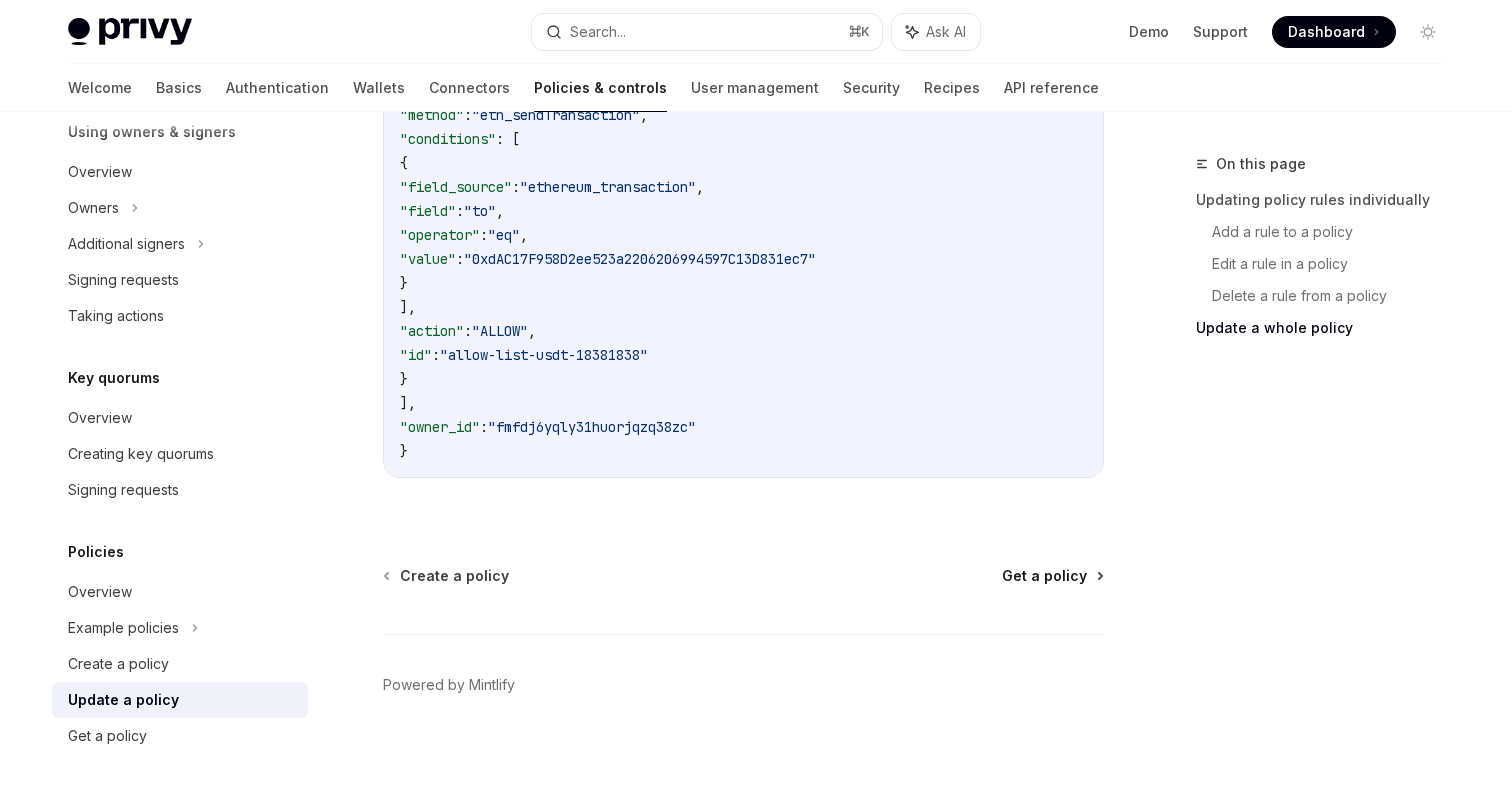 click on "Get a policy" at bounding box center [1044, 576] 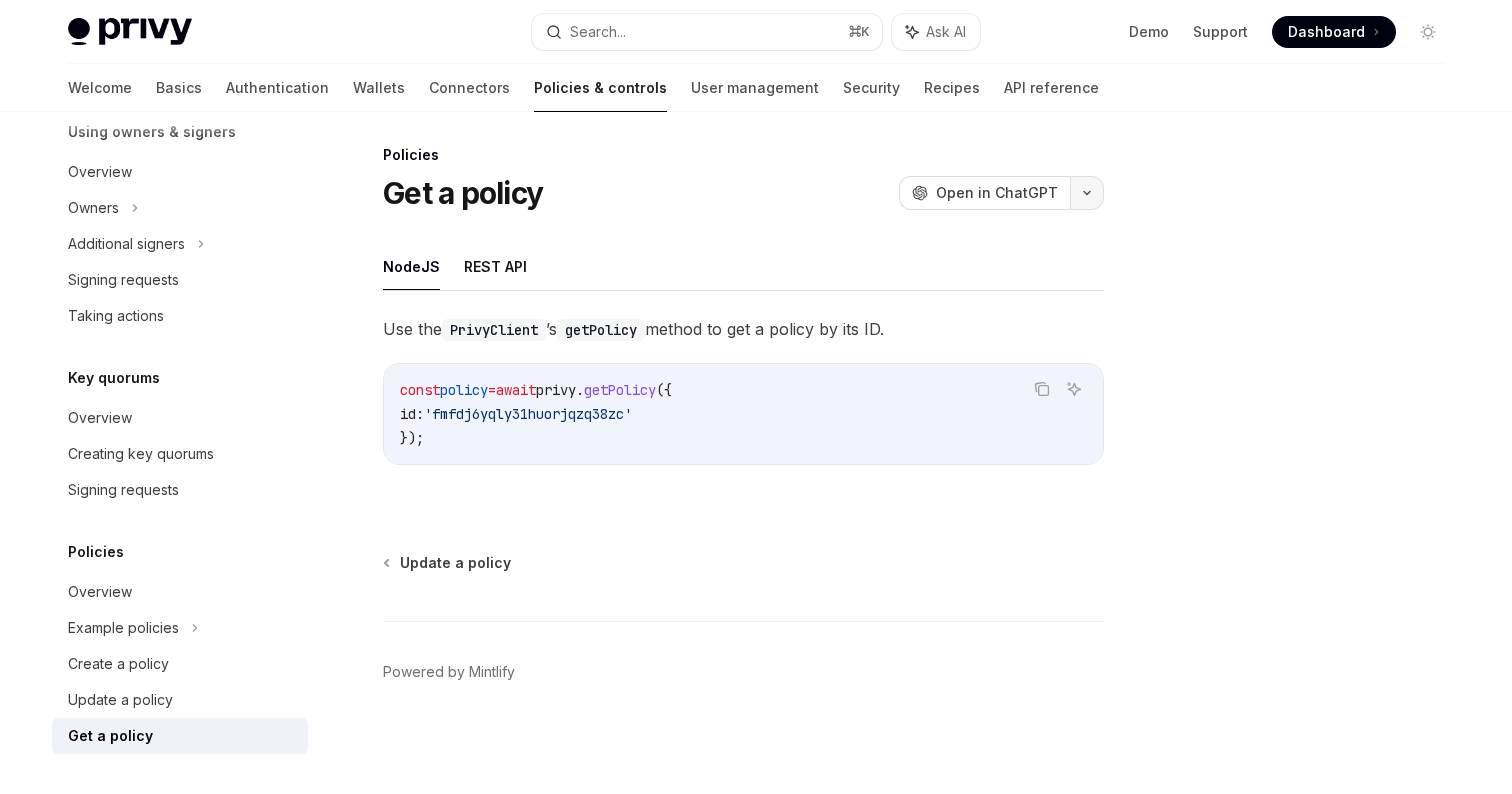 click at bounding box center [1087, 193] 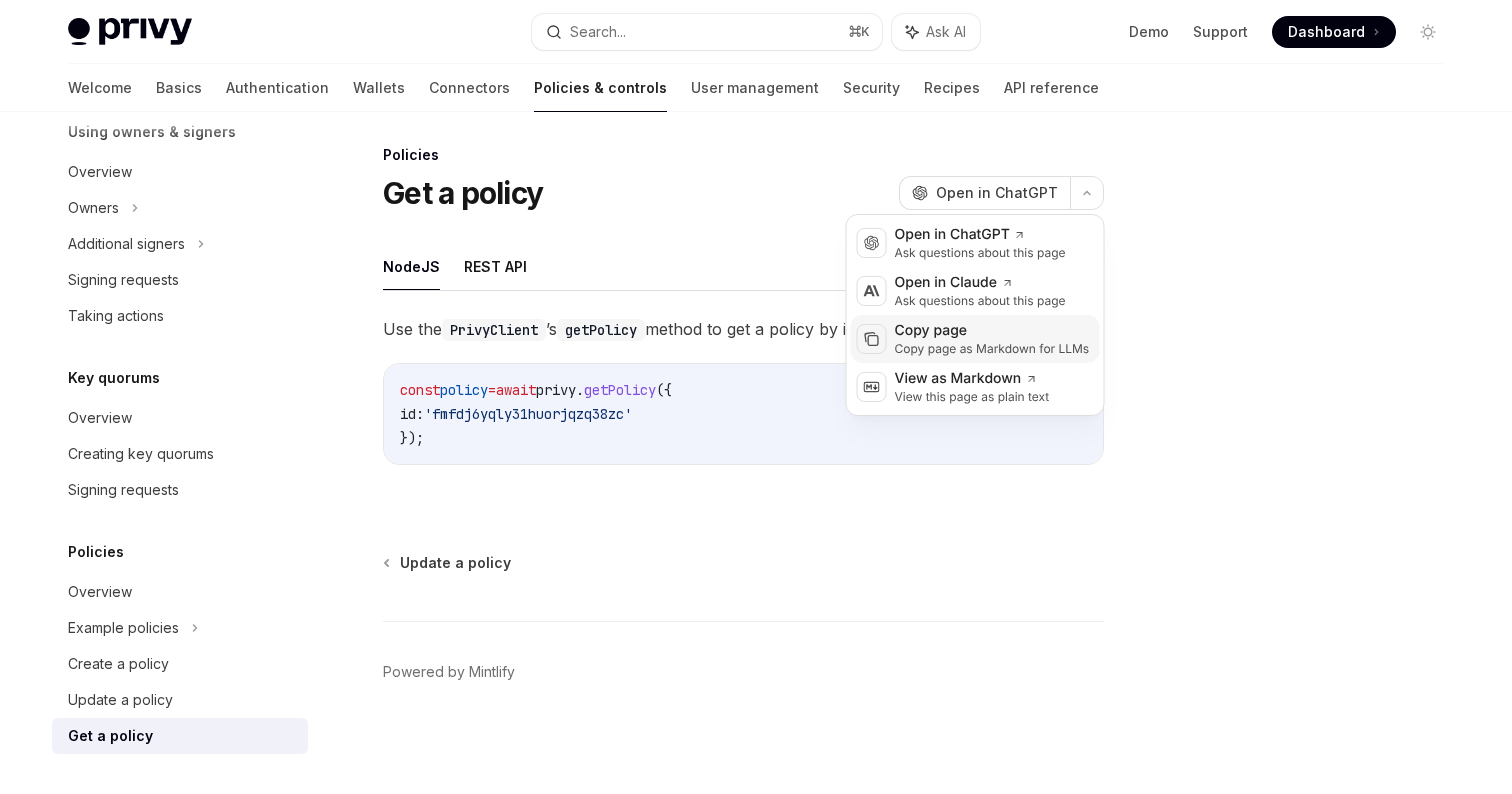 click on "Copy page" at bounding box center (992, 331) 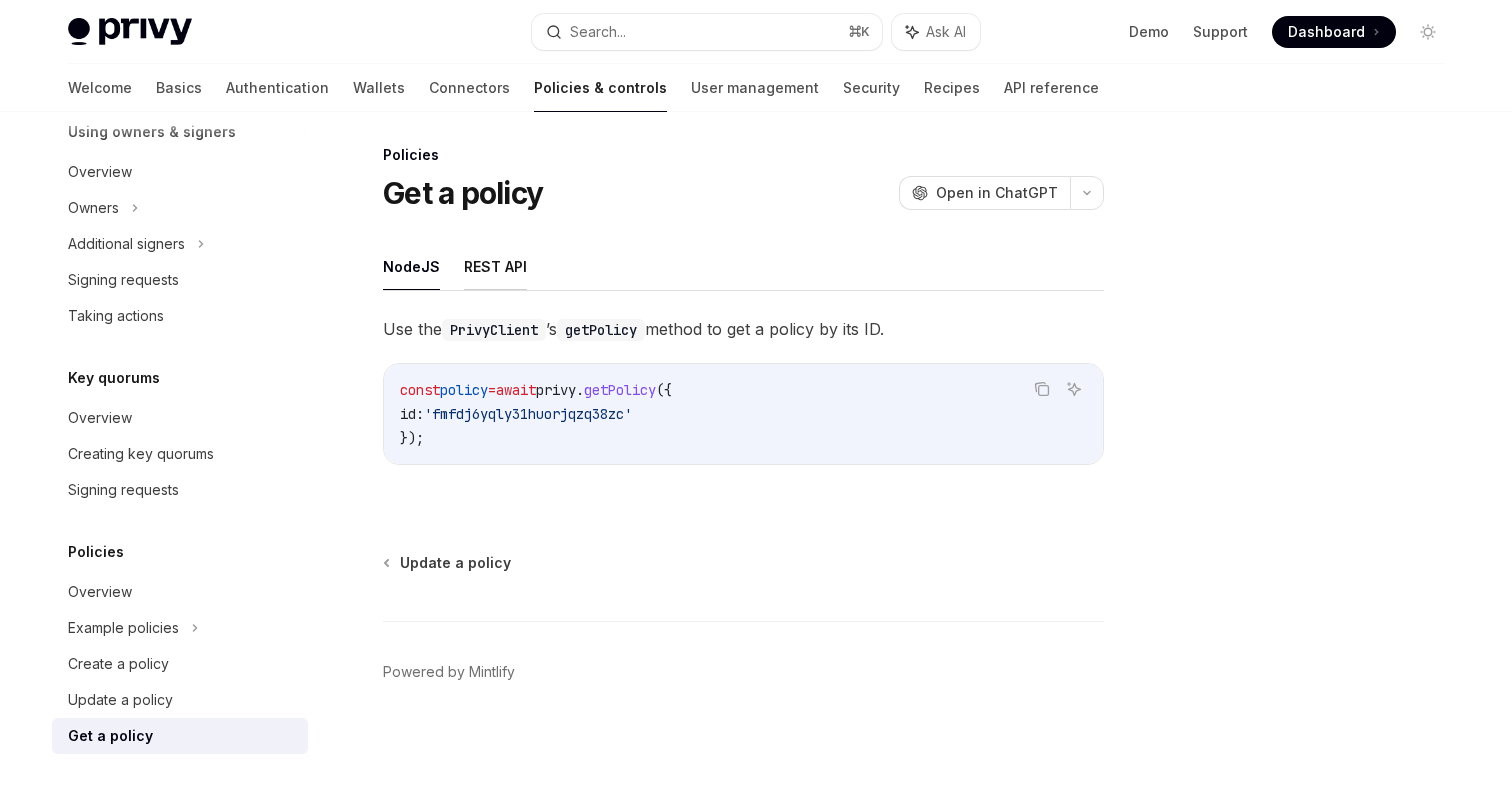 click on "REST API" at bounding box center (495, 266) 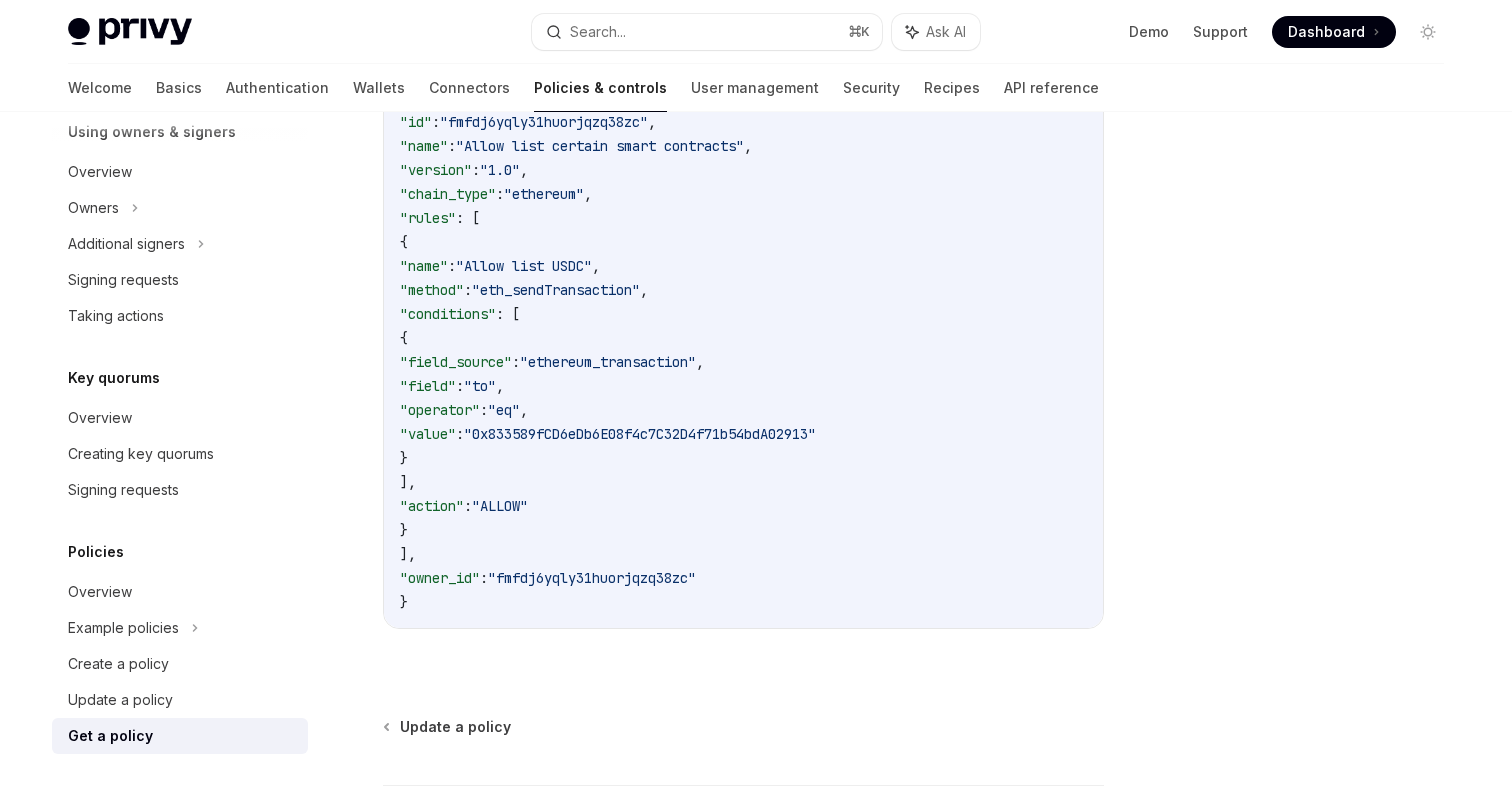 scroll, scrollTop: 1757, scrollLeft: 0, axis: vertical 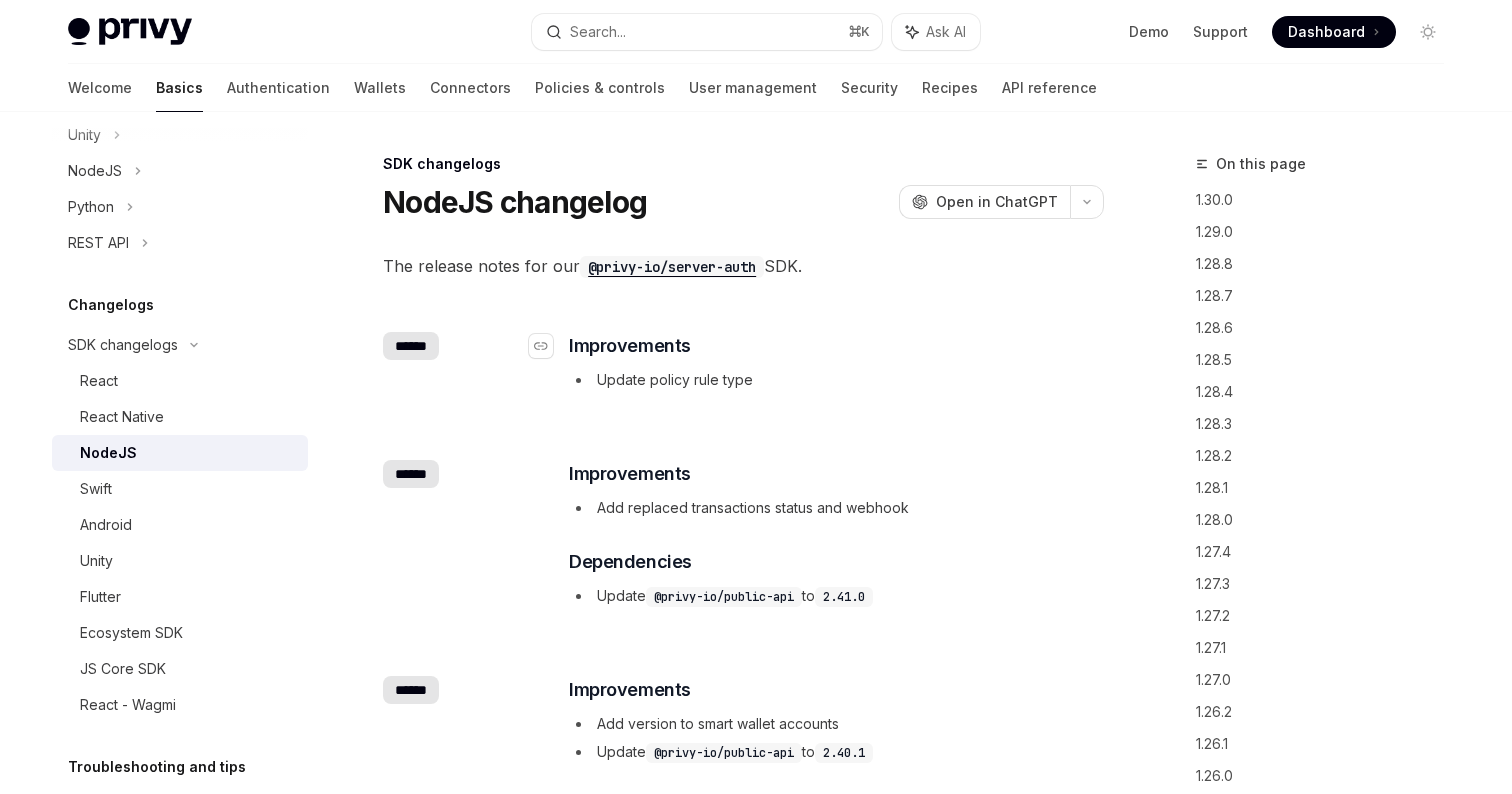 click on "Improvements" at bounding box center (630, 346) 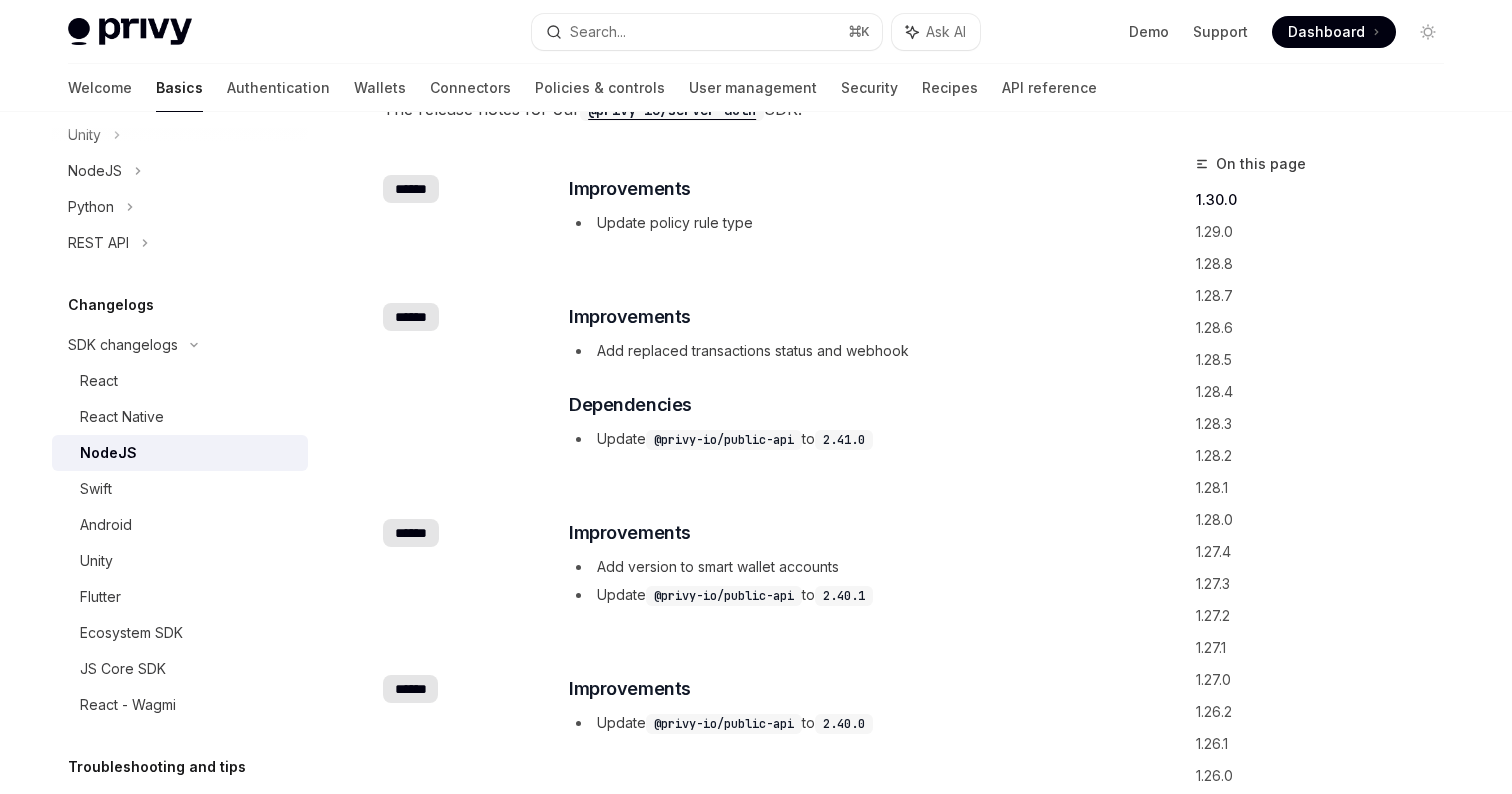 scroll, scrollTop: 150, scrollLeft: 0, axis: vertical 